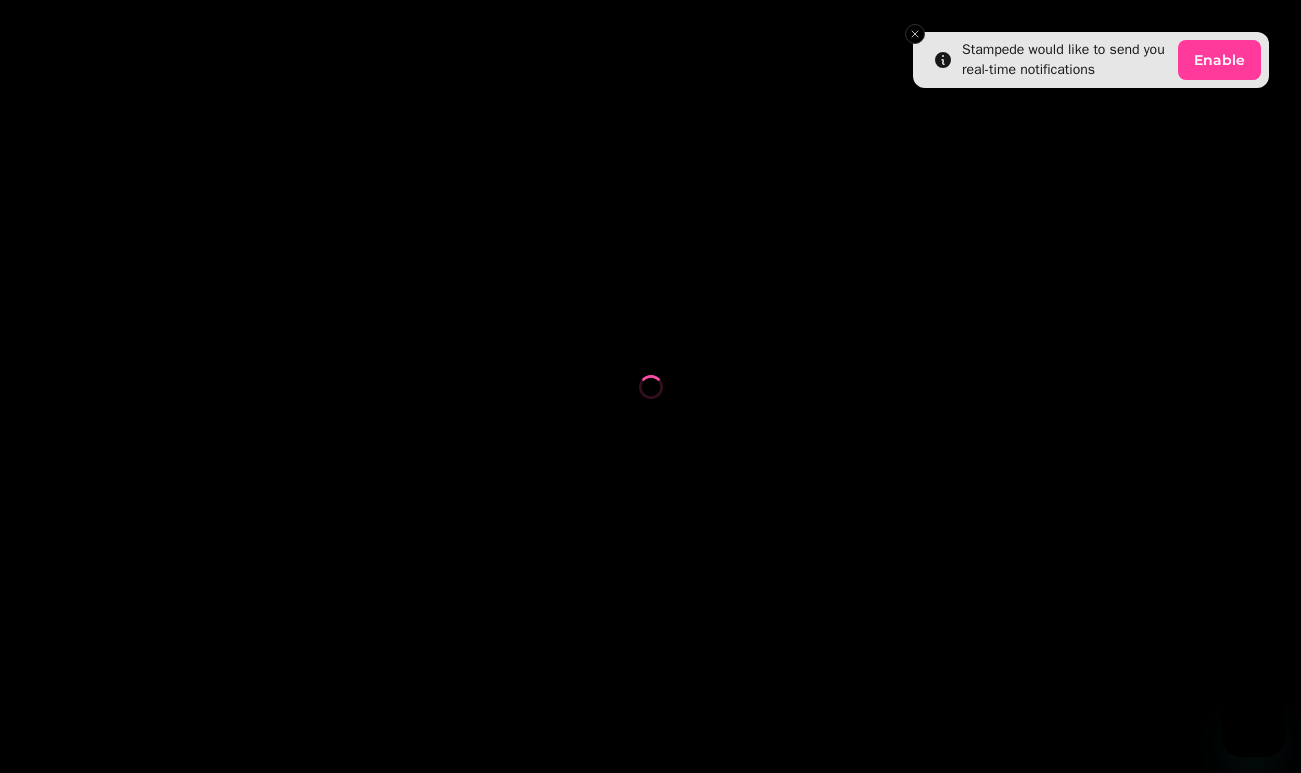 scroll, scrollTop: 0, scrollLeft: 0, axis: both 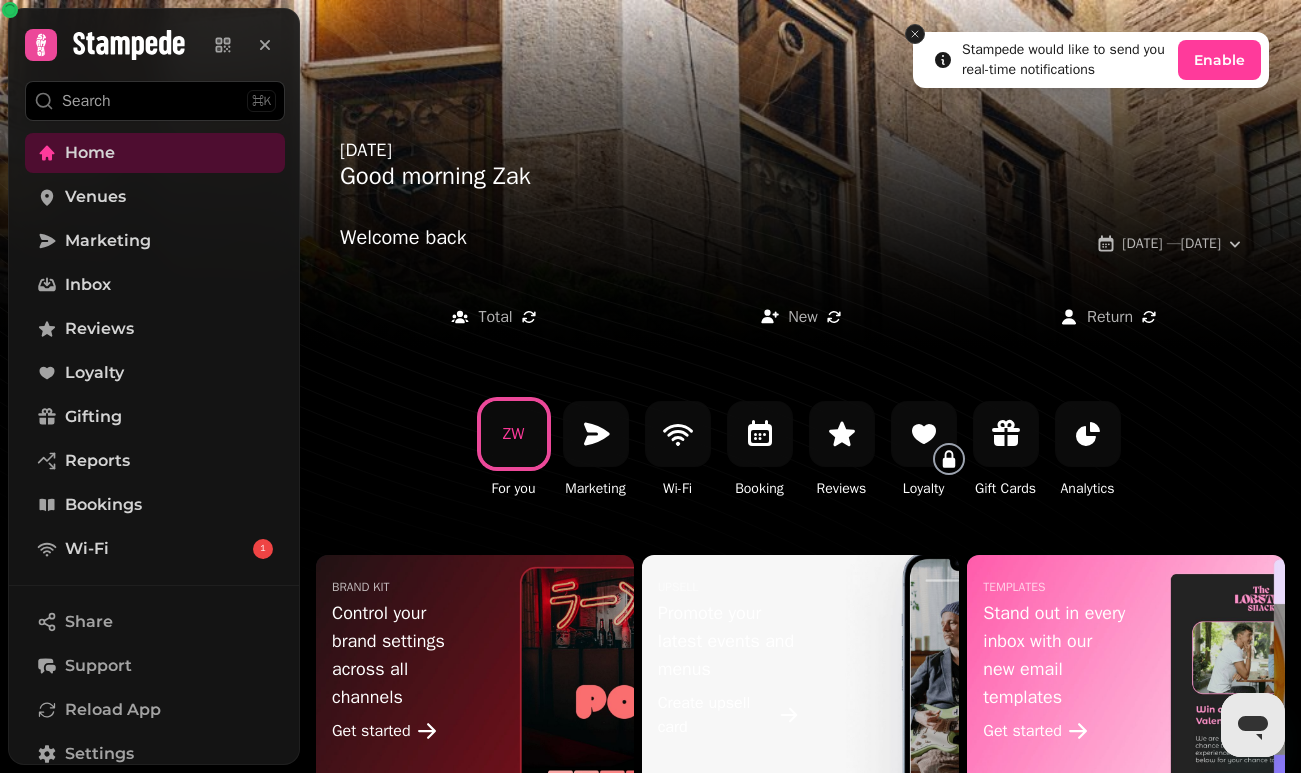 click at bounding box center [915, 34] 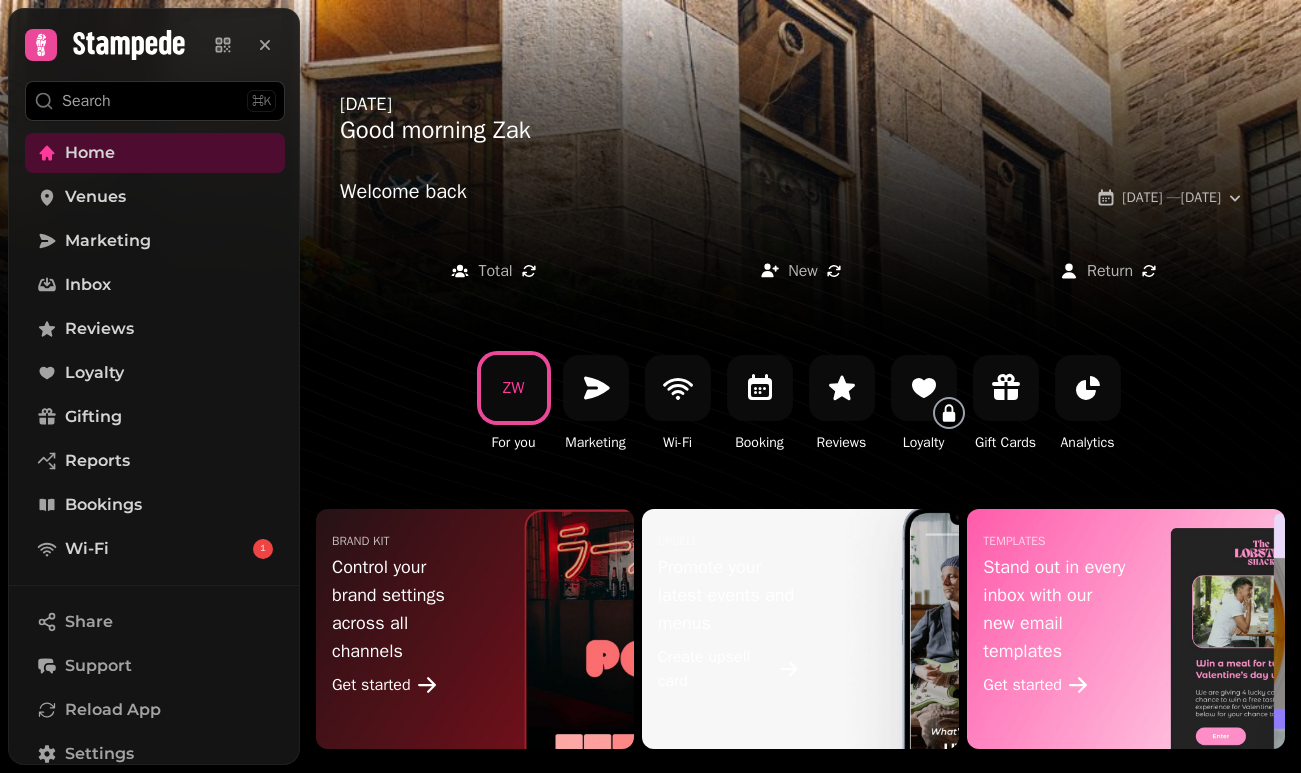 scroll, scrollTop: 46, scrollLeft: 0, axis: vertical 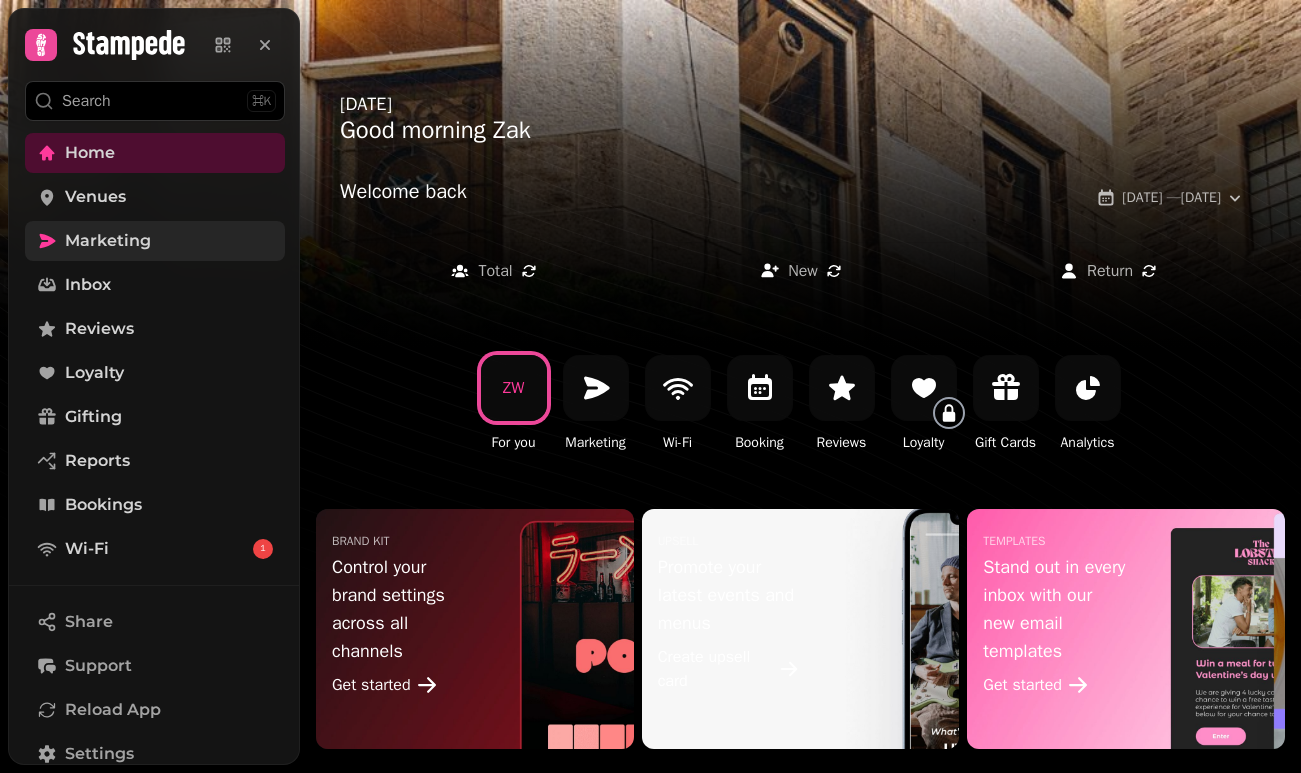 click on "Marketing" at bounding box center [108, 241] 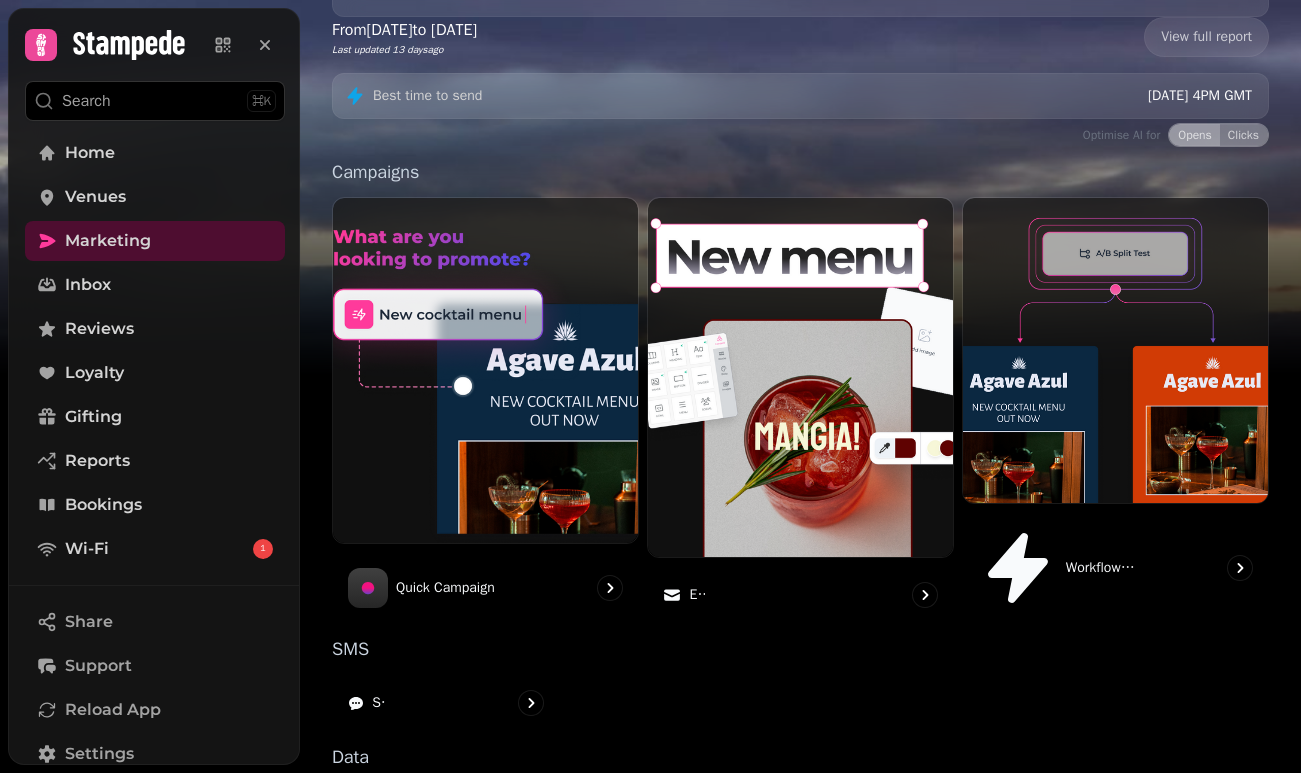 scroll, scrollTop: 468, scrollLeft: 0, axis: vertical 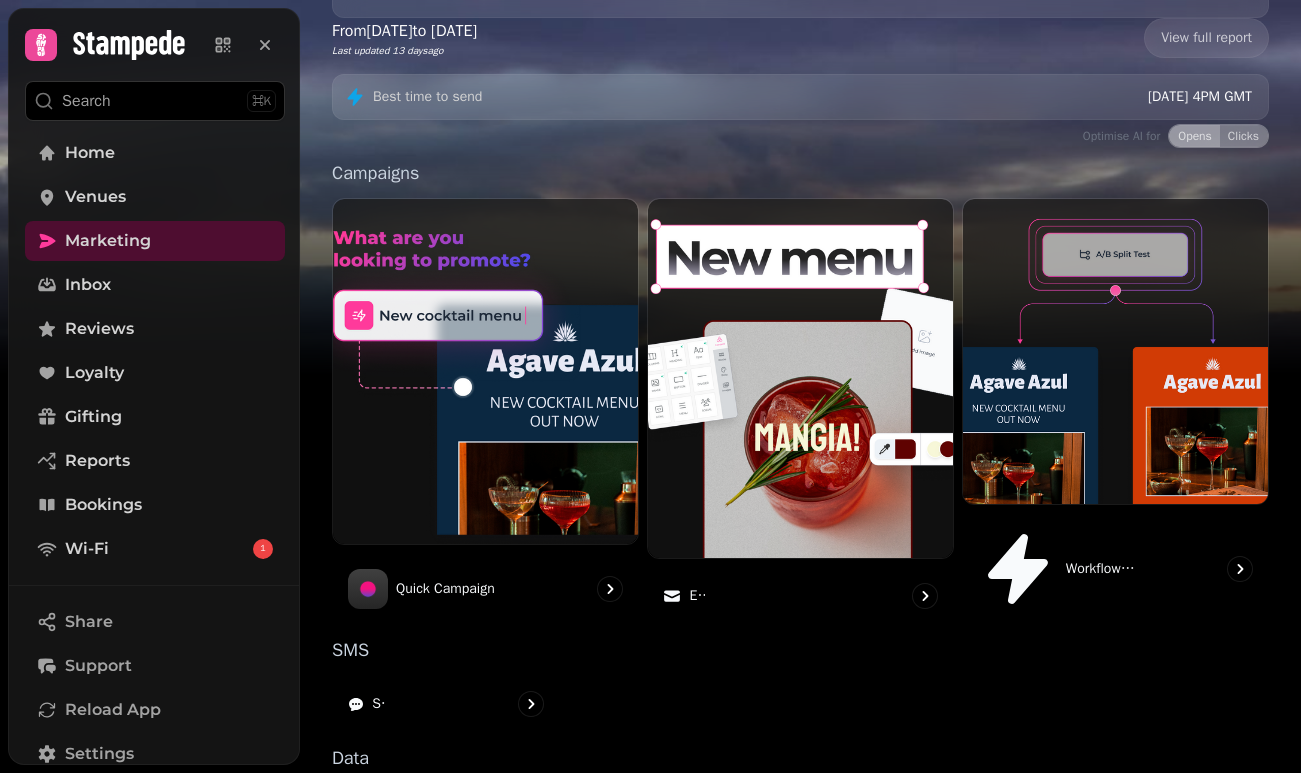 click 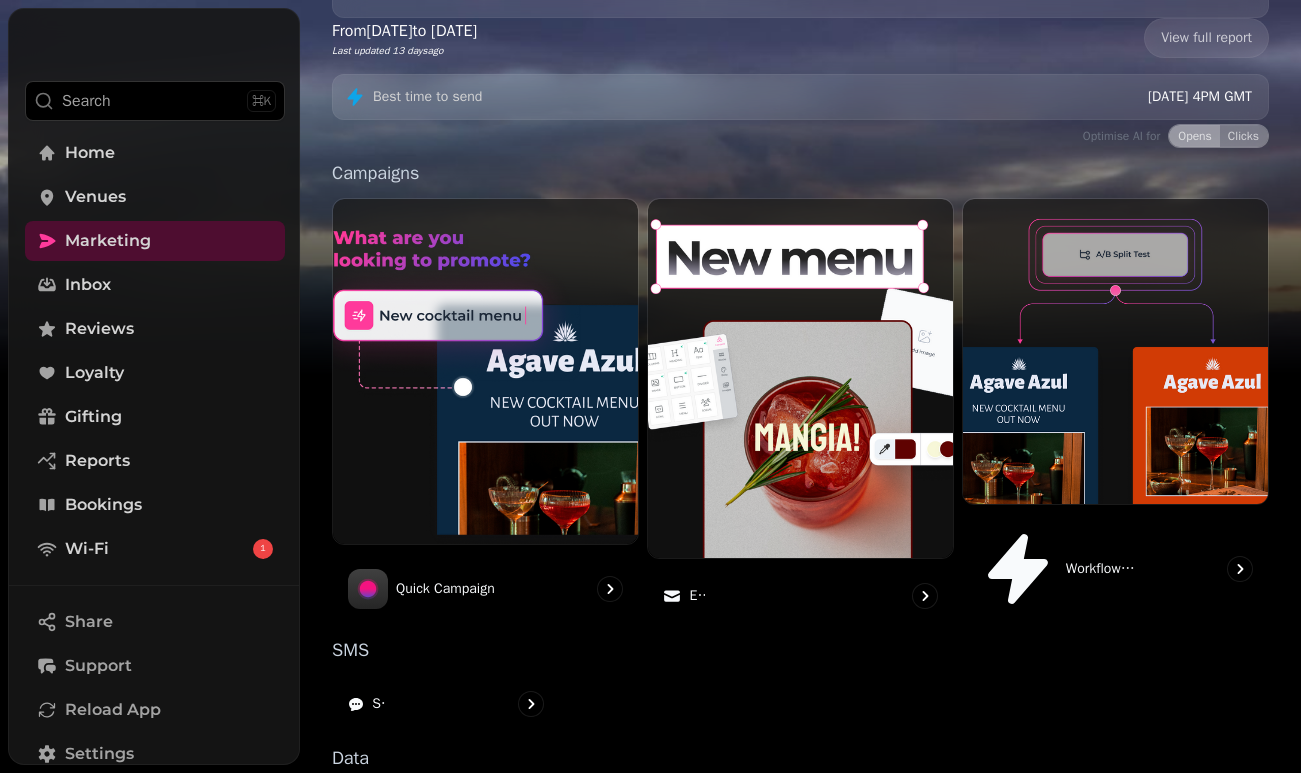 scroll, scrollTop: 0, scrollLeft: 0, axis: both 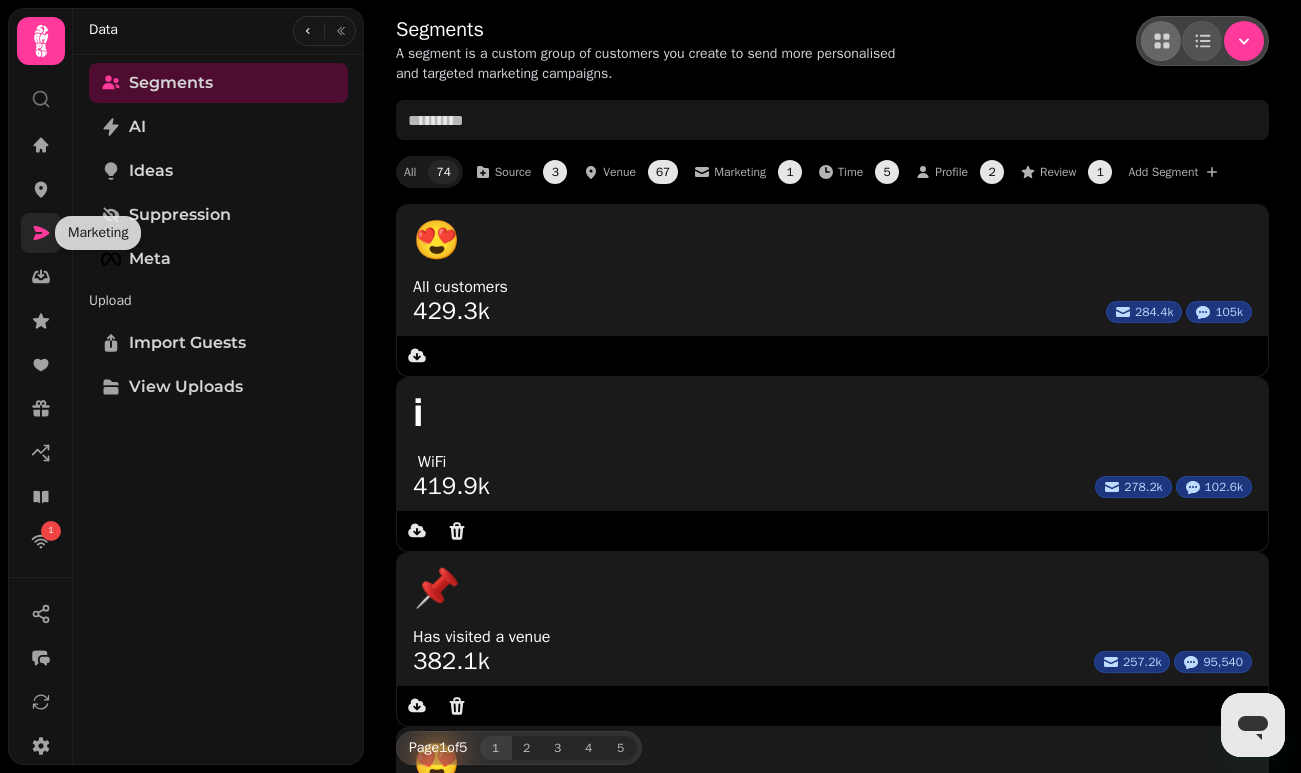 click 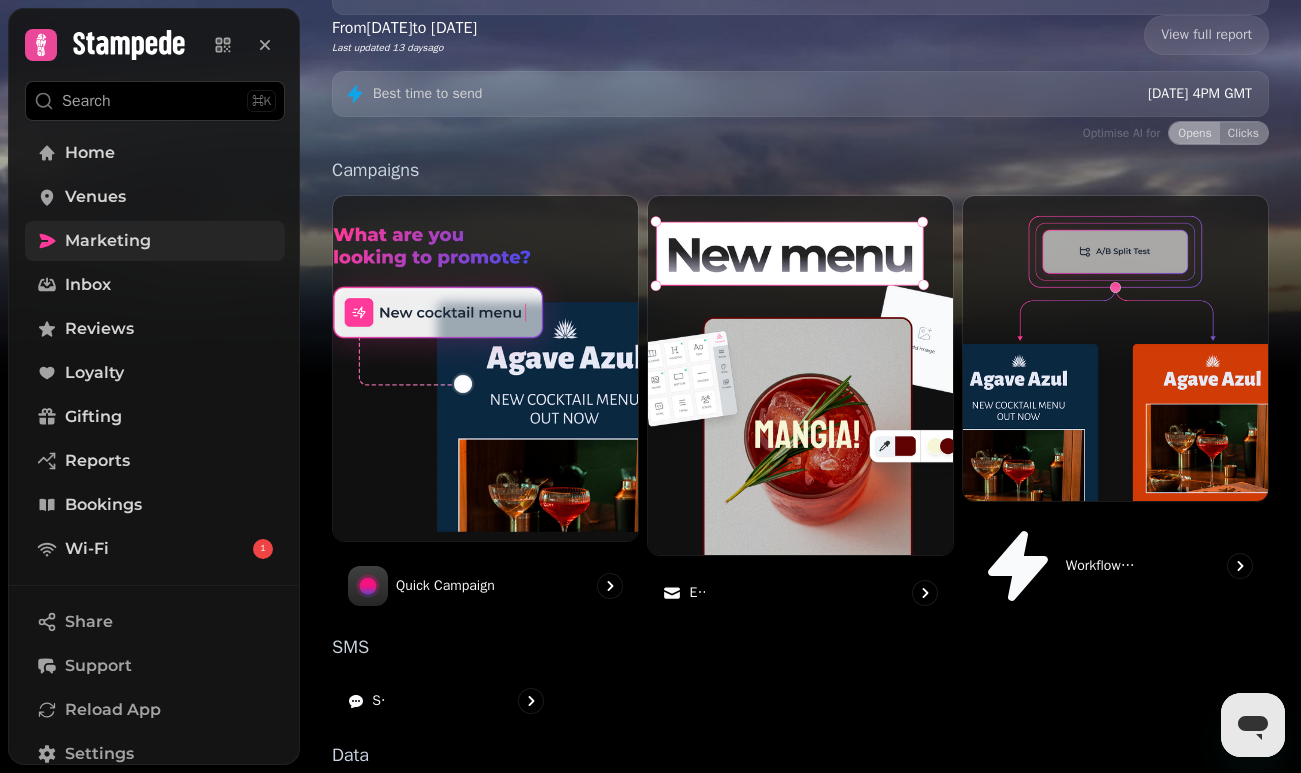 scroll, scrollTop: 468, scrollLeft: 0, axis: vertical 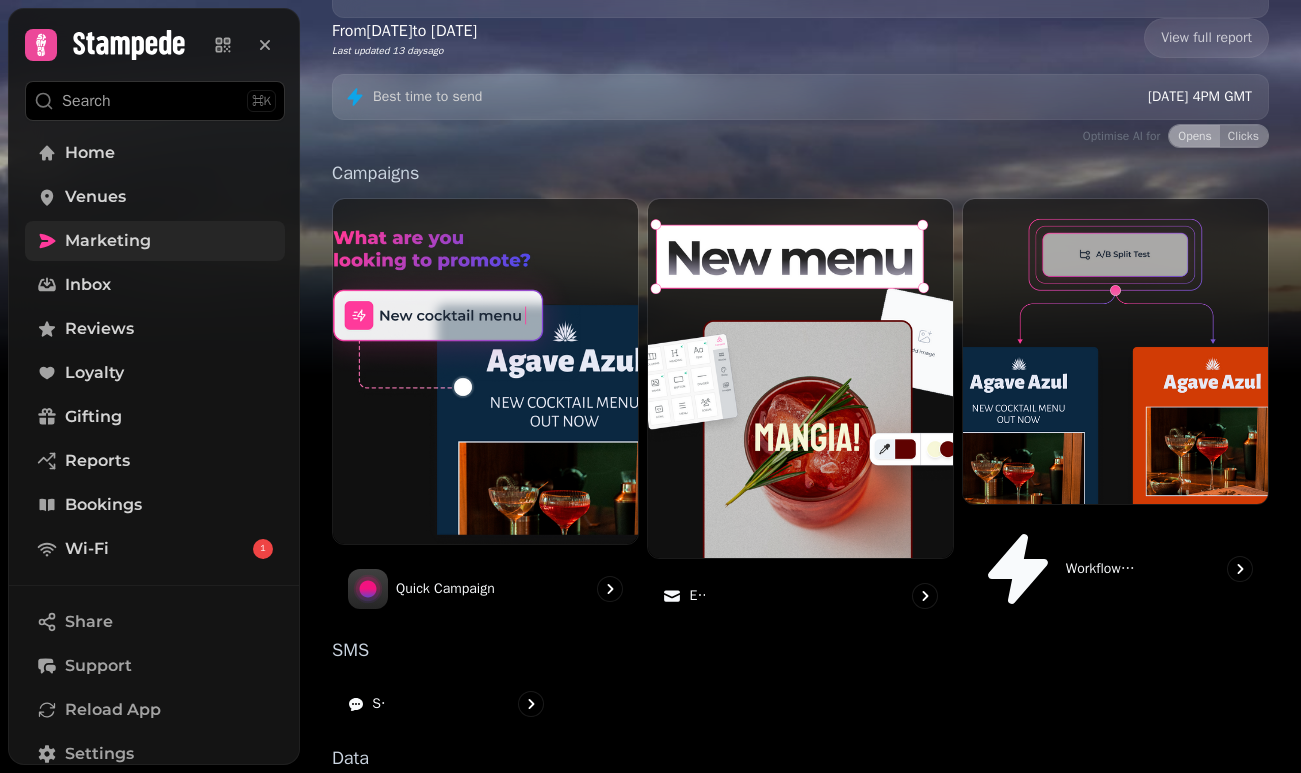 click on "Menus" at bounding box center [485, 926] 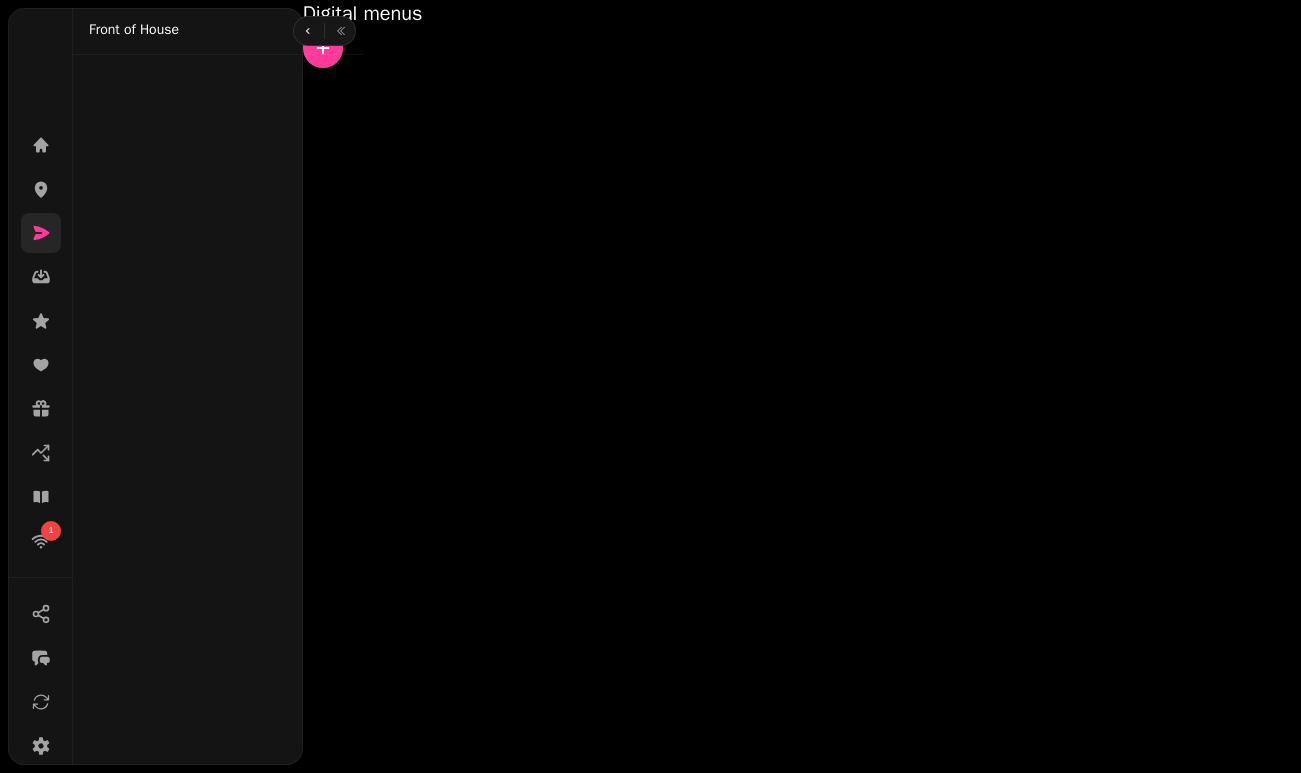 scroll, scrollTop: 0, scrollLeft: 0, axis: both 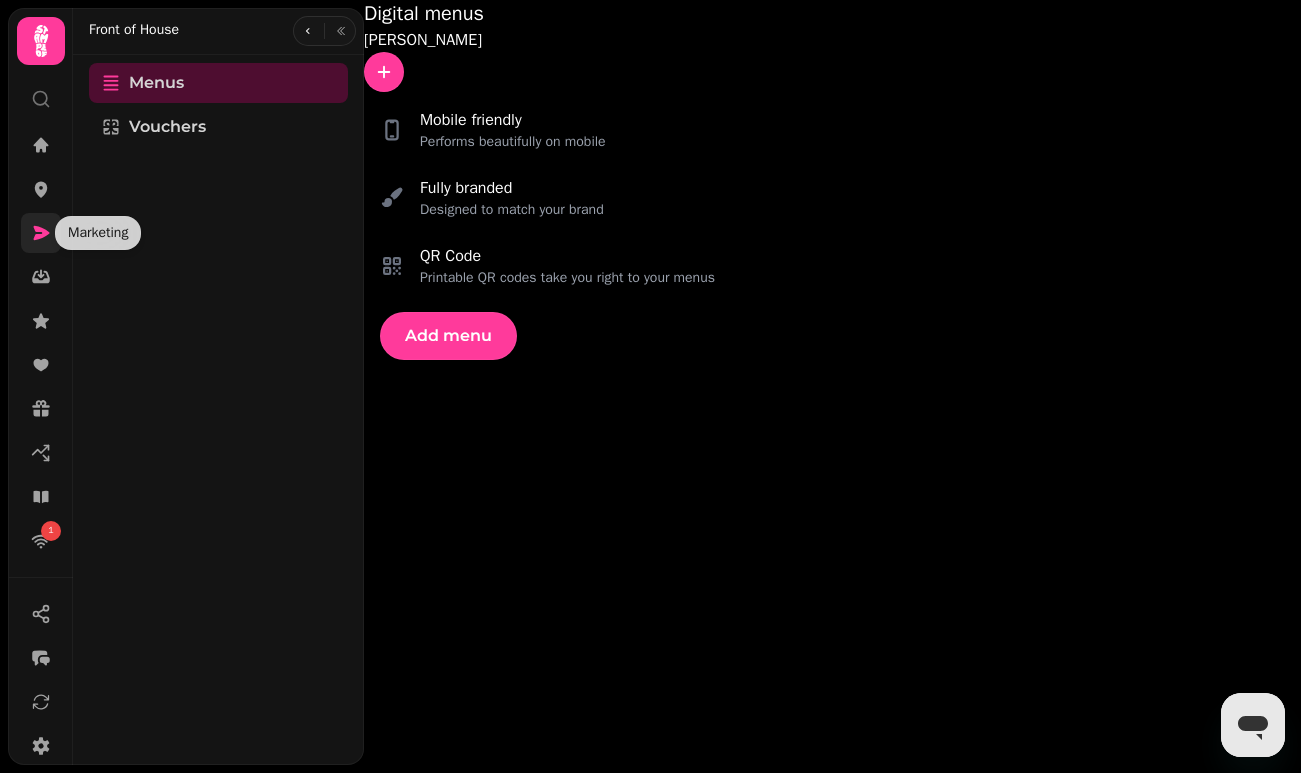 click at bounding box center (41, 233) 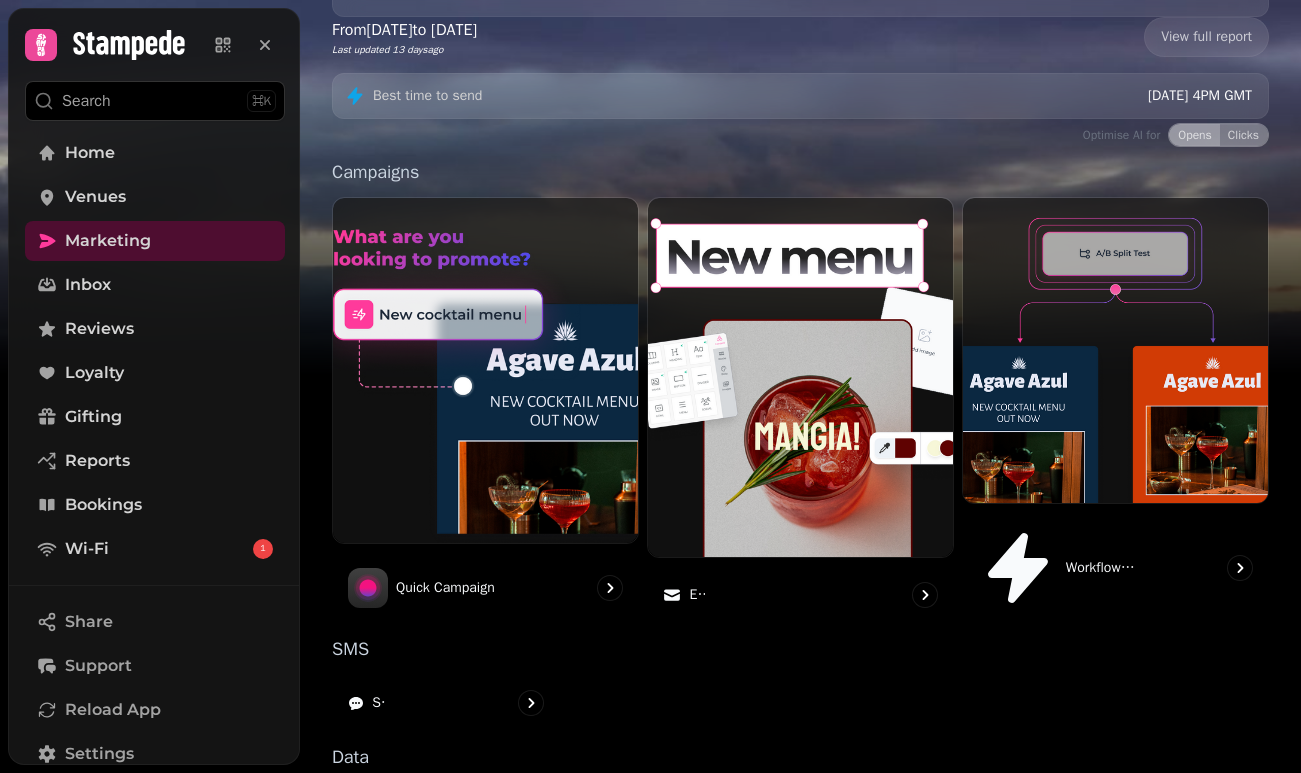scroll, scrollTop: 468, scrollLeft: 0, axis: vertical 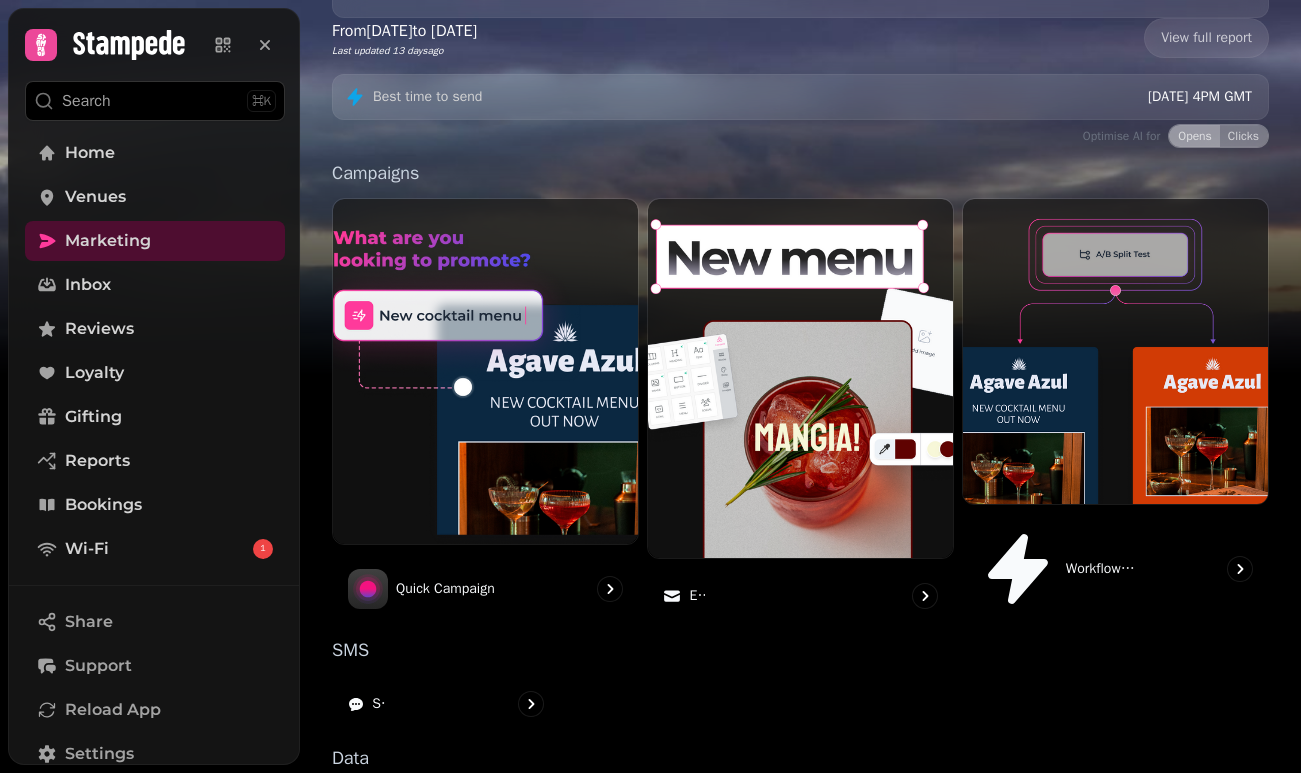 click 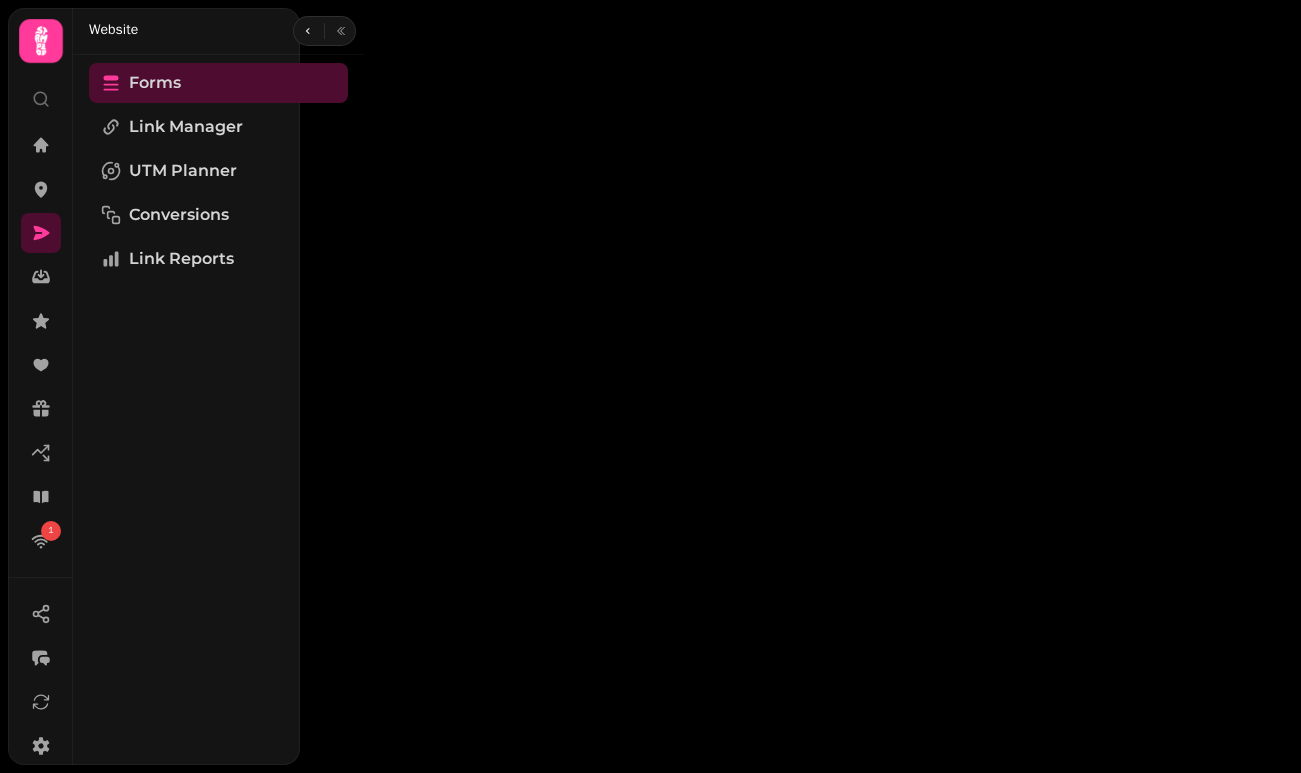 scroll, scrollTop: 0, scrollLeft: 0, axis: both 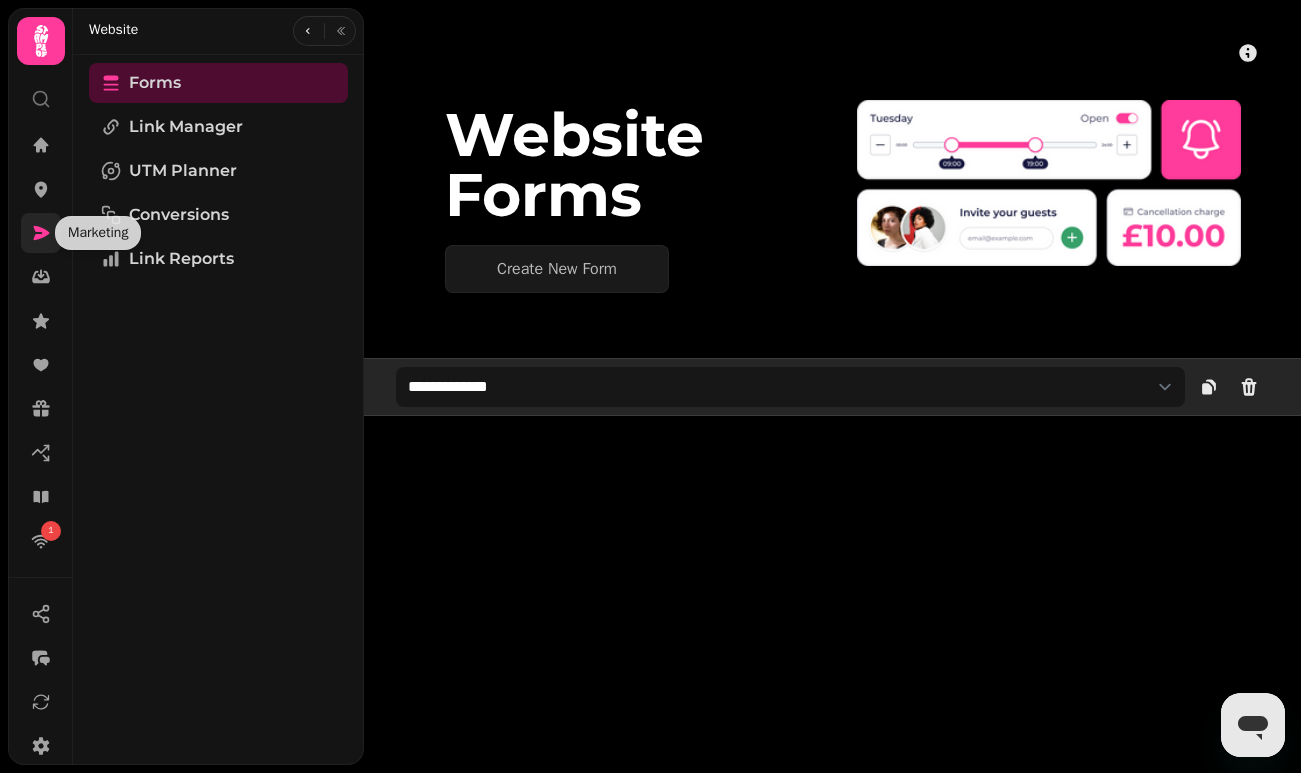 click 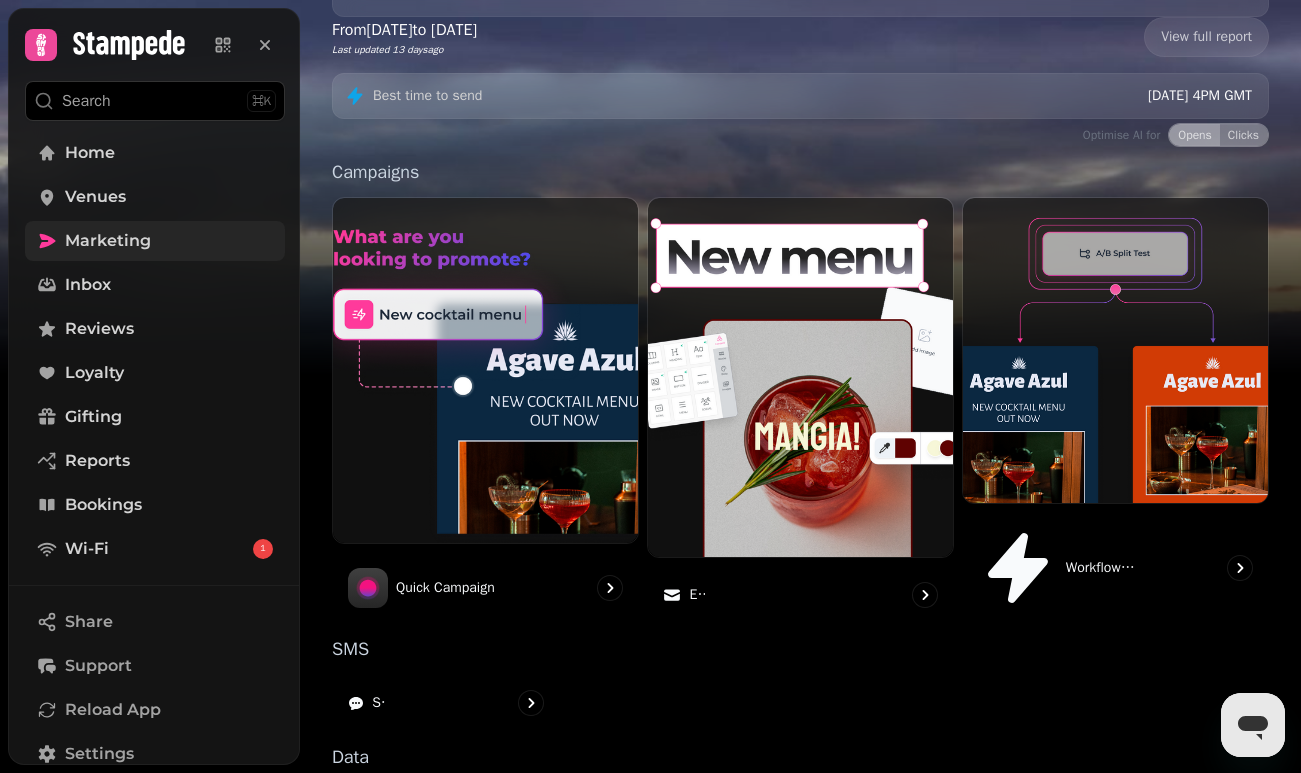 scroll, scrollTop: 468, scrollLeft: 0, axis: vertical 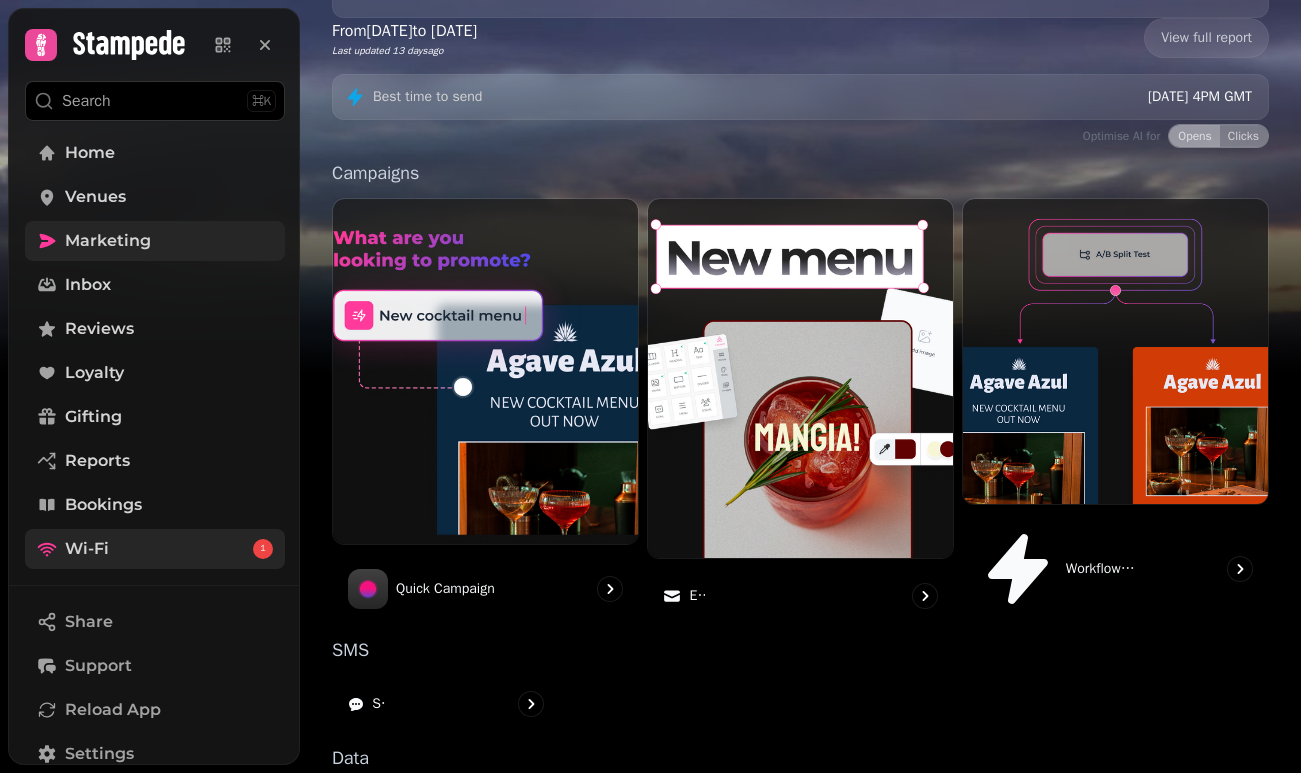 click on "Wi-Fi 1" at bounding box center [155, 549] 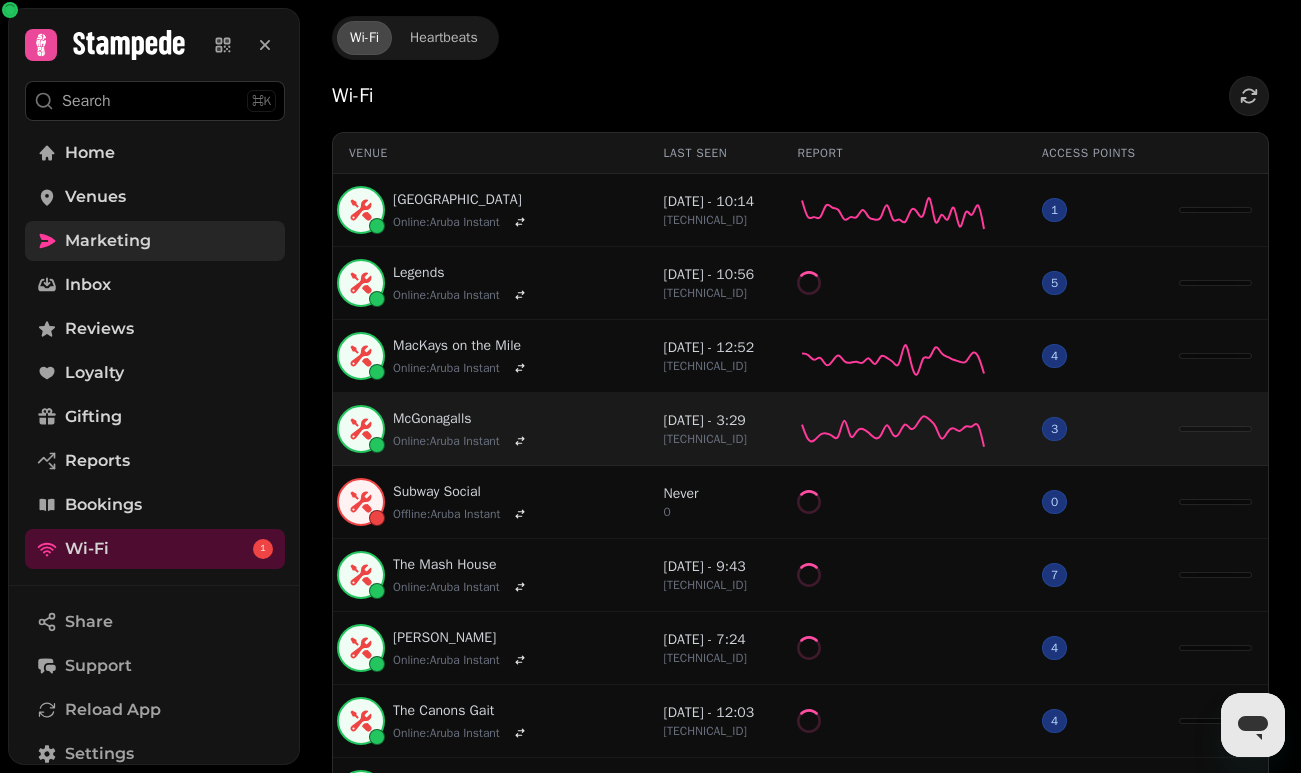 scroll, scrollTop: 0, scrollLeft: 0, axis: both 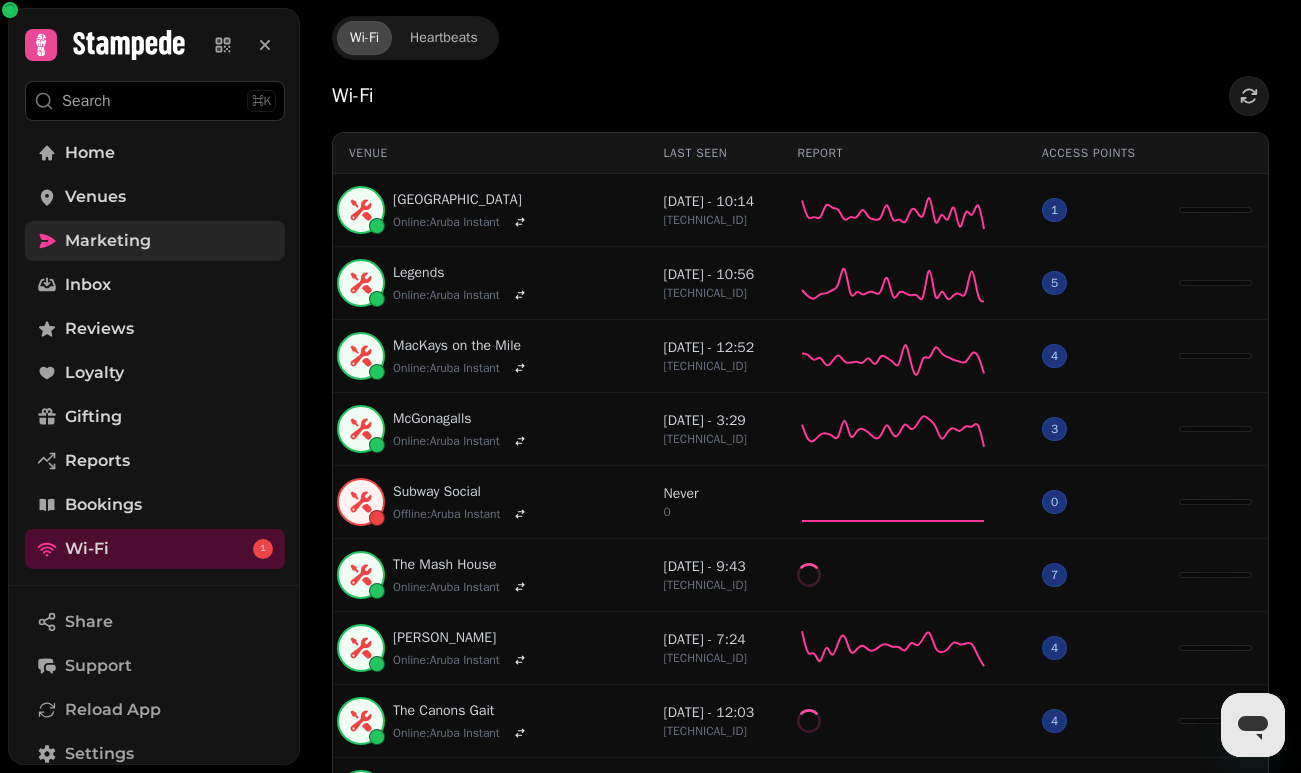 click on "Marketing" at bounding box center [155, 241] 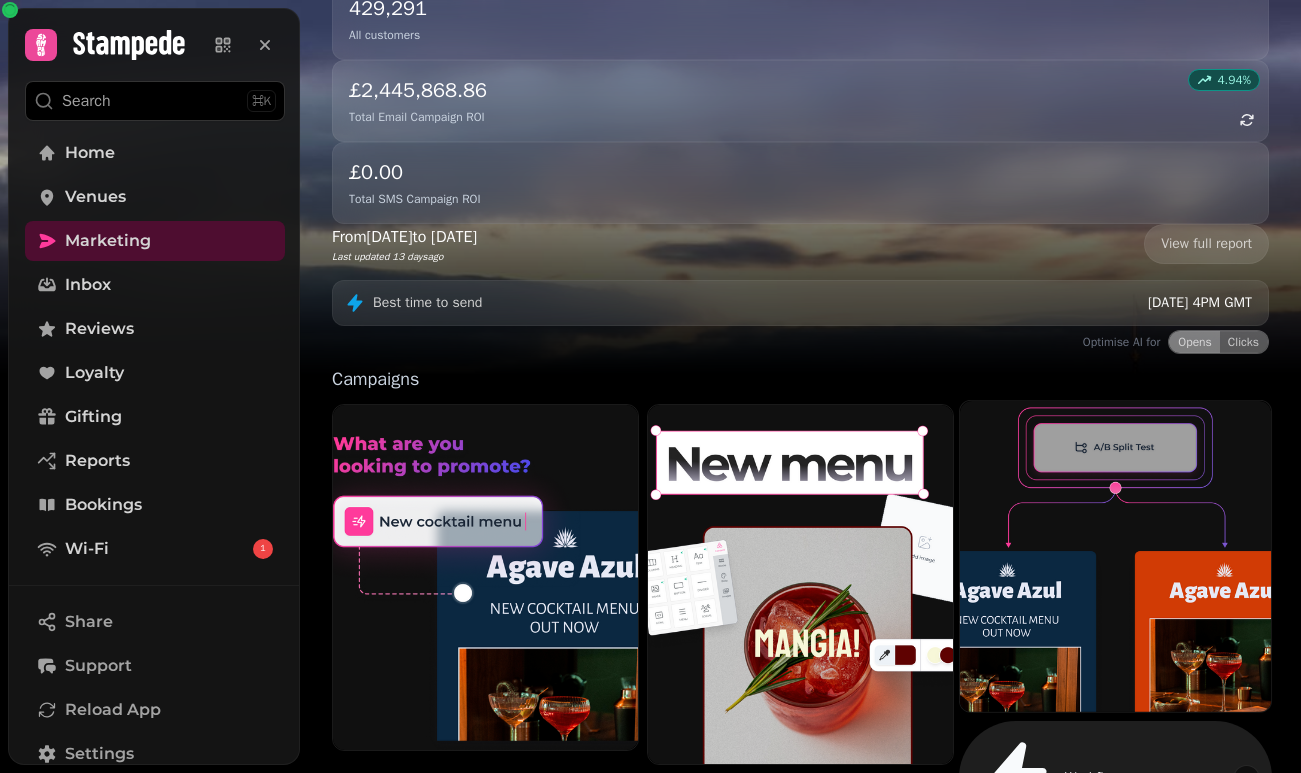 scroll, scrollTop: 273, scrollLeft: 0, axis: vertical 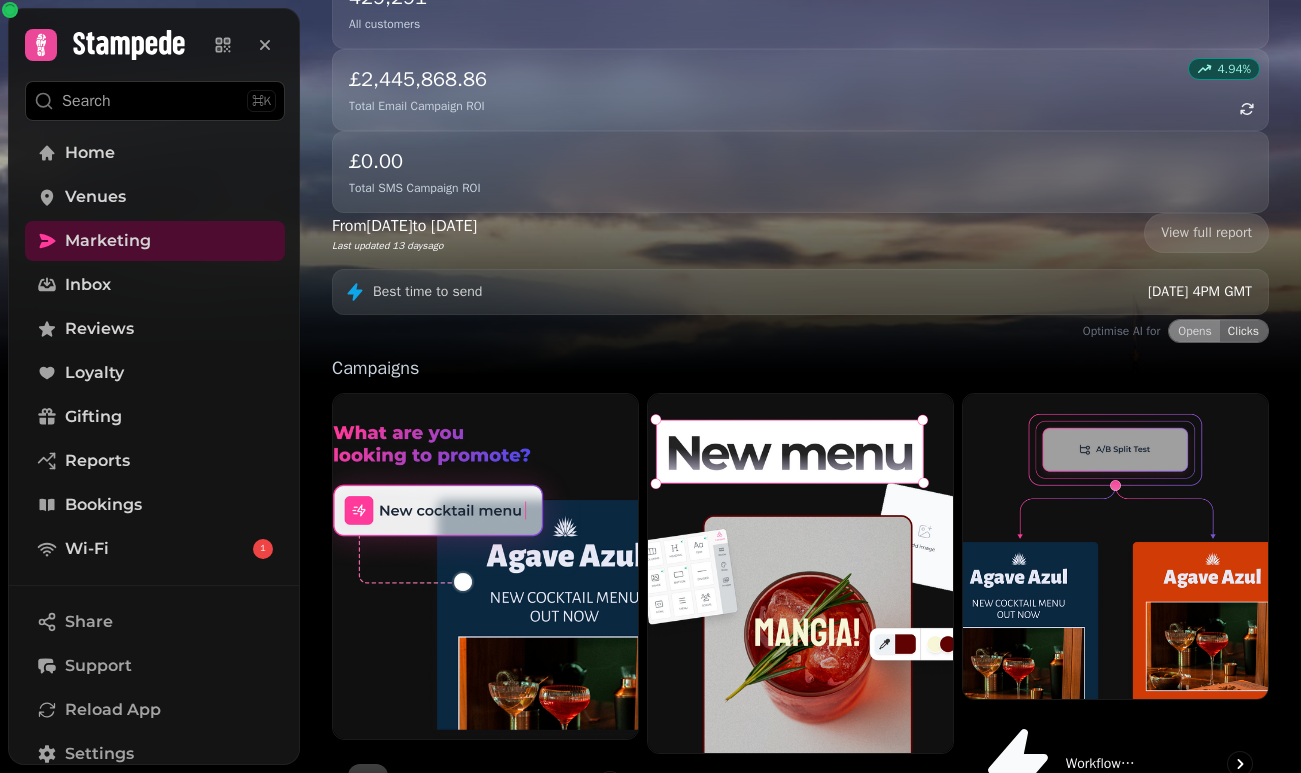click on "Clicks" at bounding box center [1243, 331] 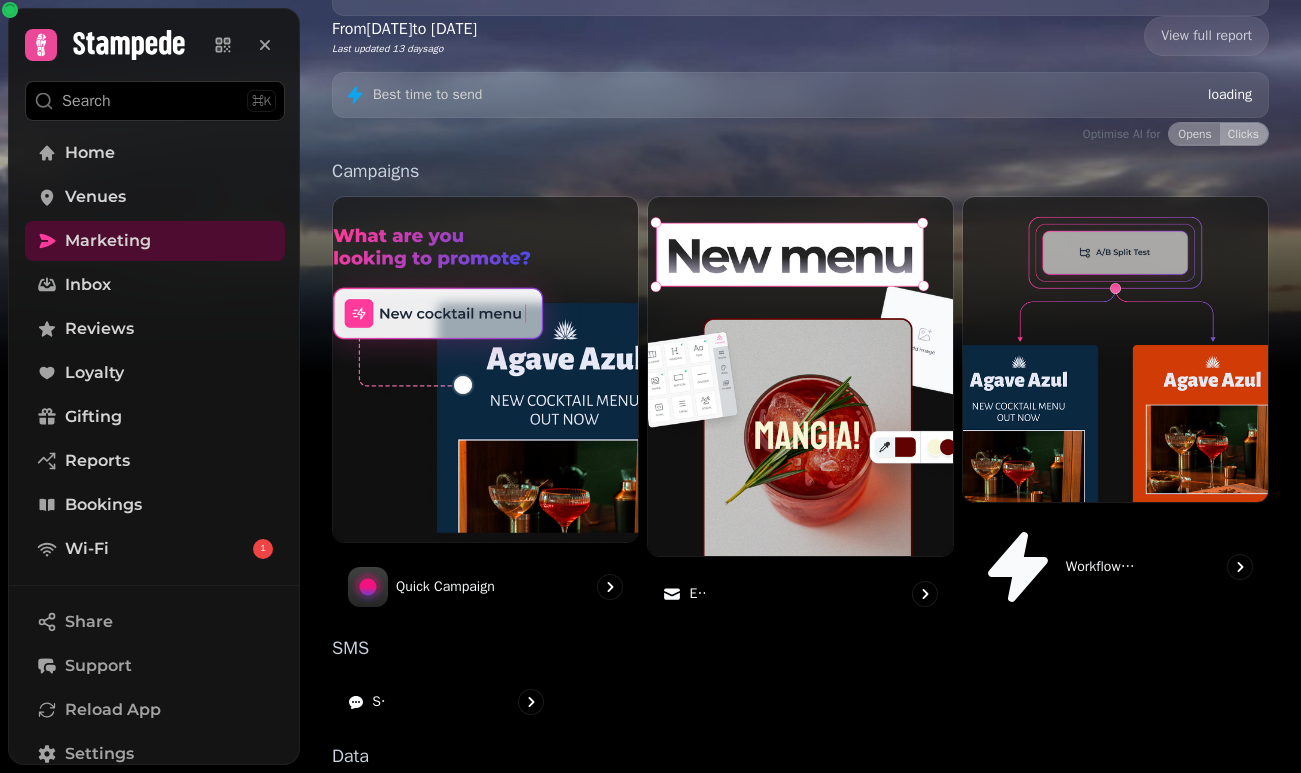 scroll, scrollTop: 468, scrollLeft: 0, axis: vertical 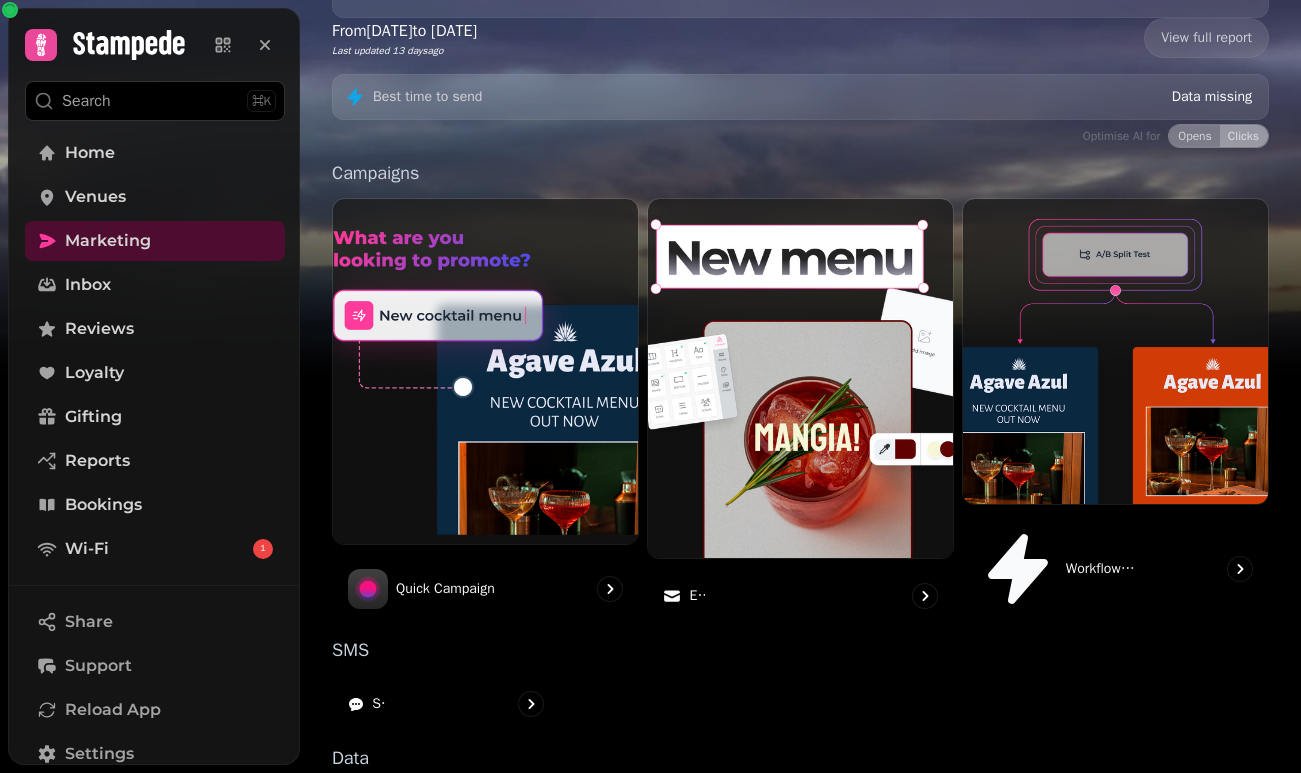 click on "Forms" at bounding box center (1115, 926) 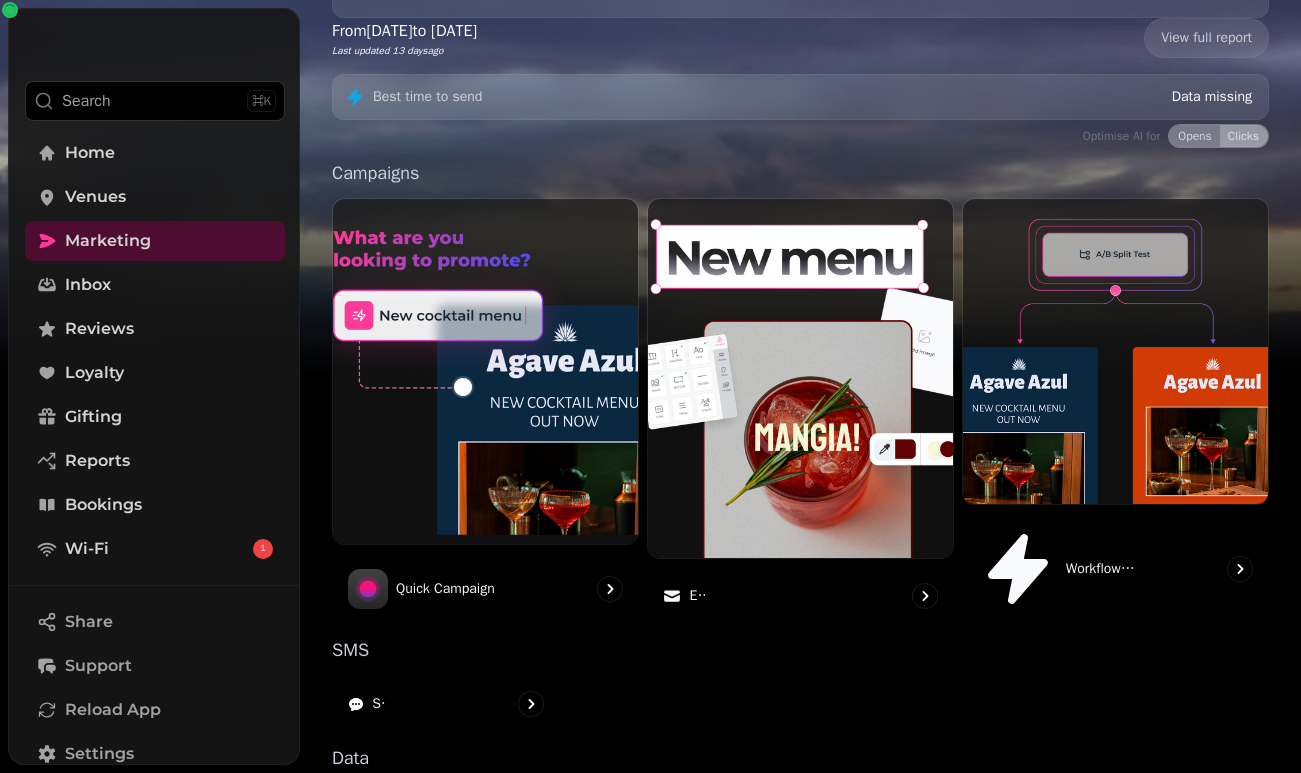 scroll, scrollTop: 0, scrollLeft: 0, axis: both 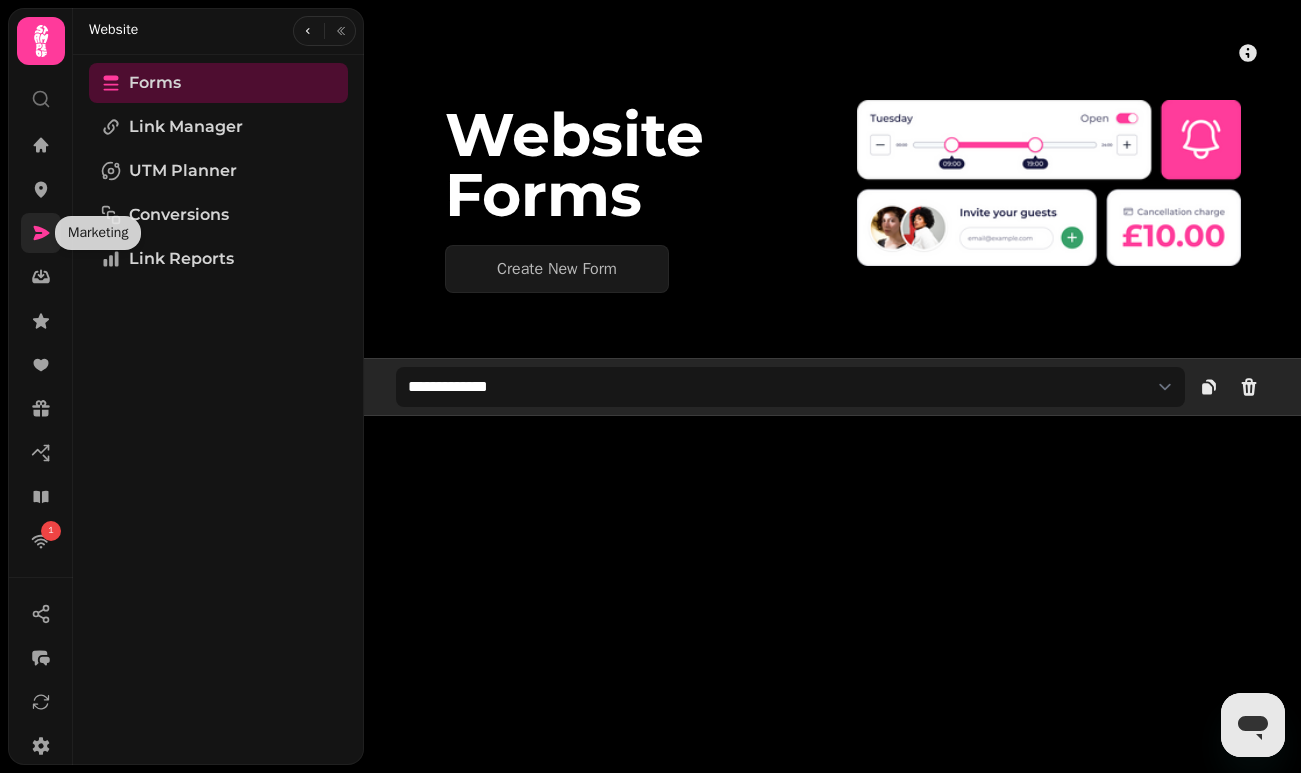 click 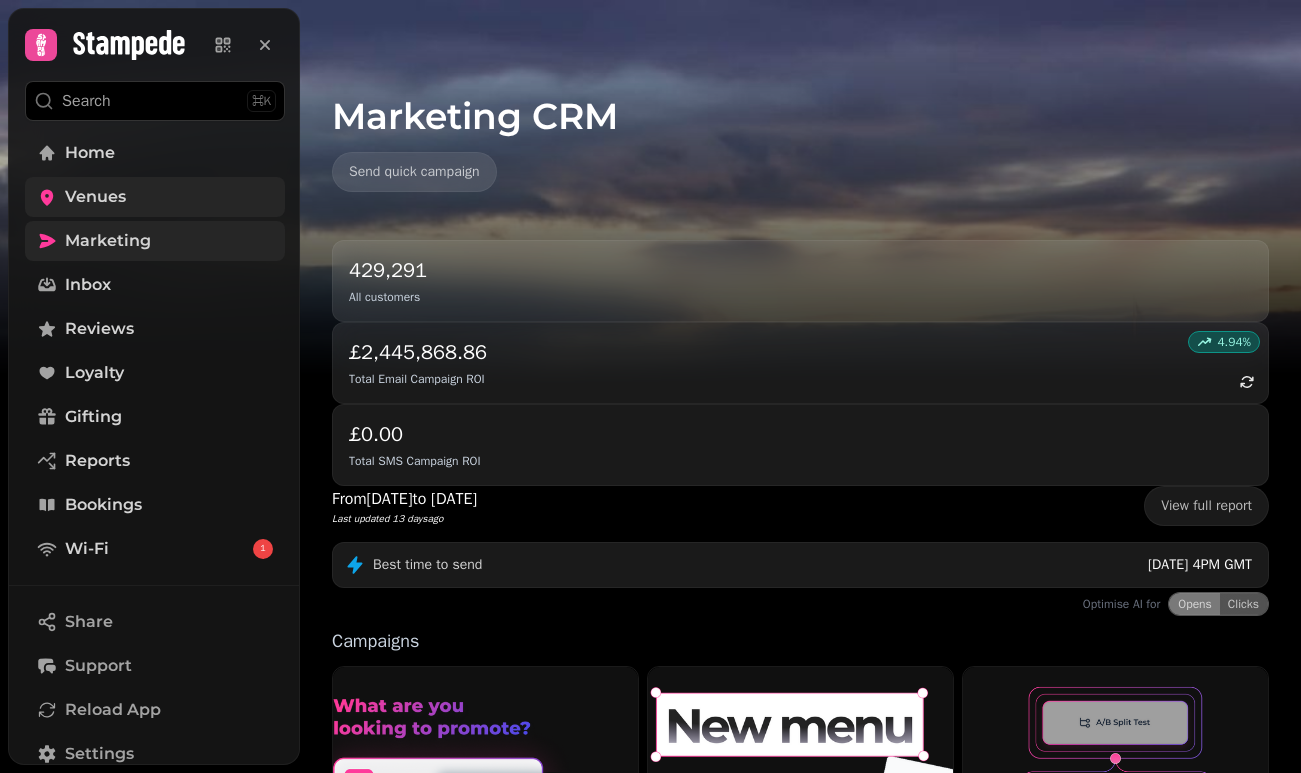 click on "Venues" at bounding box center (155, 197) 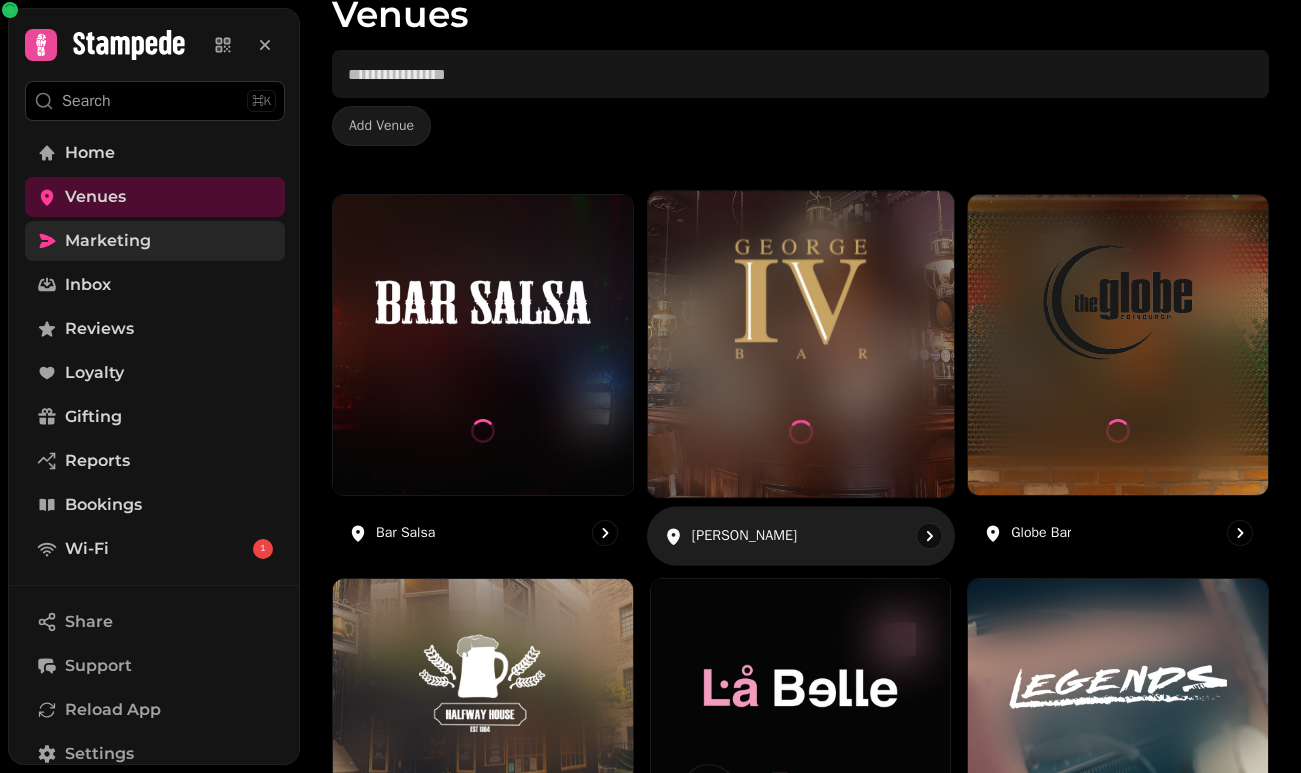 scroll, scrollTop: 123, scrollLeft: 0, axis: vertical 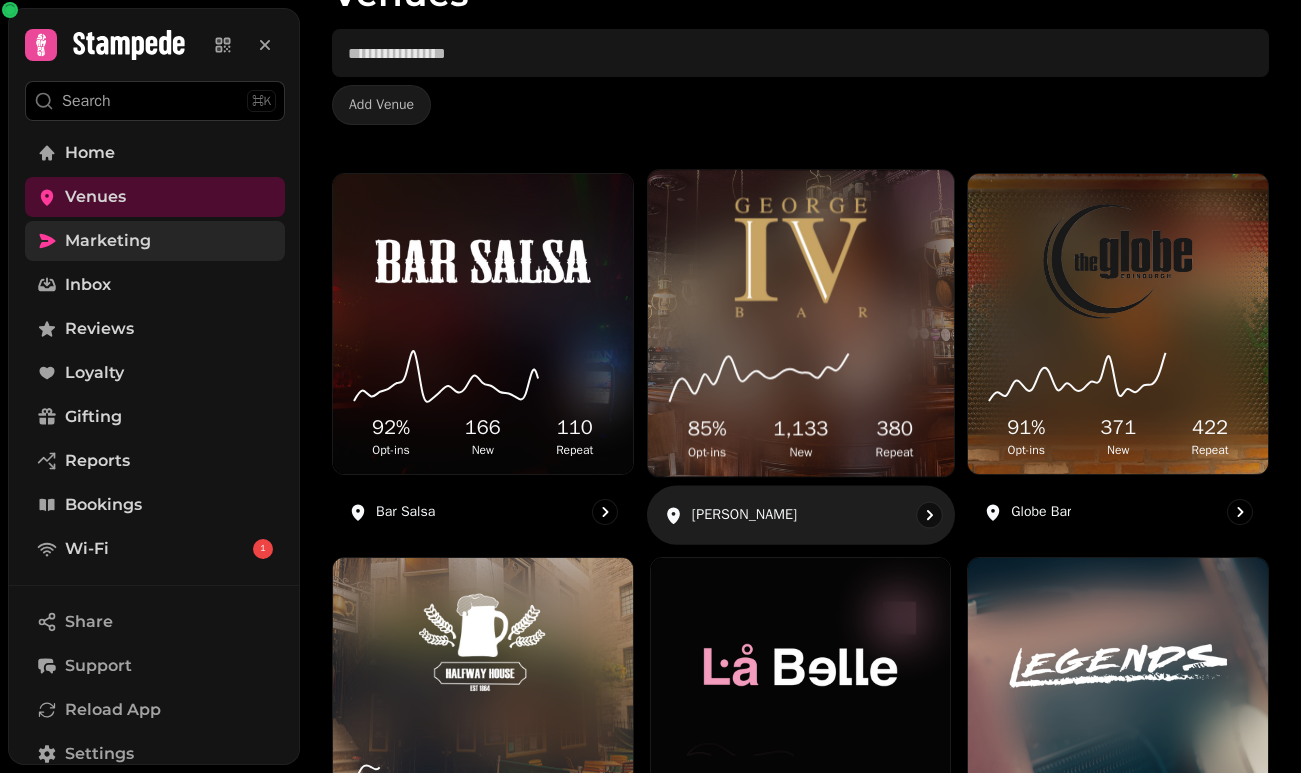 click 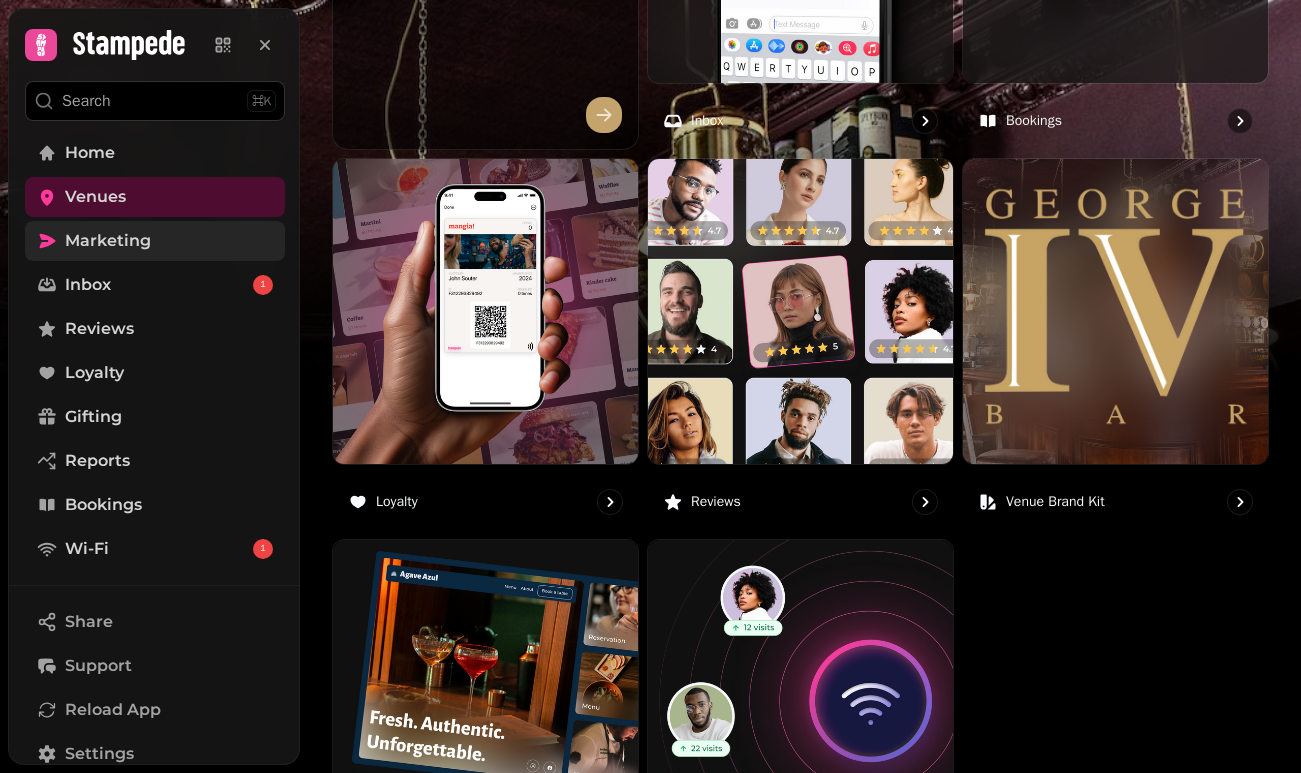 scroll, scrollTop: 952, scrollLeft: 0, axis: vertical 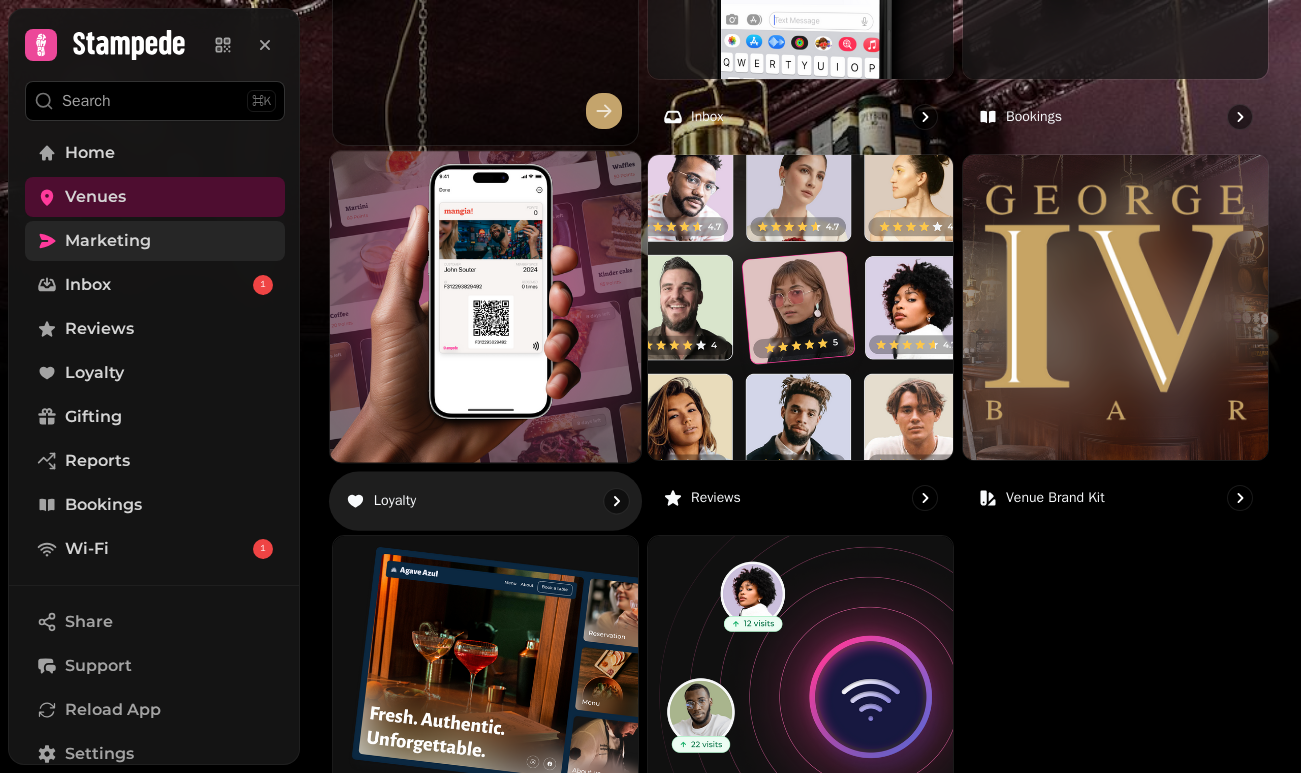 click at bounding box center [485, 307] 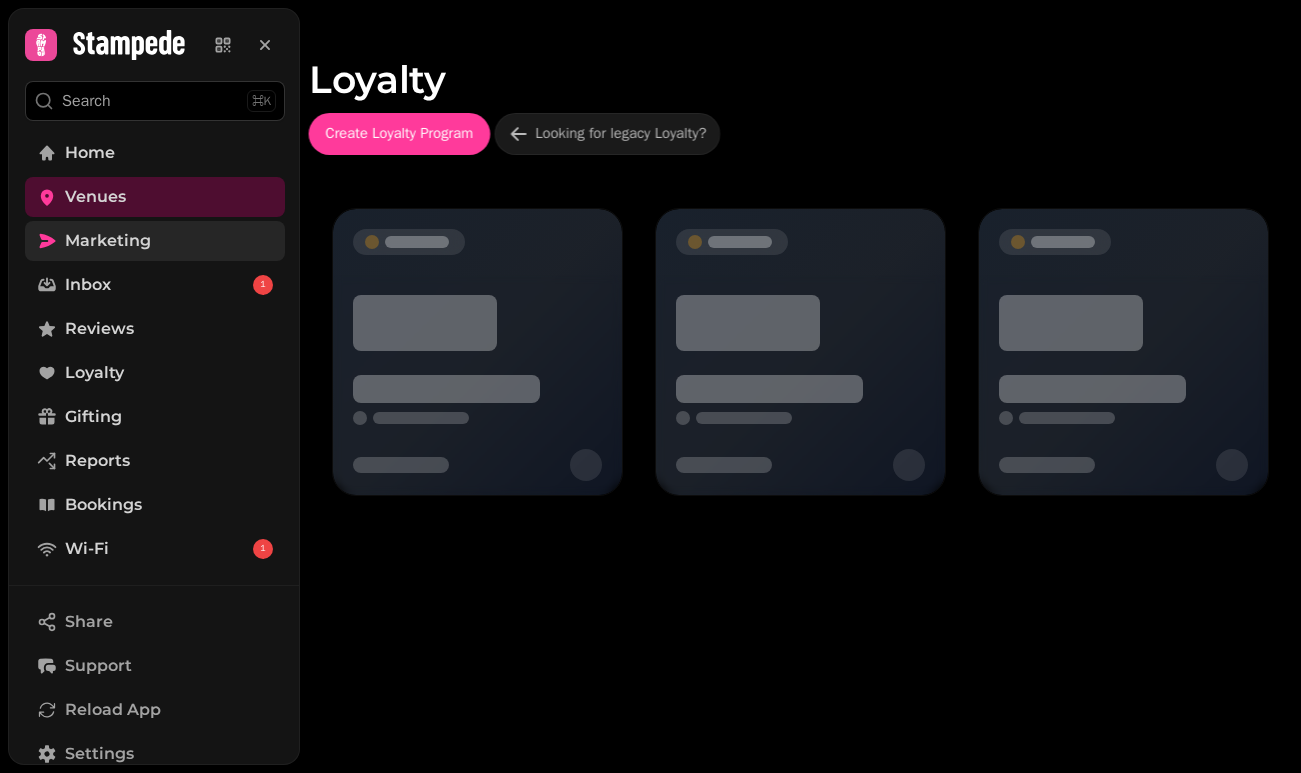 scroll, scrollTop: 0, scrollLeft: 0, axis: both 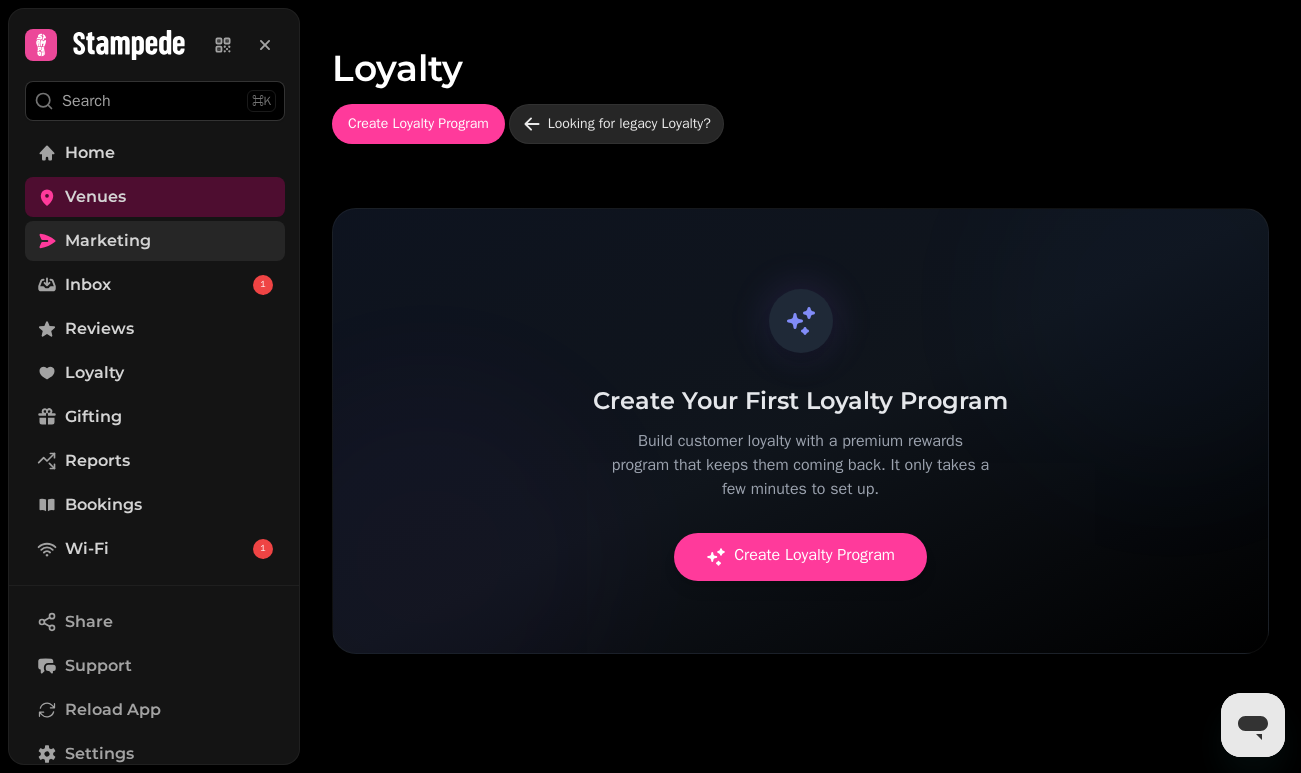 click on "Looking for legacy Loyalty?" at bounding box center (629, 124) 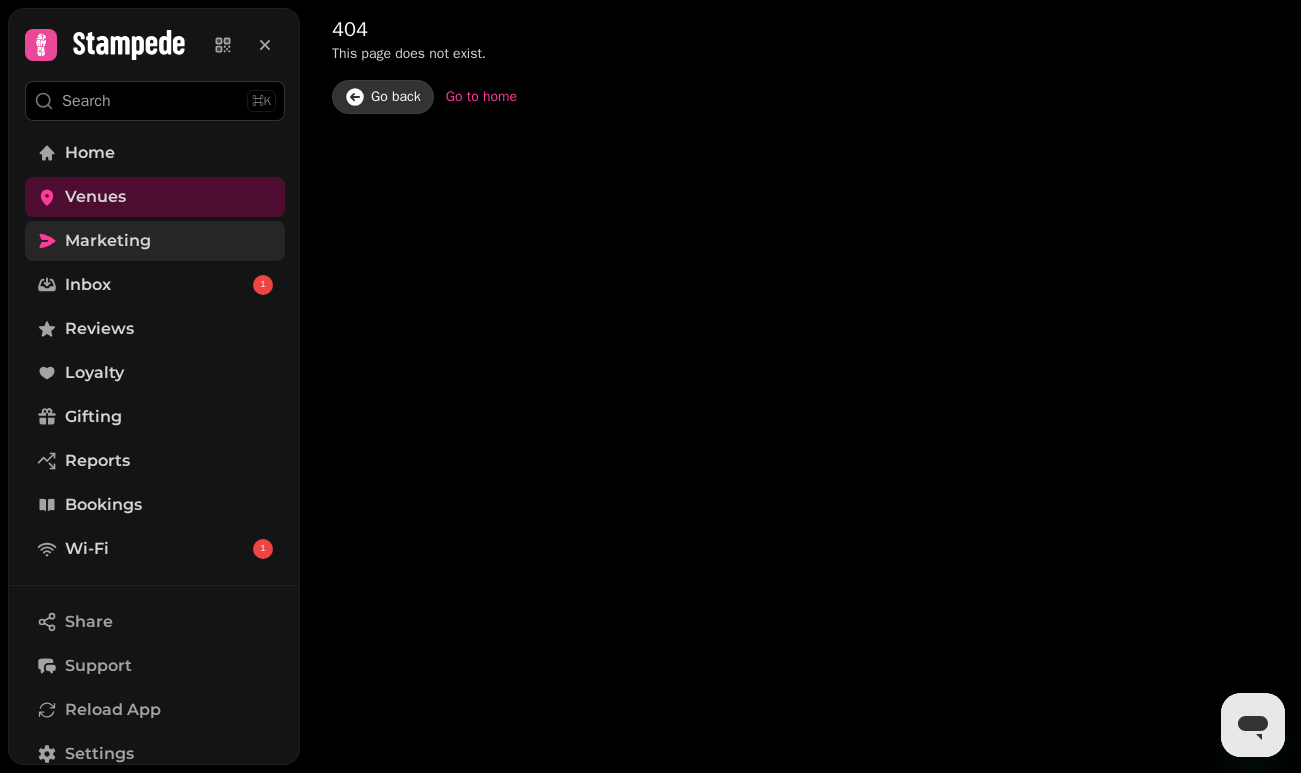 click on "Go to home" at bounding box center (481, 97) 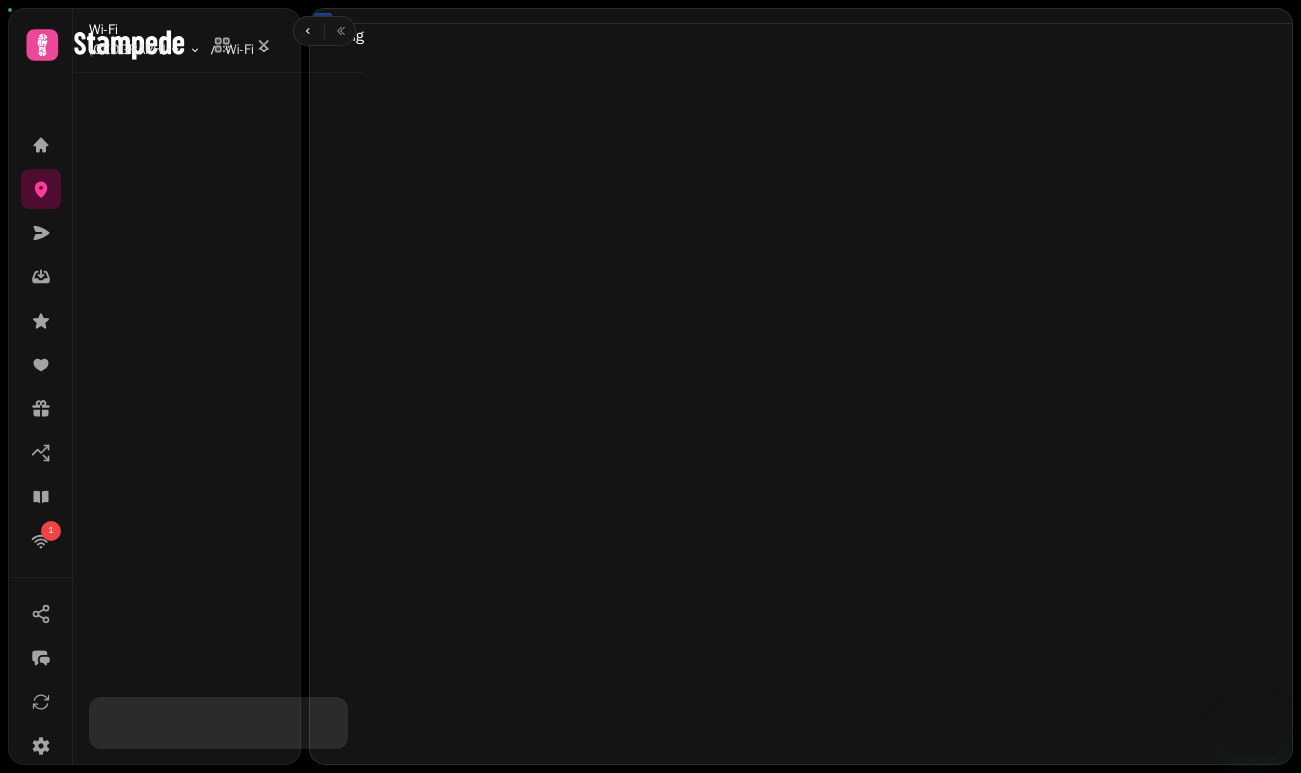 scroll, scrollTop: 0, scrollLeft: 0, axis: both 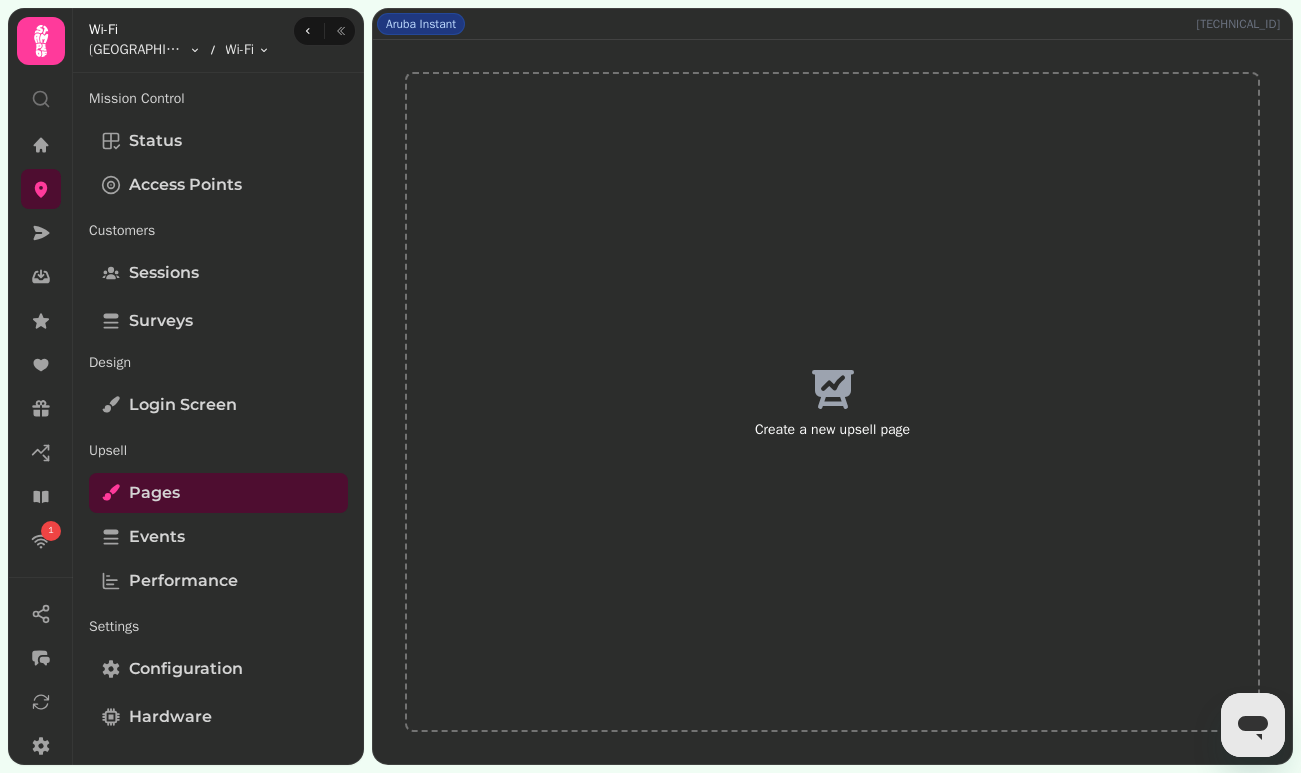 click on "Create a new upsell page" at bounding box center [832, 402] 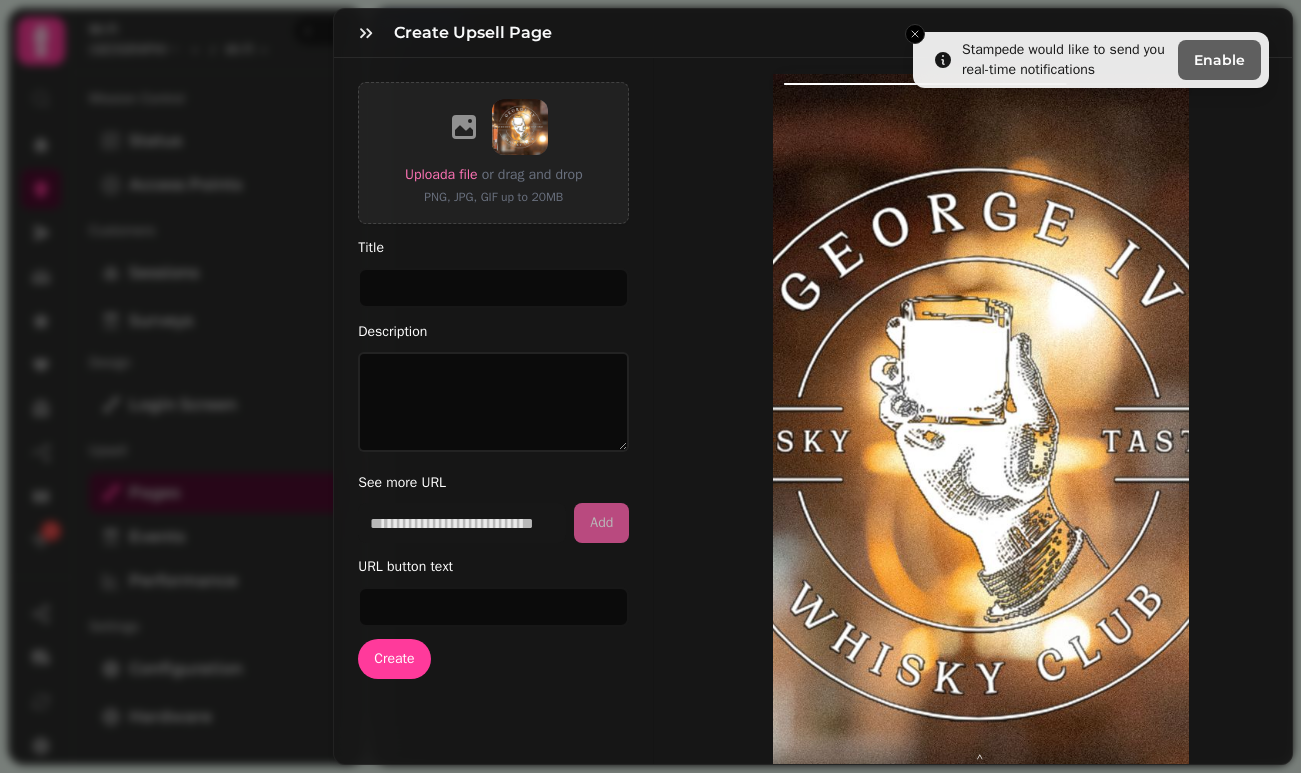 click on "Create Upsell Page" at bounding box center (813, 33) 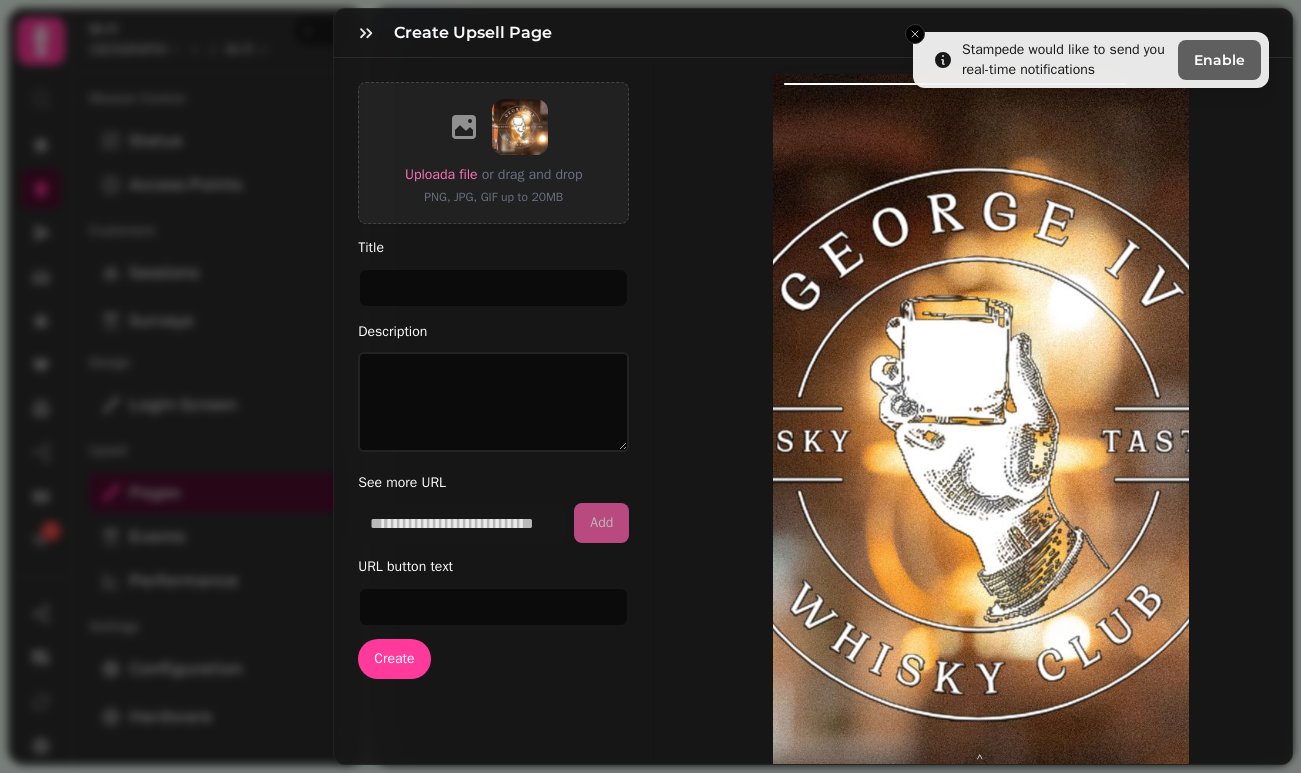 click on "Create Upsell Page" at bounding box center [813, 33] 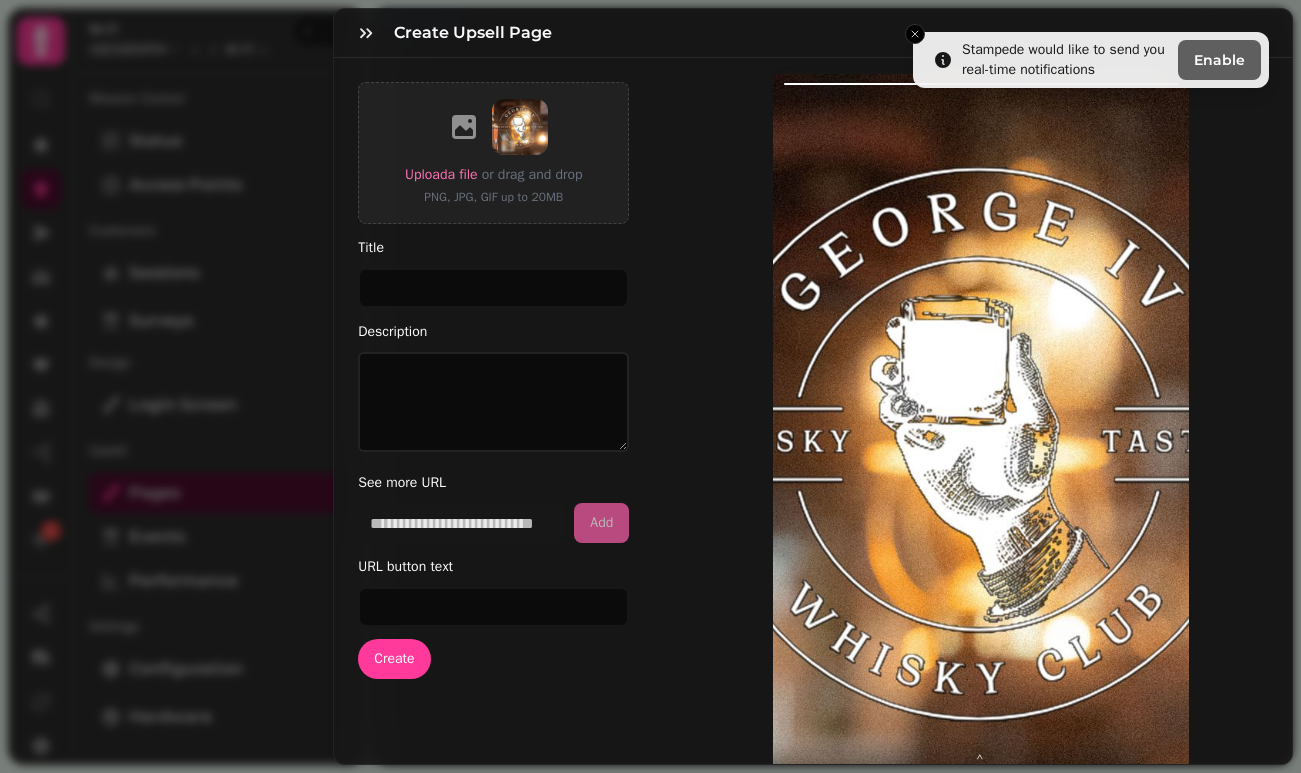 click at bounding box center [877, 444] 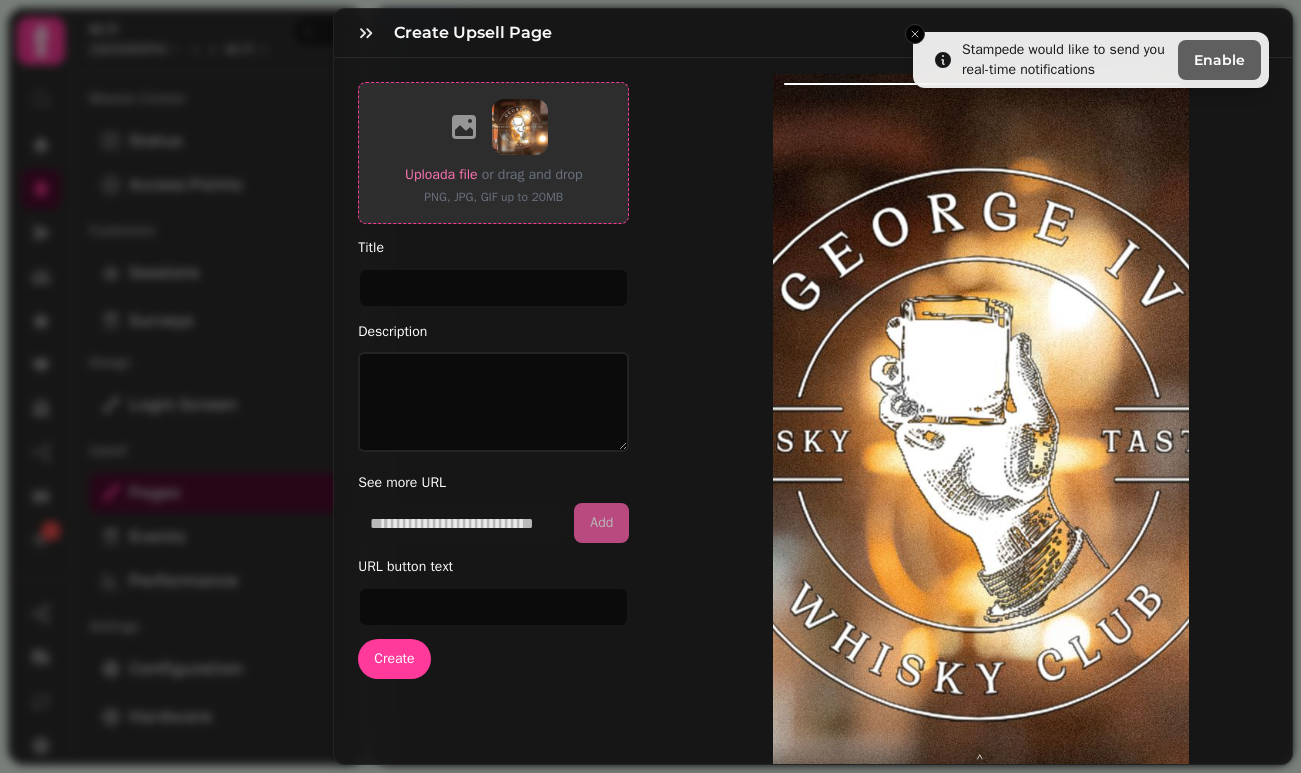 click at bounding box center [520, 127] 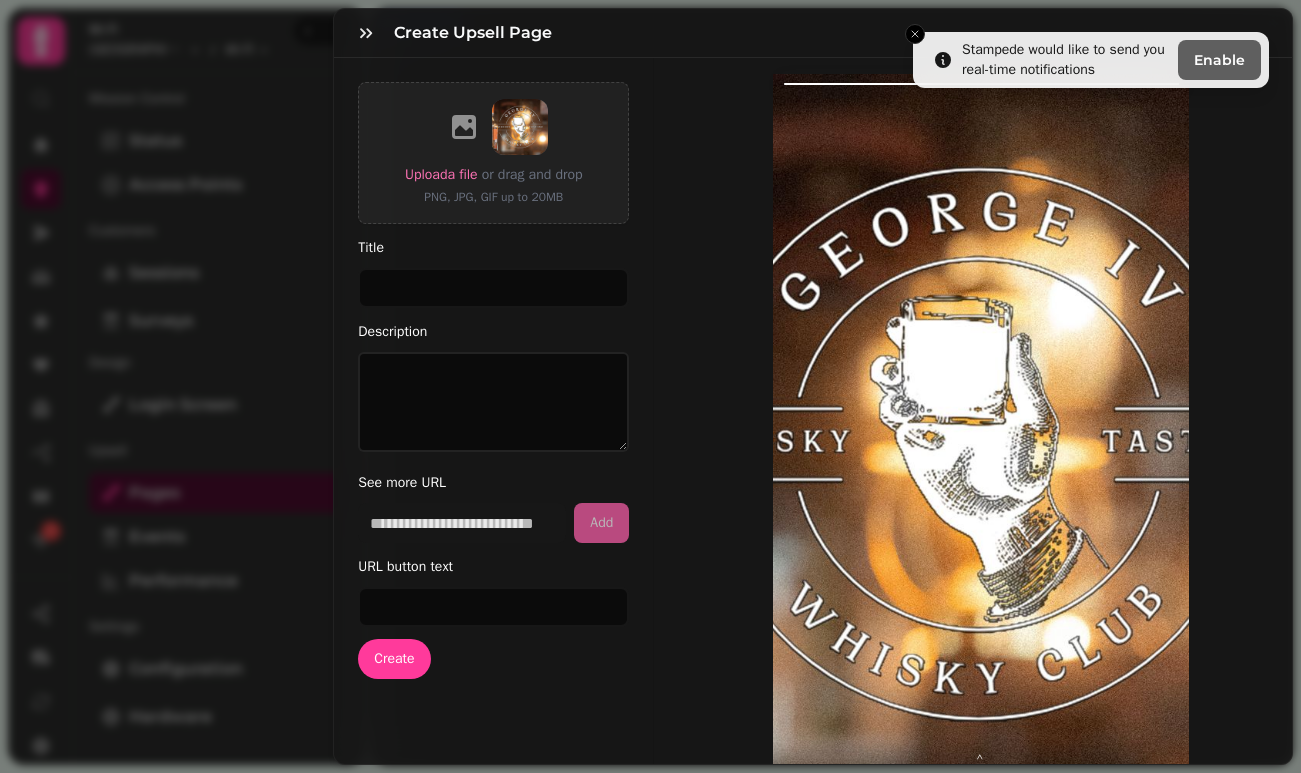 click at bounding box center [1085, 444] 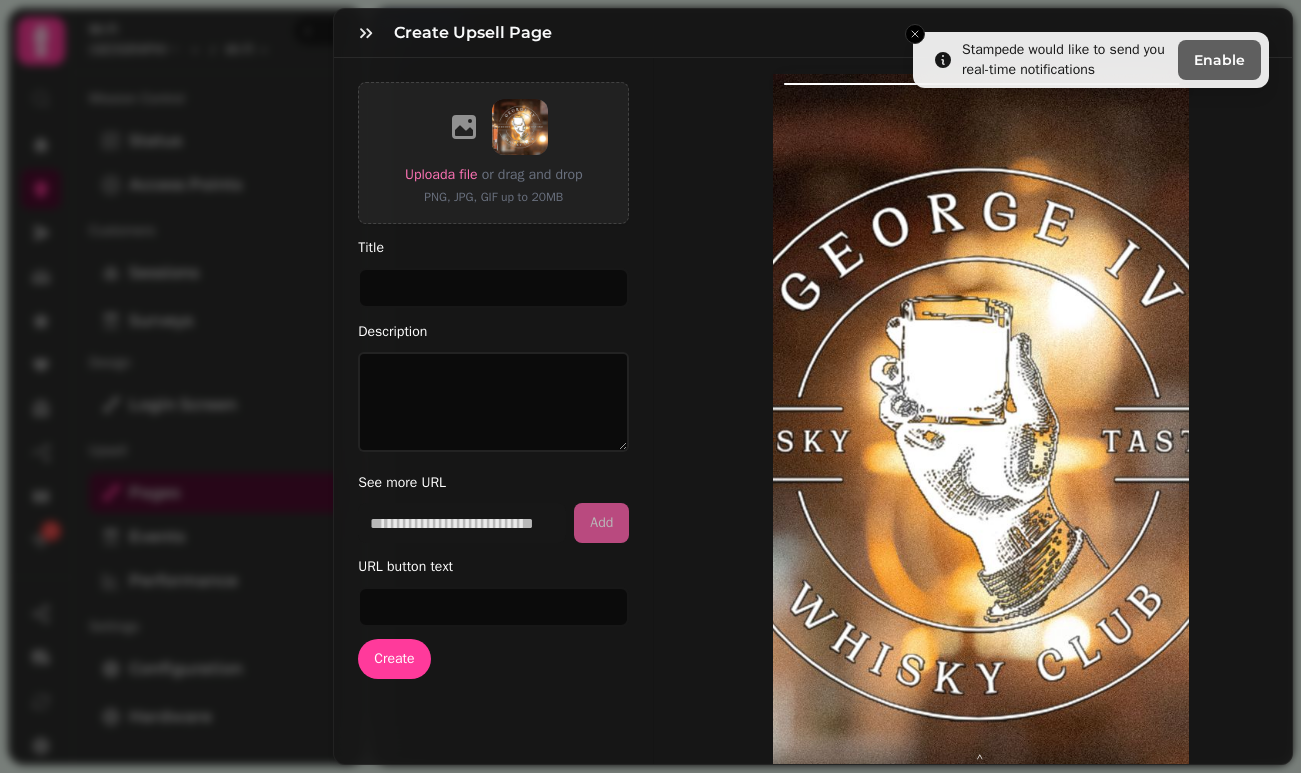 click on "Create Upsell Page" at bounding box center [813, 33] 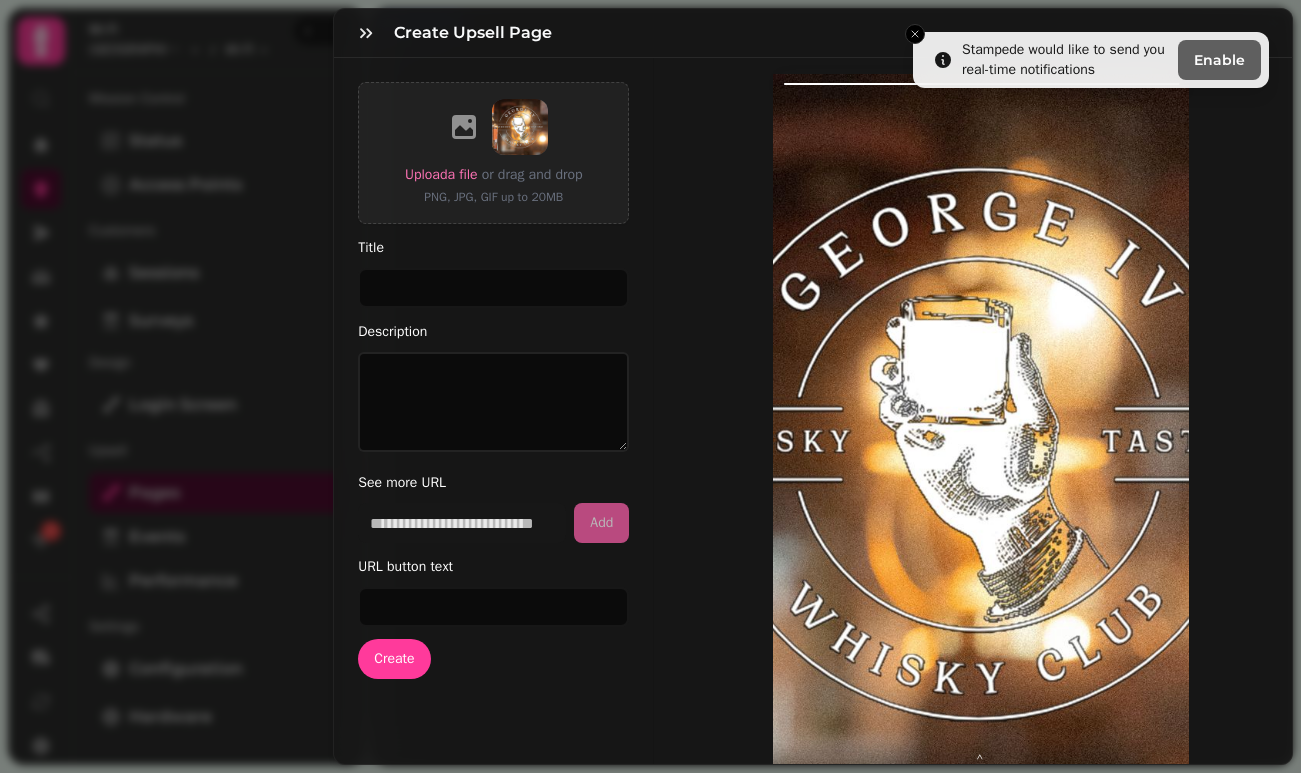 click on "Create Upsell Page Upload  a file or drag and drop PNG, JPG, GIF up to 20MB Title Description See more URL Add URL button text Create ⌃ See more" at bounding box center [650, 402] 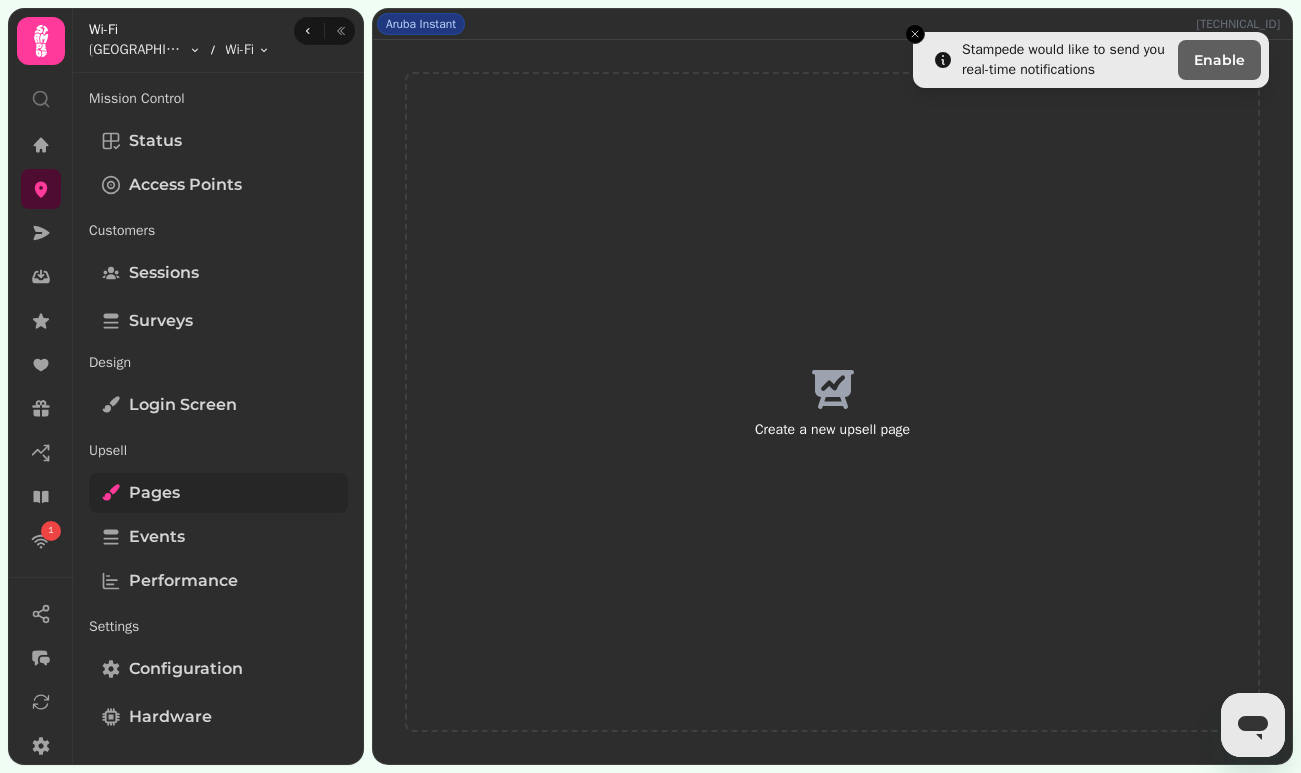 click on "Pages" at bounding box center (218, 493) 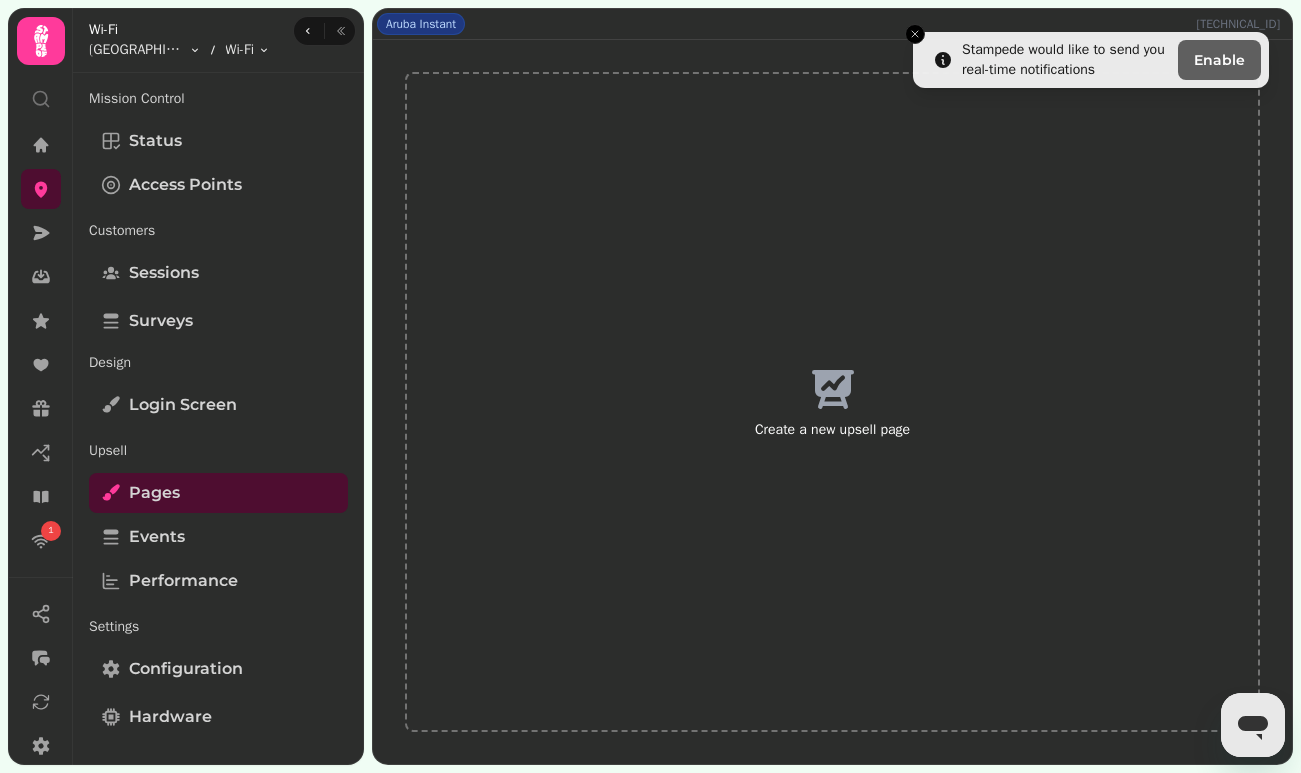 click on "Create a new upsell page" at bounding box center [832, 402] 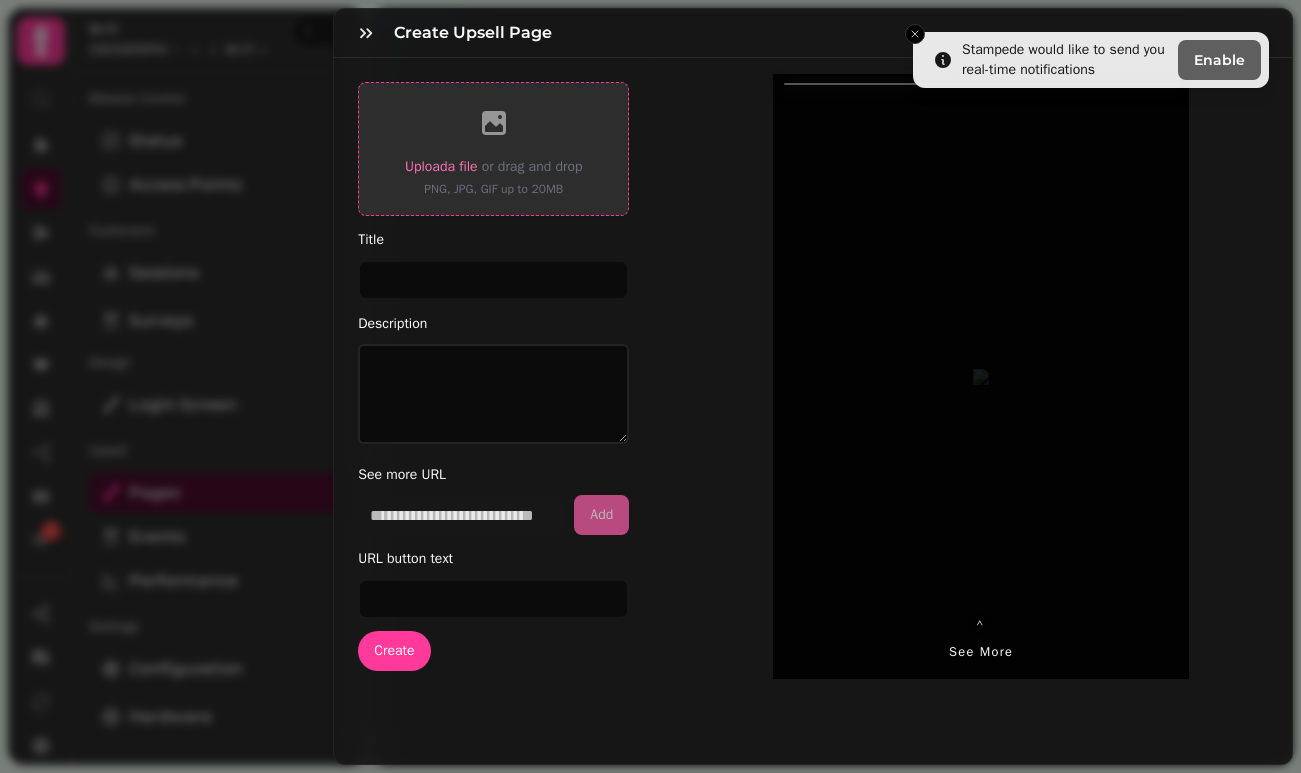 click at bounding box center [494, 123] 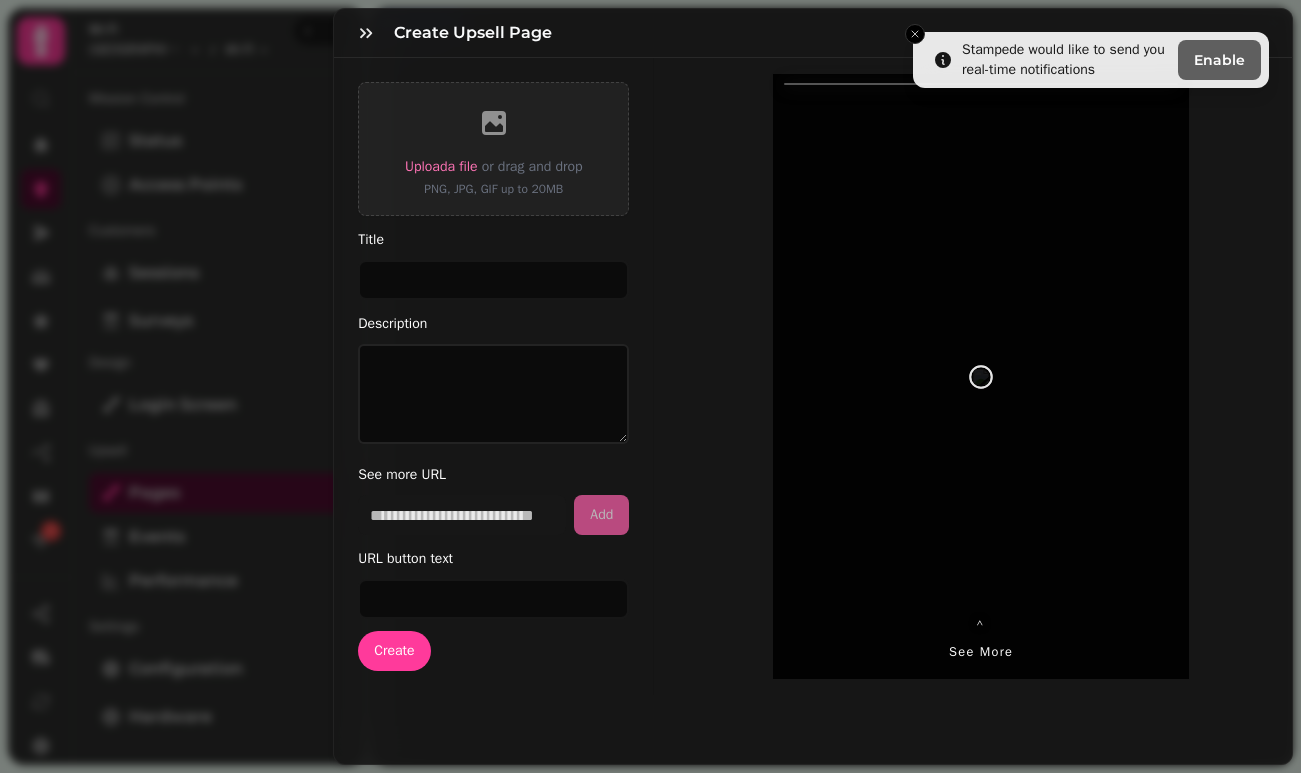 click on "Create Upsell Page" at bounding box center (813, 33) 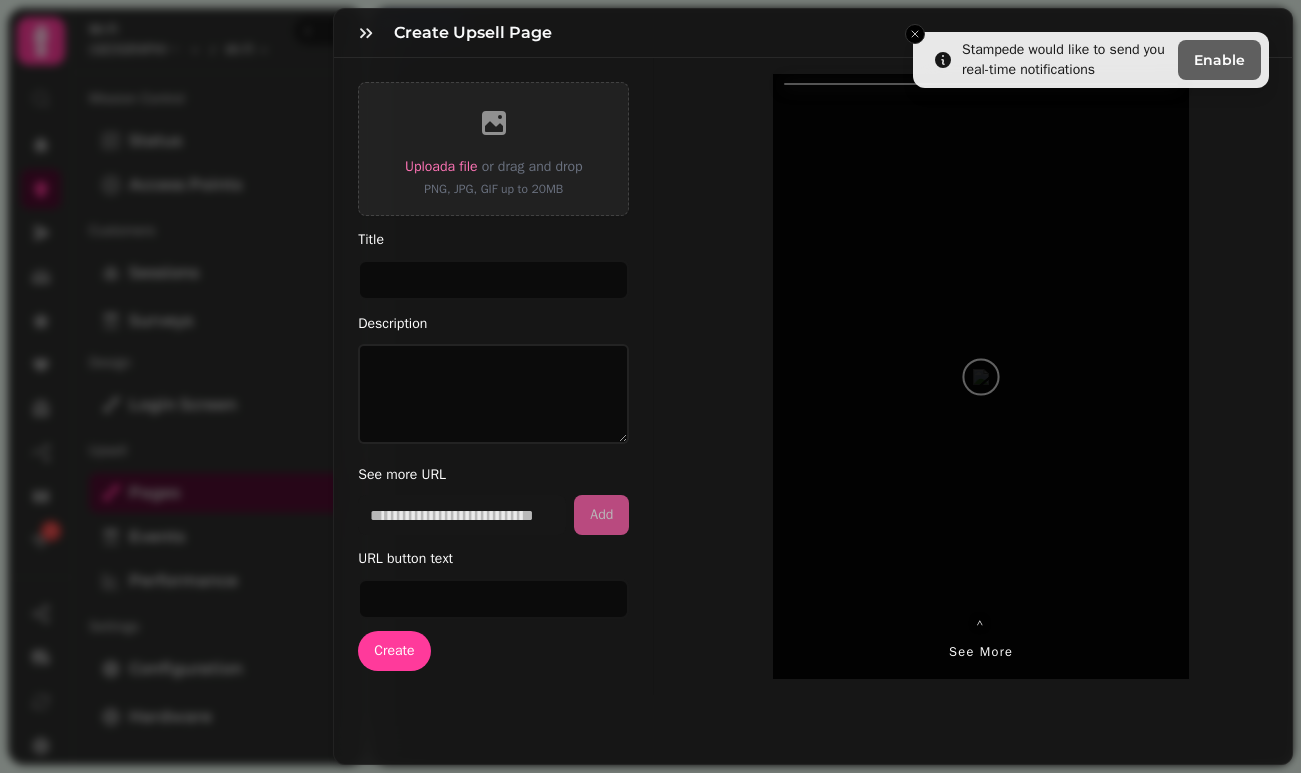 click on "Create Upsell Page Upload  a file or drag and drop PNG, JPG, GIF up to 20MB Title Description See more URL Add URL button text Create ⌃ See more" at bounding box center (650, 402) 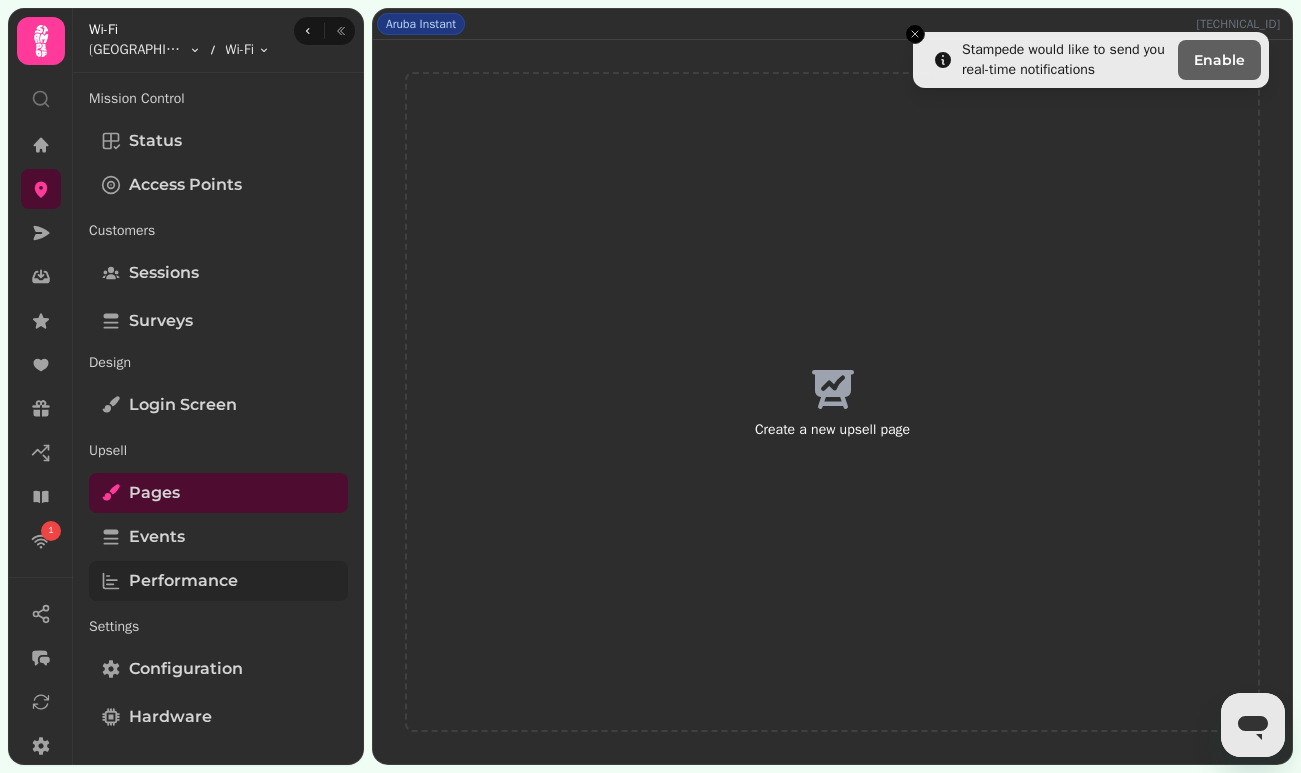 click on "Performance" at bounding box center [183, 581] 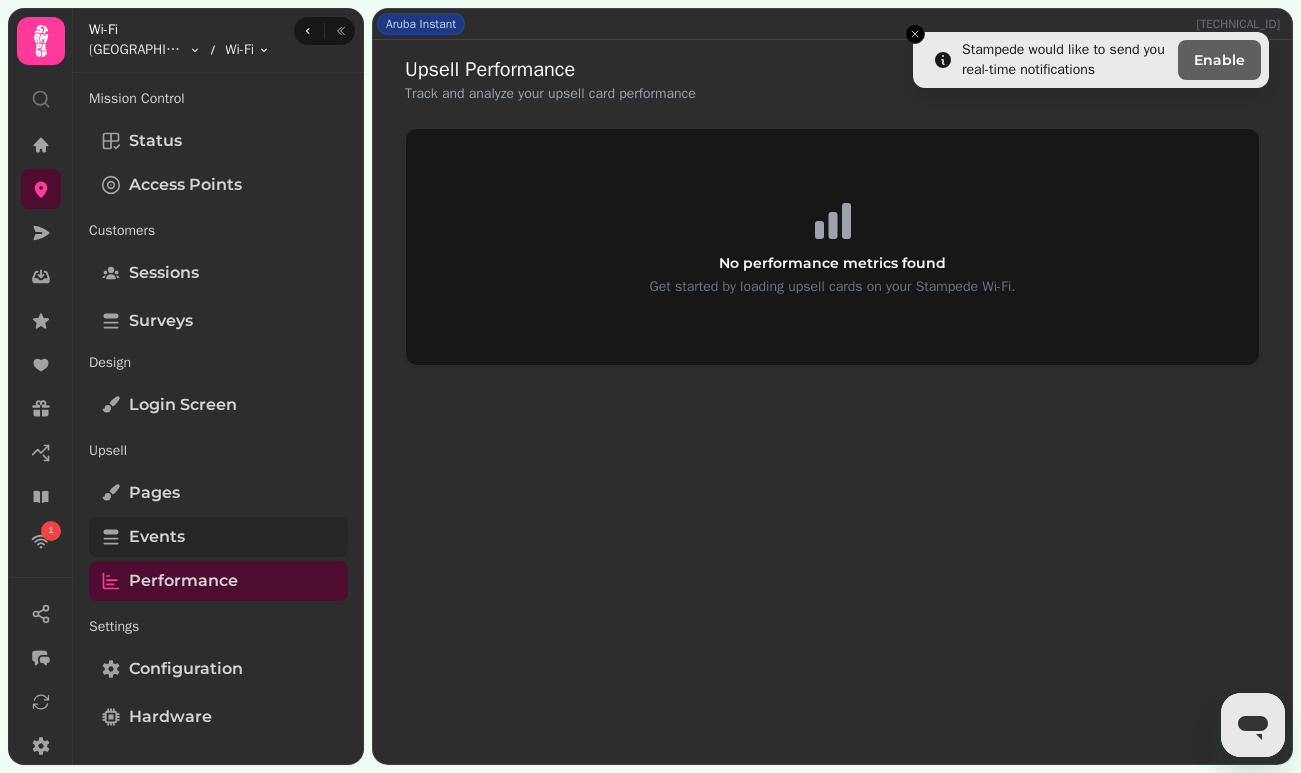 click on "Events" at bounding box center (218, 537) 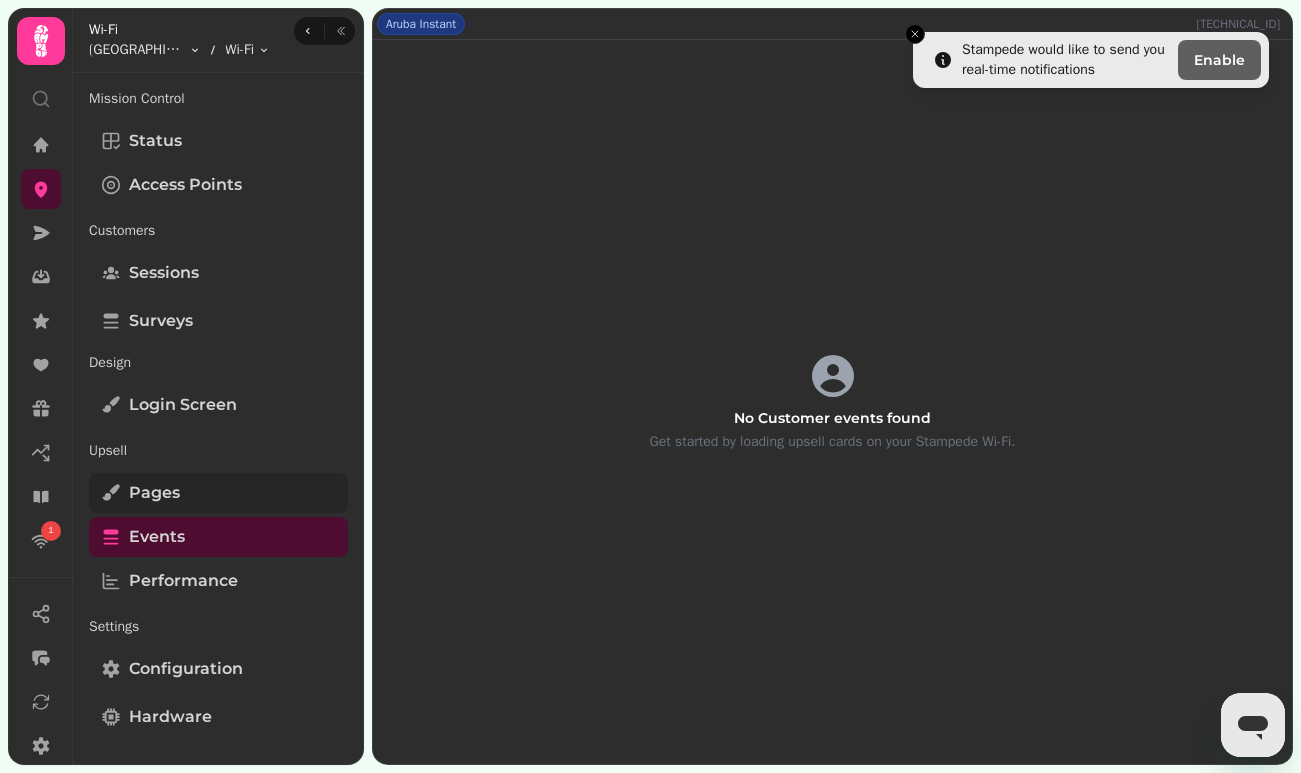 click on "Pages" at bounding box center [218, 493] 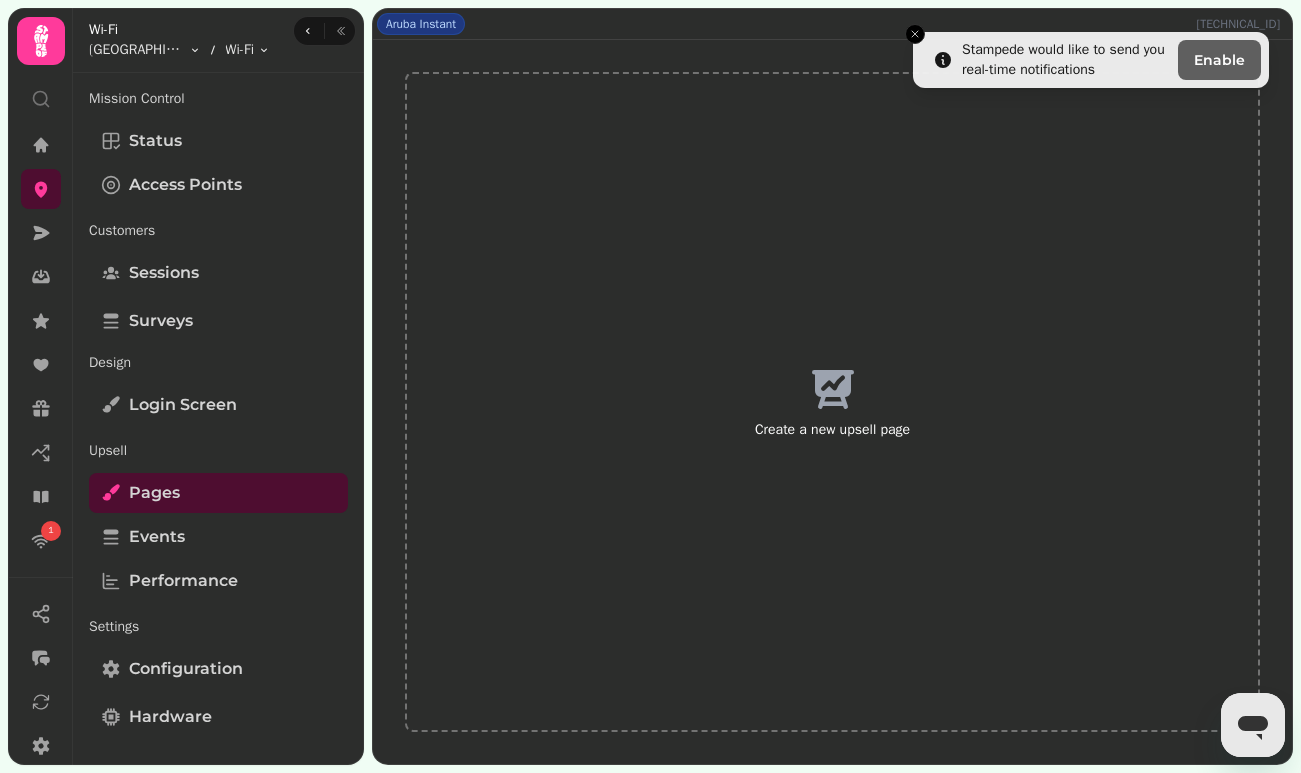 click on "Create a new upsell page" at bounding box center [832, 402] 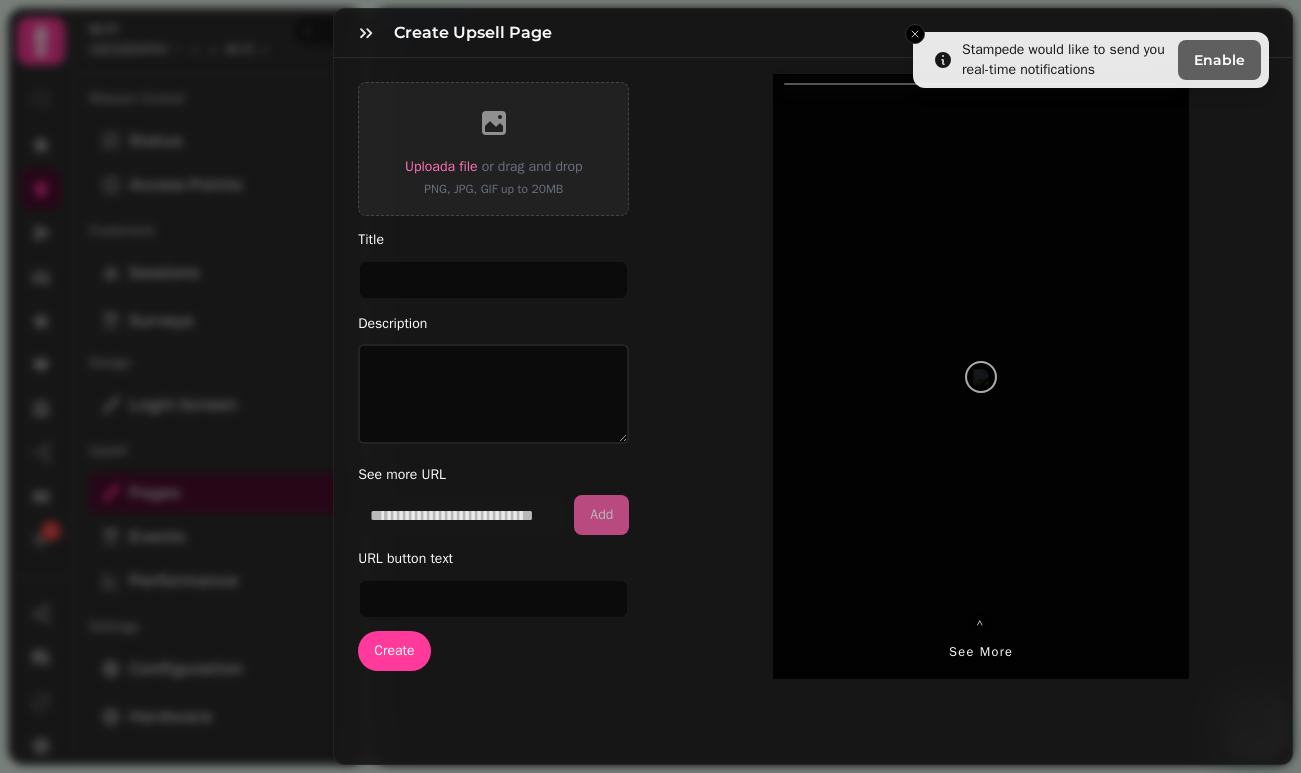 click at bounding box center [650, 386] 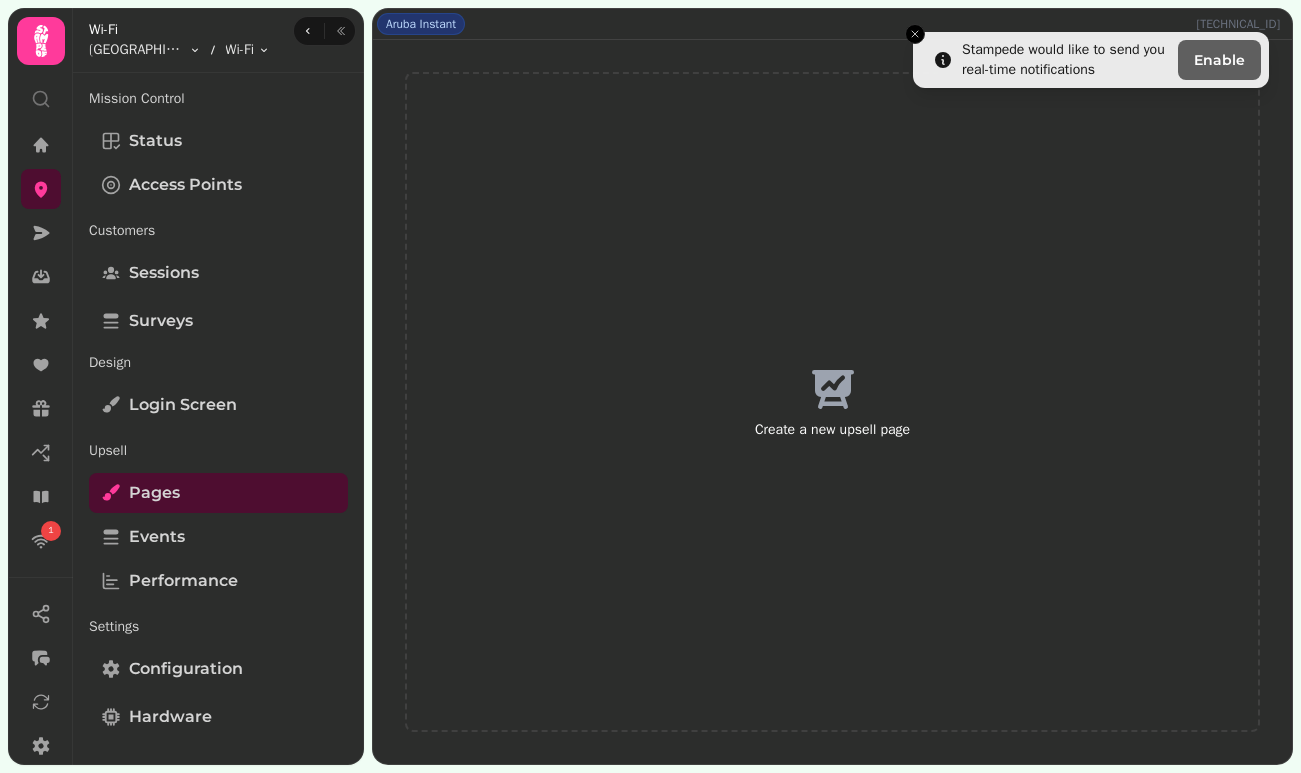 click on "Aruba Instant" at bounding box center [421, 24] 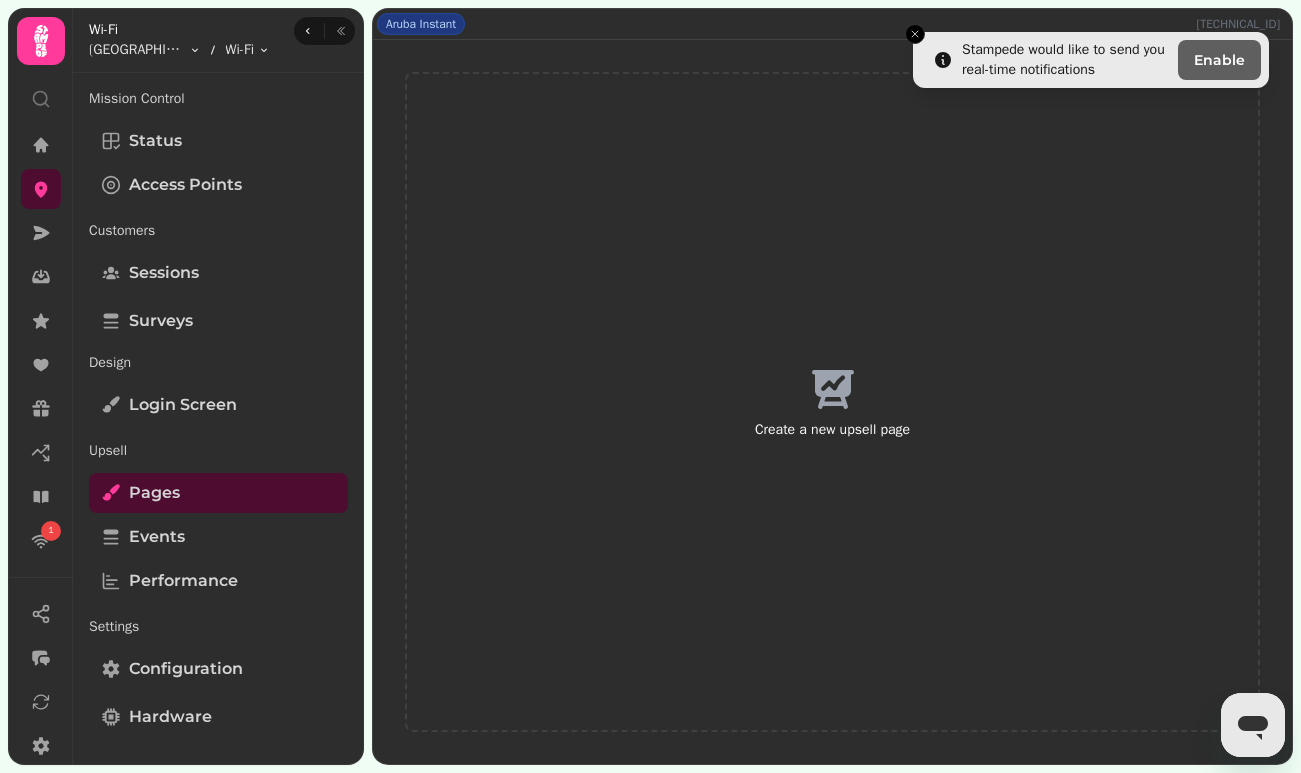 click 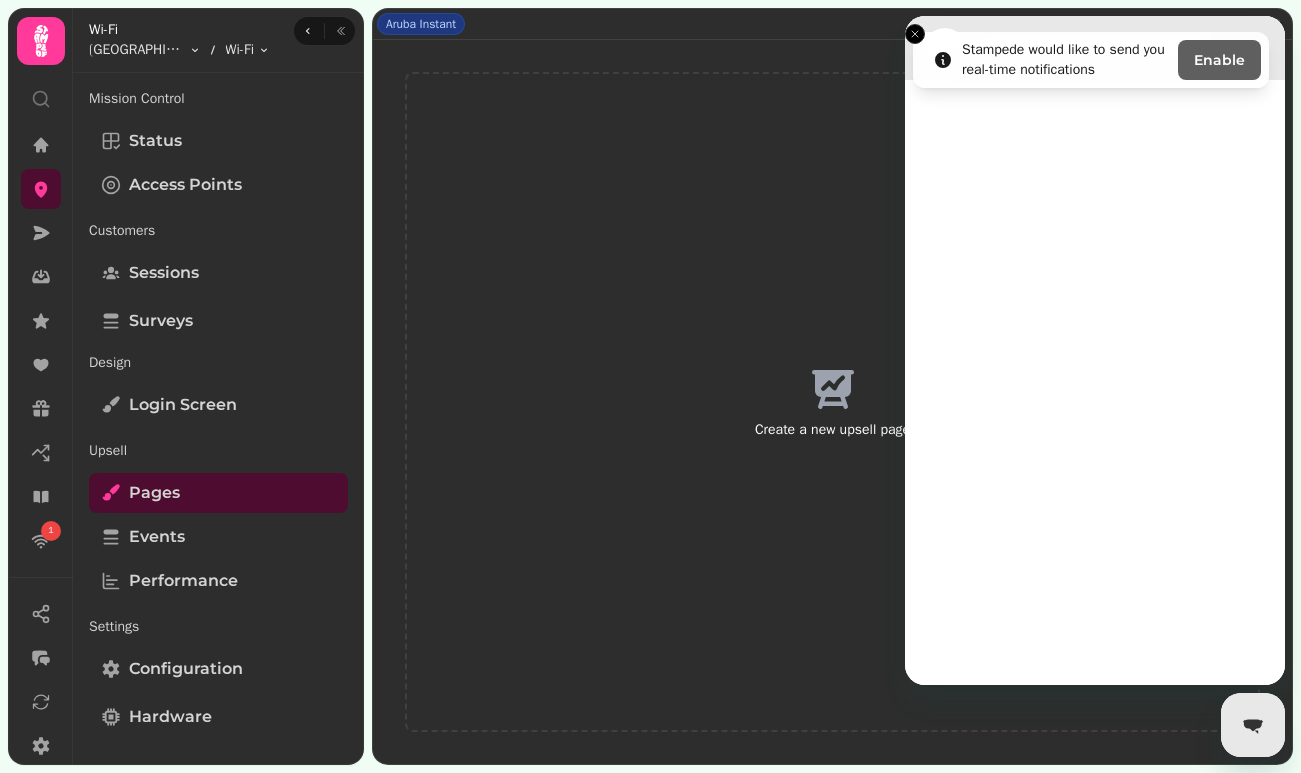 scroll, scrollTop: 0, scrollLeft: 0, axis: both 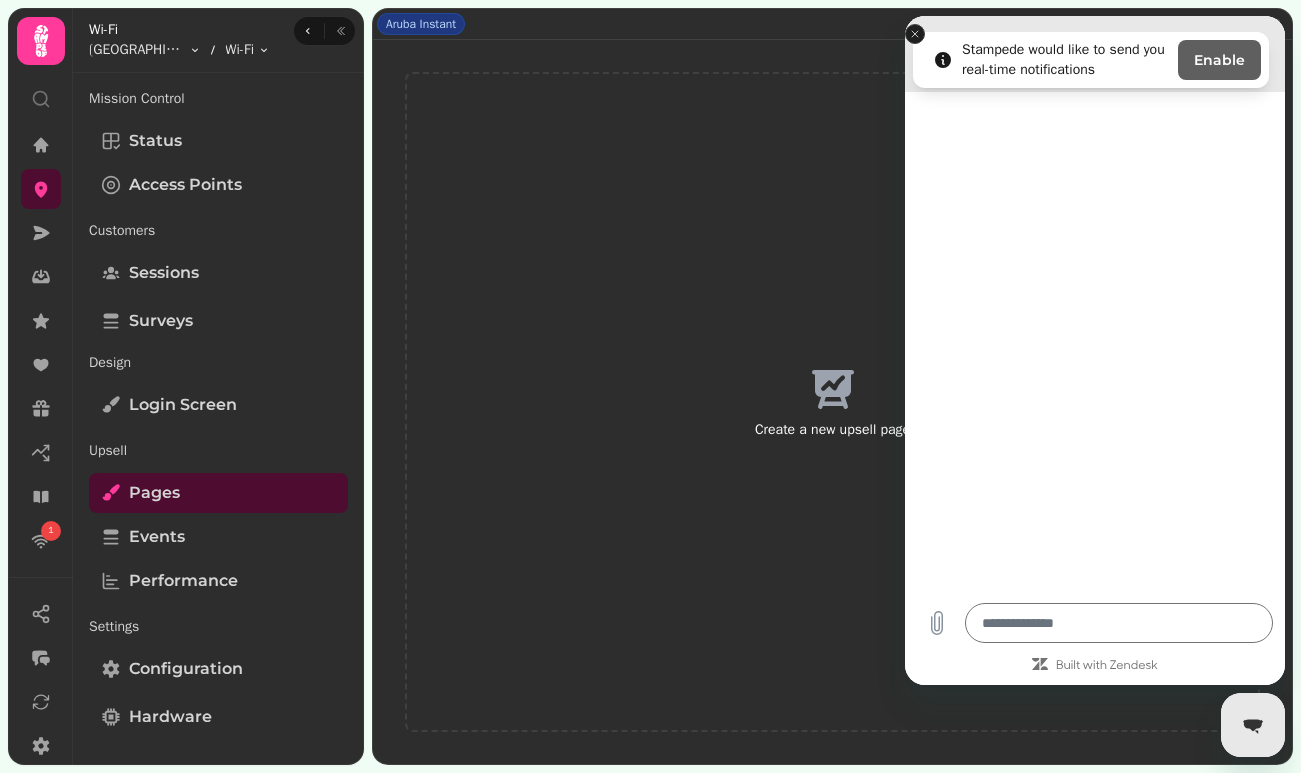 click 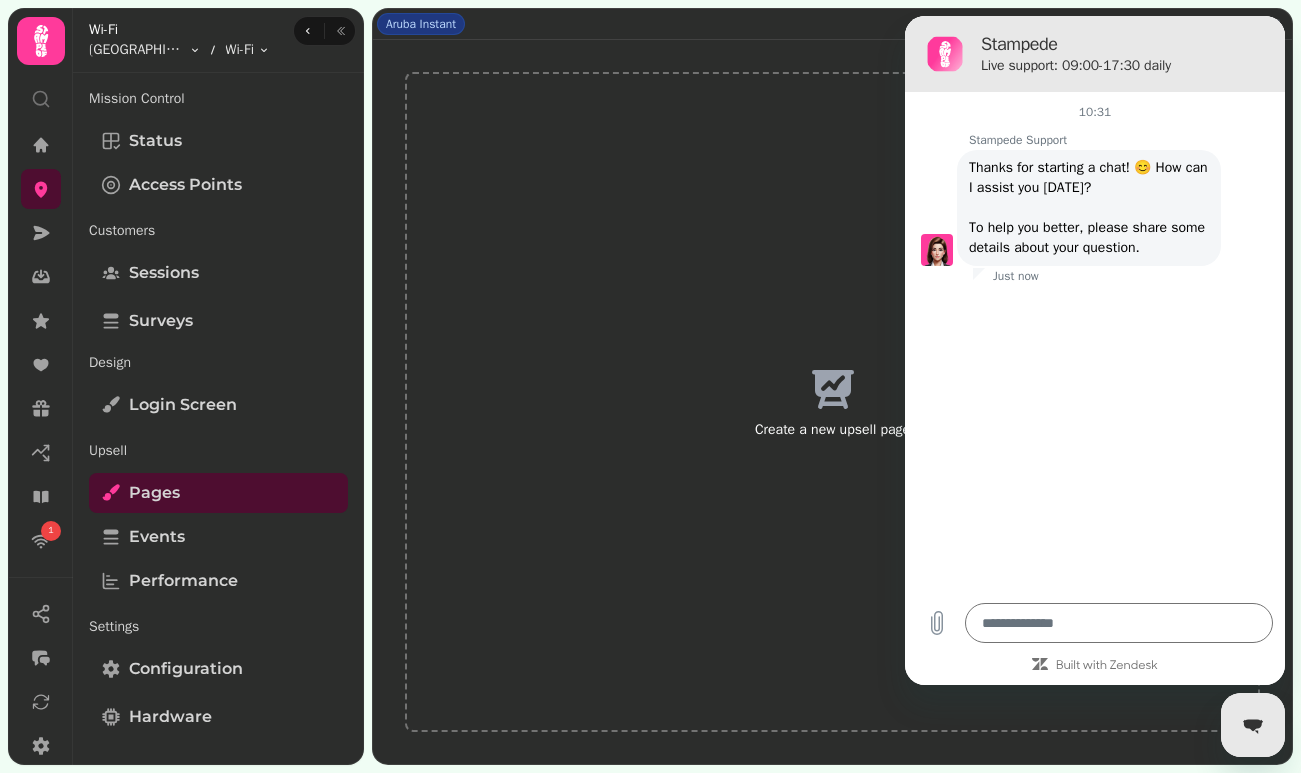 click on "Create a new upsell page" at bounding box center (832, 402) 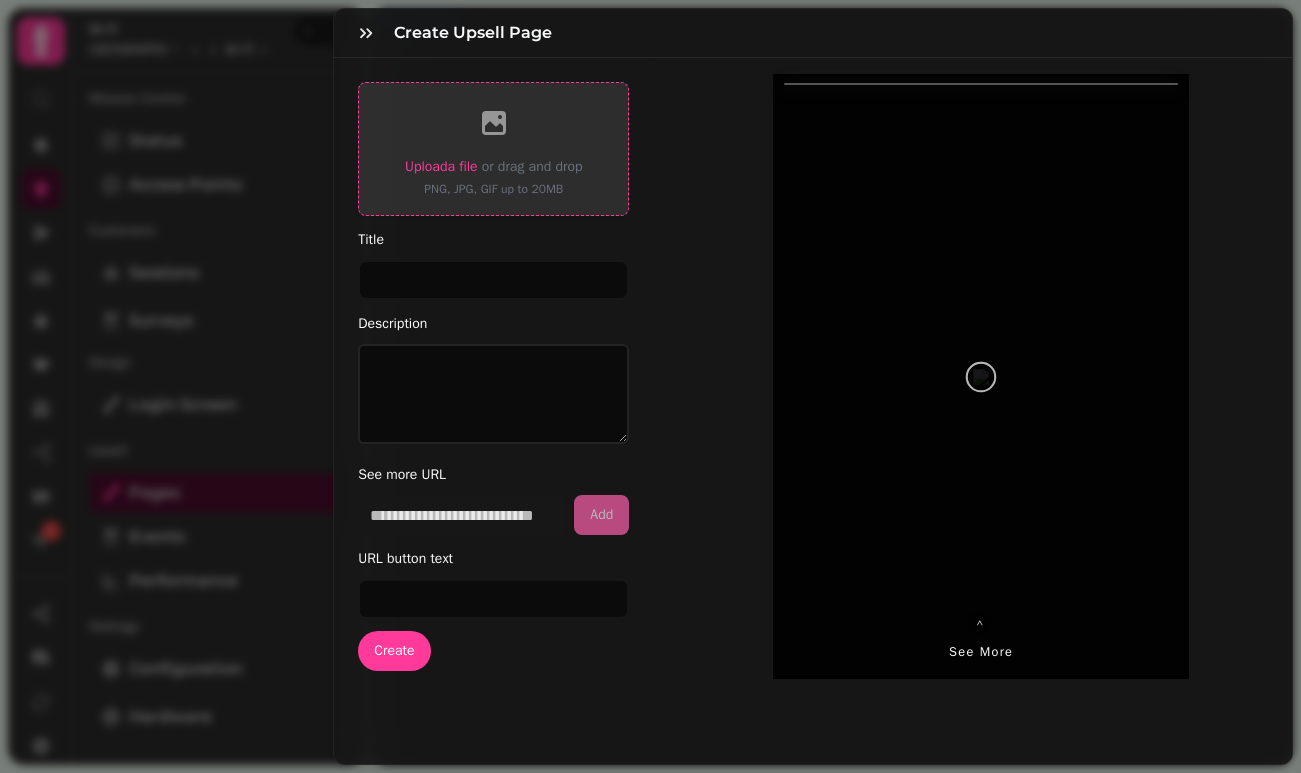 click on "Upload  a file" at bounding box center (441, 166) 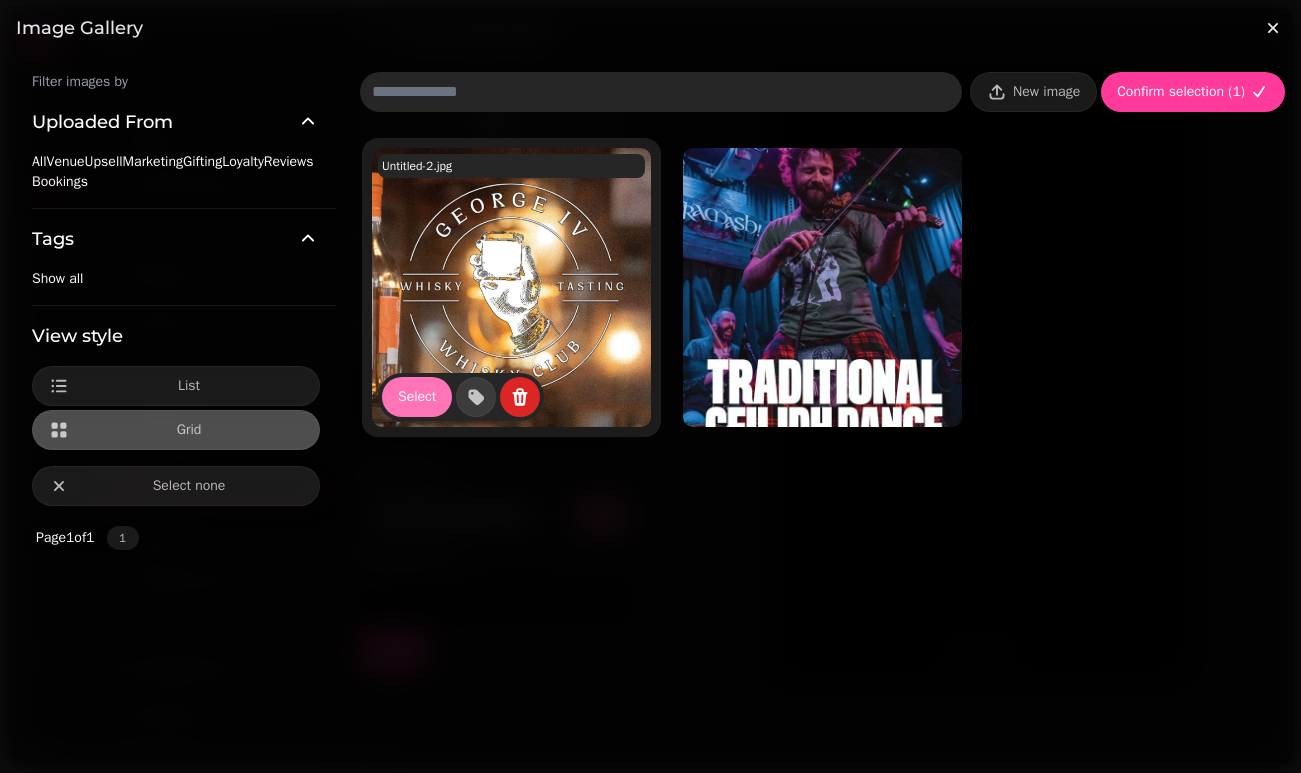 click on "Select" at bounding box center [417, 397] 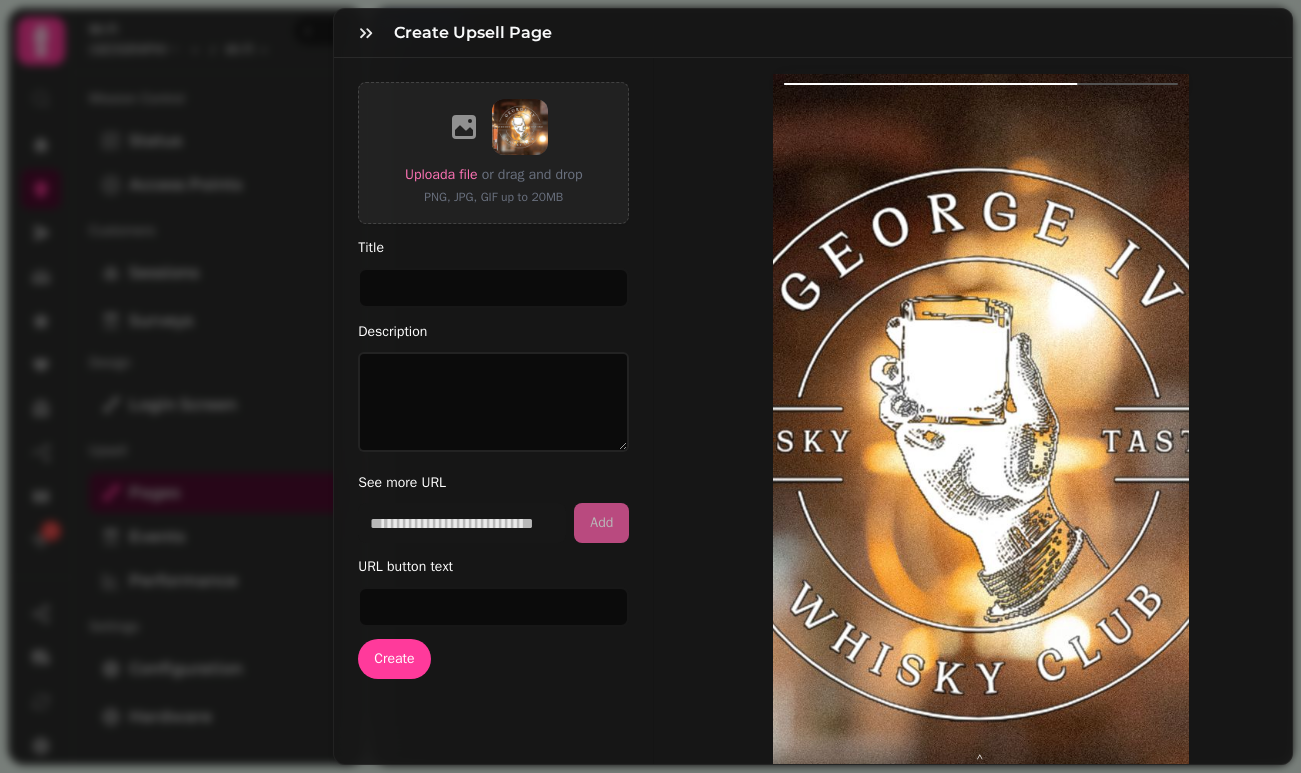 click on "Create Upsell Page Upload  a file or drag and drop PNG, JPG, GIF up to 20MB Title Description See more URL Add URL button text Create ⌃ See more" at bounding box center [650, 402] 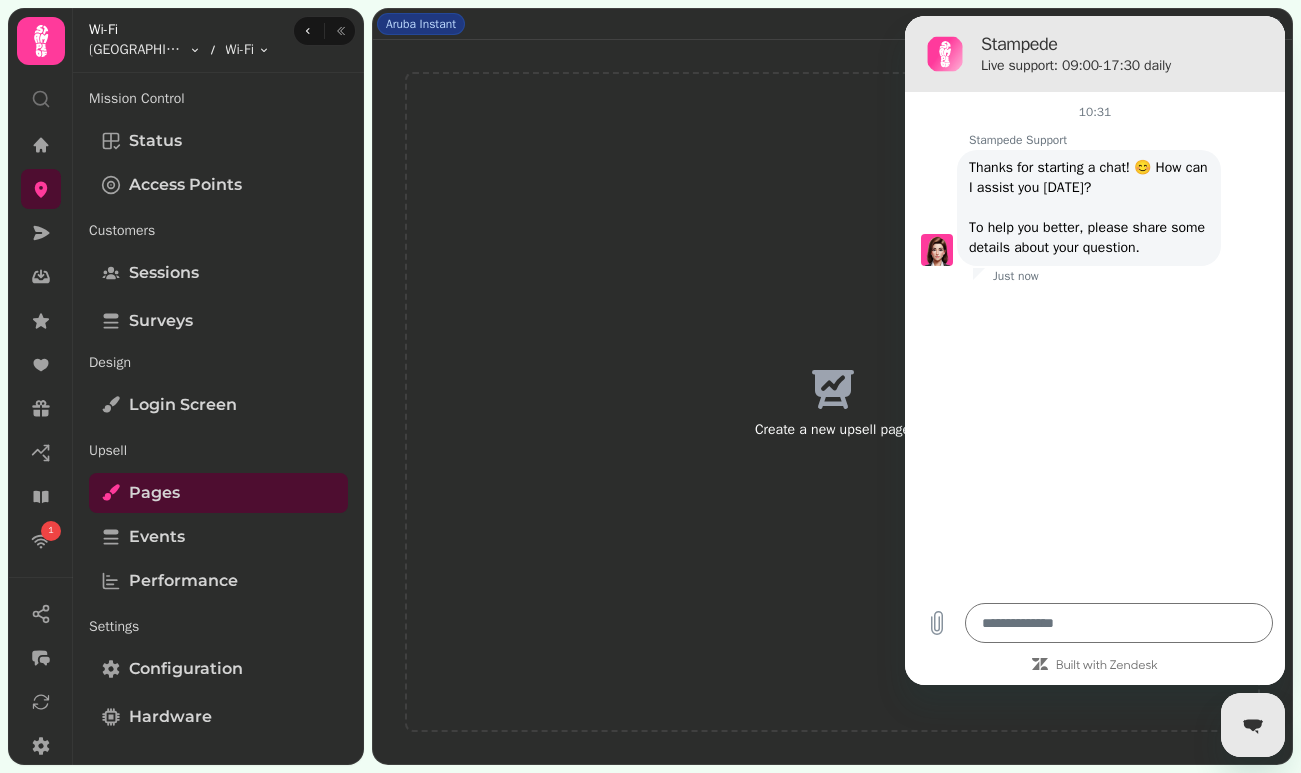 click on "Create a new upsell page" at bounding box center (832, 402) 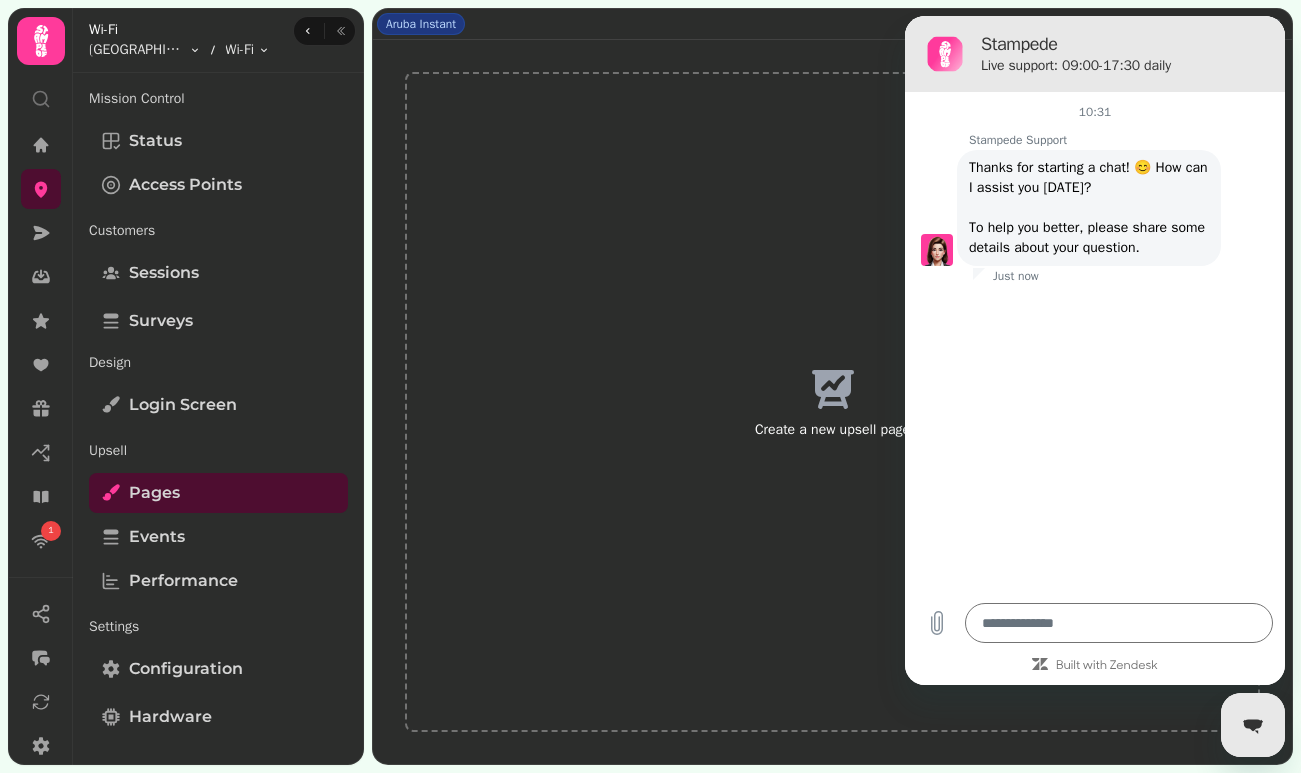 click on "Create a new upsell page" at bounding box center (832, 402) 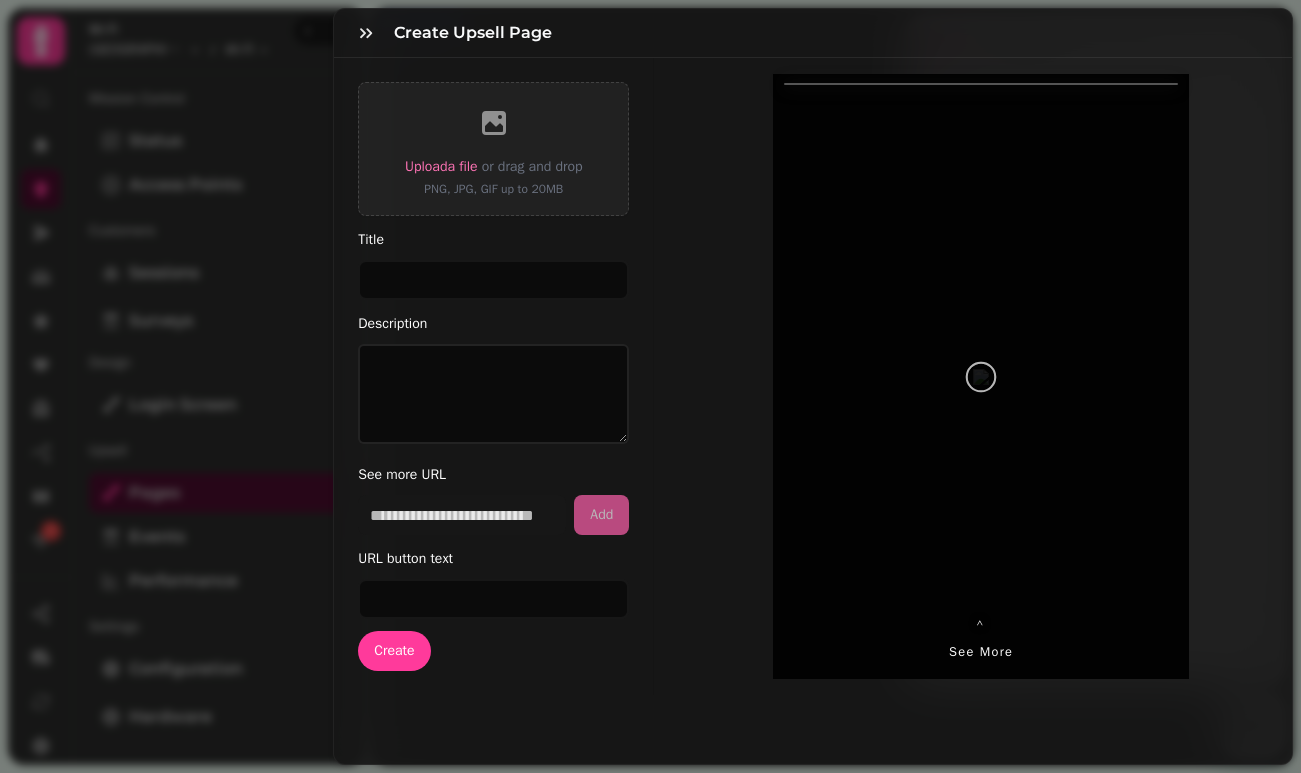 type on "*" 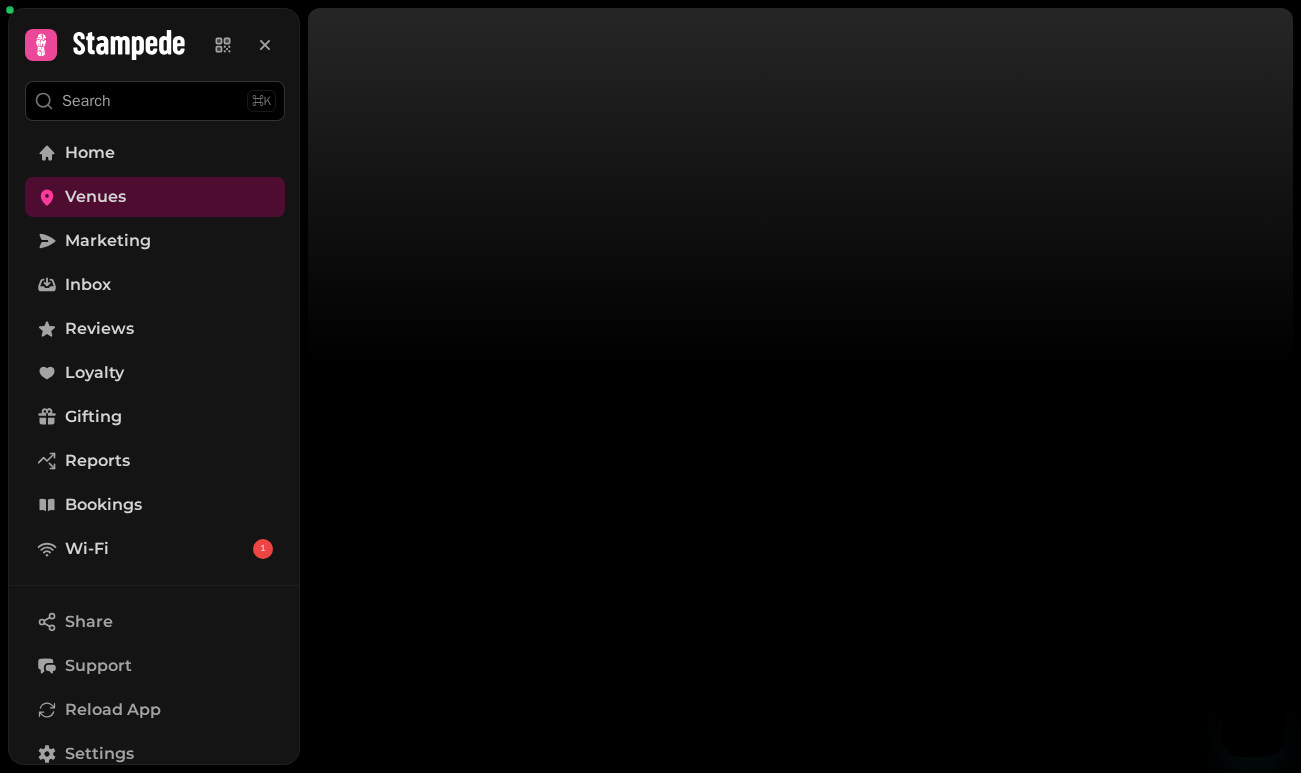 scroll, scrollTop: 0, scrollLeft: 0, axis: both 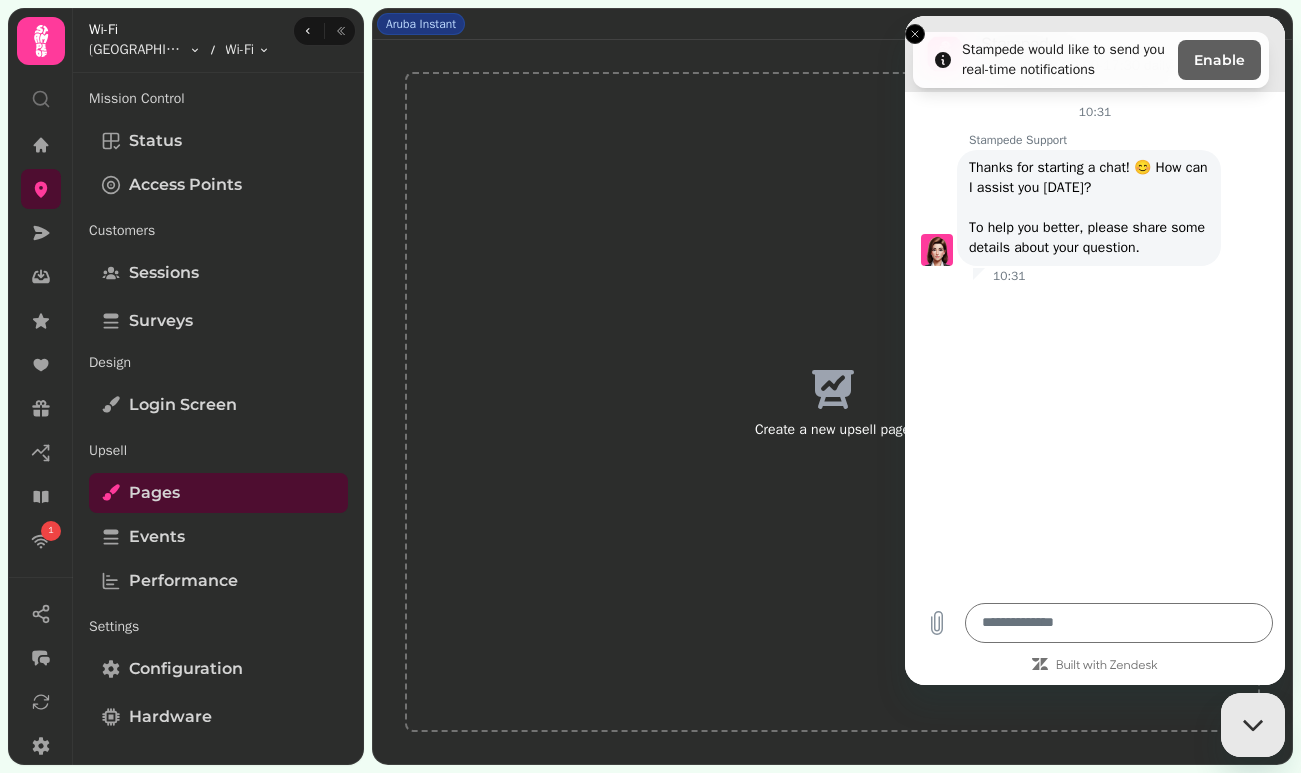 click on "Create a new upsell page" at bounding box center [832, 430] 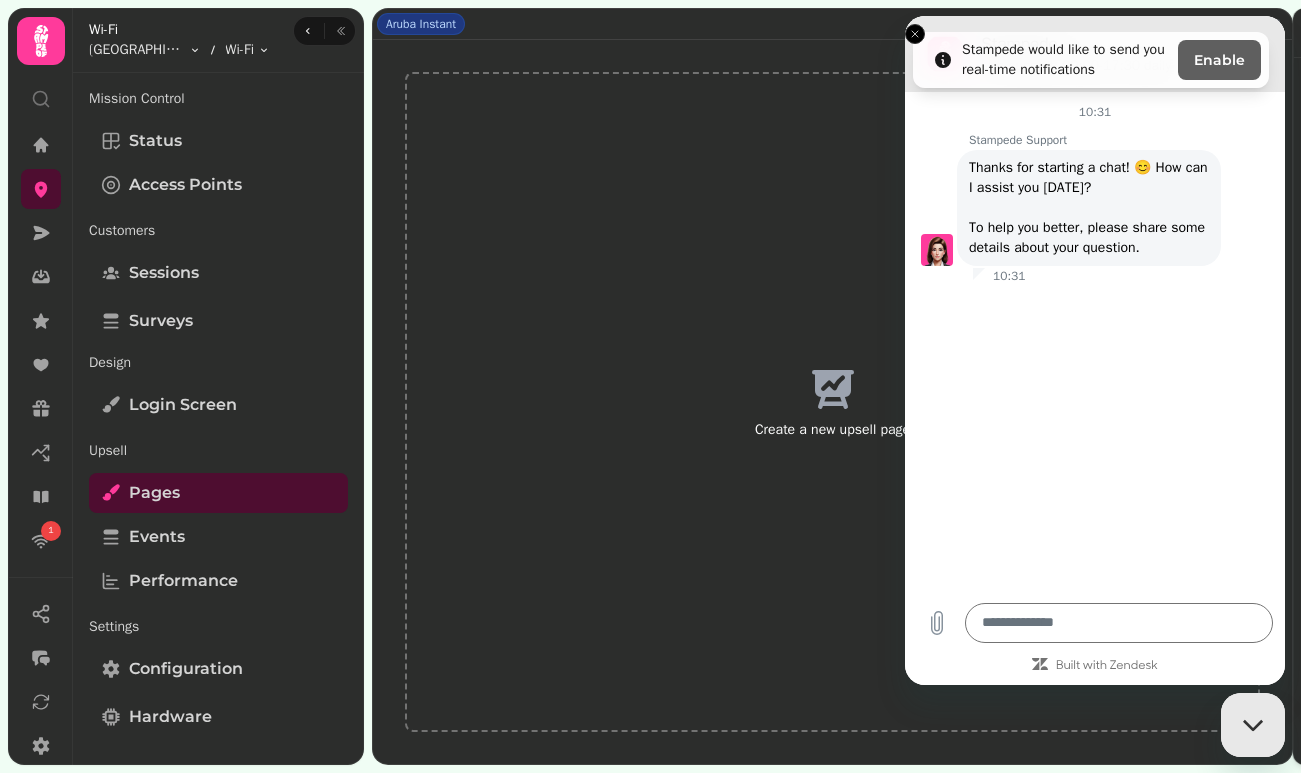 click on "Create Upsell Page Upload  a file or drag and drop PNG, JPG, GIF up to 20MB Title Description See more URL Add URL button text Create ⌃ See more" at bounding box center (650, 402) 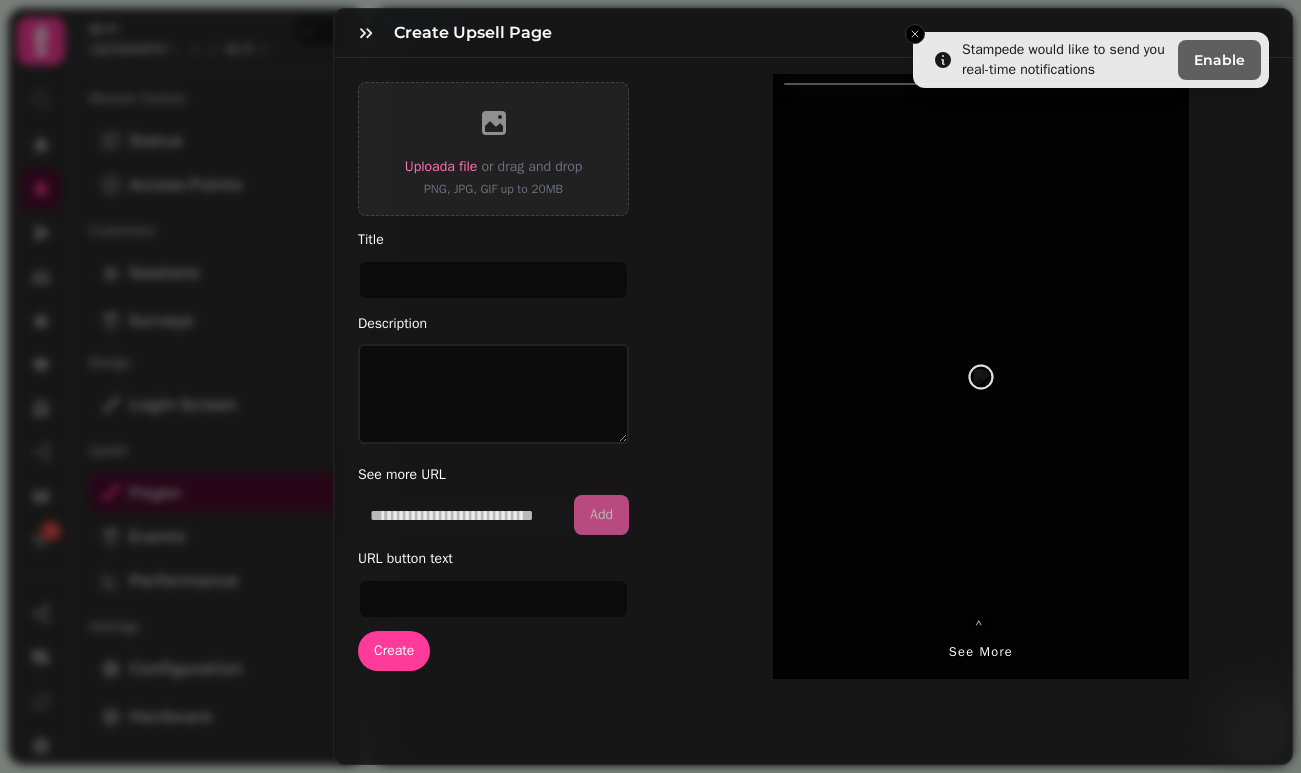 click on "Create Upsell Page" at bounding box center (813, 33) 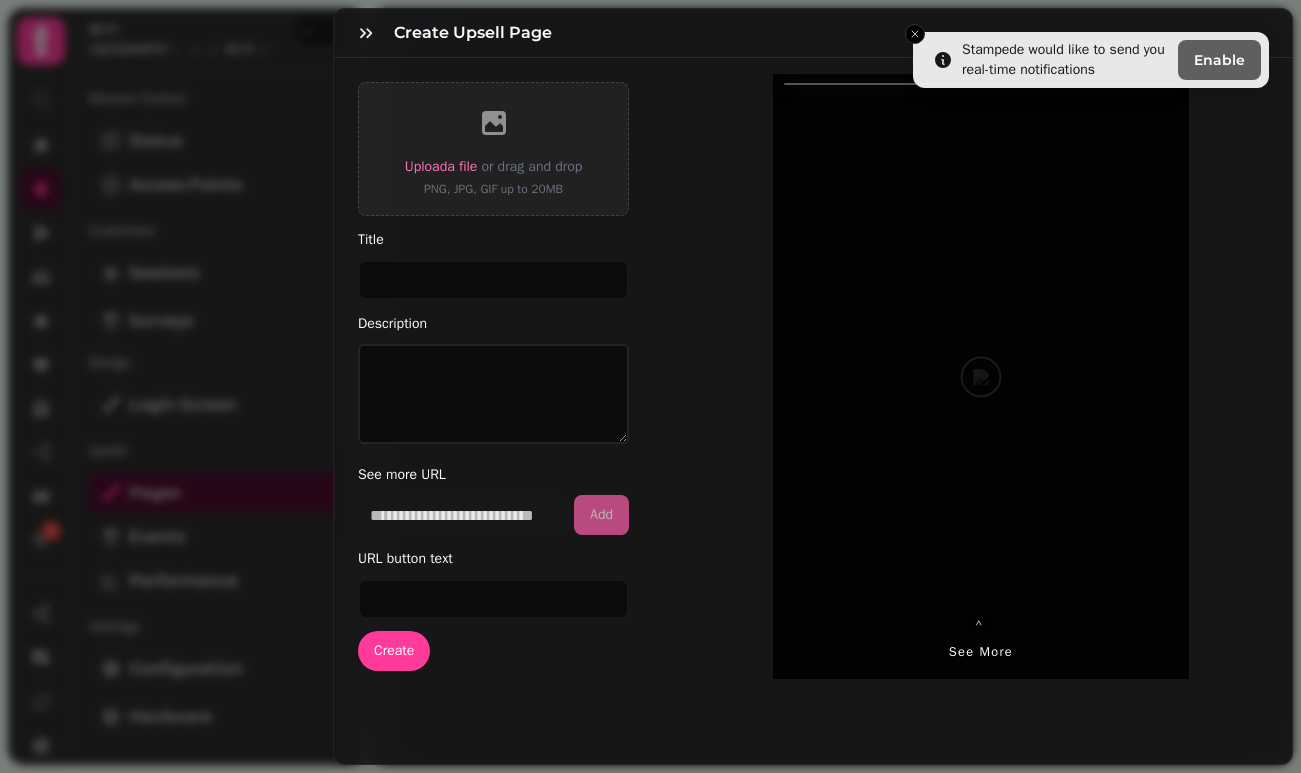 click on "Create Upsell Page Upload  a file or drag and drop PNG, JPG, GIF up to 20MB Title Description See more URL Add URL button text Create ⌃ See more" at bounding box center [650, 402] 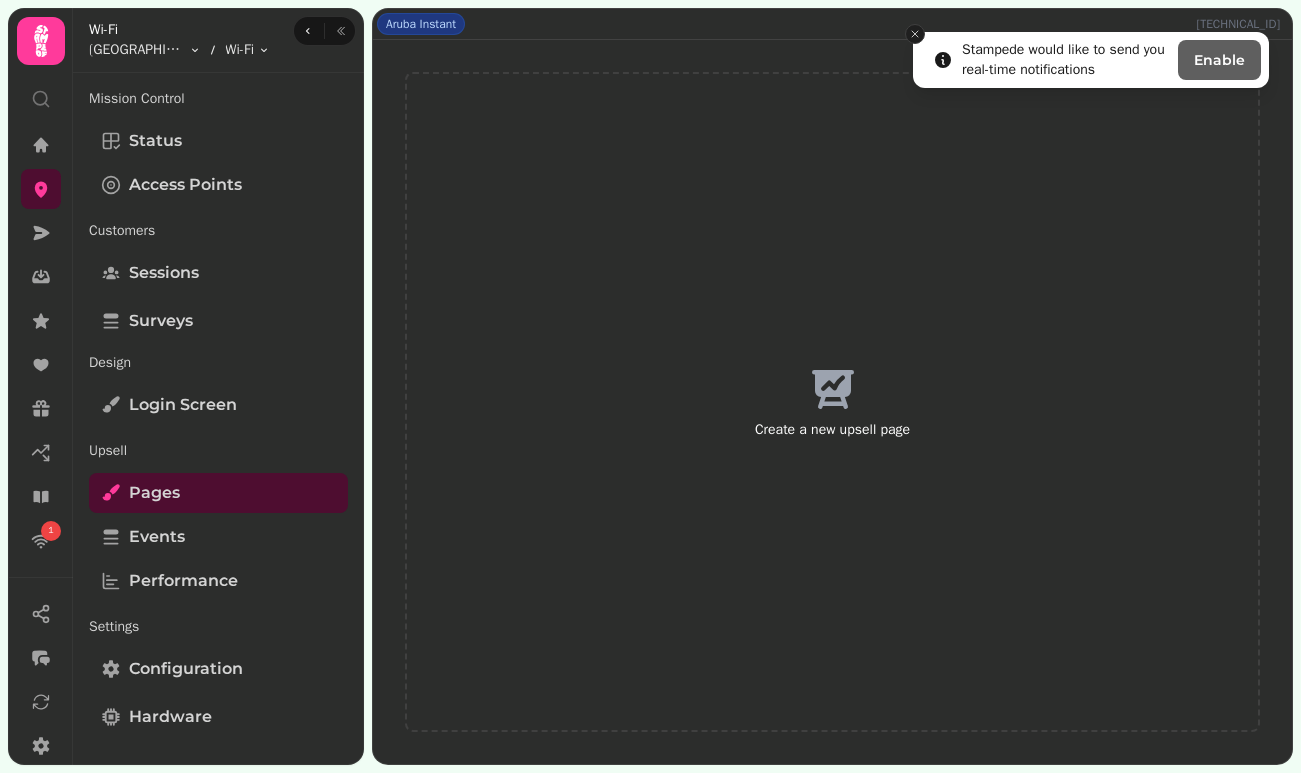 click 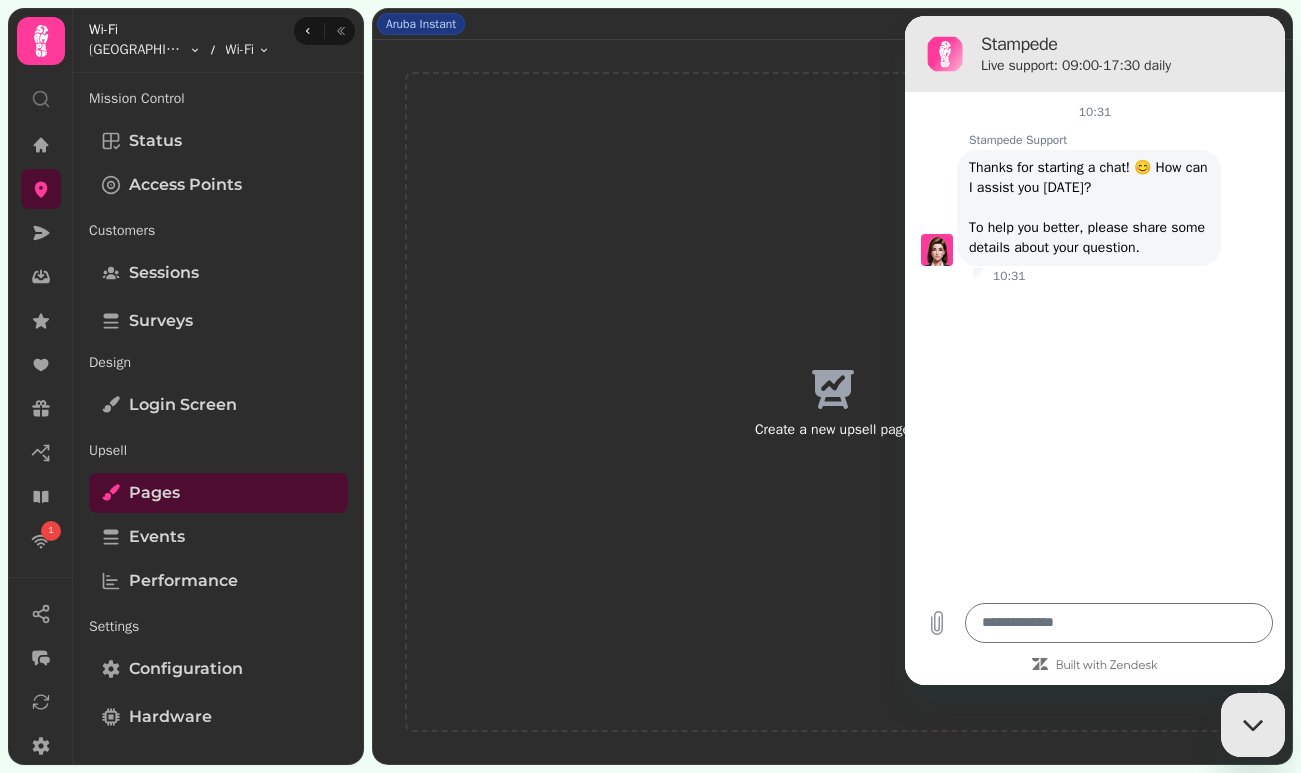 click 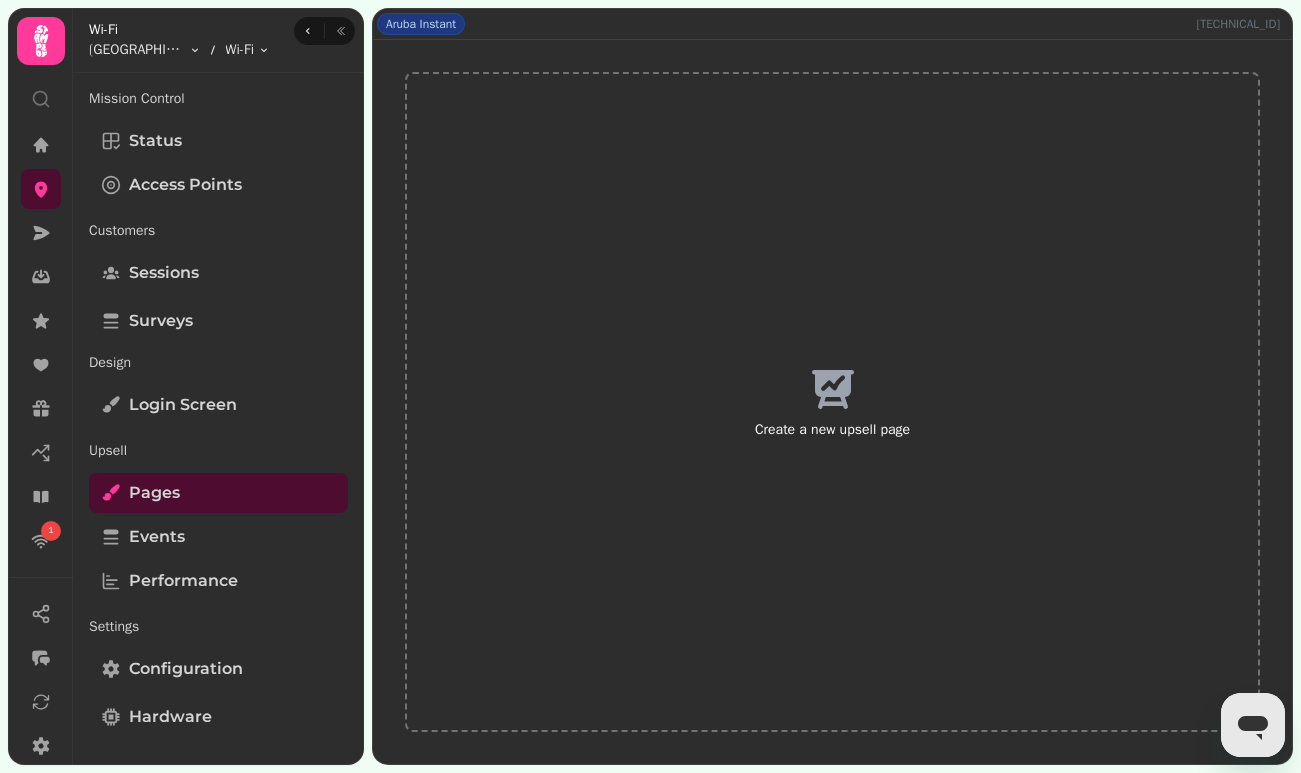 click on "Create a new upsell page" at bounding box center [832, 402] 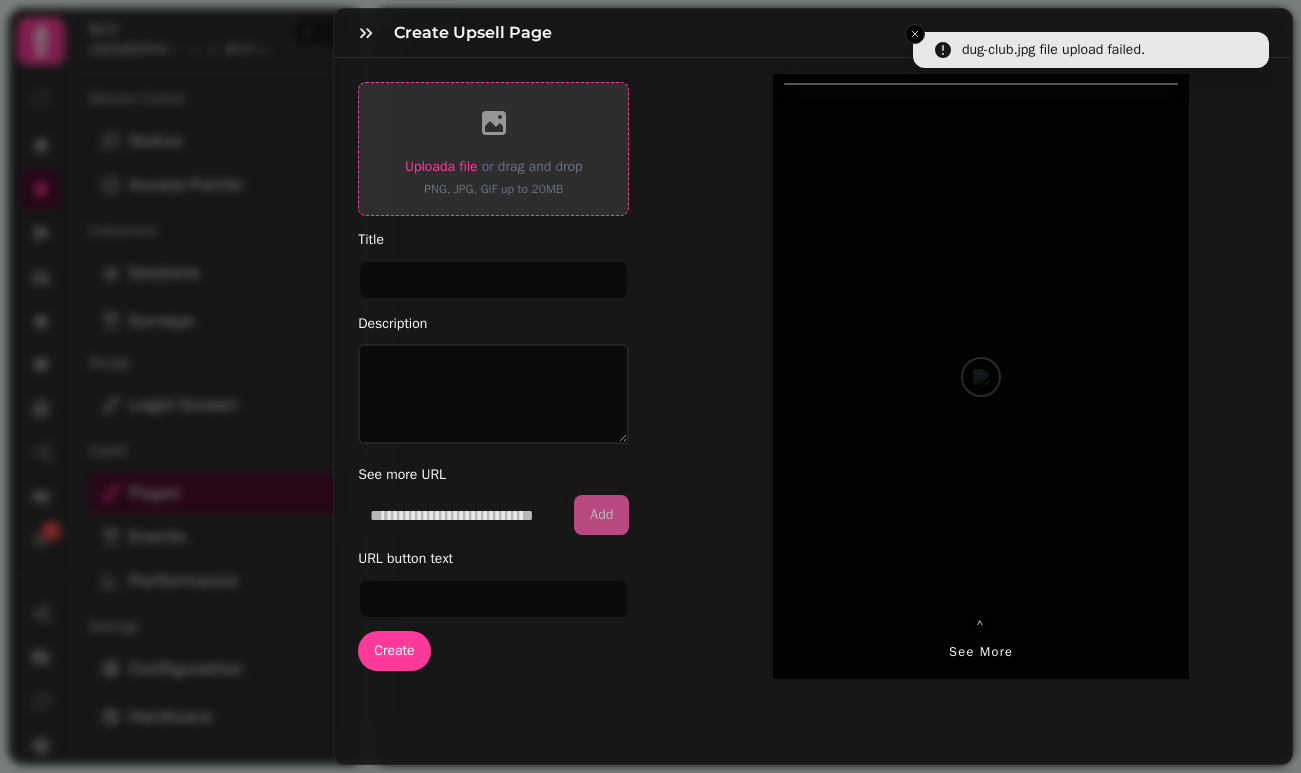 click on "Upload  a file" at bounding box center (441, 166) 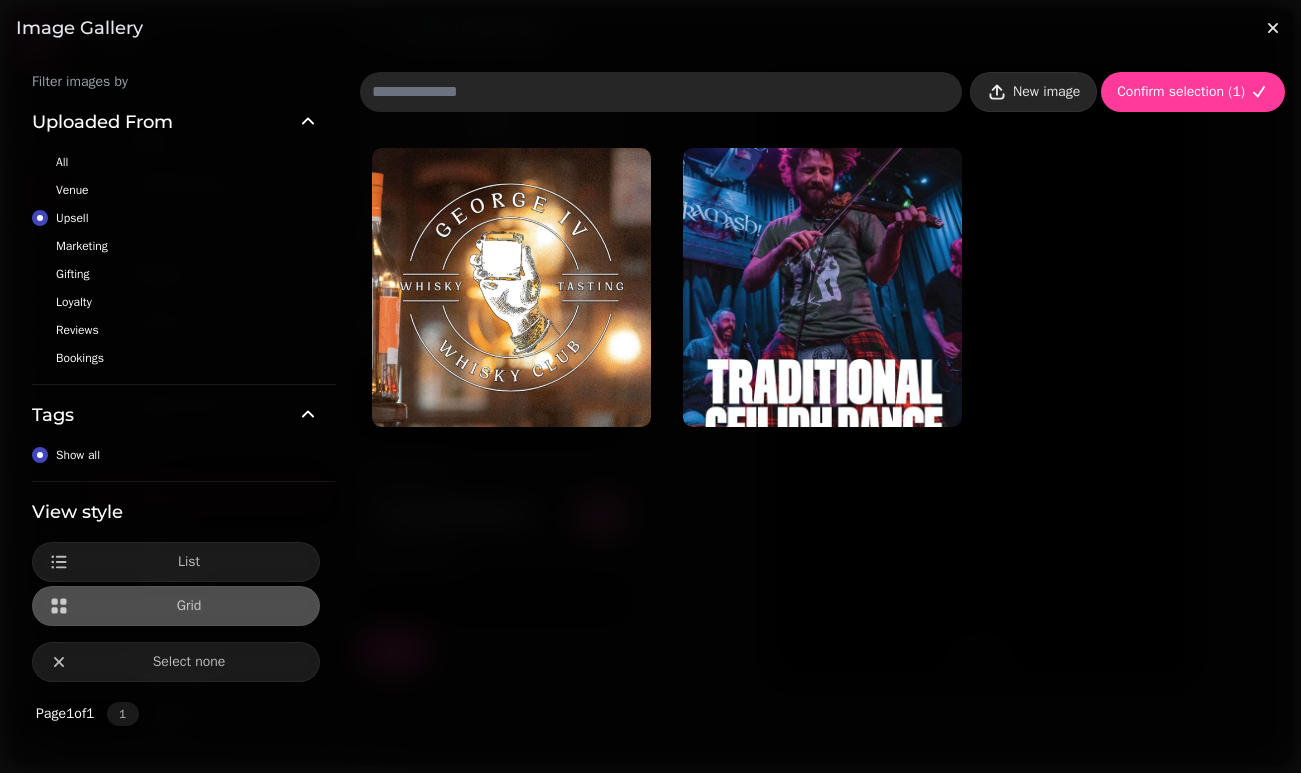 click on "New image" at bounding box center (1033, 92) 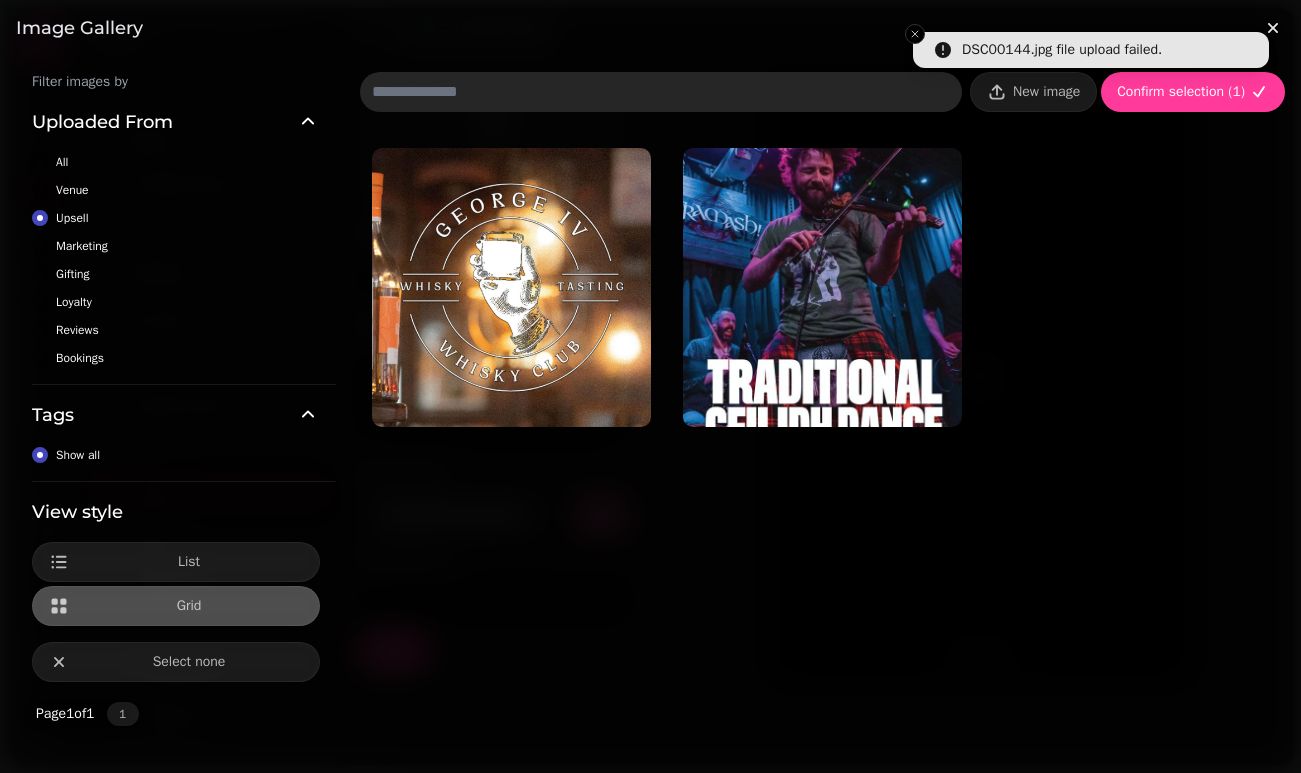 click on "Image gallery" at bounding box center (650, 28) 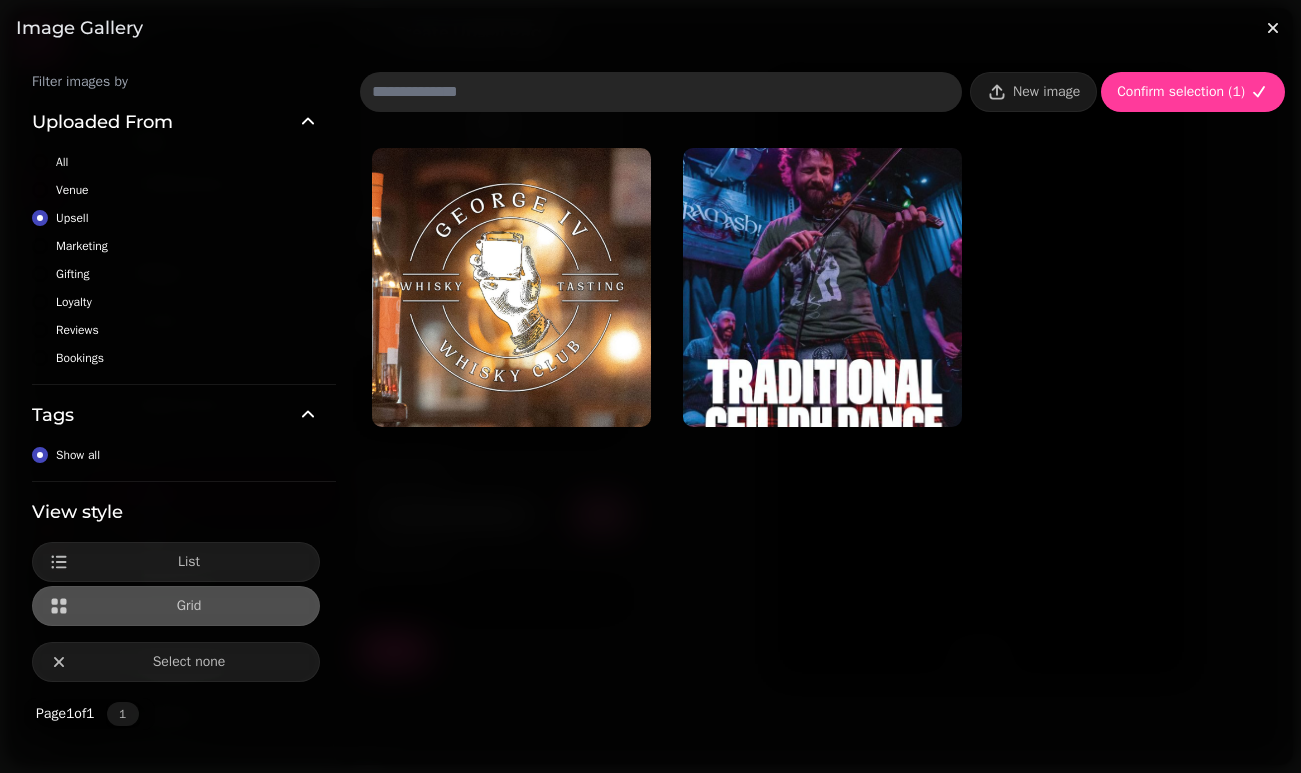 scroll, scrollTop: 0, scrollLeft: 0, axis: both 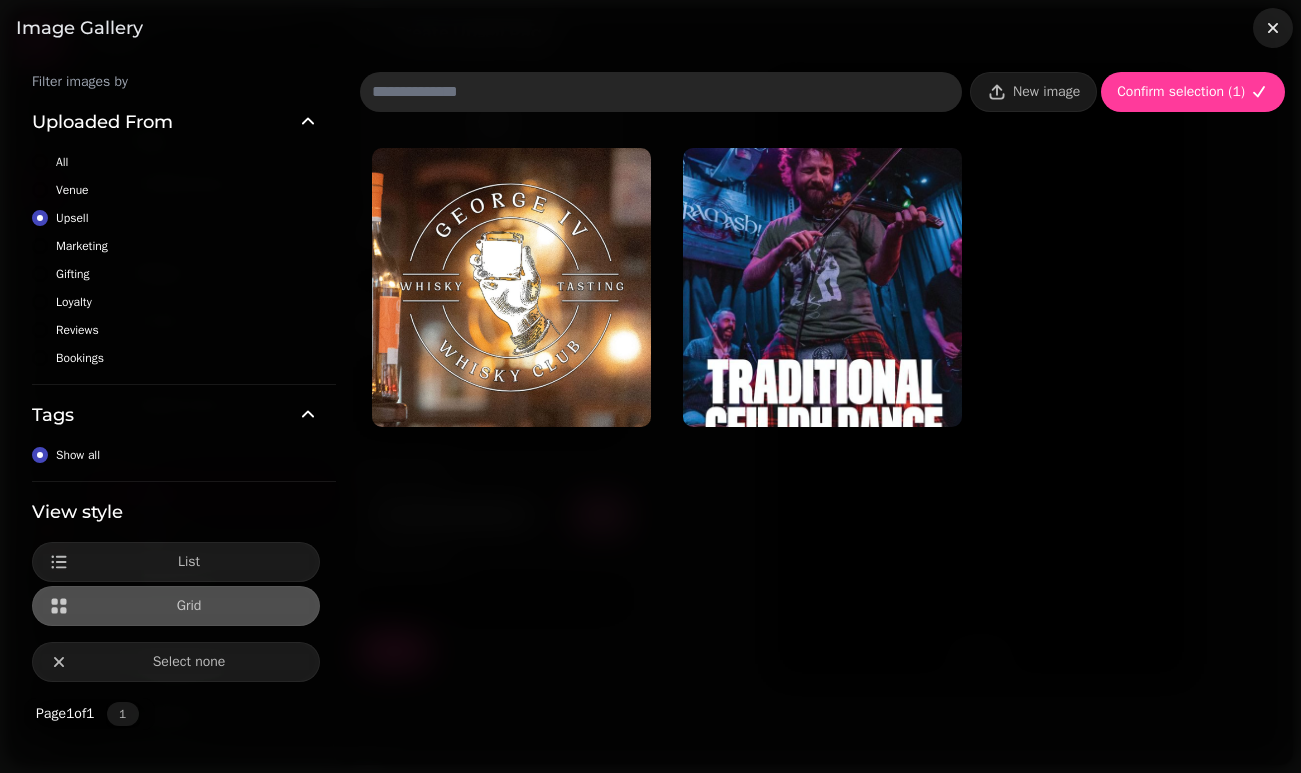 click 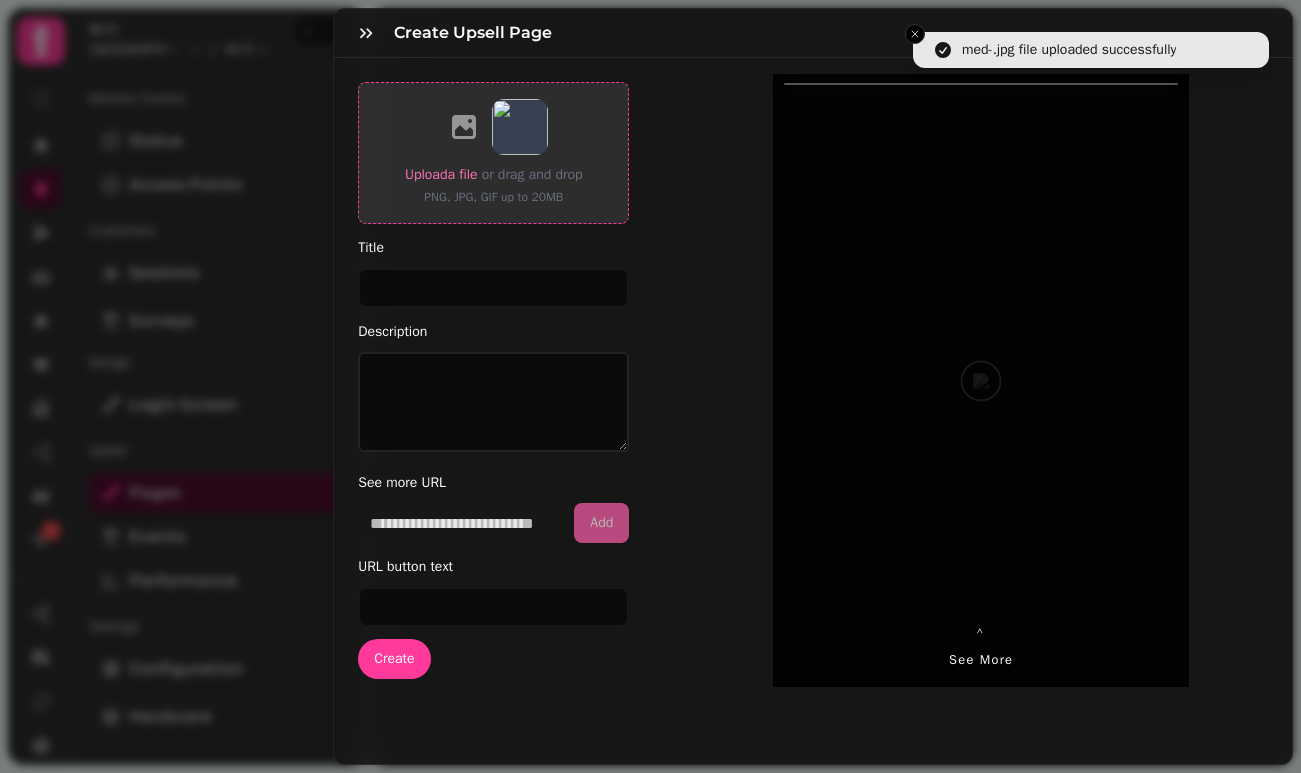 click at bounding box center (520, 127) 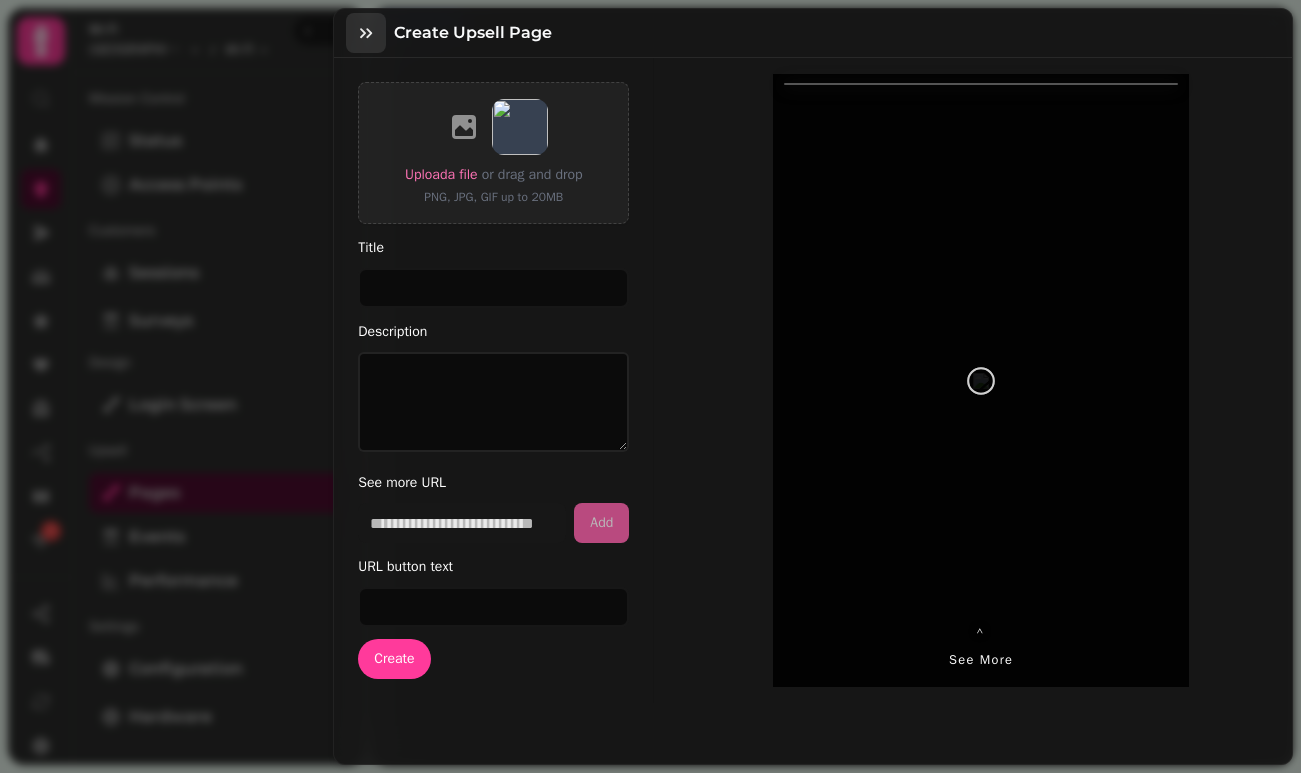 click 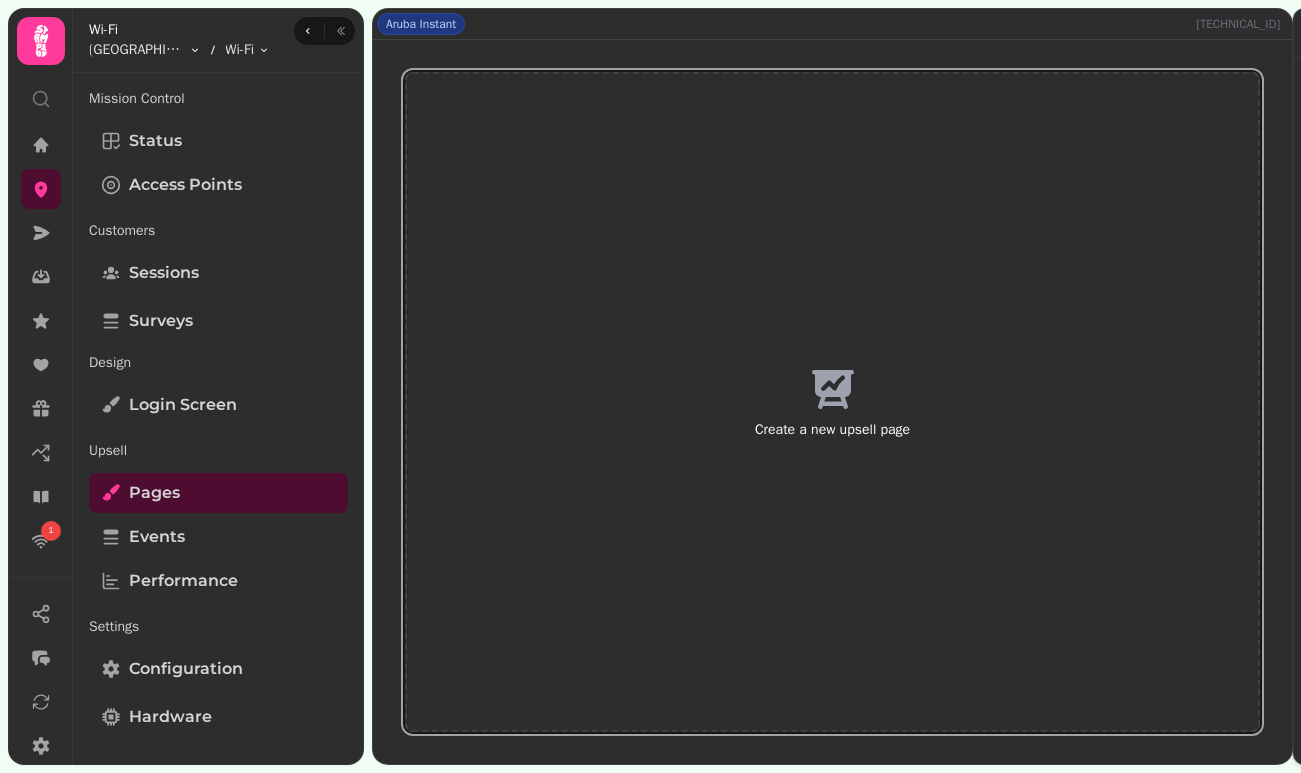 type on "*" 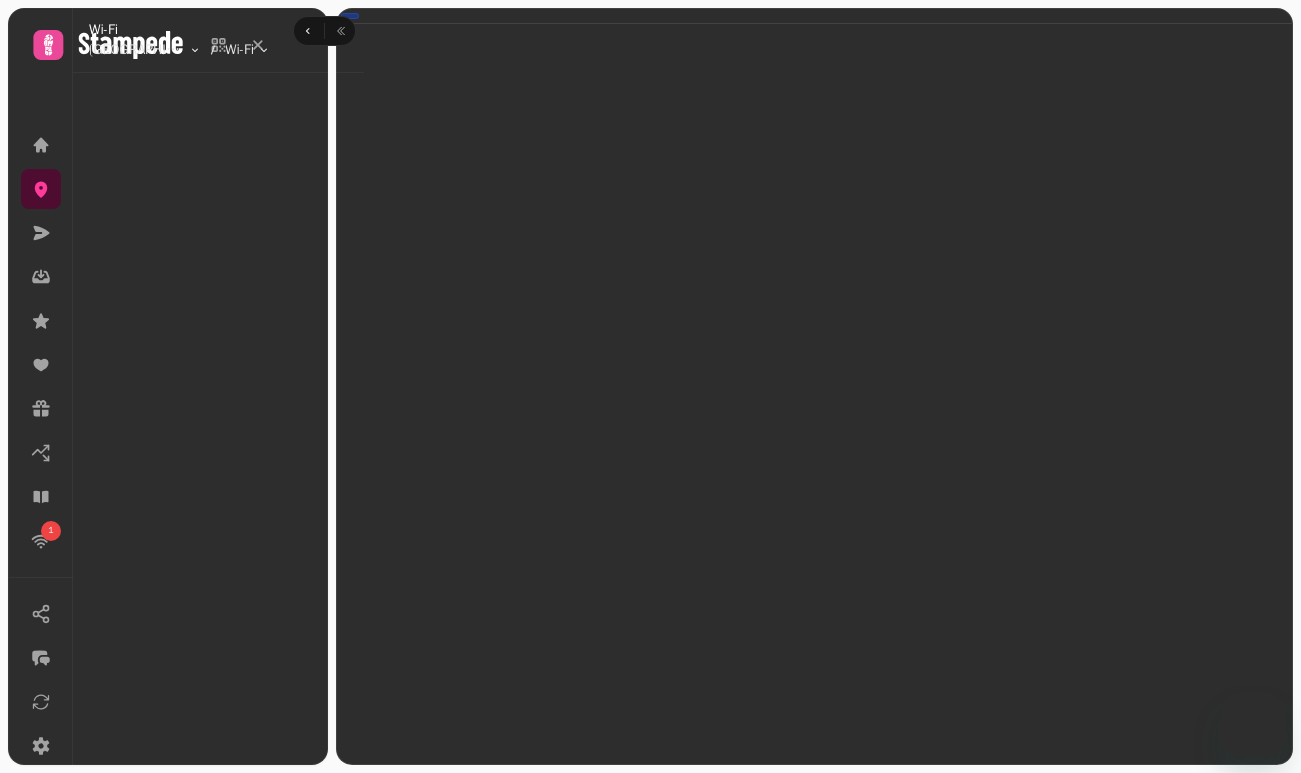 scroll, scrollTop: 0, scrollLeft: 0, axis: both 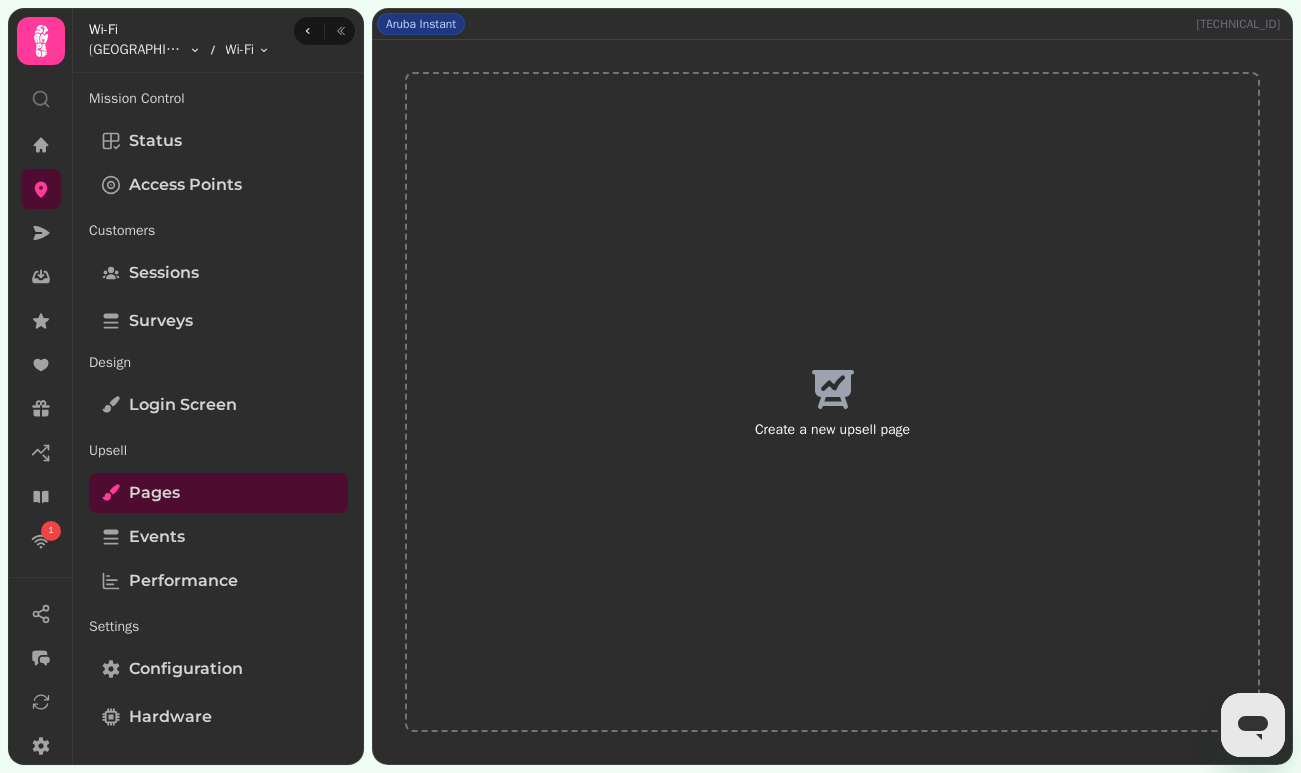 click on "Create a new upsell page" at bounding box center (832, 402) 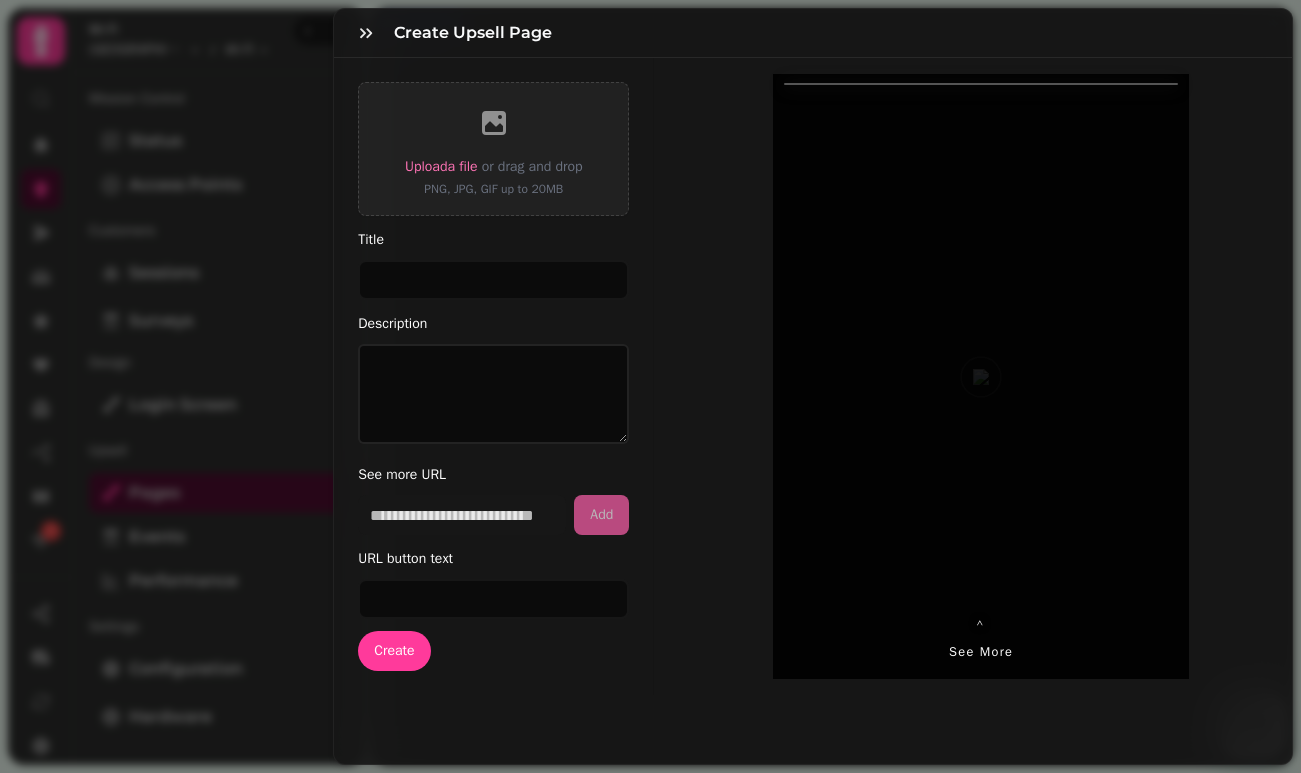 click on "Create Upsell Page Upload  a file or drag and drop PNG, JPG, GIF up to 20MB Title Description See more URL Add URL button text Create ⌃ See more" at bounding box center (650, 402) 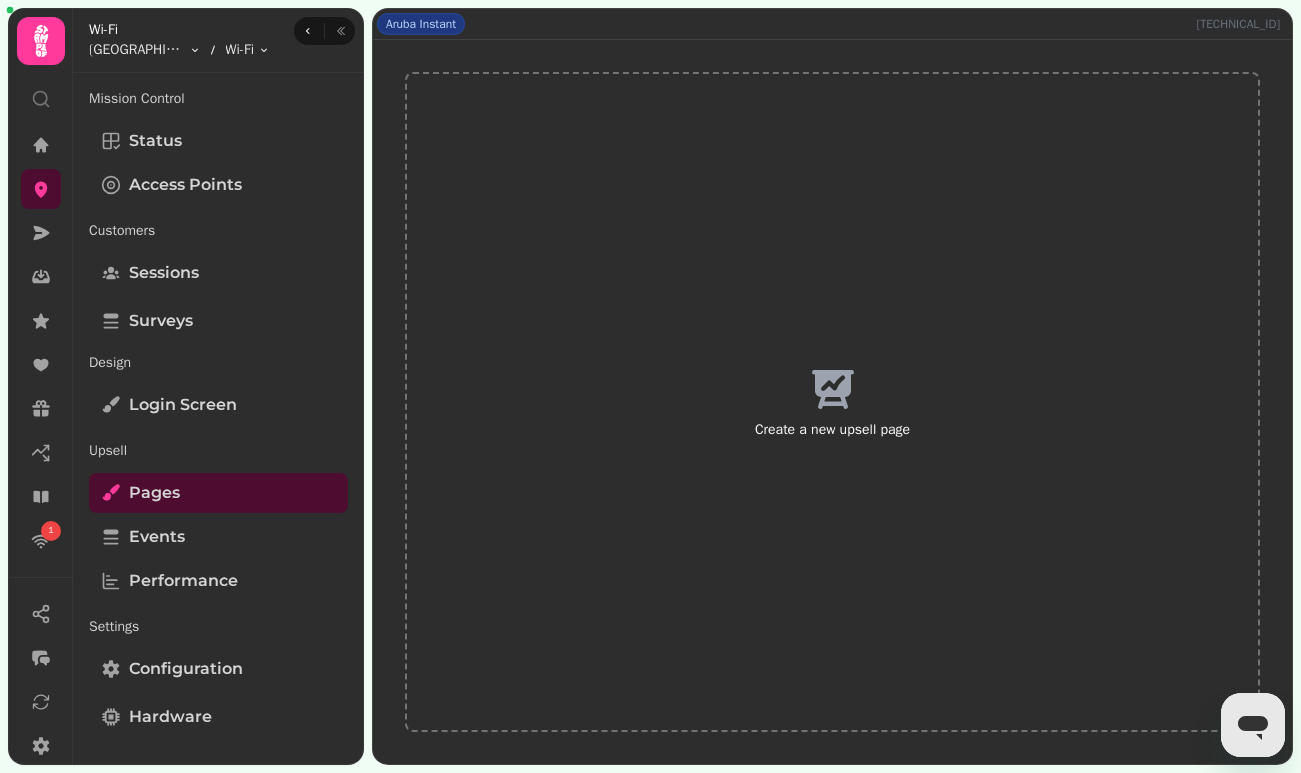 click on "Create a new upsell page" at bounding box center [832, 402] 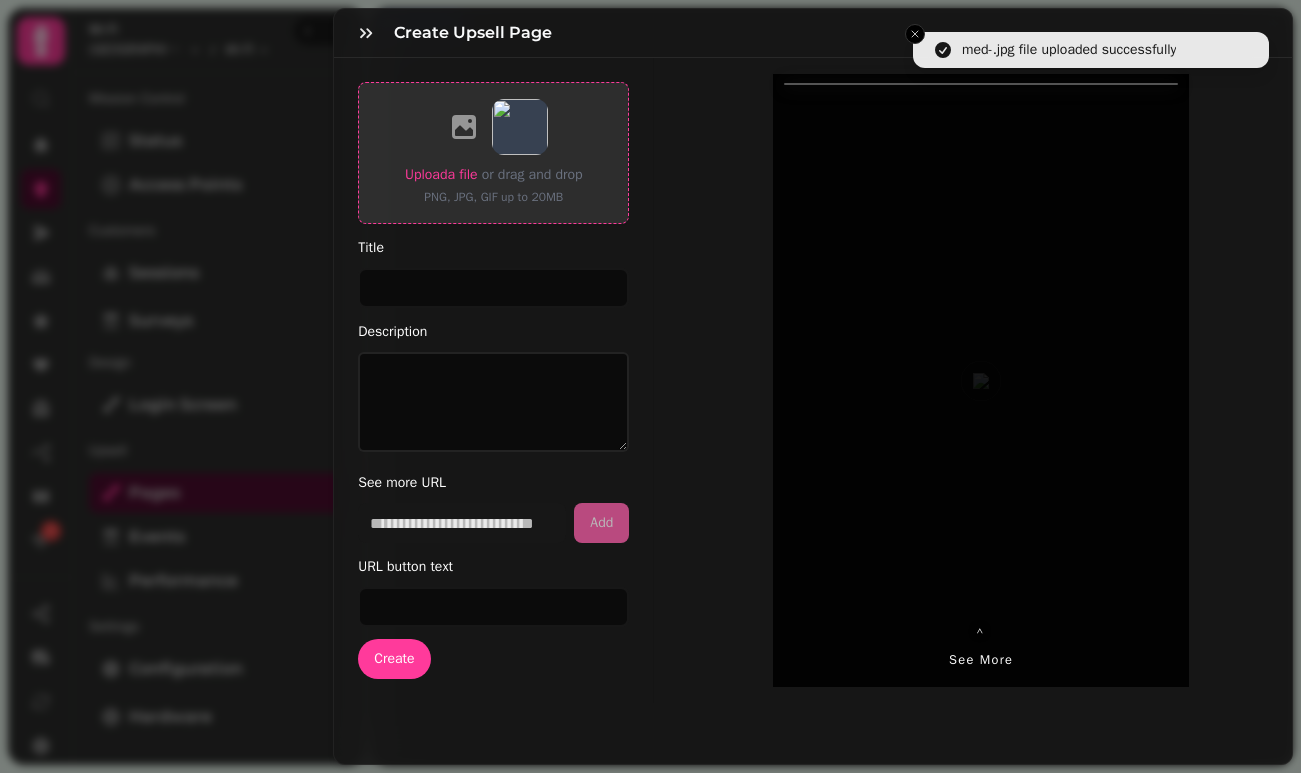 click on "Upload  a file" at bounding box center [441, 174] 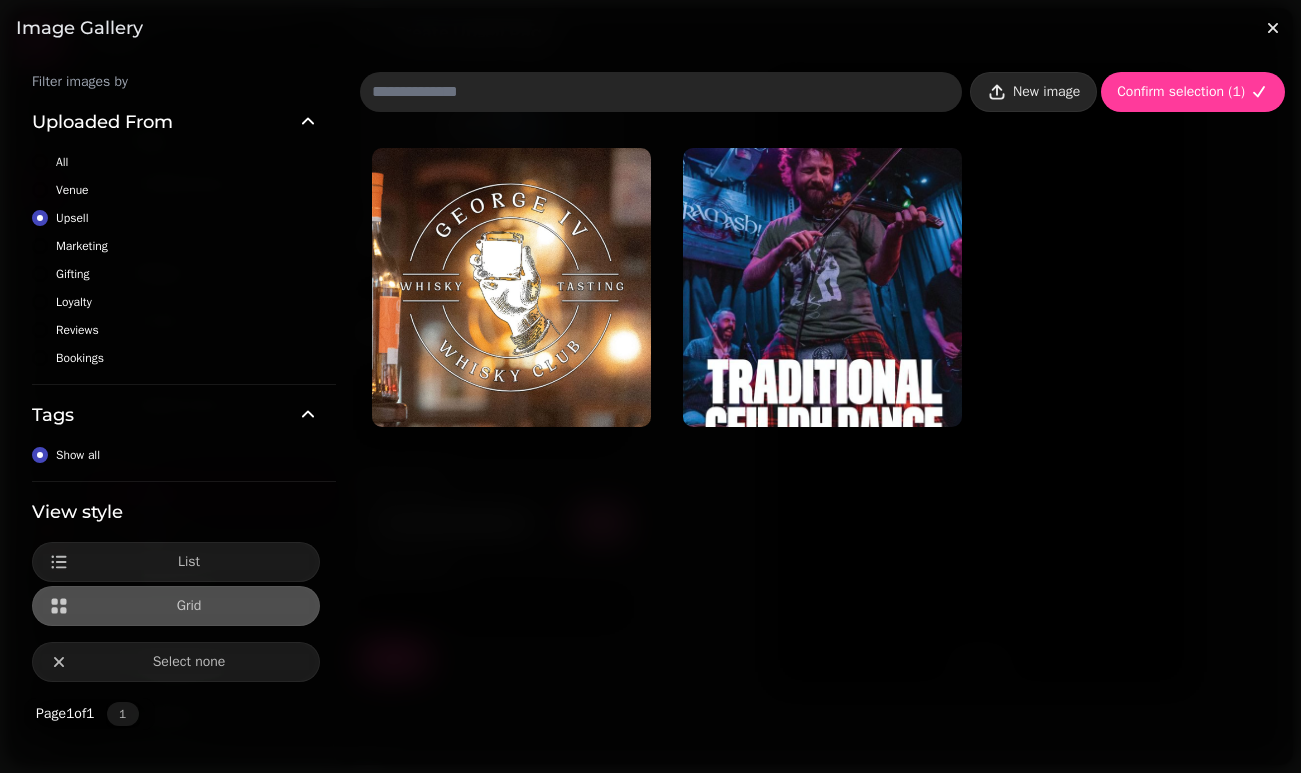 click on "New image" at bounding box center [1046, 92] 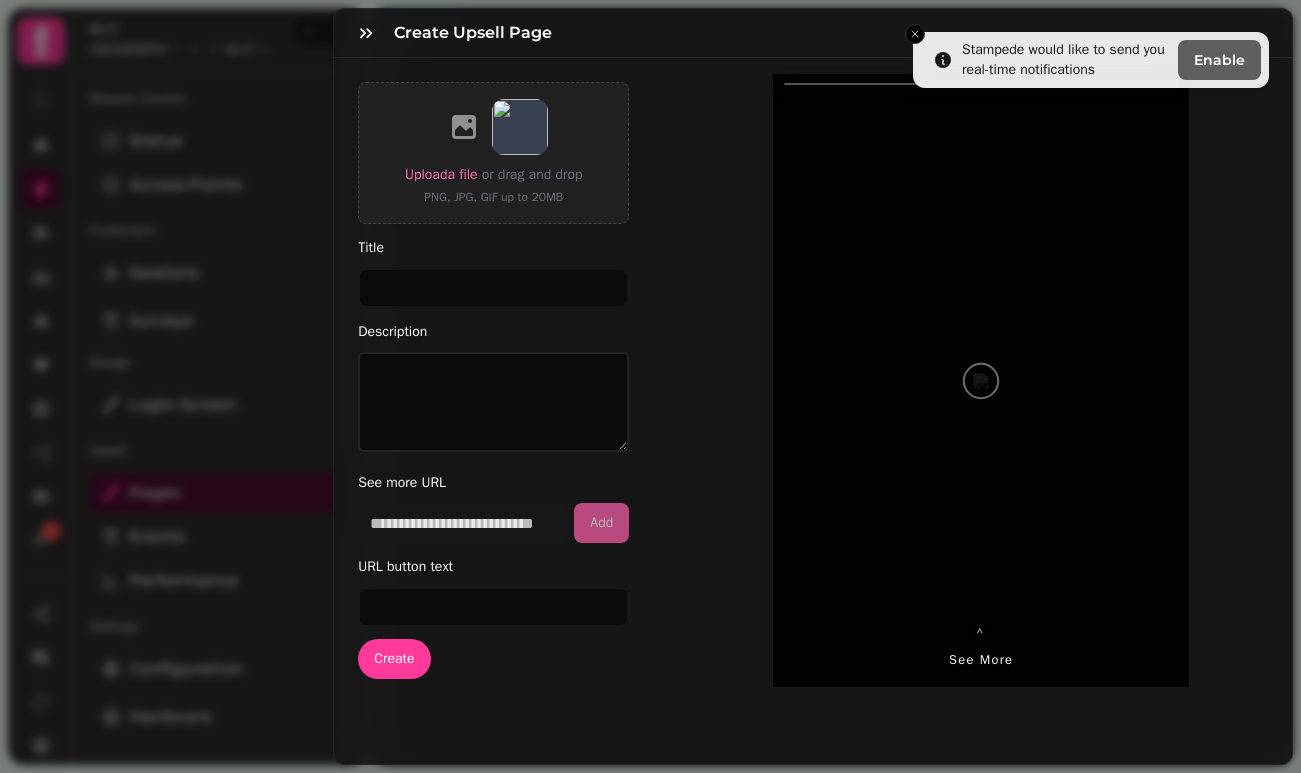 click on "Create Upsell Page" at bounding box center (813, 33) 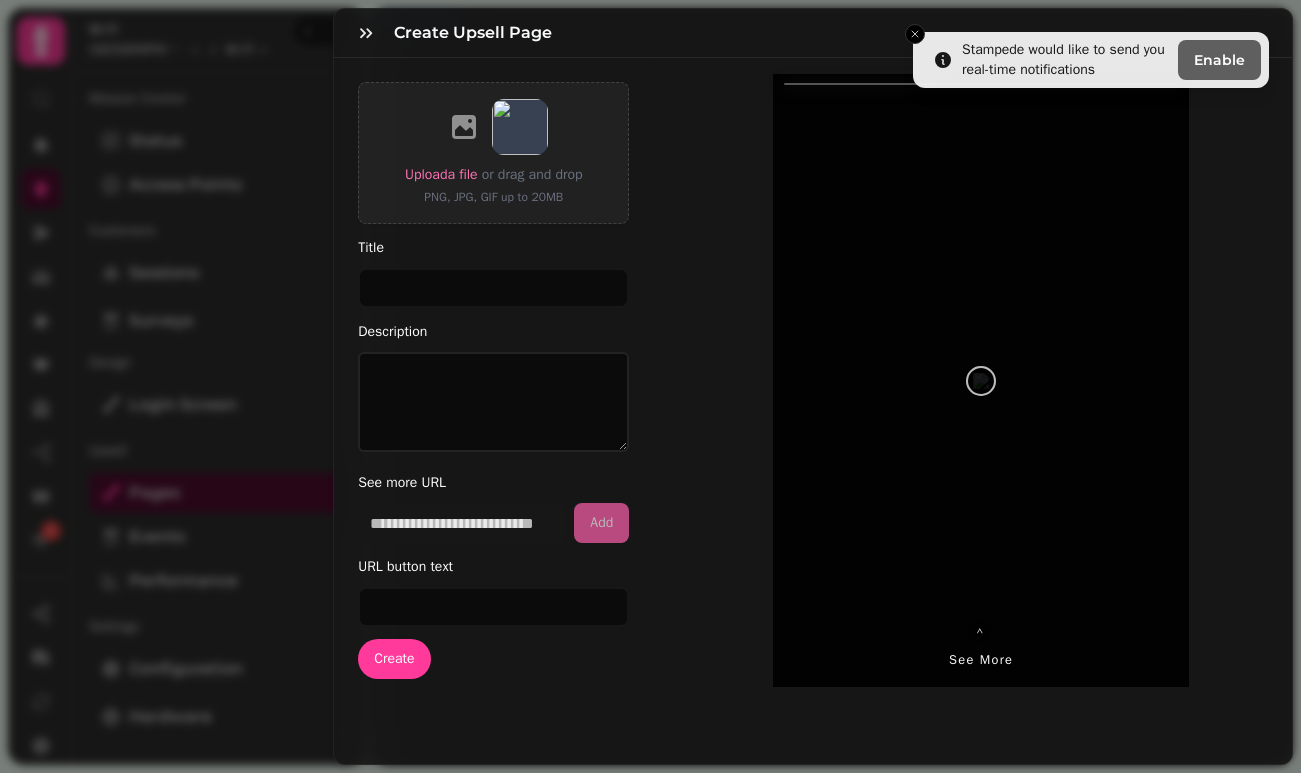 click on "⌃ See more" at bounding box center [981, 648] 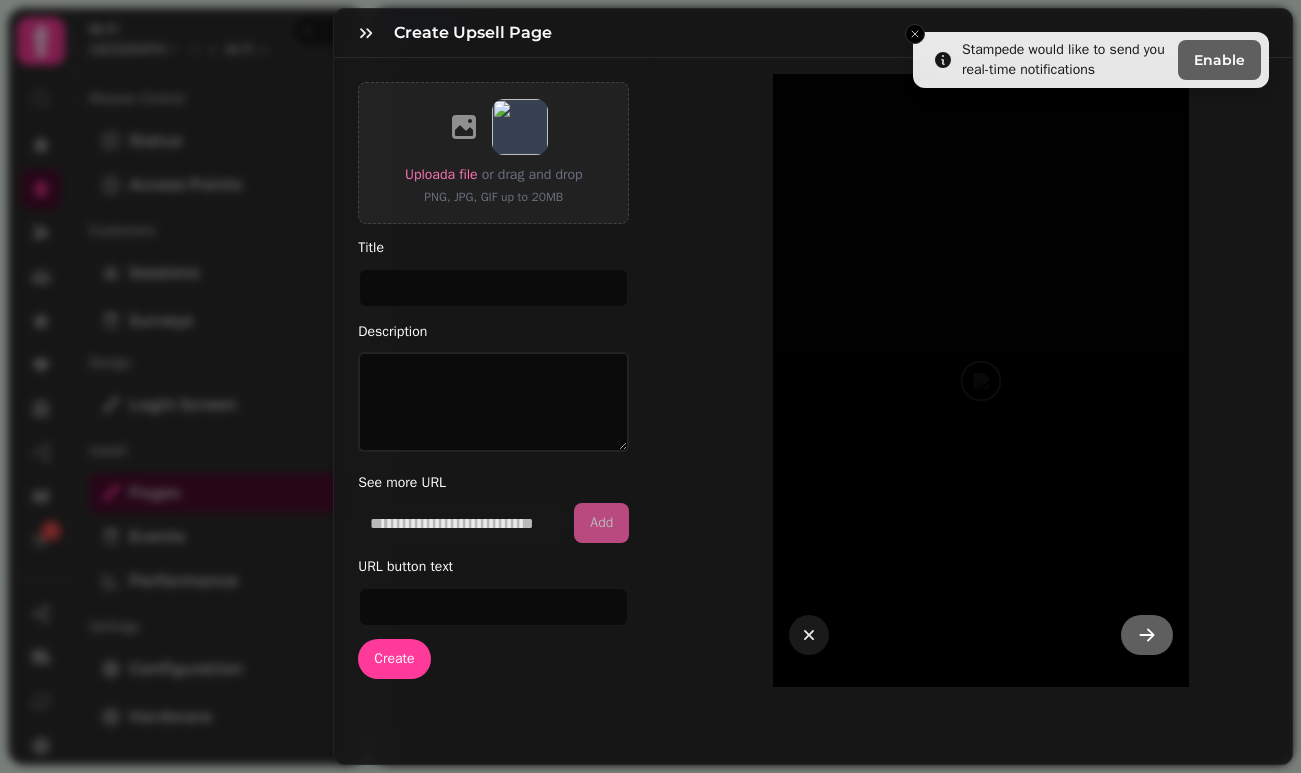 click 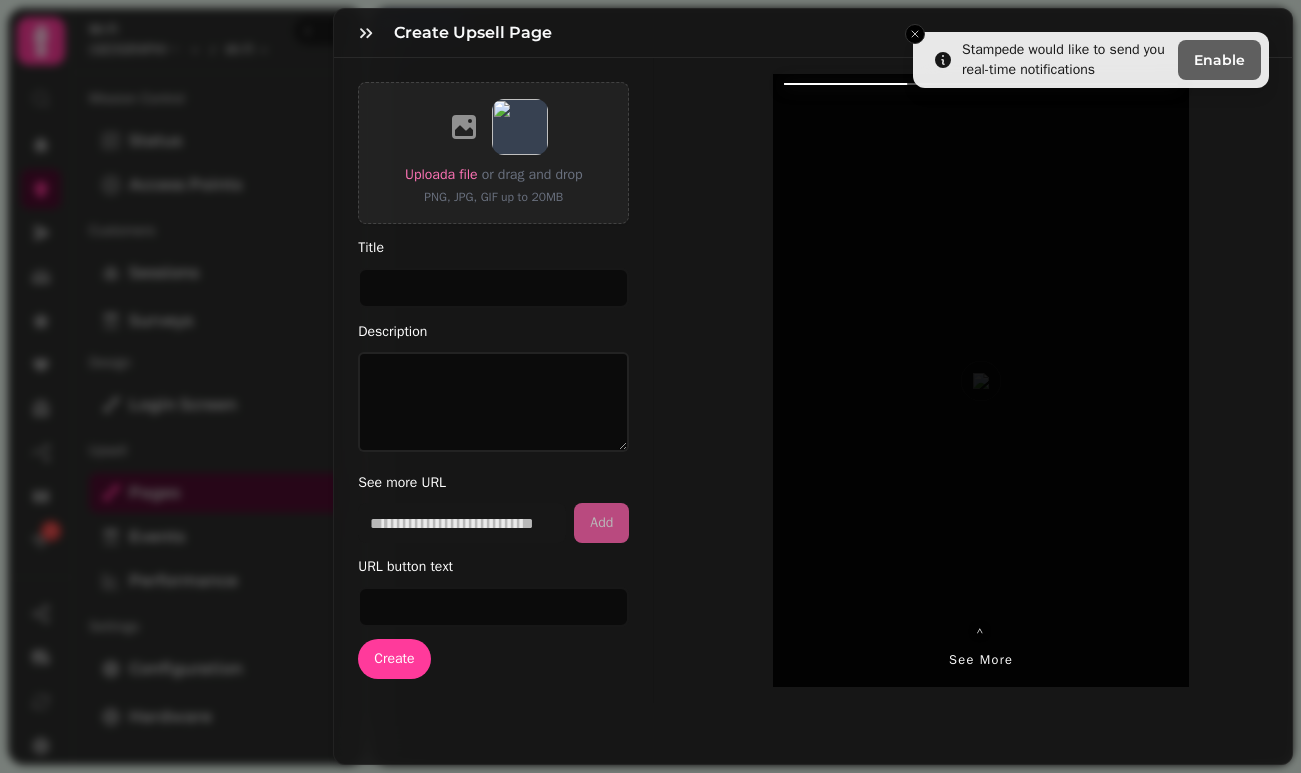 click on "Create Upsell Page" at bounding box center [813, 33] 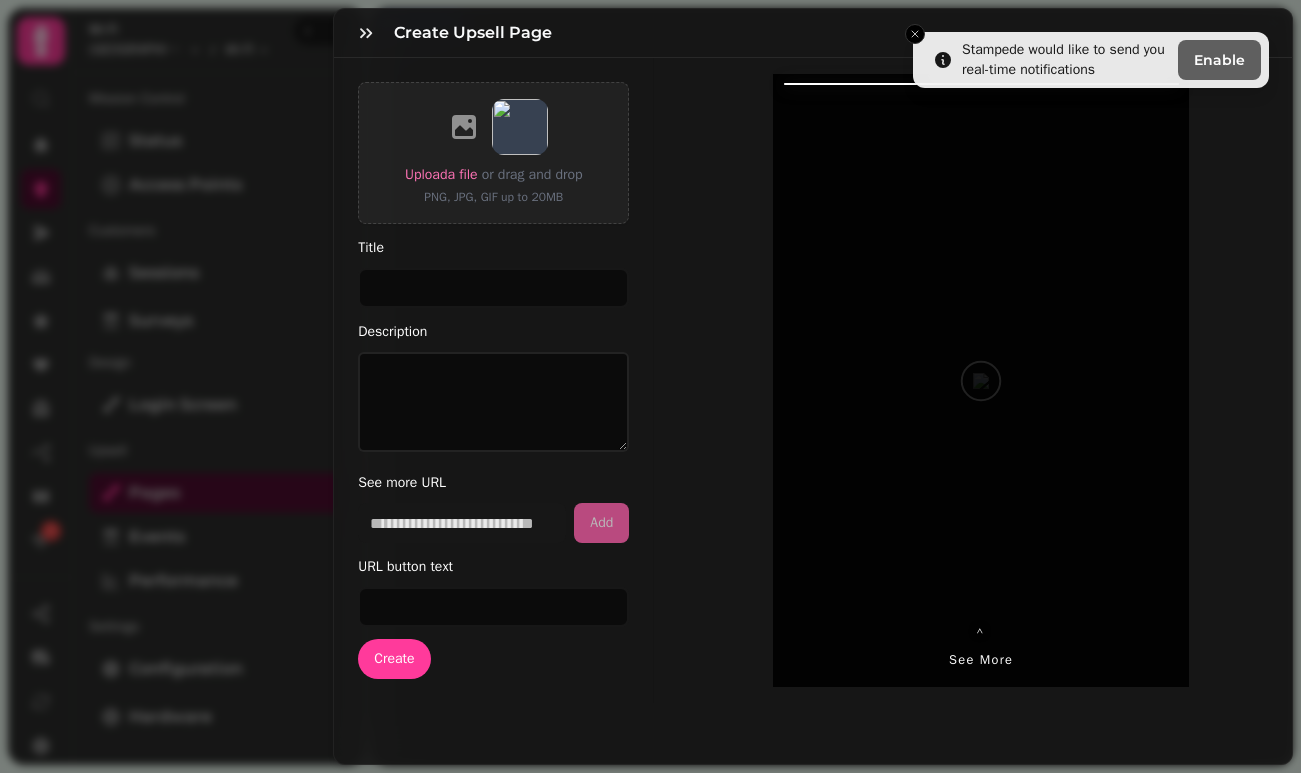 click on "Create Upsell Page" at bounding box center [813, 33] 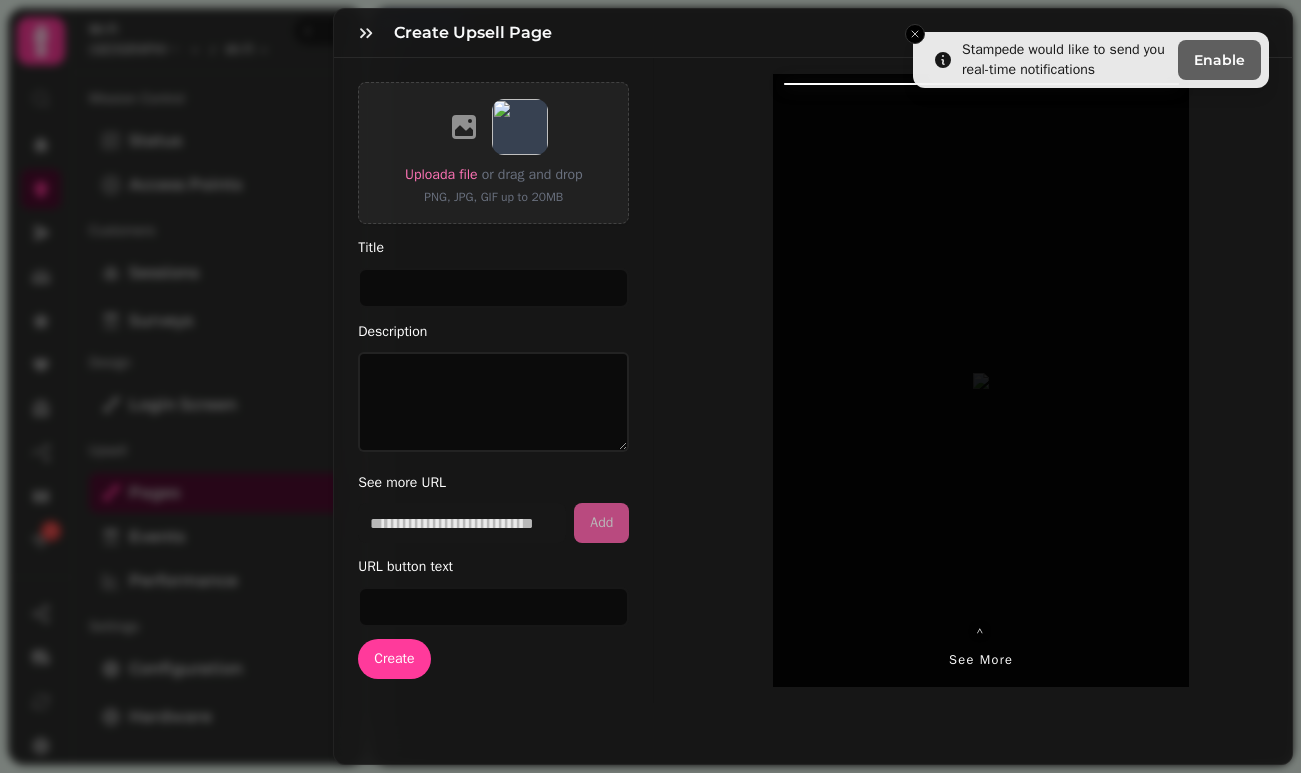 click on "Create Upsell Page" at bounding box center [813, 33] 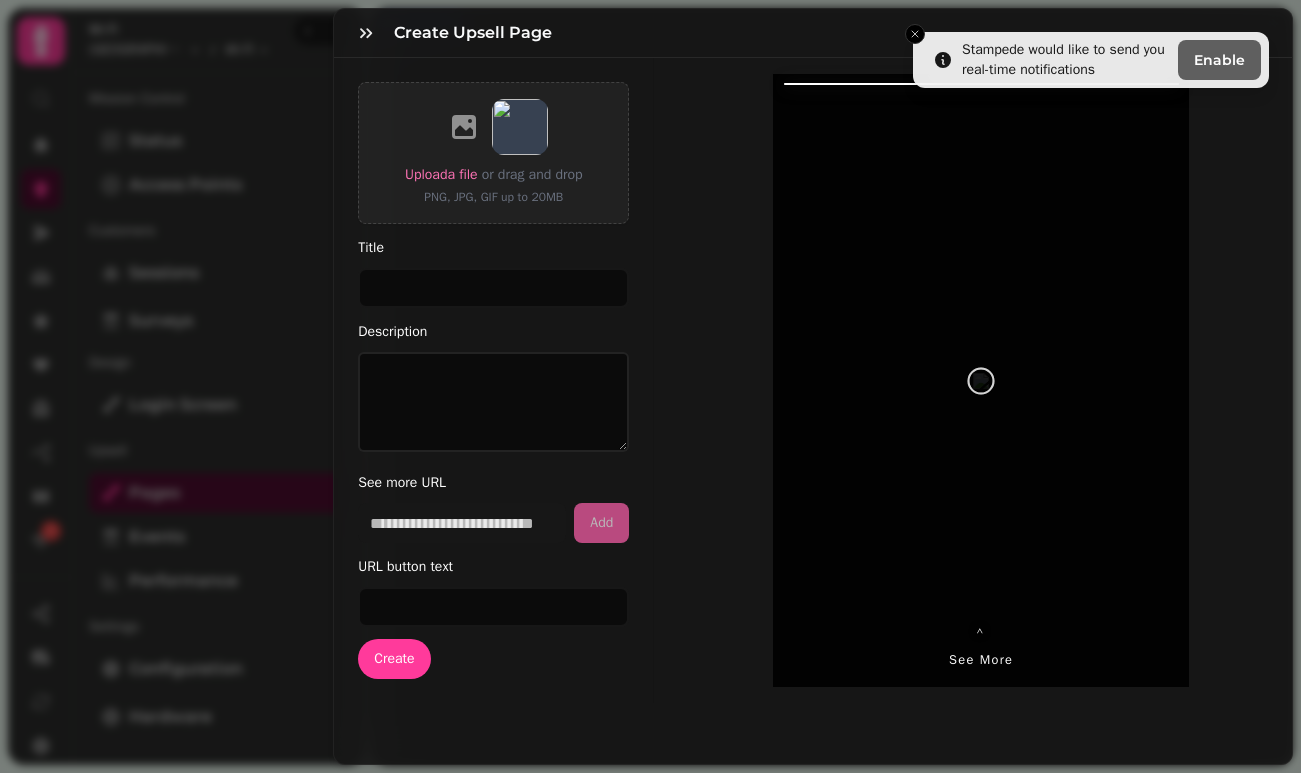 click on "Create Upsell Page Upload  a file or drag and drop PNG, JPG, GIF up to 20MB Title Description See more URL Add URL button text Create ⌃ See more" at bounding box center [813, 386] 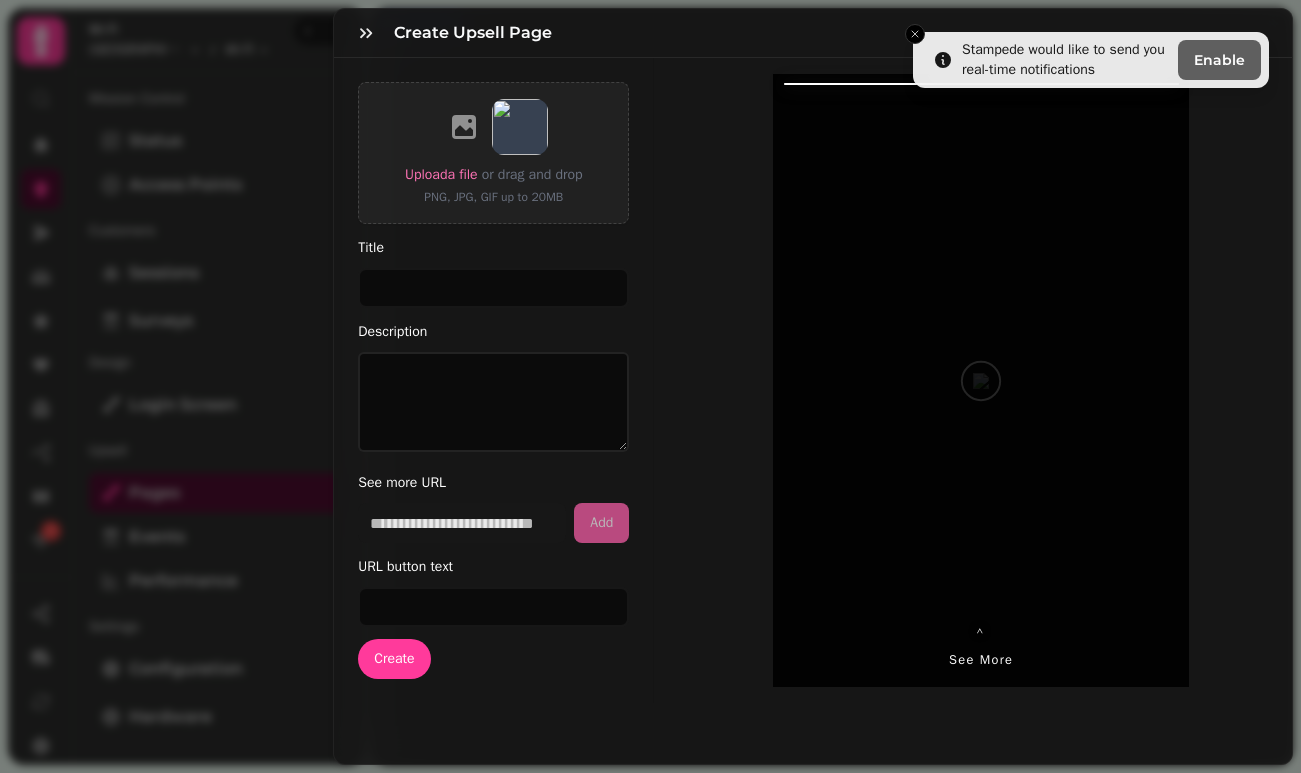 click on "Create Upsell Page Upload  a file or drag and drop PNG, JPG, GIF up to 20MB Title Description See more URL Add URL button text Create ⌃ See more" at bounding box center [650, 402] 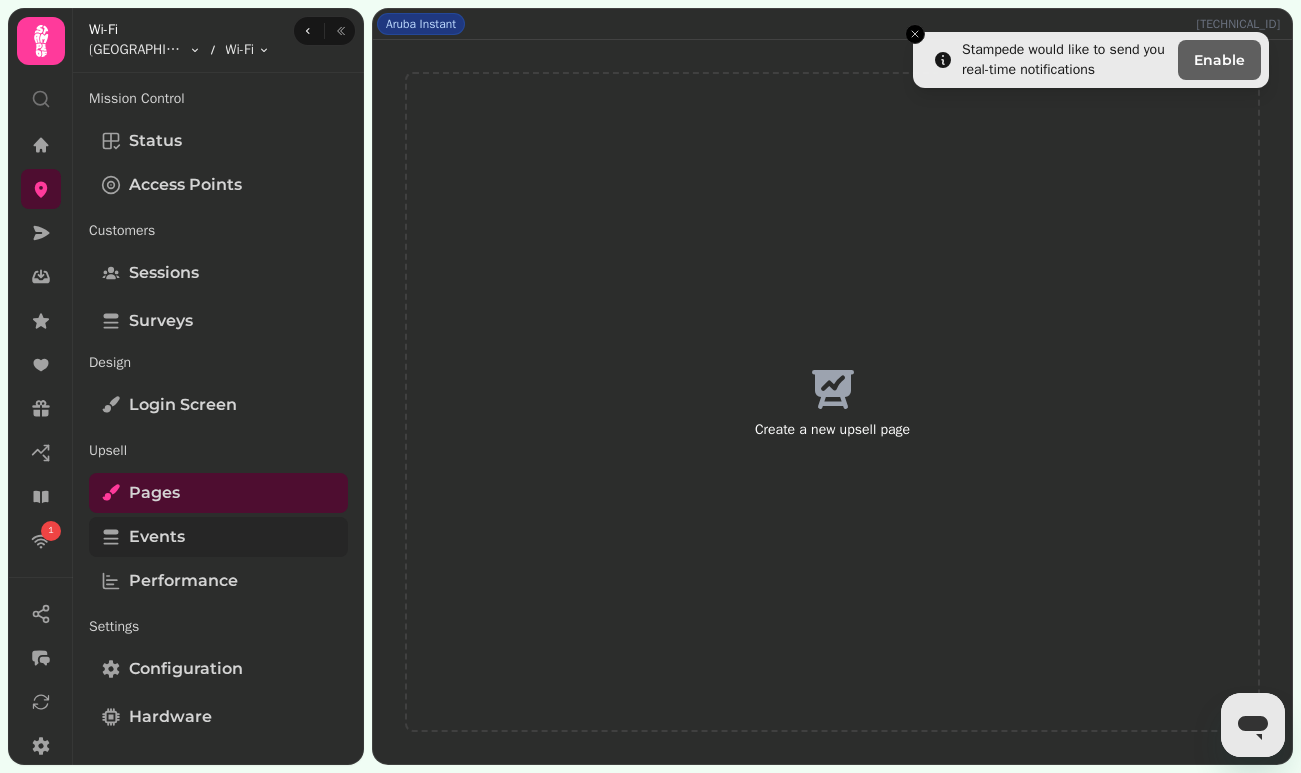 click on "Events" at bounding box center (218, 537) 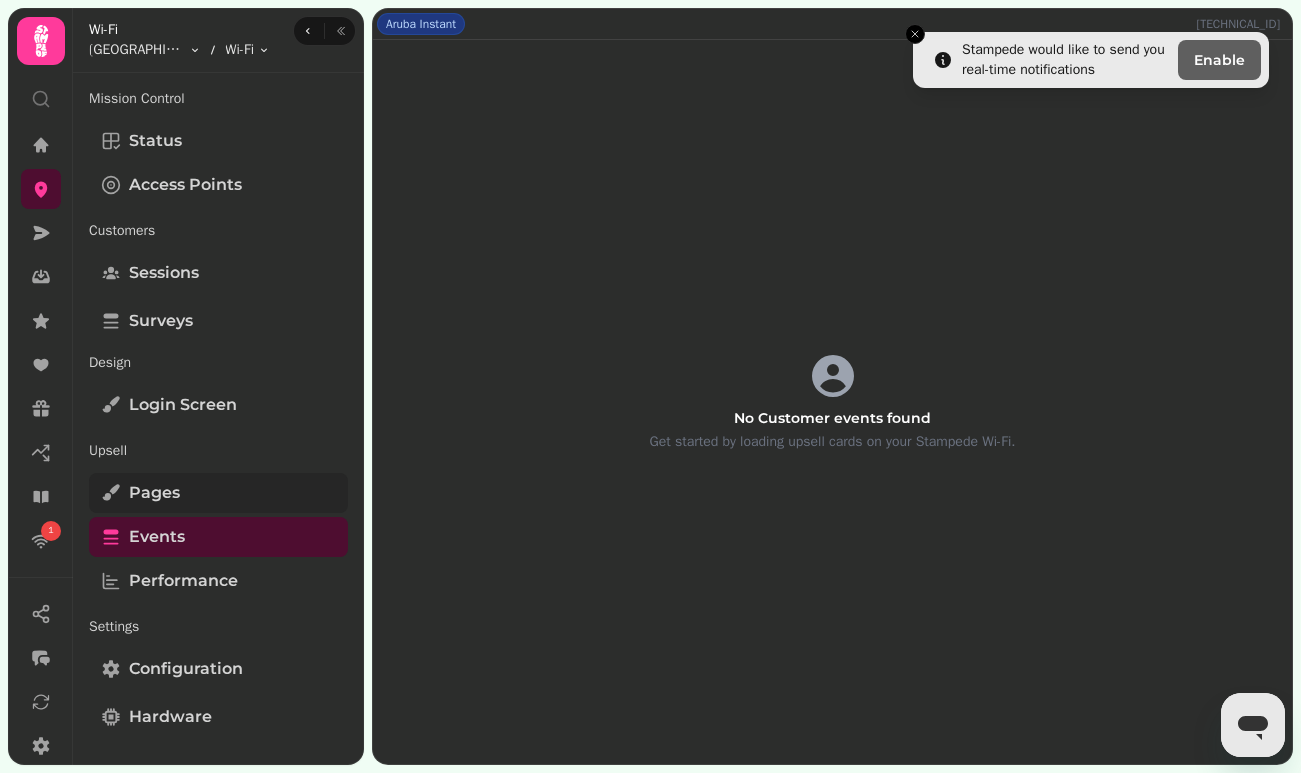 click on "Pages" at bounding box center [218, 493] 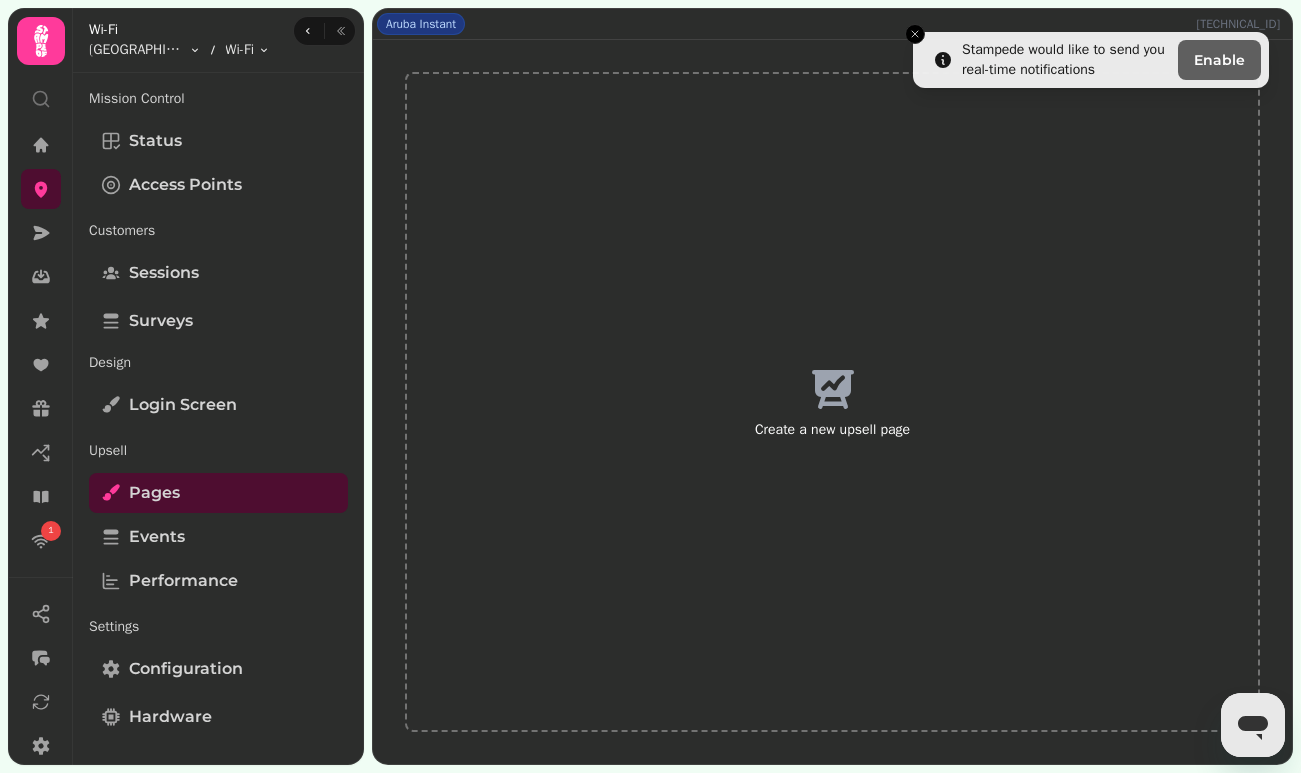 click on "Create a new upsell page" at bounding box center [832, 402] 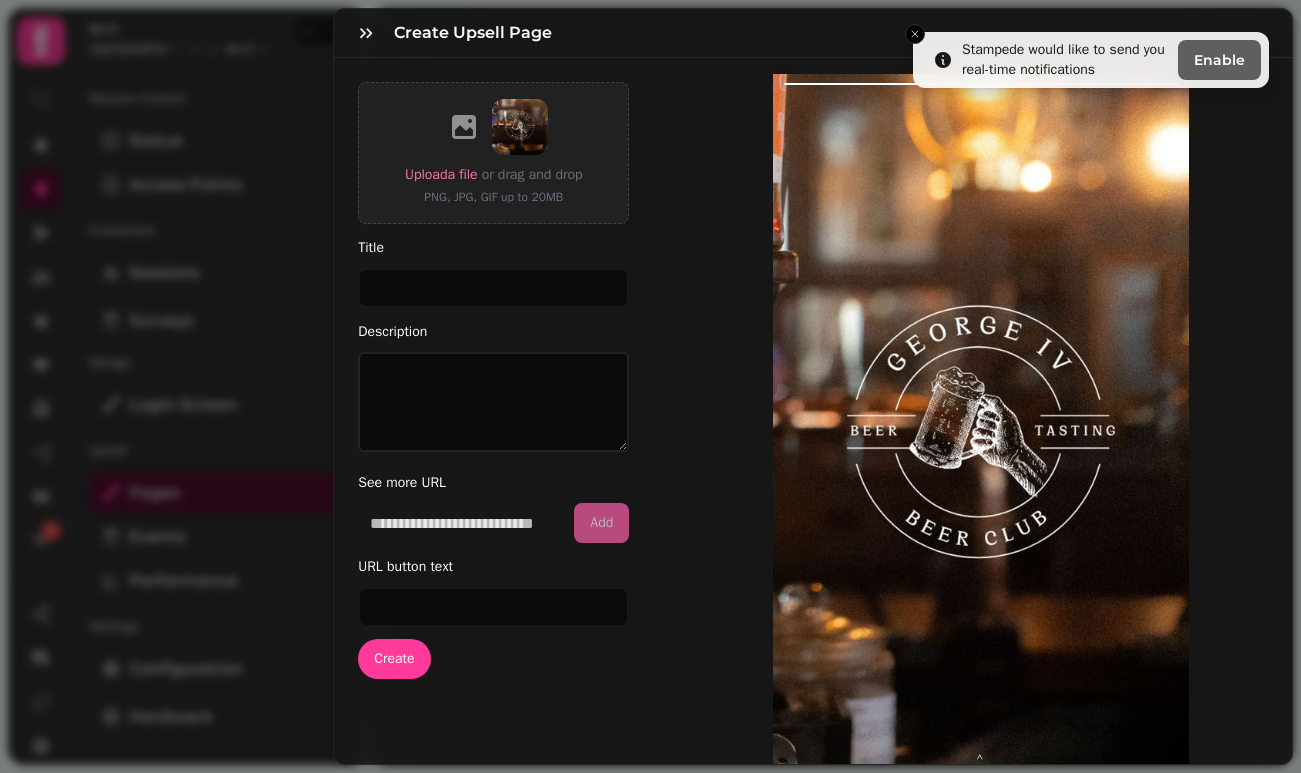 click on "Create Upsell Page" at bounding box center [813, 33] 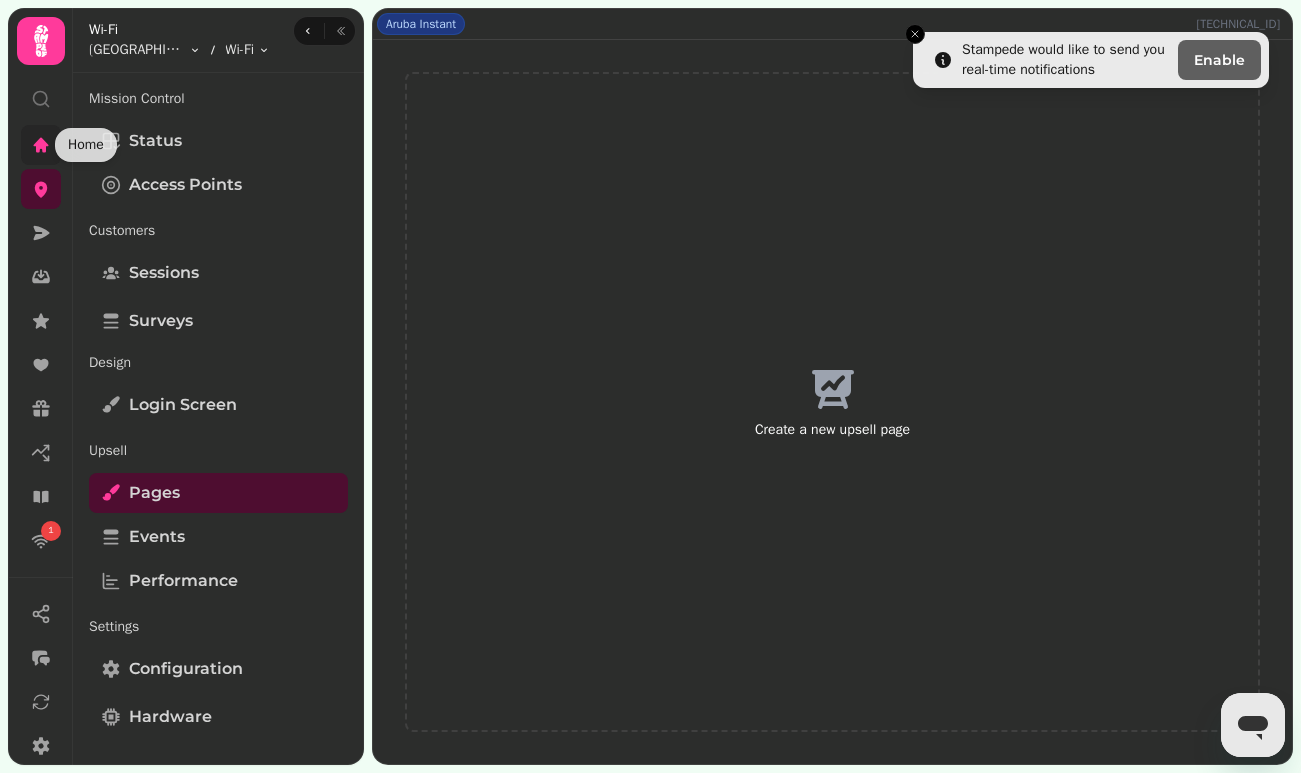 click 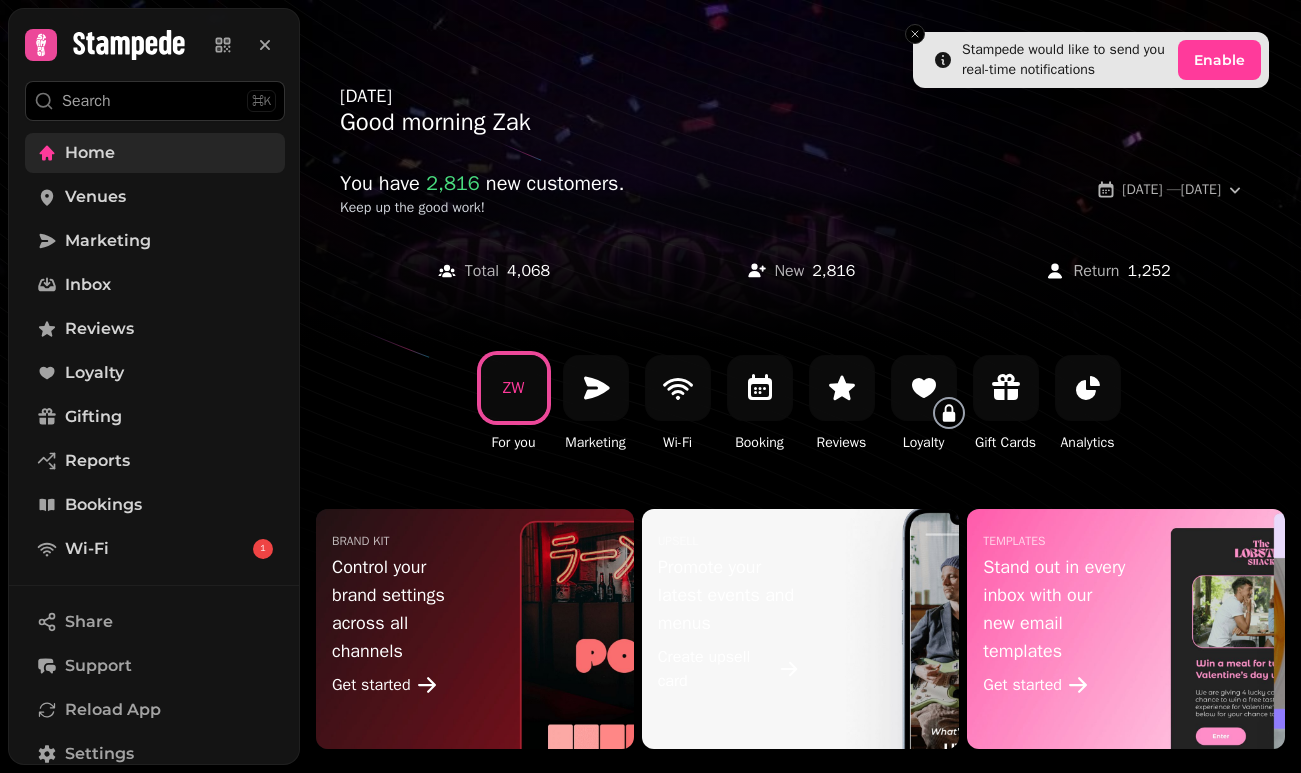 scroll, scrollTop: 0, scrollLeft: 0, axis: both 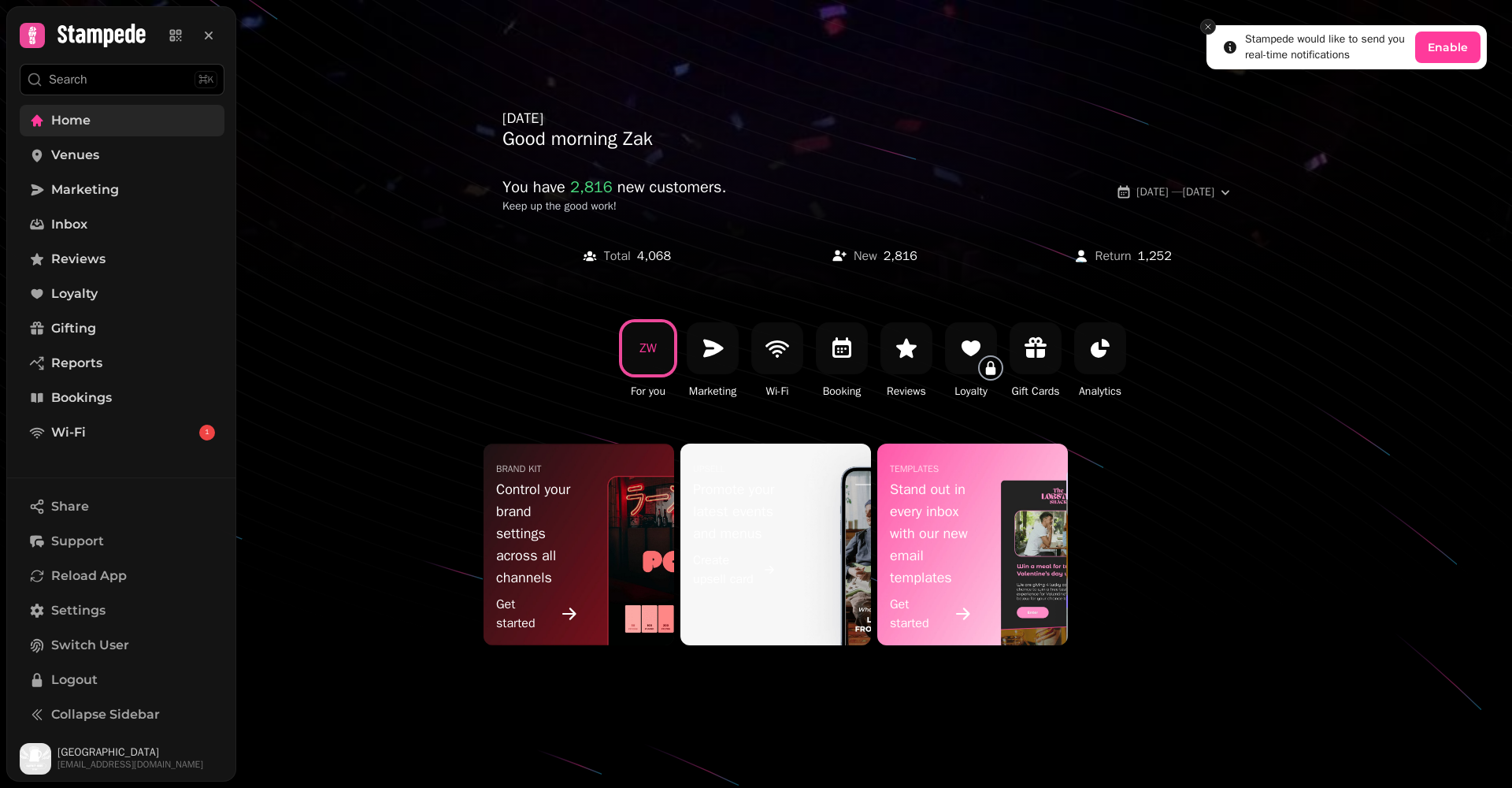 click 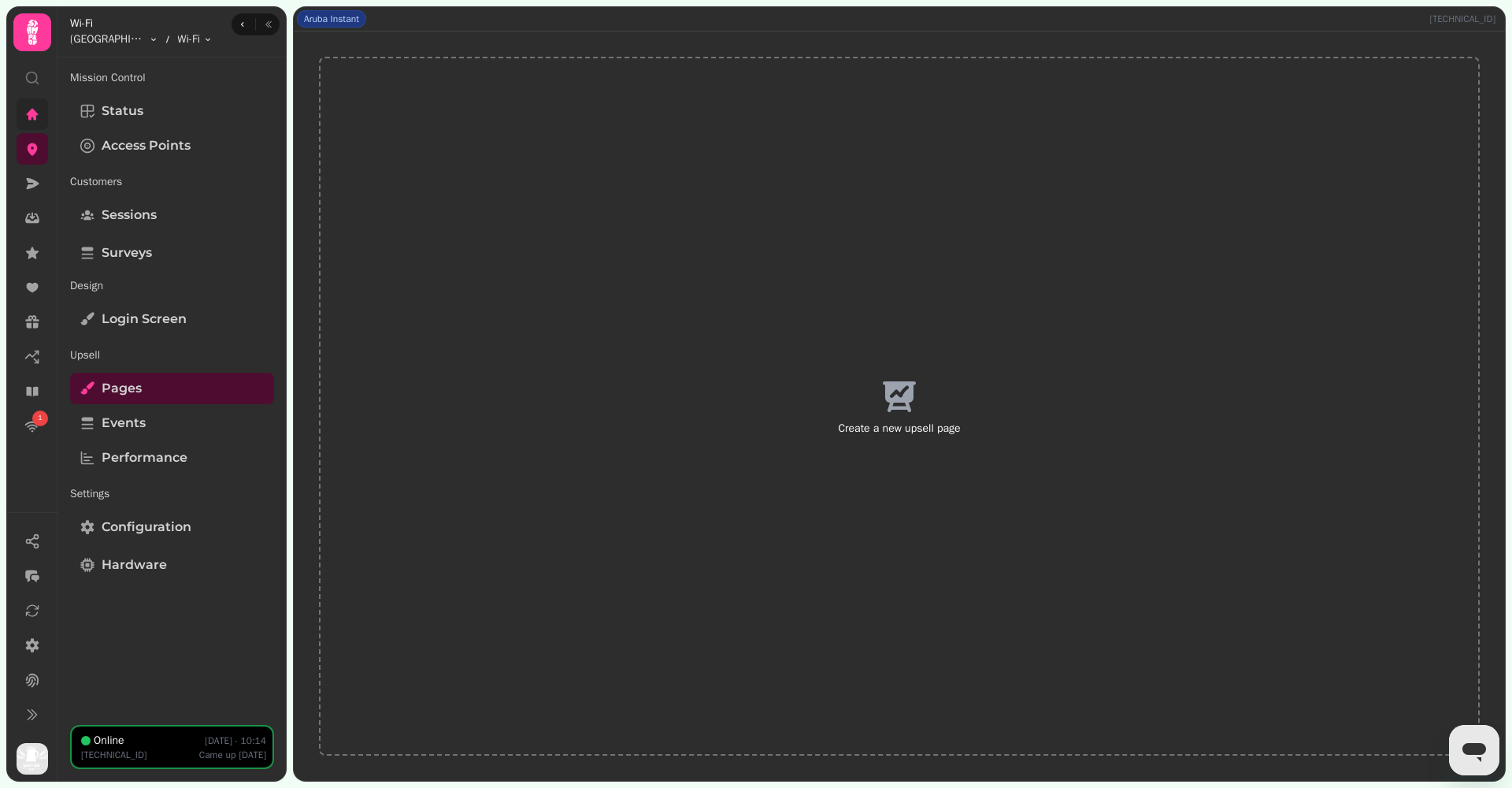 click on "Create a new upsell page" at bounding box center (899, 406) 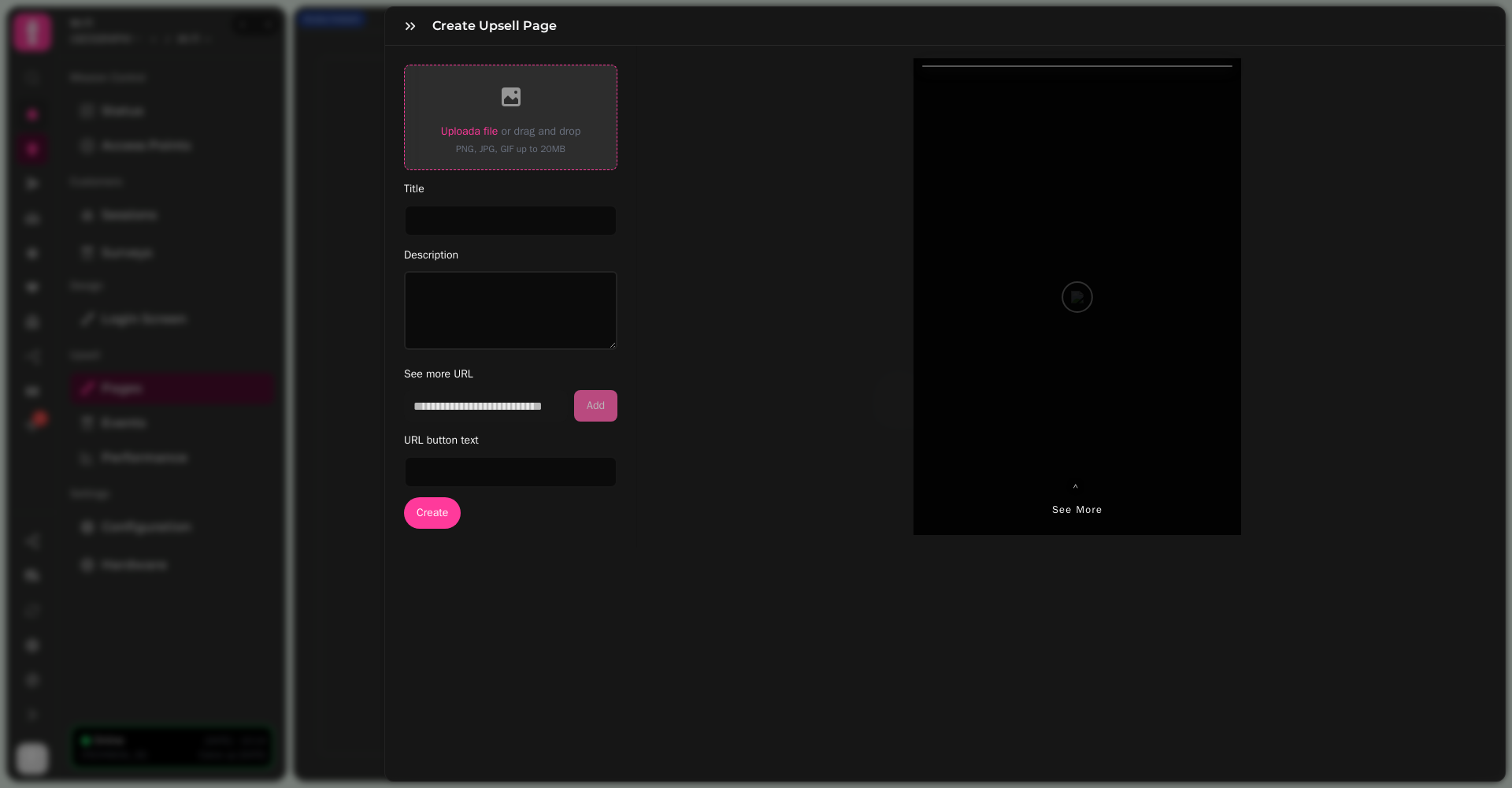 click on "Upload  a file" at bounding box center [469, 131] 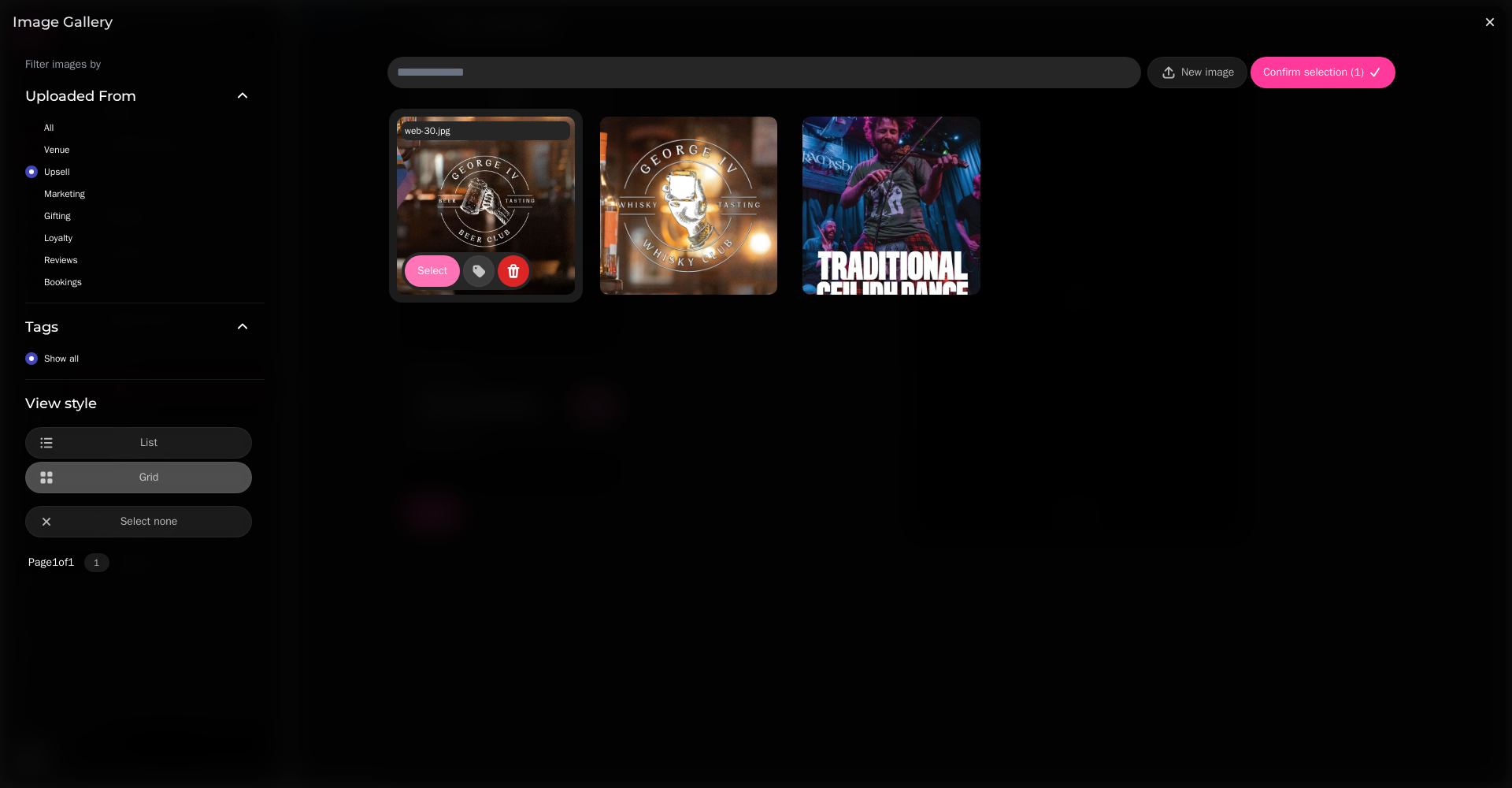 click on "Select" at bounding box center [432, 271] 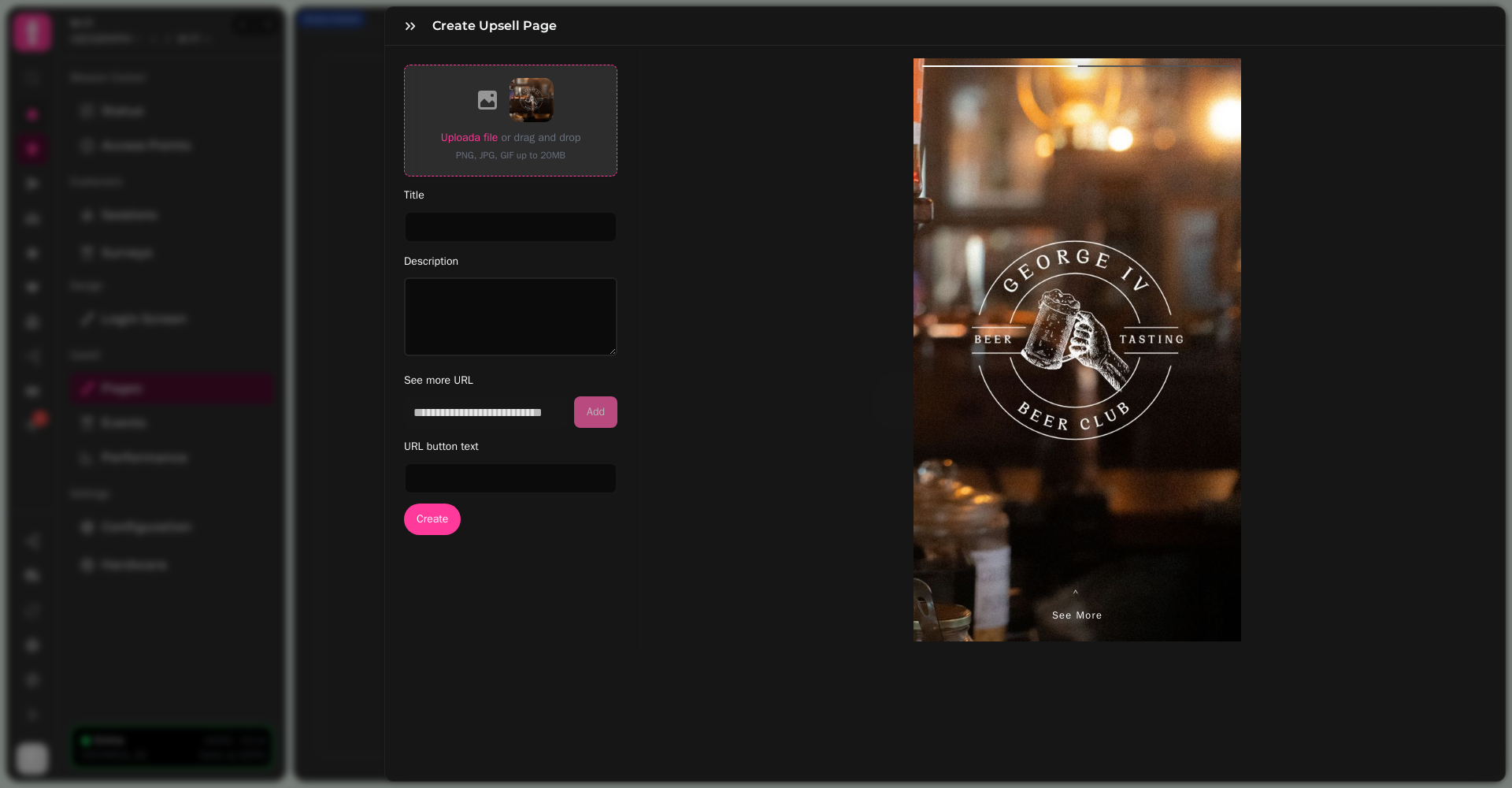 click on "Upload  a file" at bounding box center [469, 137] 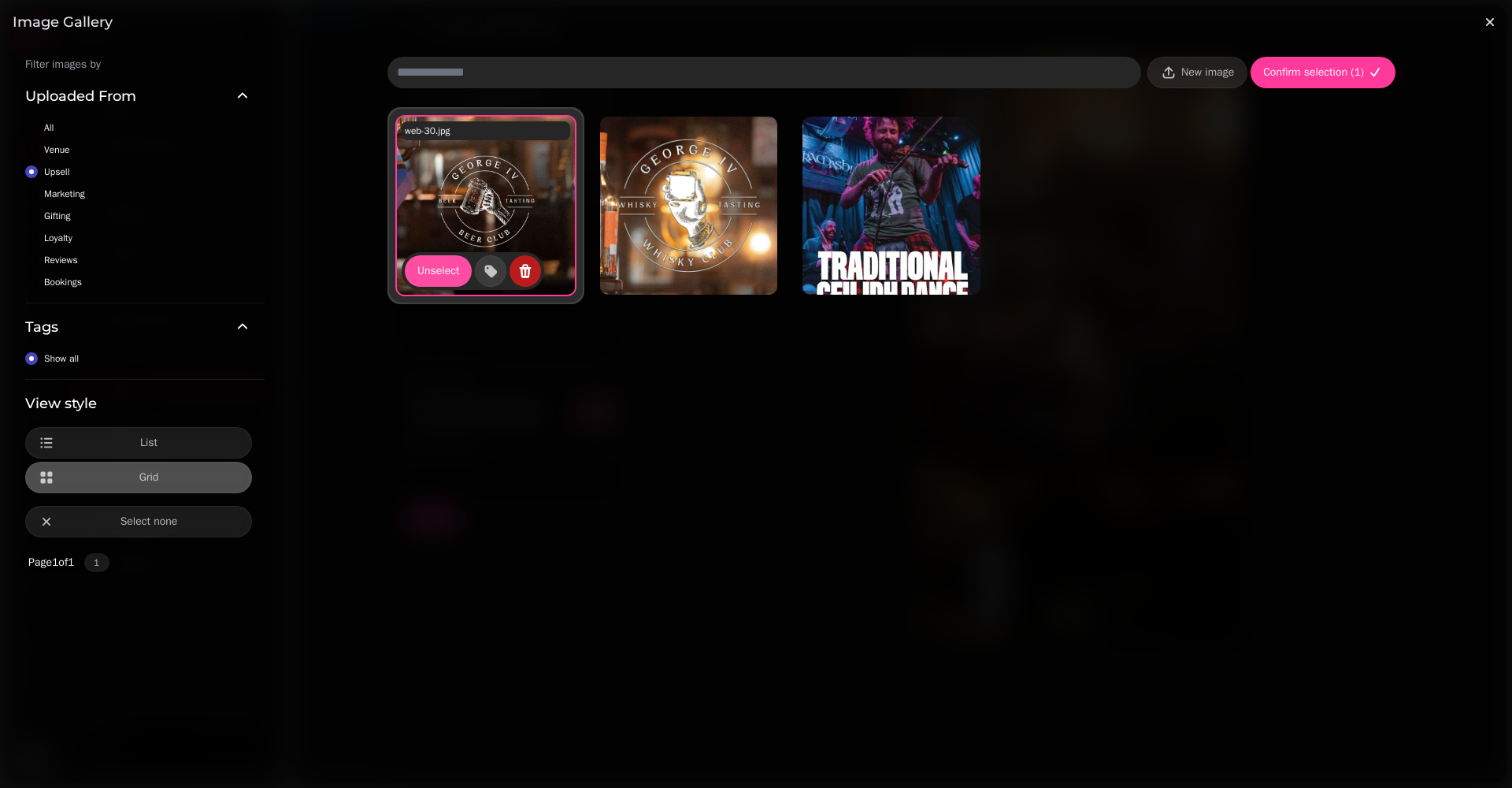click 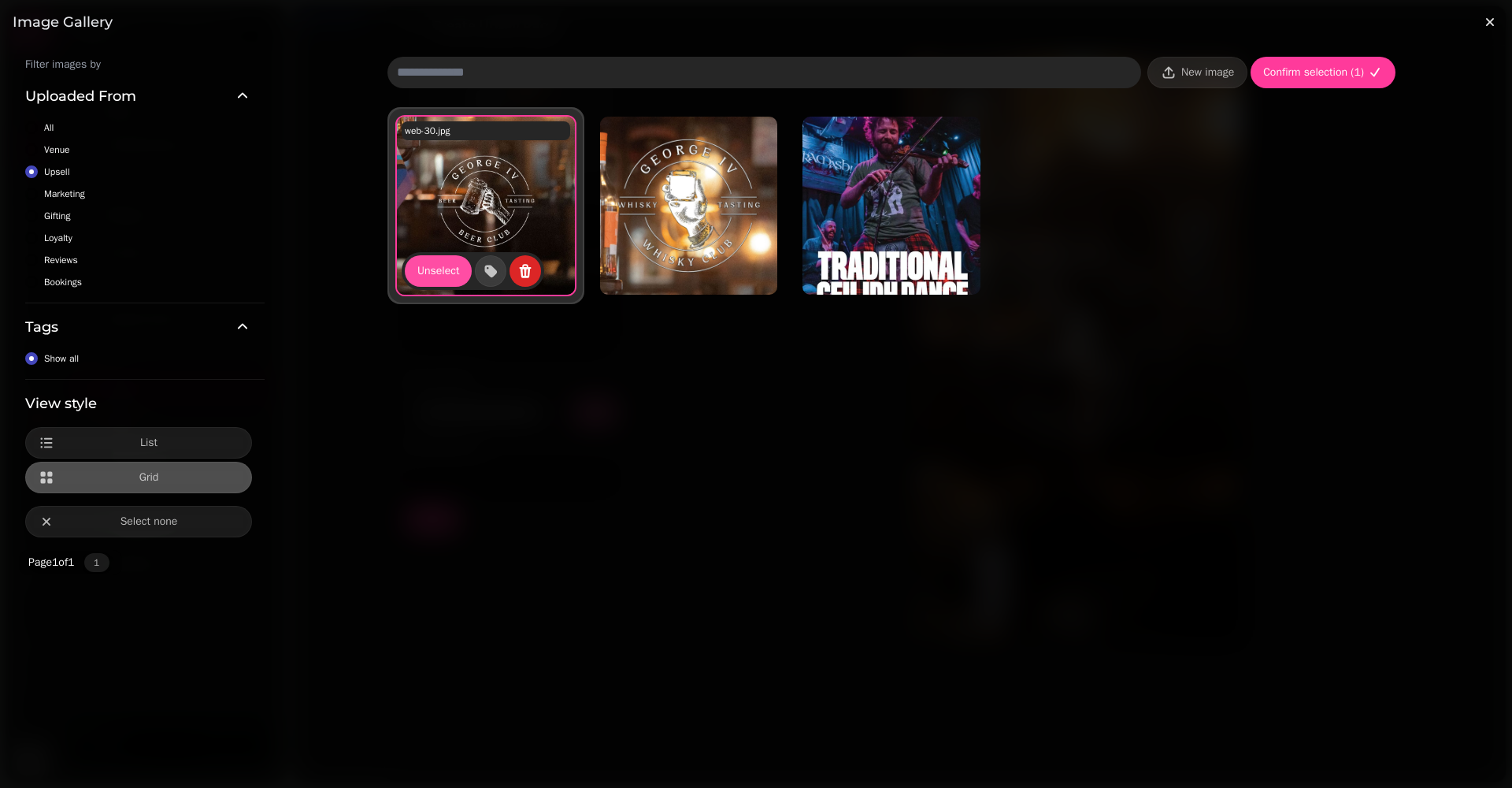 click on "No" at bounding box center [565, 291] 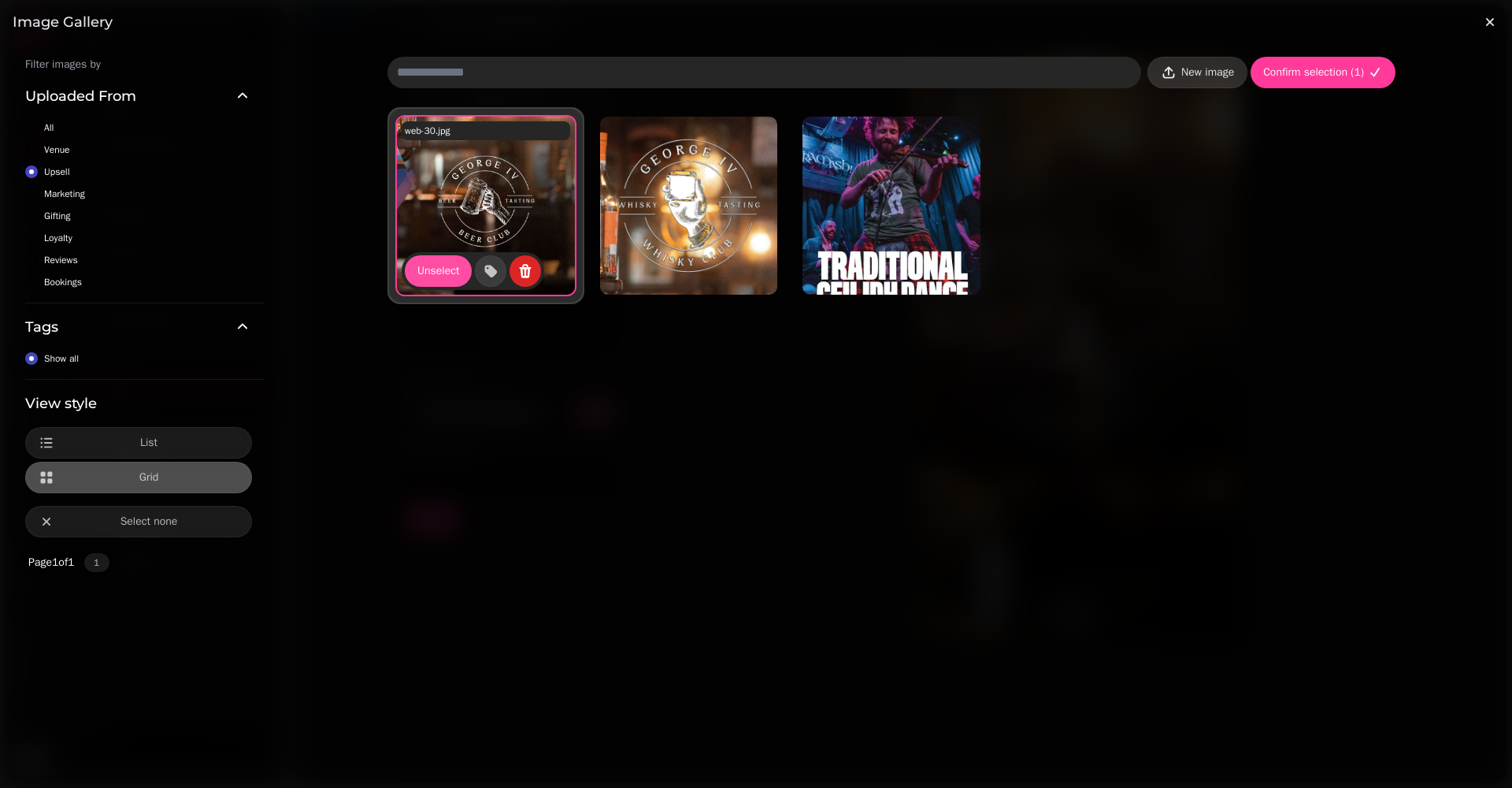 click on "New image" at bounding box center (1197, 72) 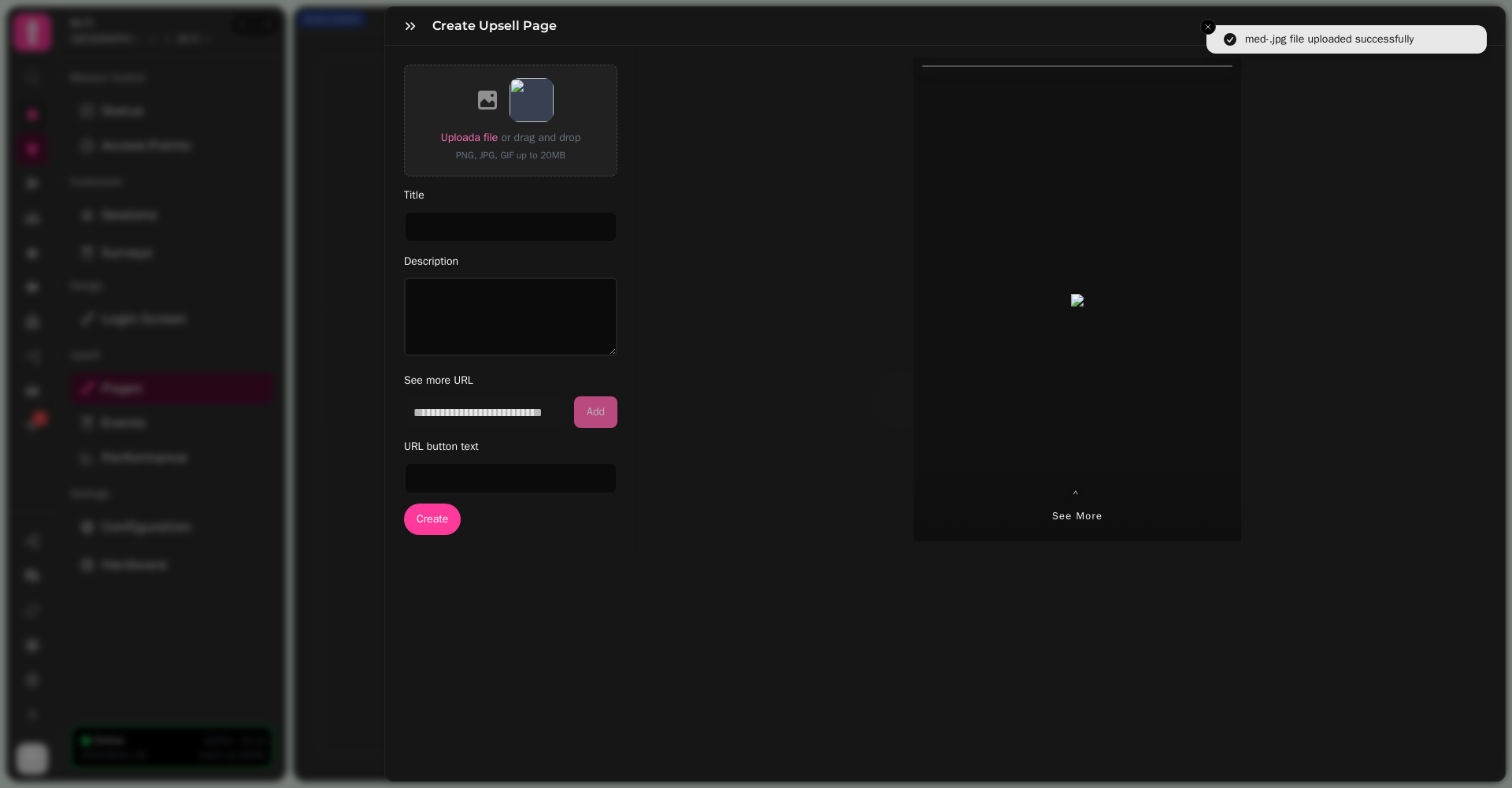 click at bounding box center [1159, 299] 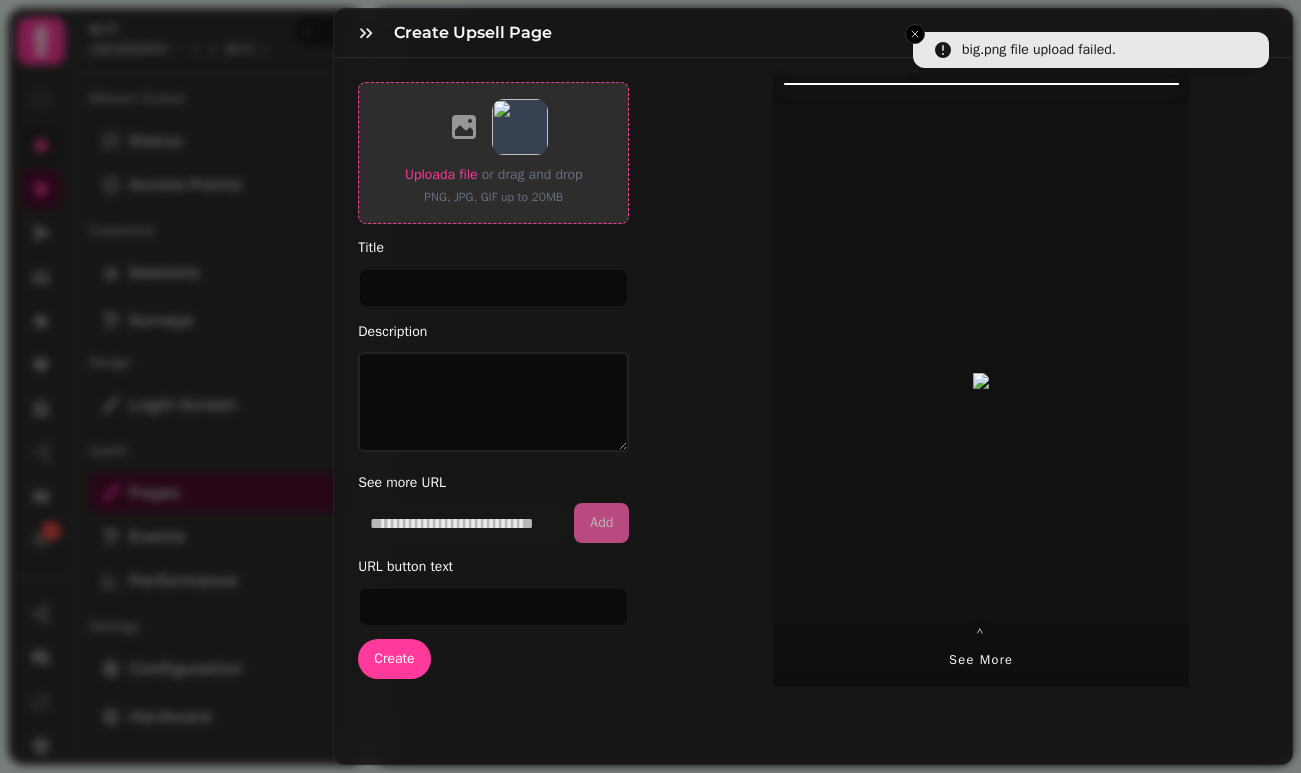 click on "Upload  a file" at bounding box center (441, 174) 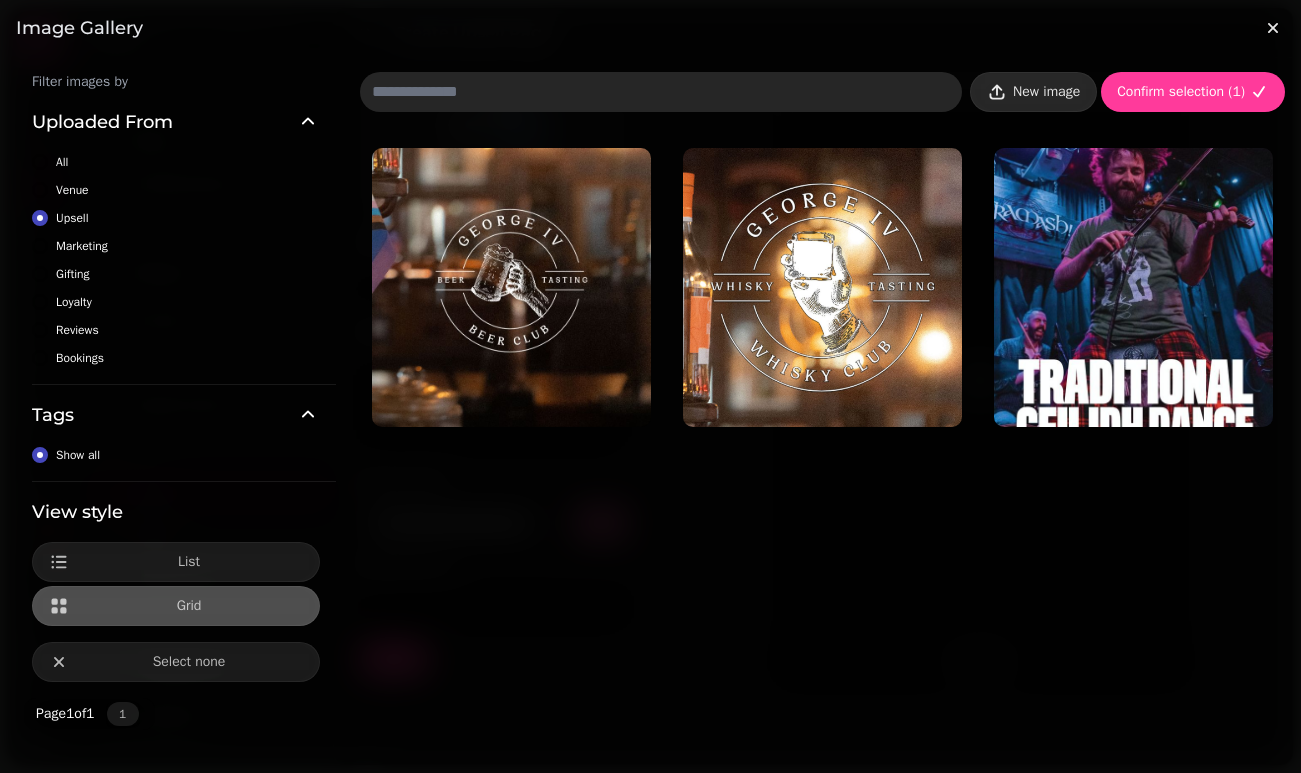 click on "New image" at bounding box center [1046, 92] 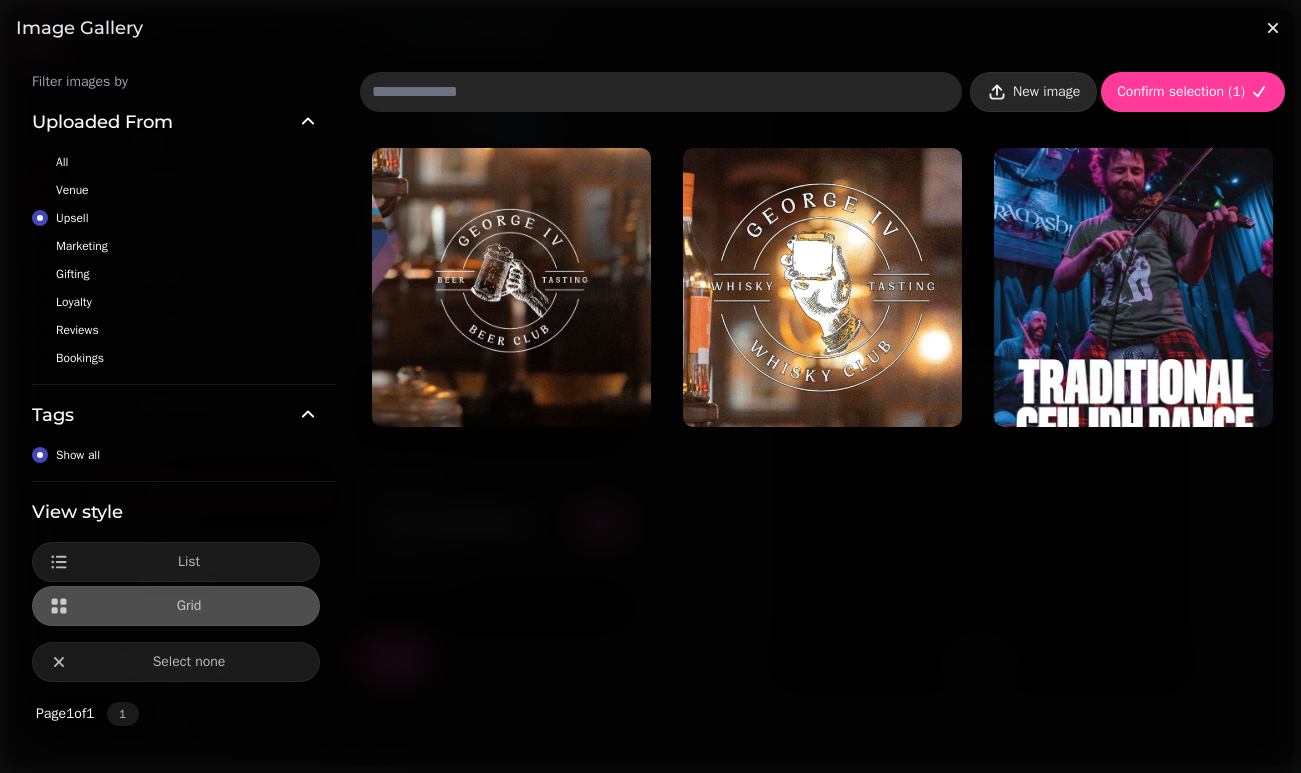 click on "New image" at bounding box center (1046, 92) 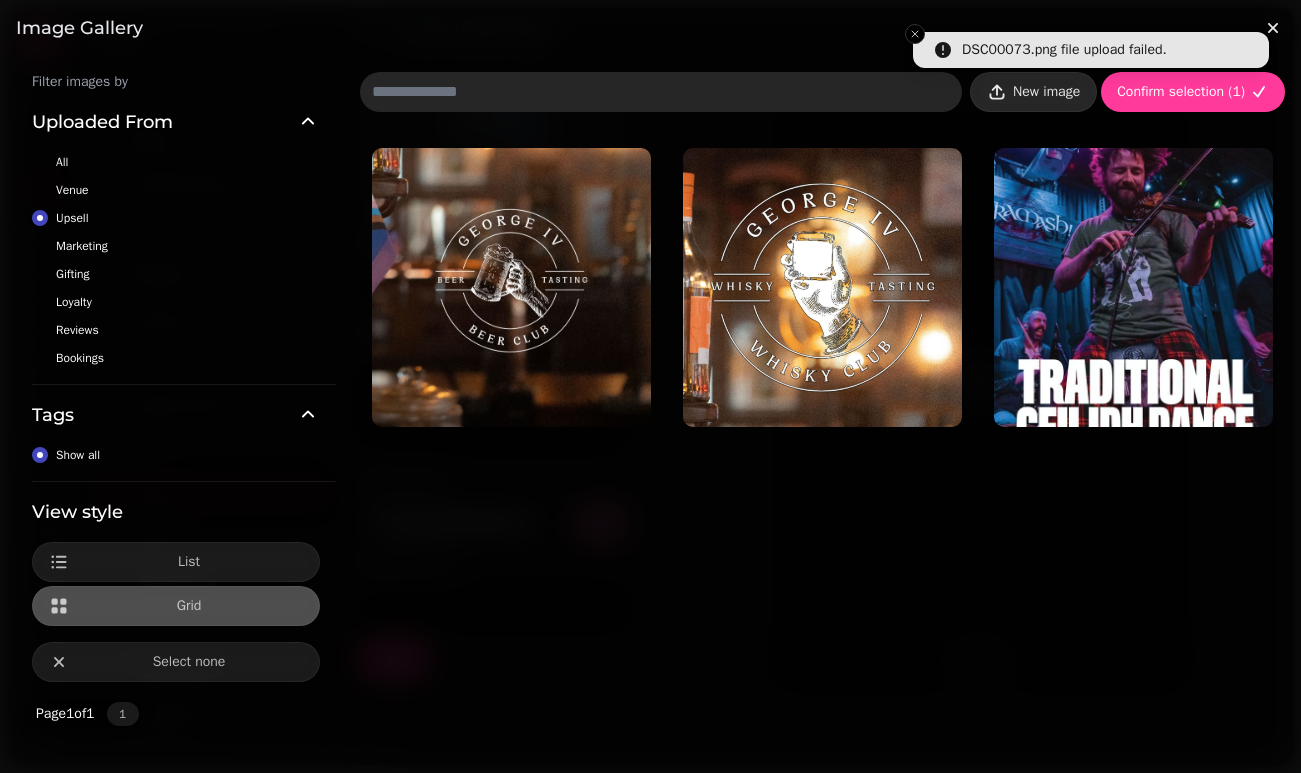 click on "New image" at bounding box center [1046, 92] 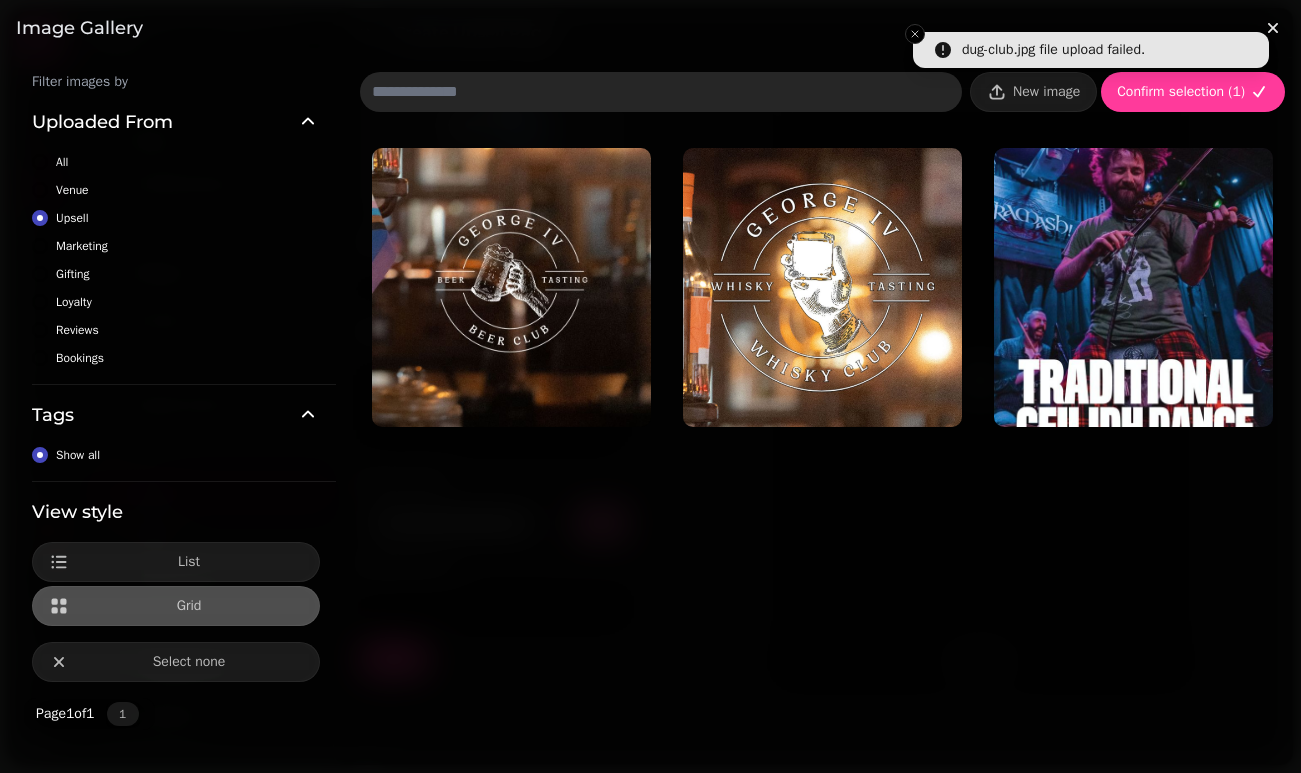 click on "Image gallery" at bounding box center (650, 28) 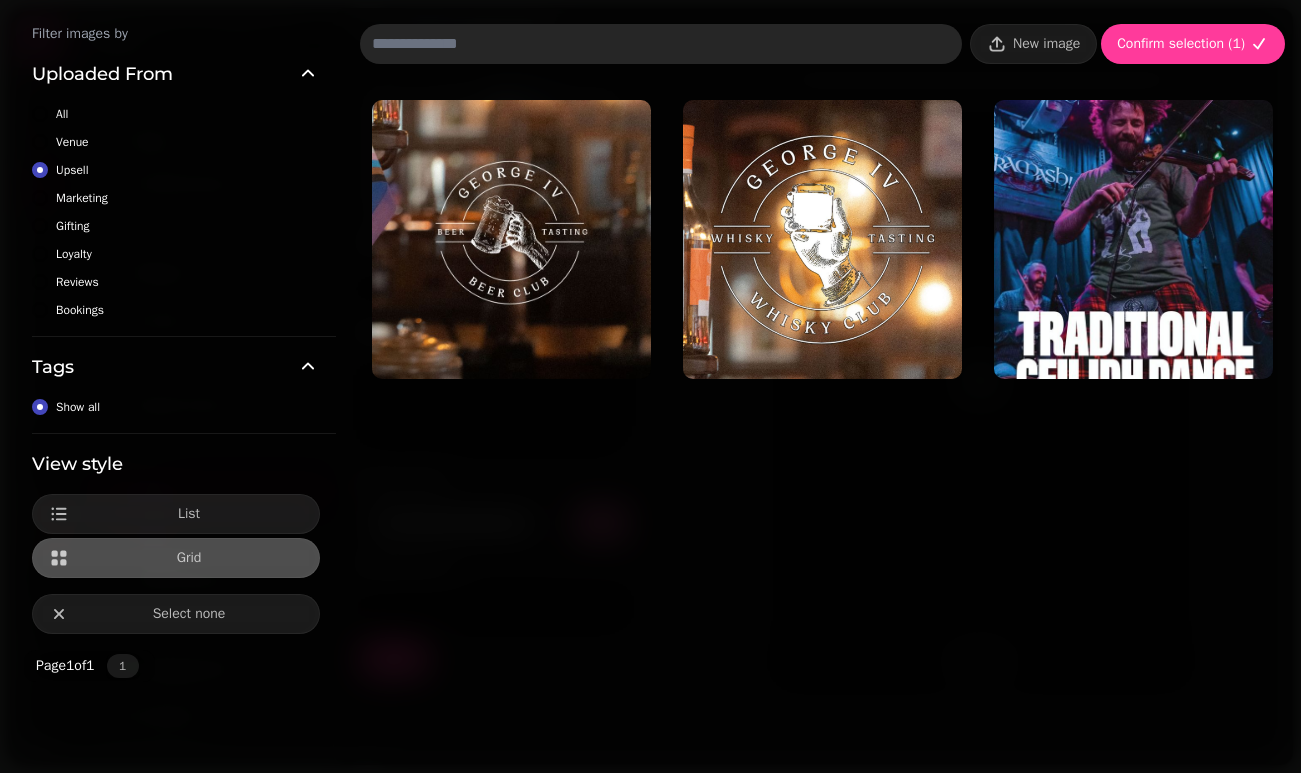 scroll, scrollTop: 104, scrollLeft: 0, axis: vertical 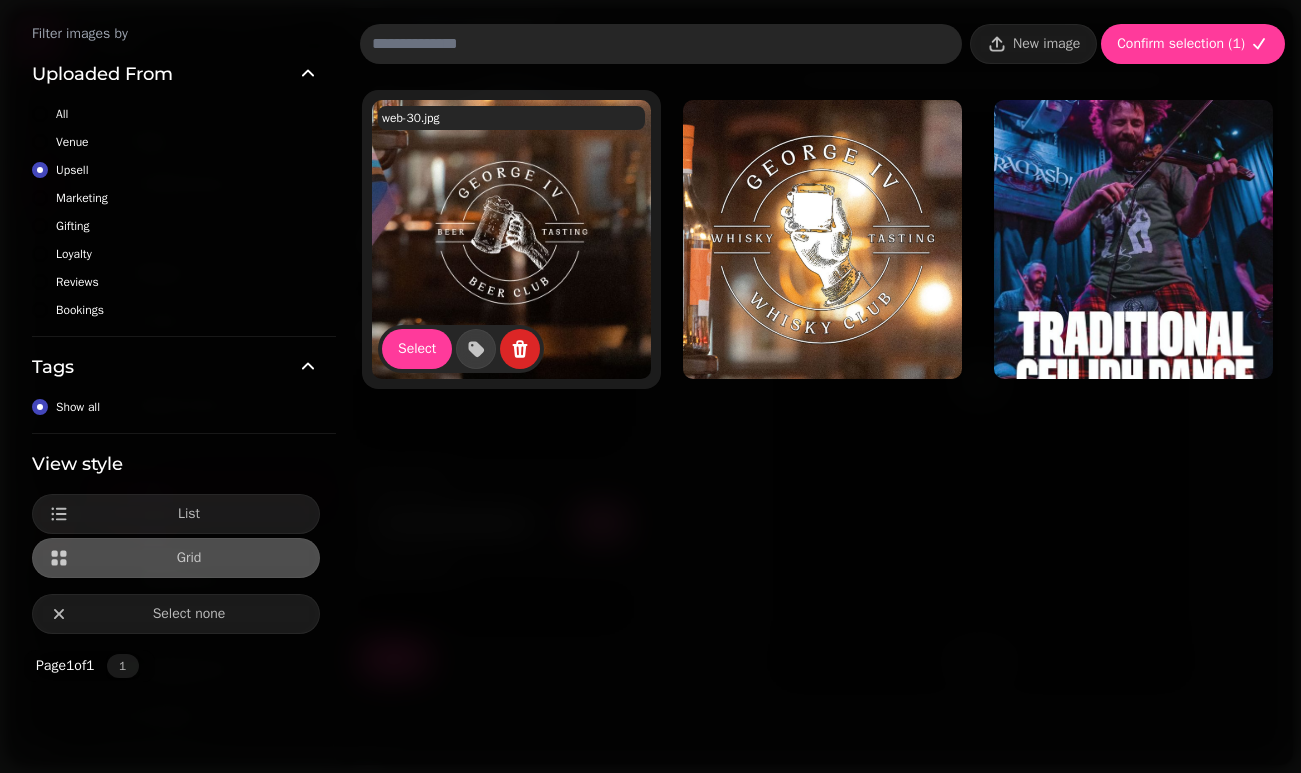 click at bounding box center [511, 239] 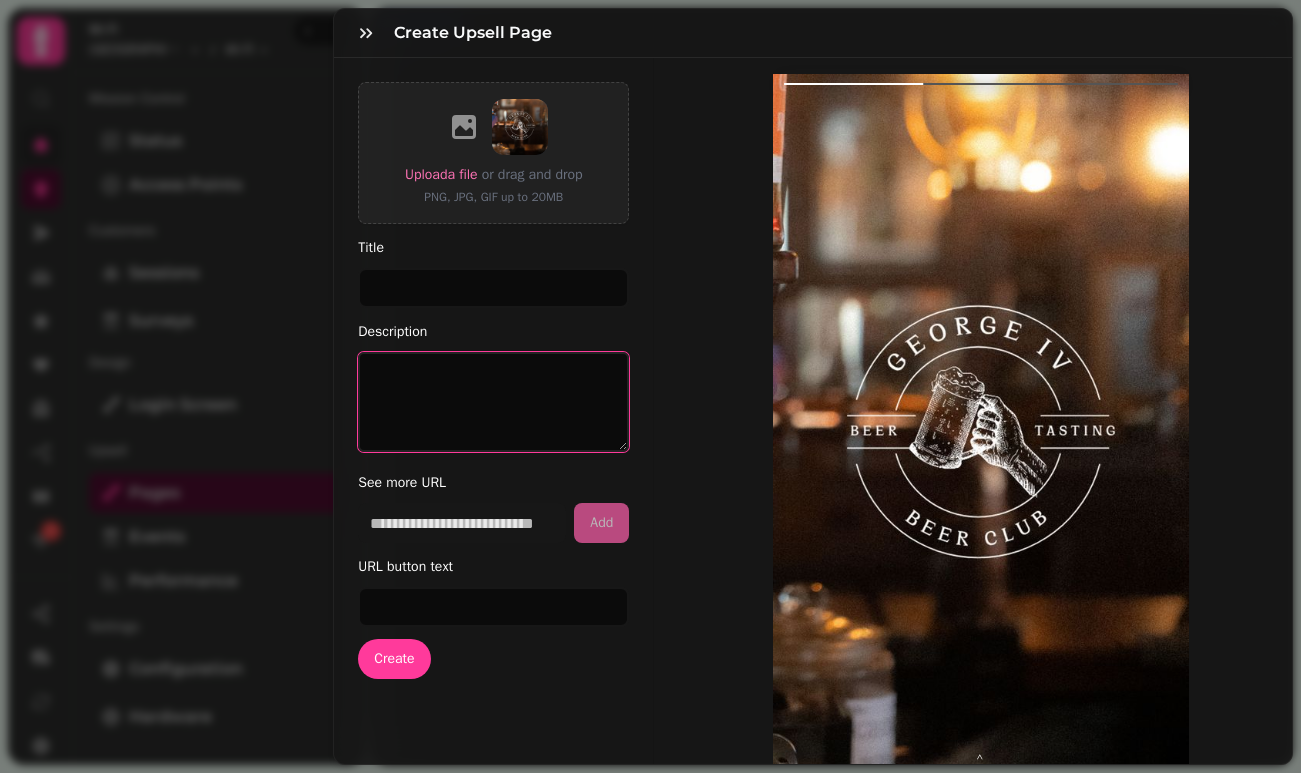 click on "Description" at bounding box center (493, 402) 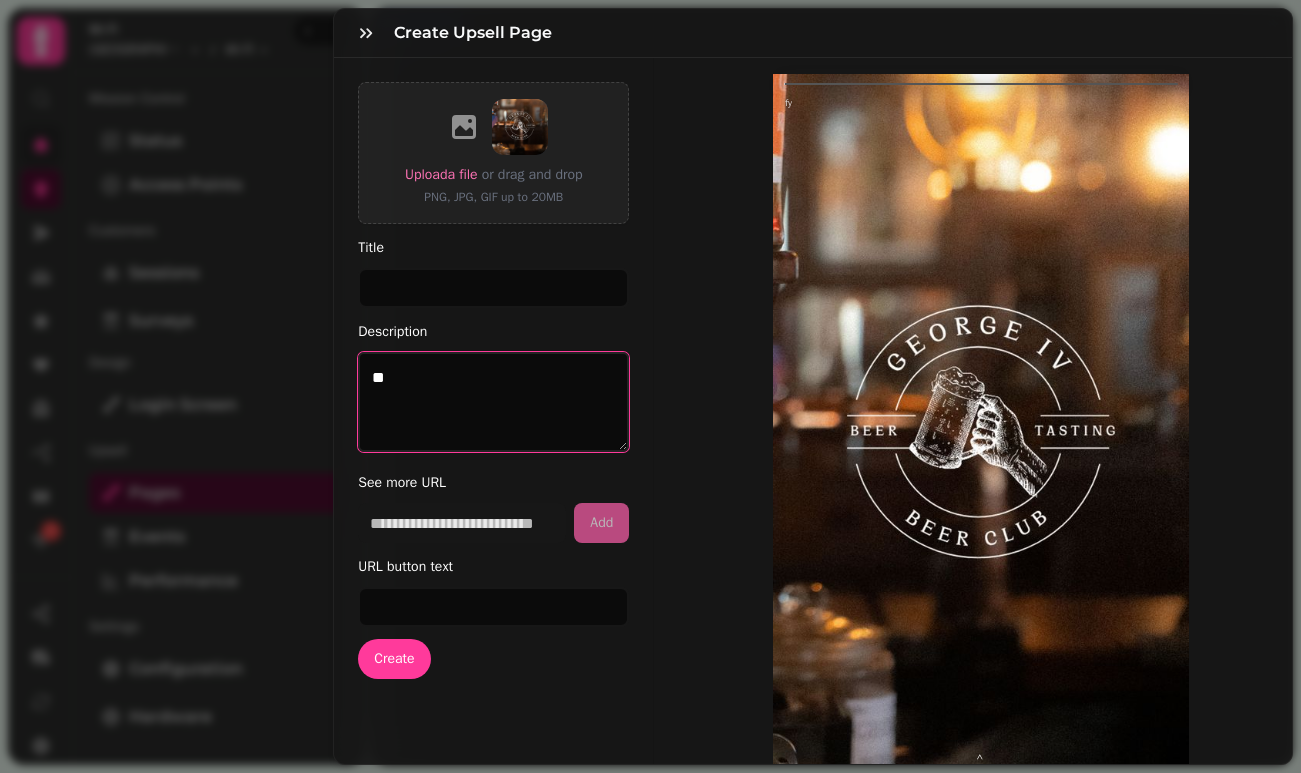 type on "*" 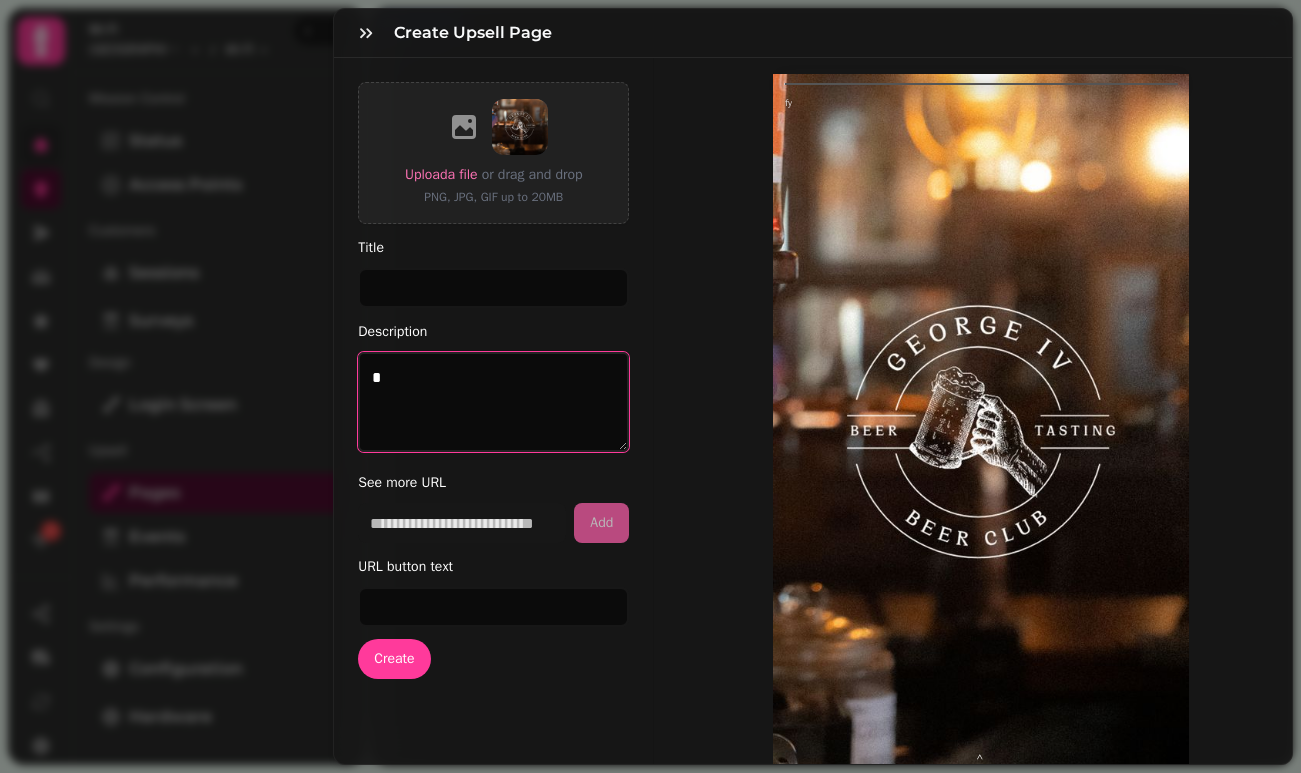 type 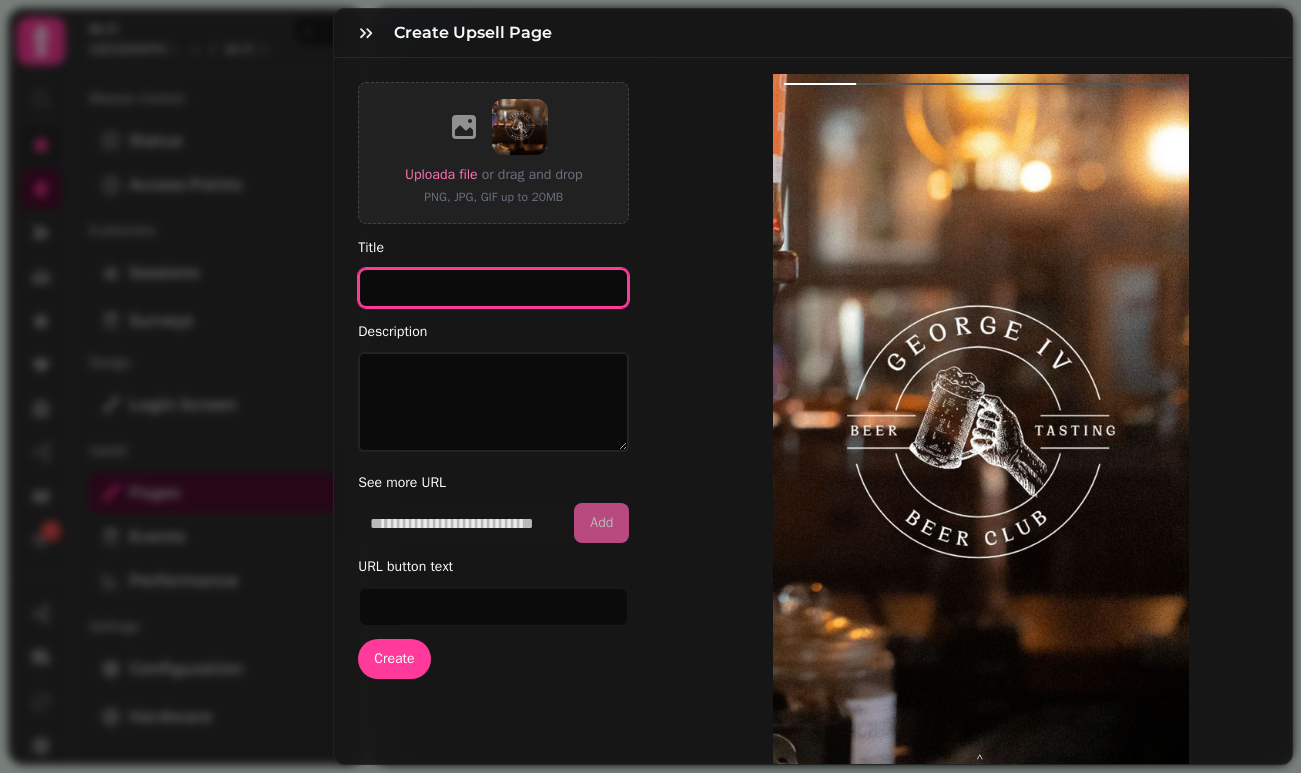 click on "Title" at bounding box center (493, 288) 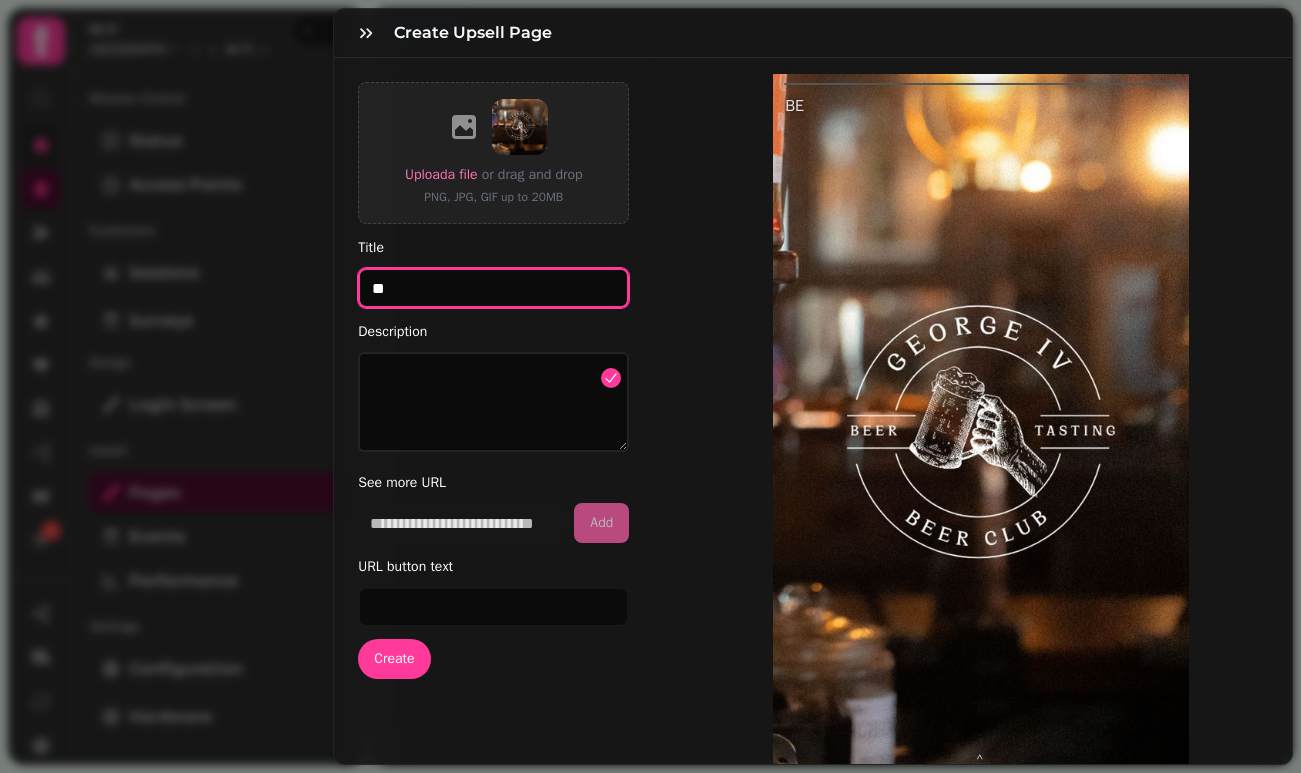 type on "*" 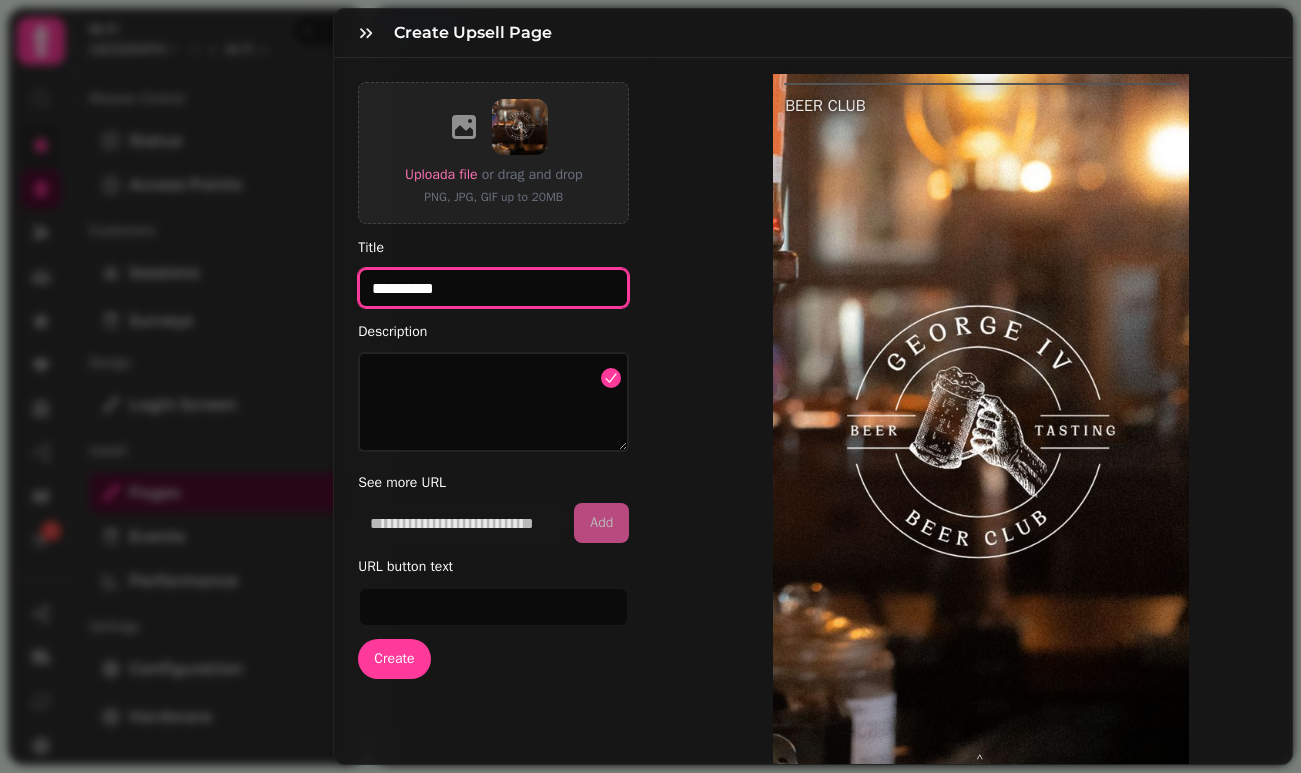 type on "*********" 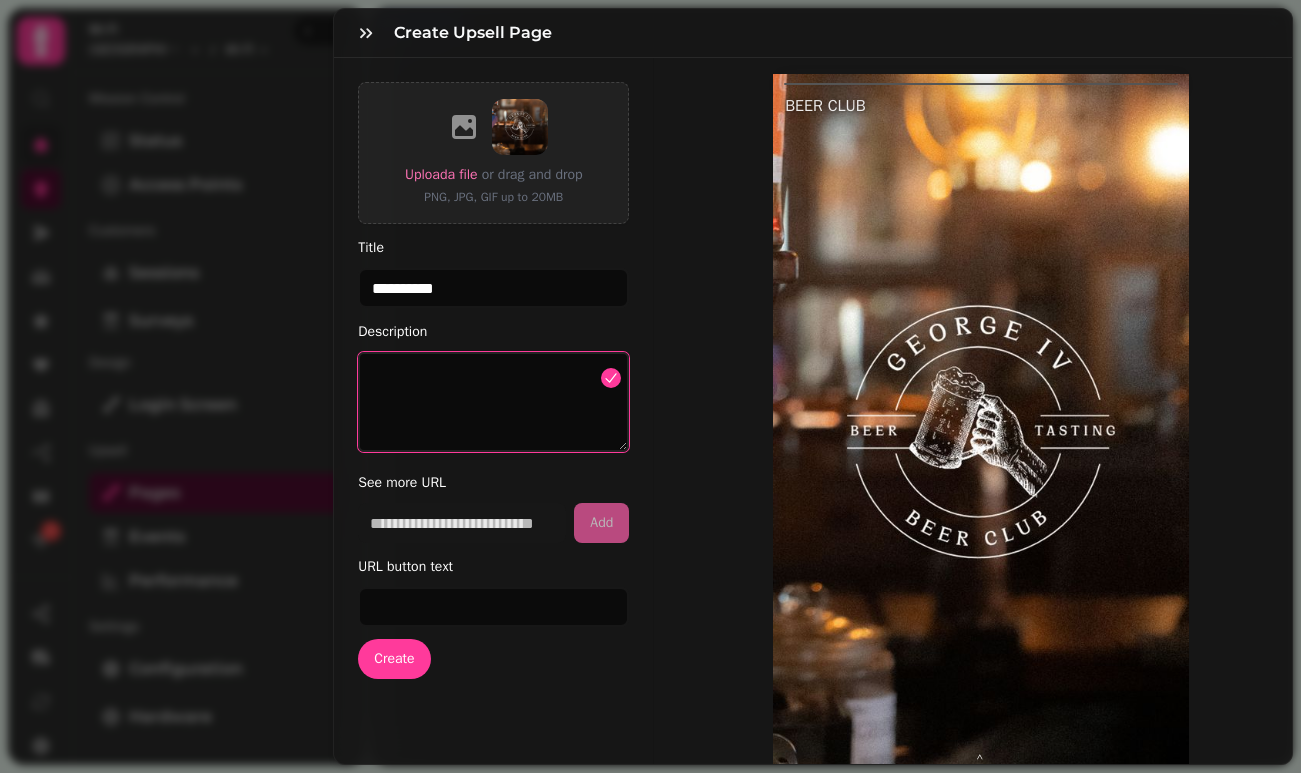 click on "Description" at bounding box center [493, 402] 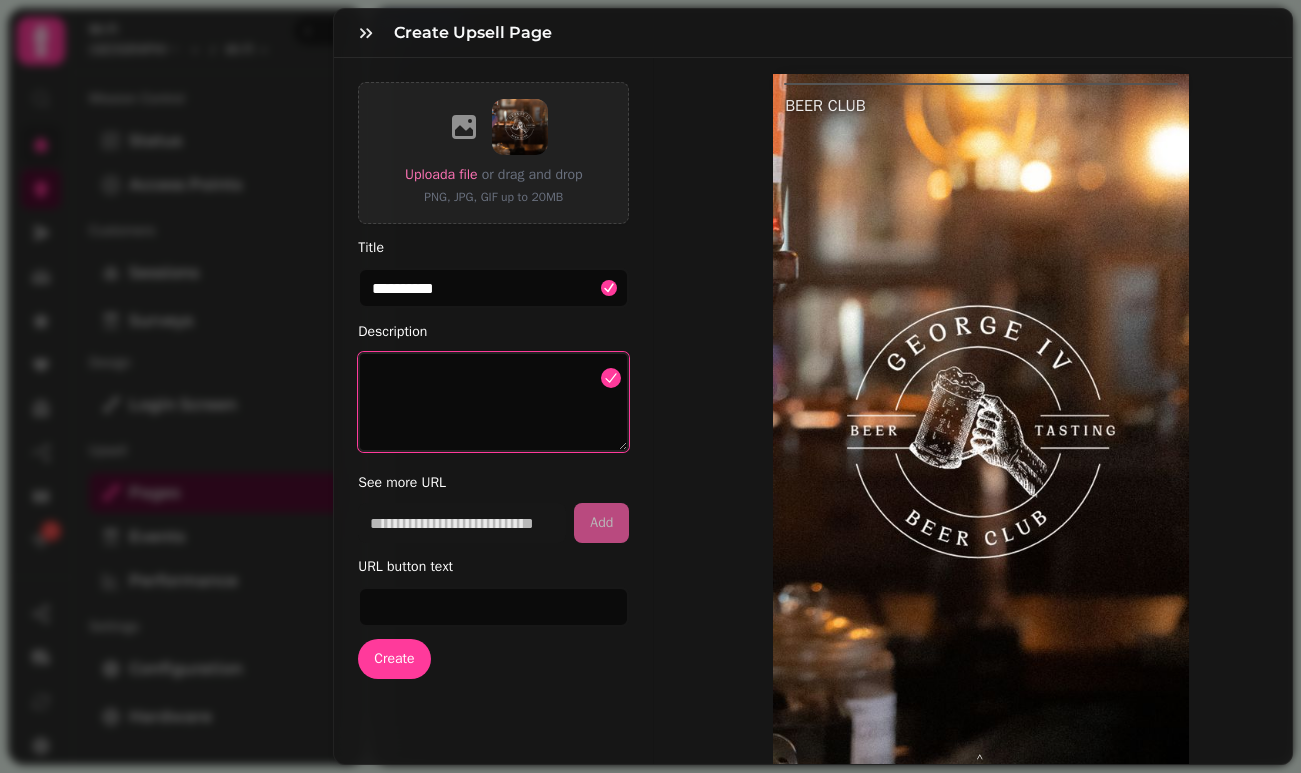 paste on "**********" 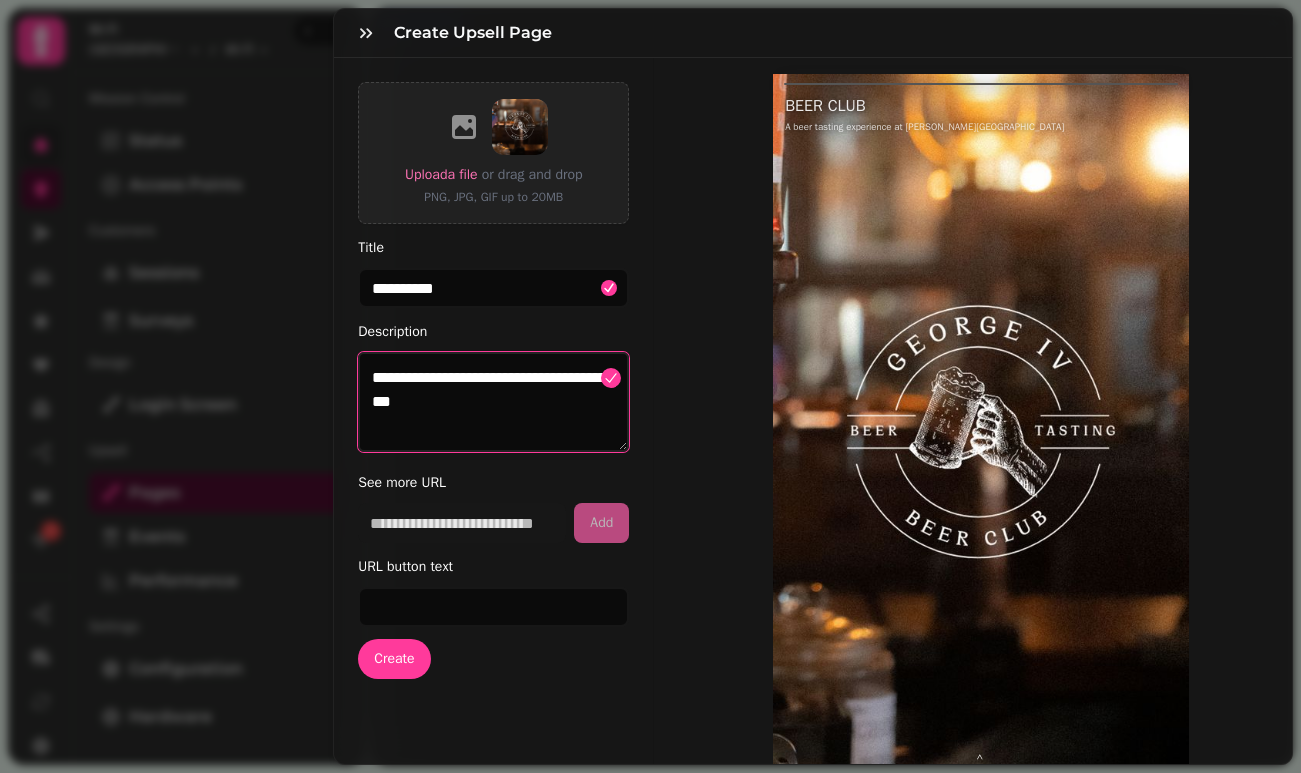 type on "**********" 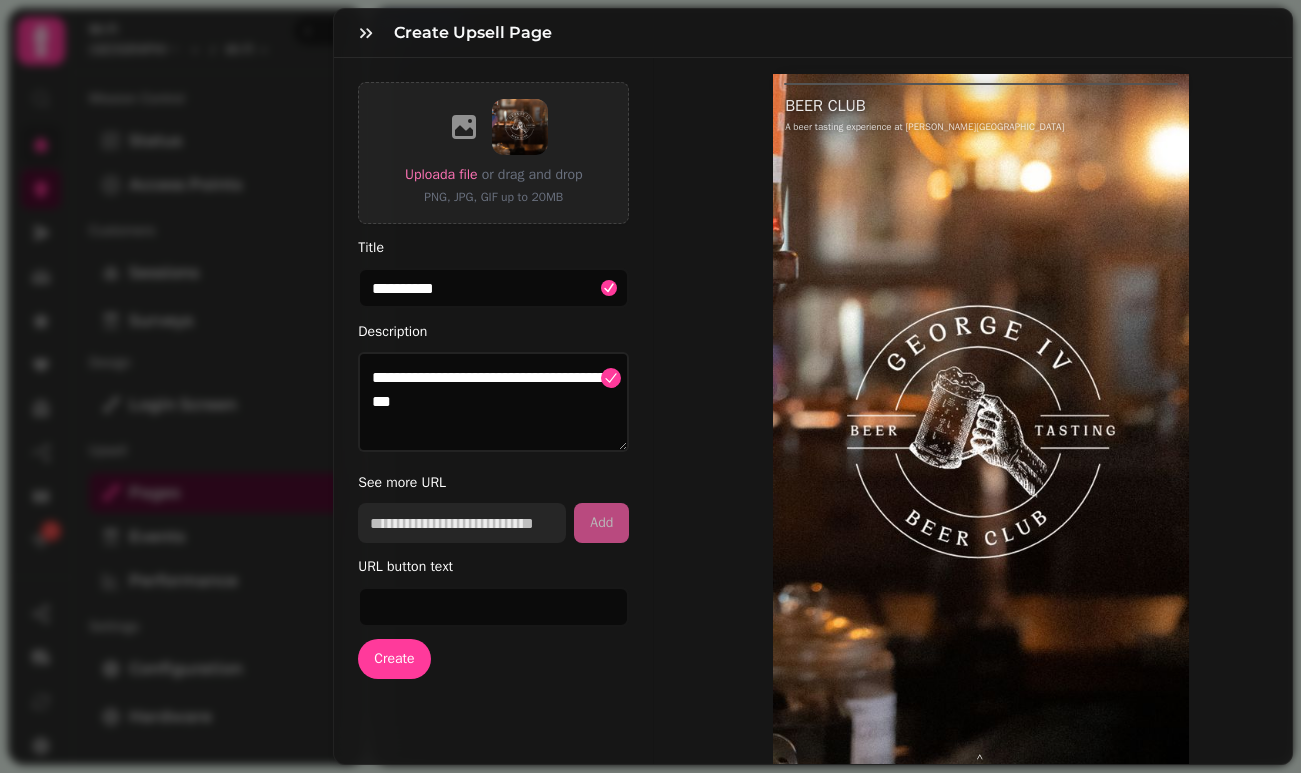 click at bounding box center [462, 523] 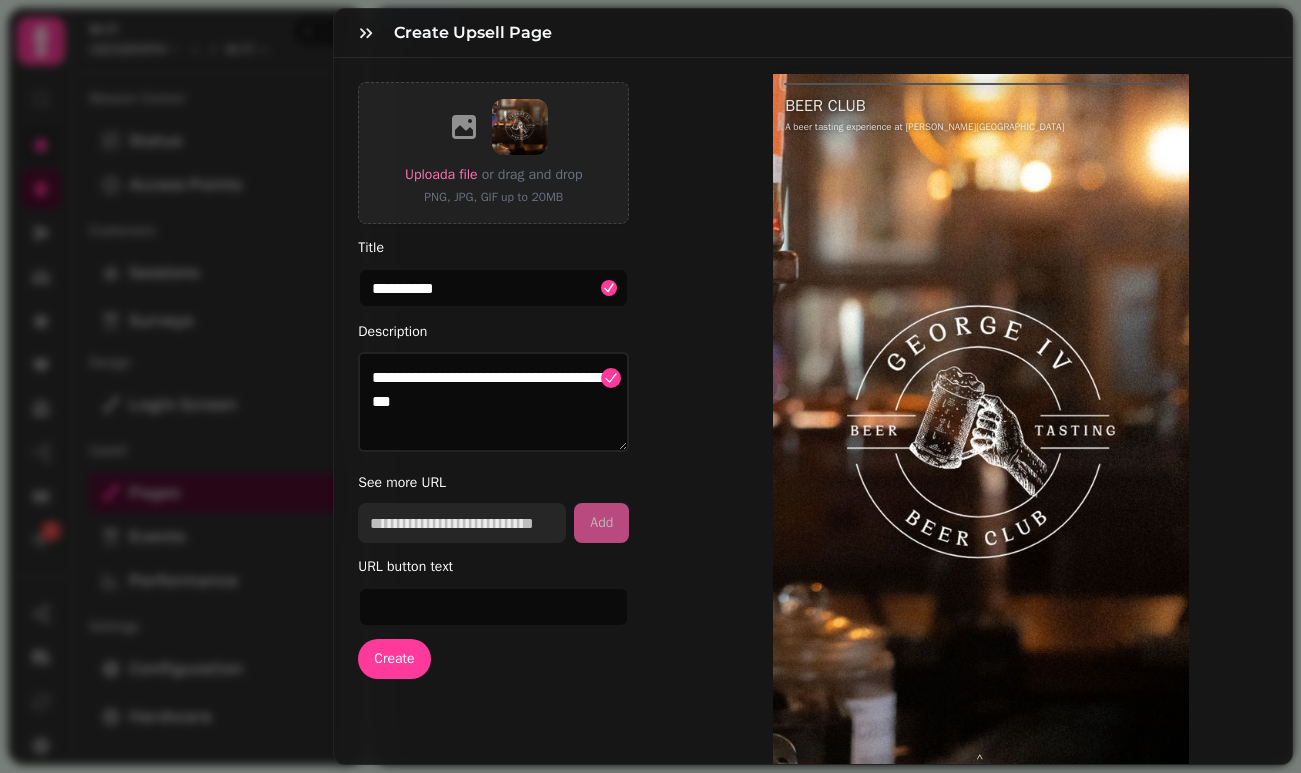 paste on "**********" 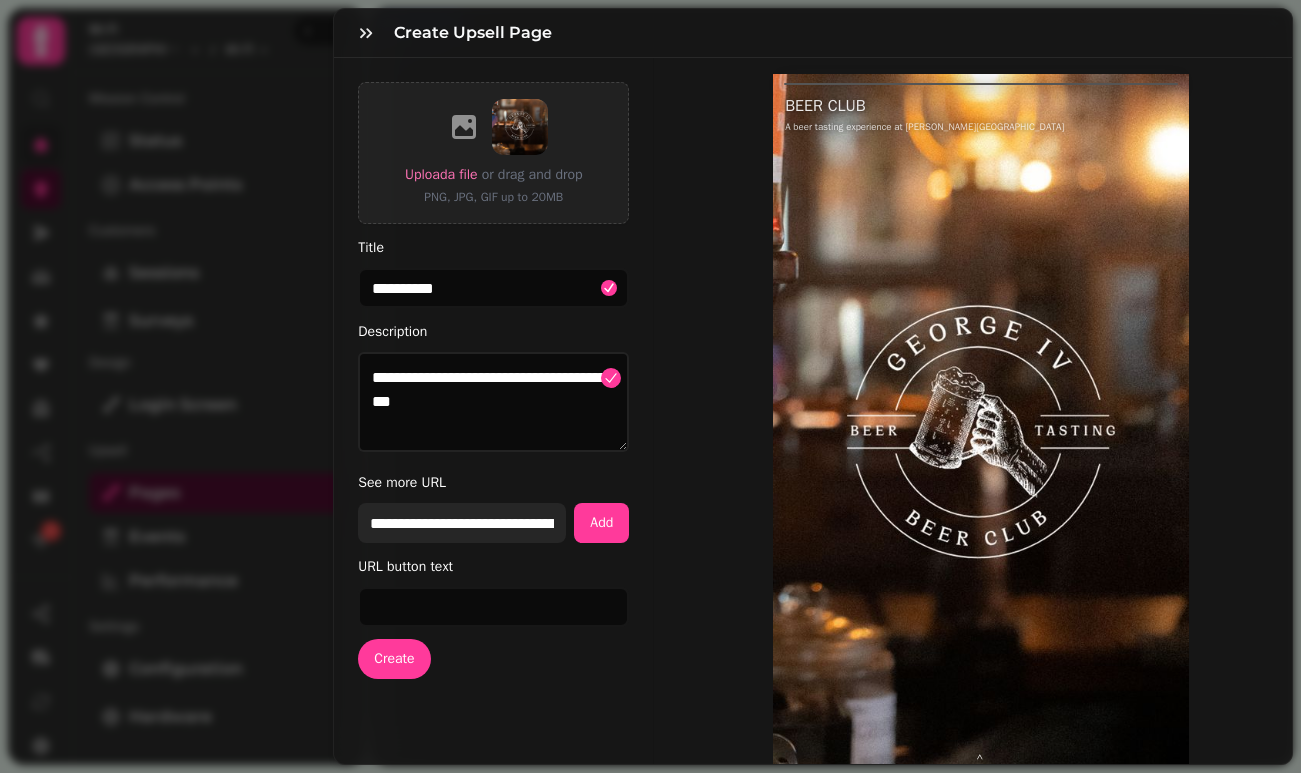 type on "**********" 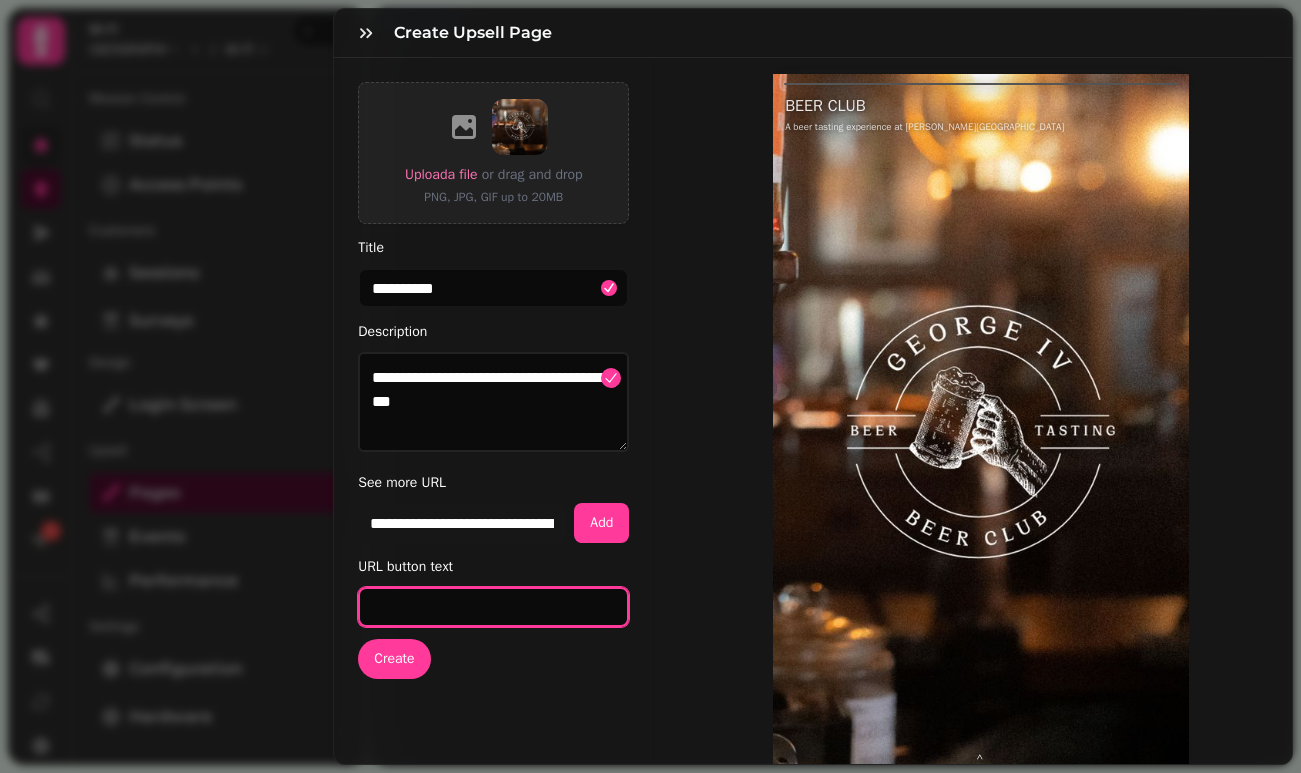 click on "URL button text" at bounding box center [493, 607] 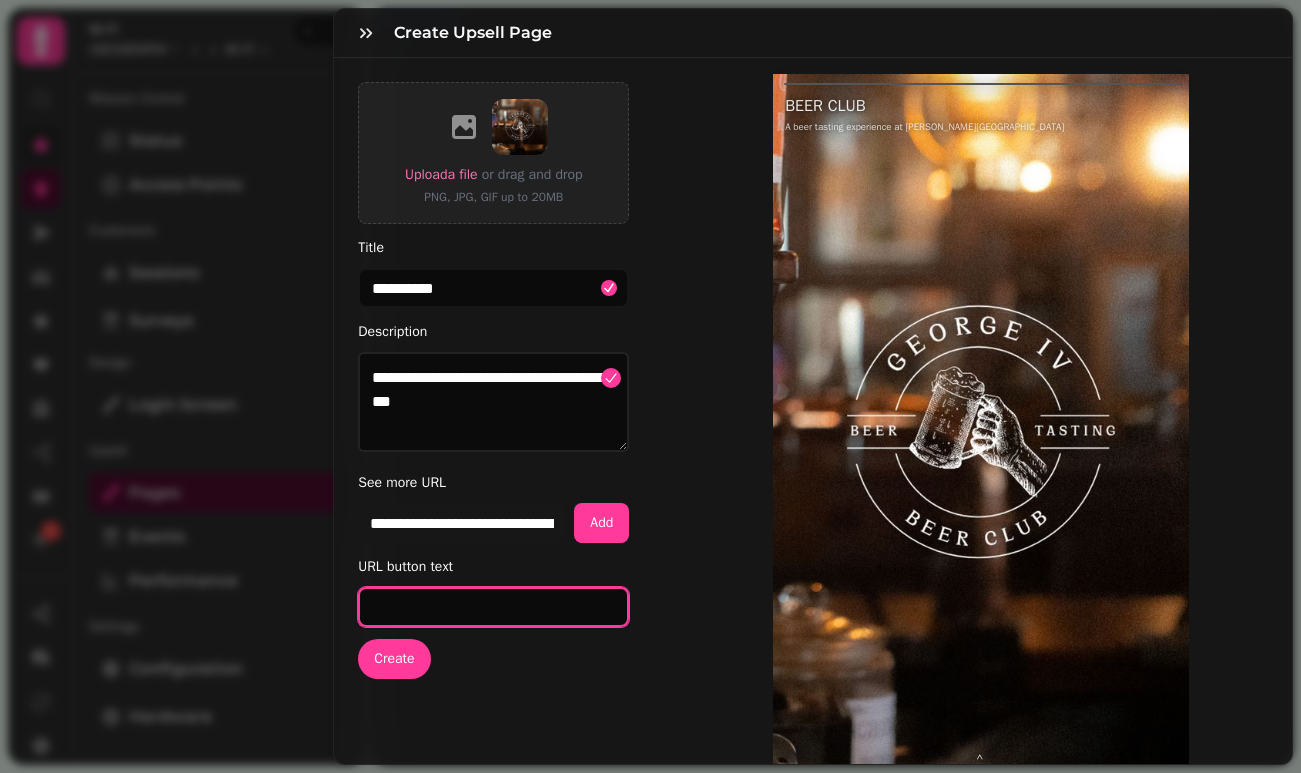 type on "*" 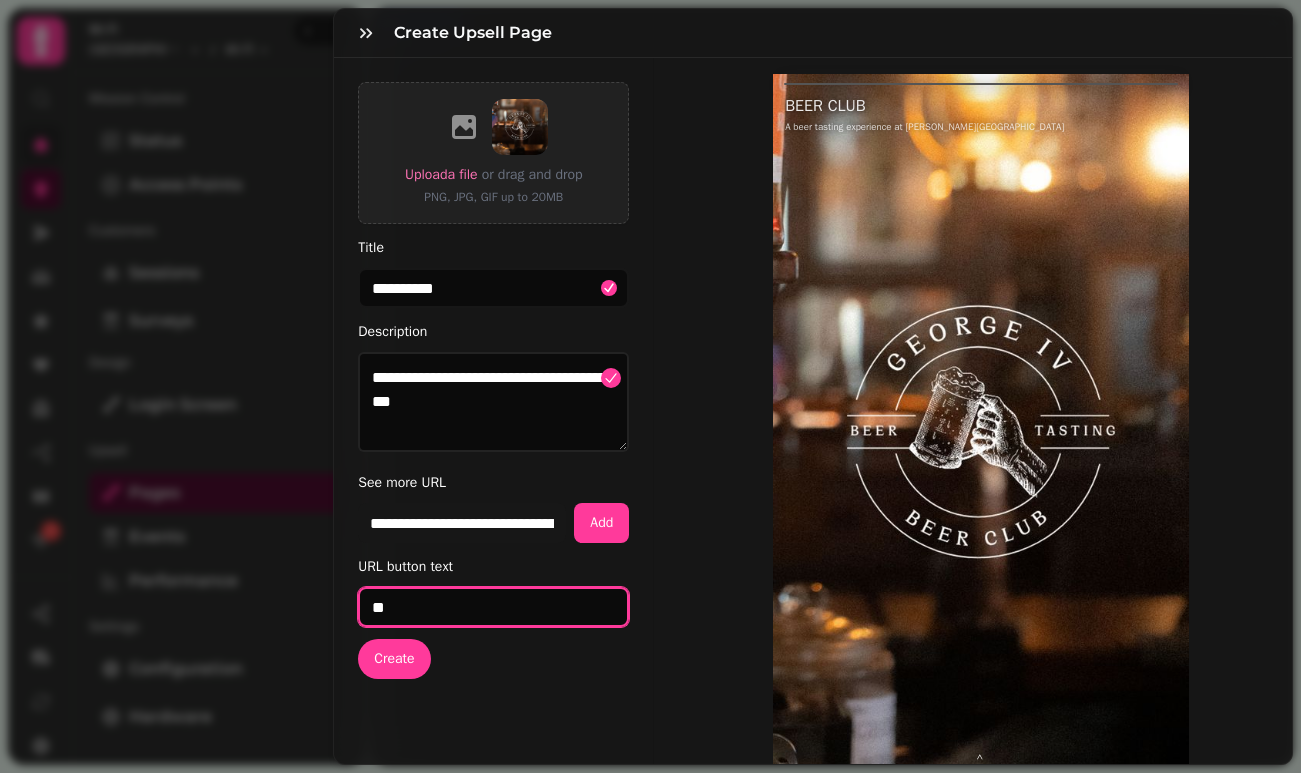 type on "*" 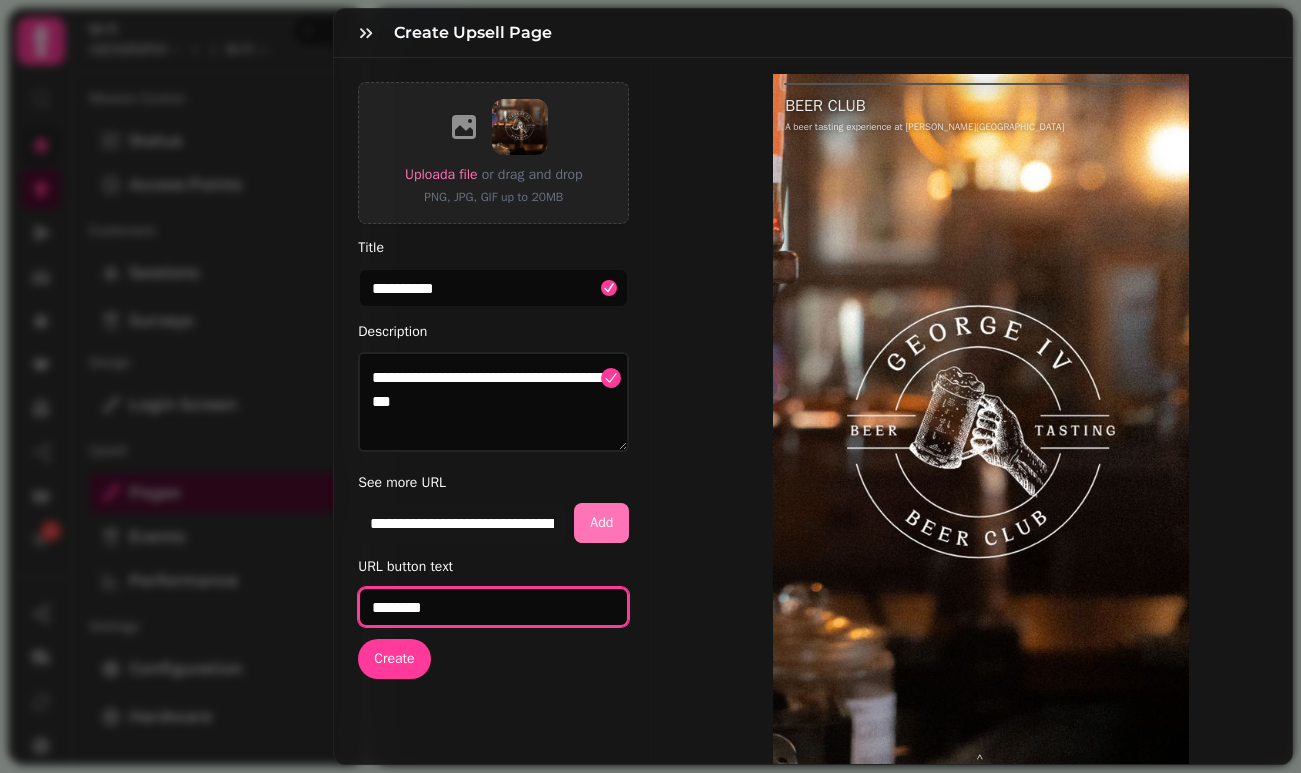 type on "********" 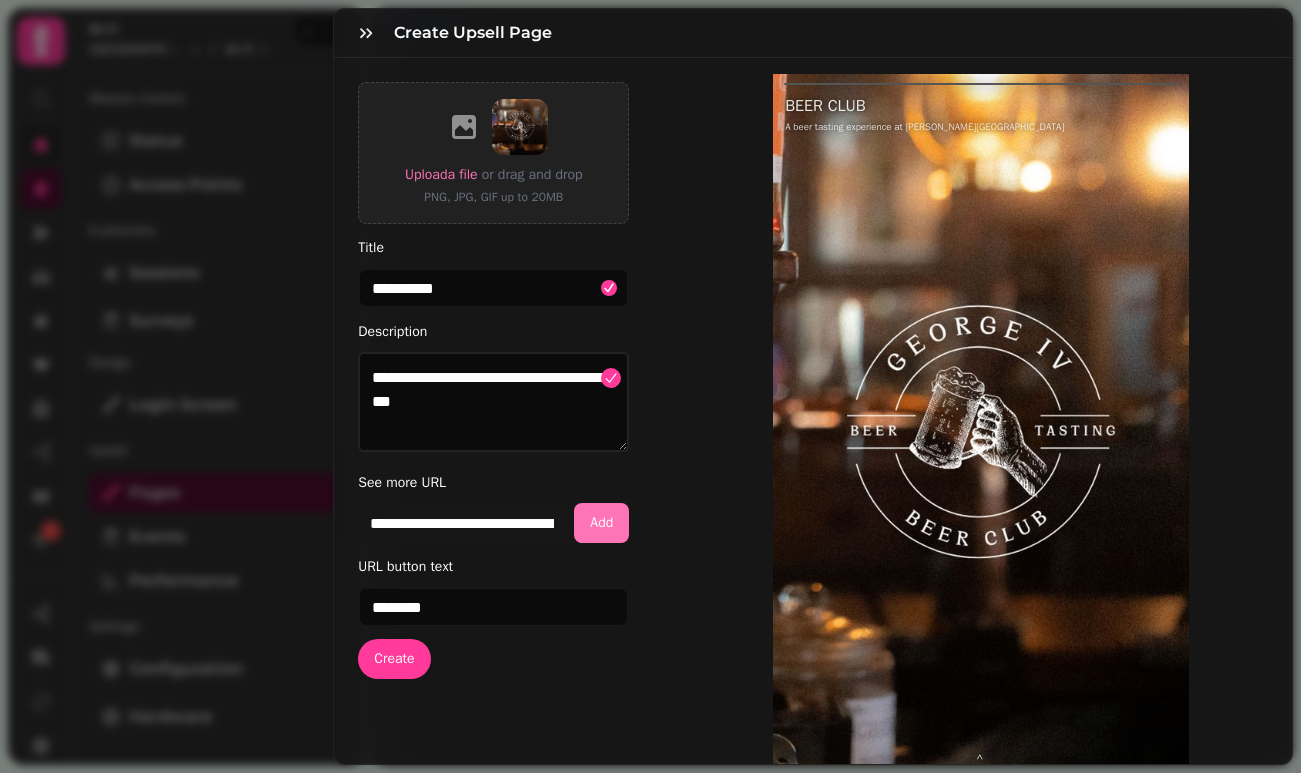 click on "Add" at bounding box center [601, 523] 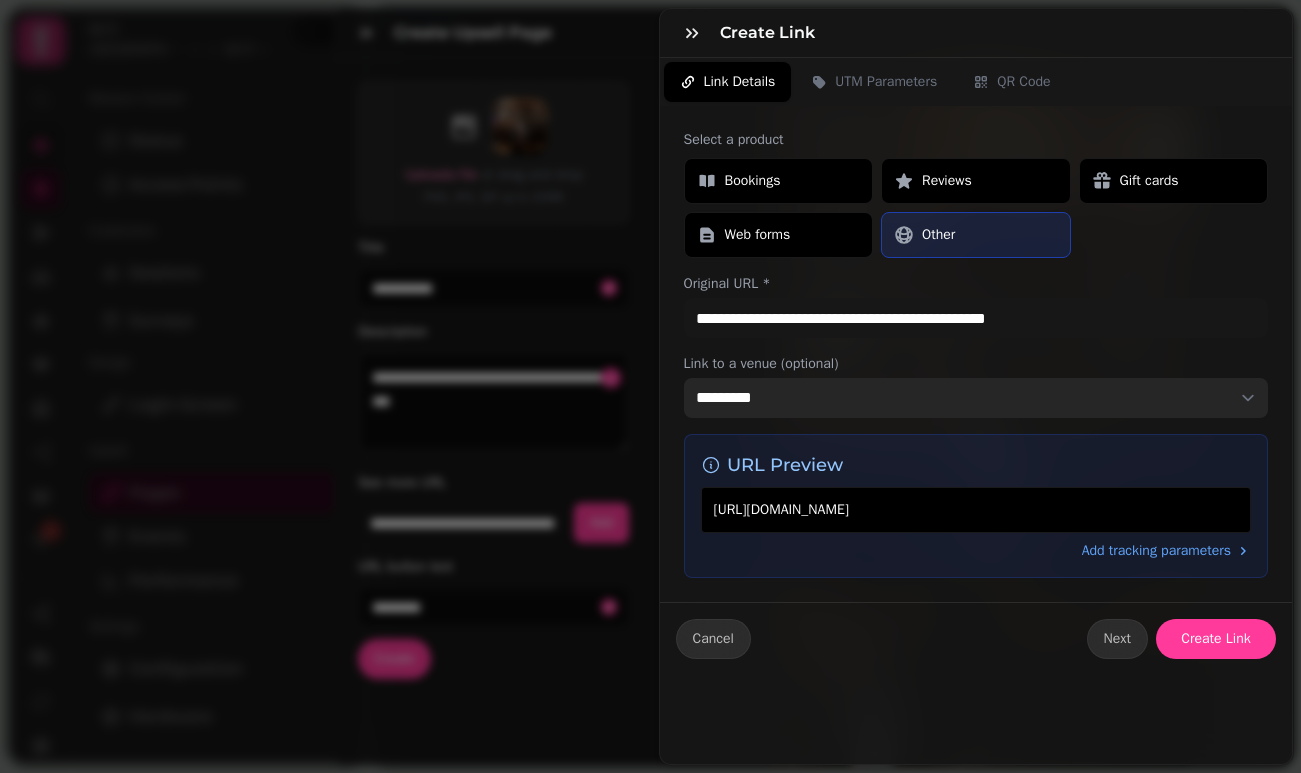 select on "**********" 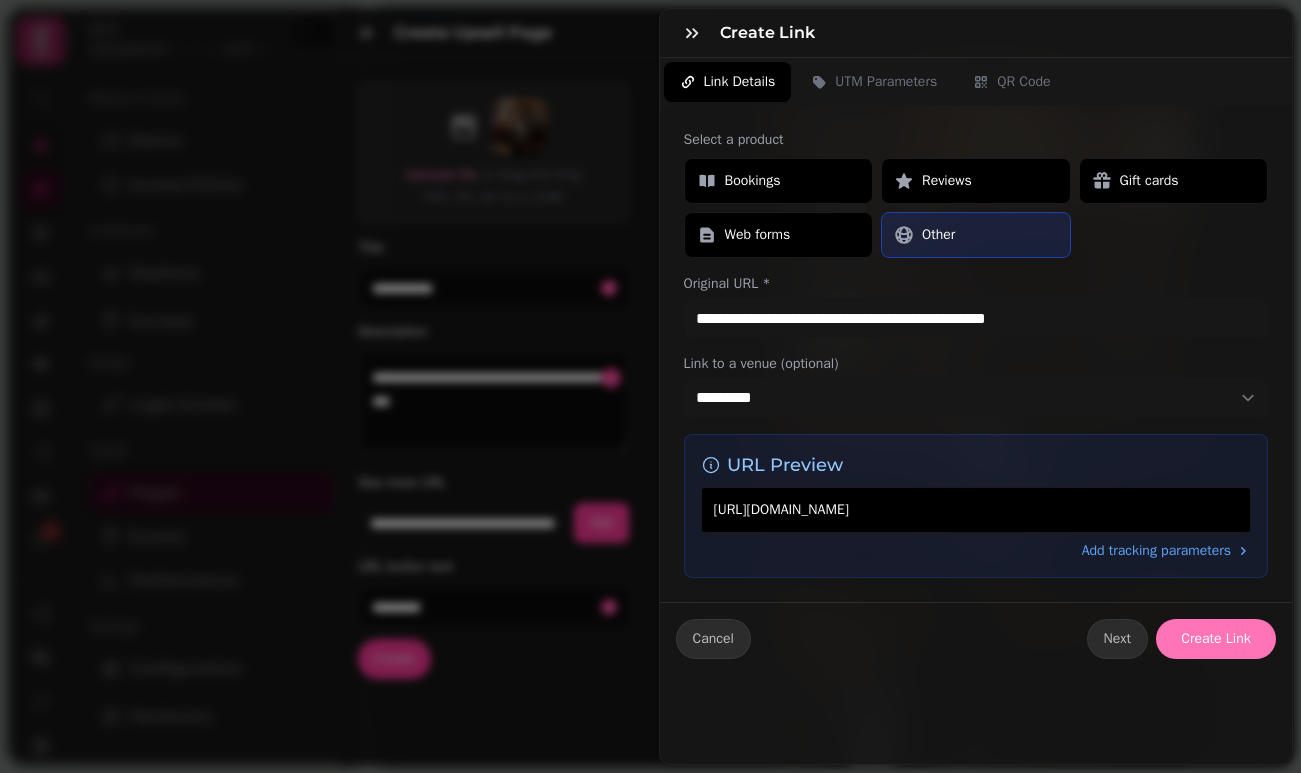 click on "Create Link" at bounding box center [1216, 639] 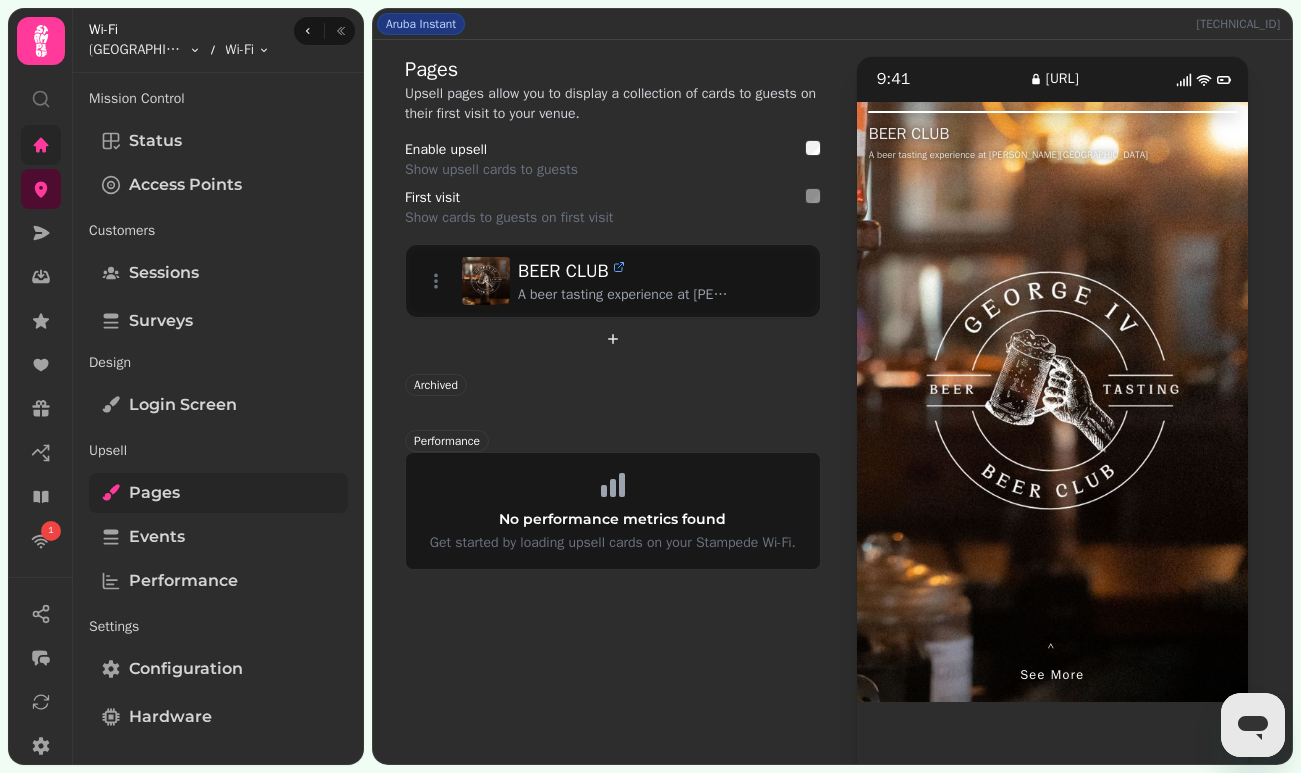 click on "Pages" at bounding box center (218, 493) 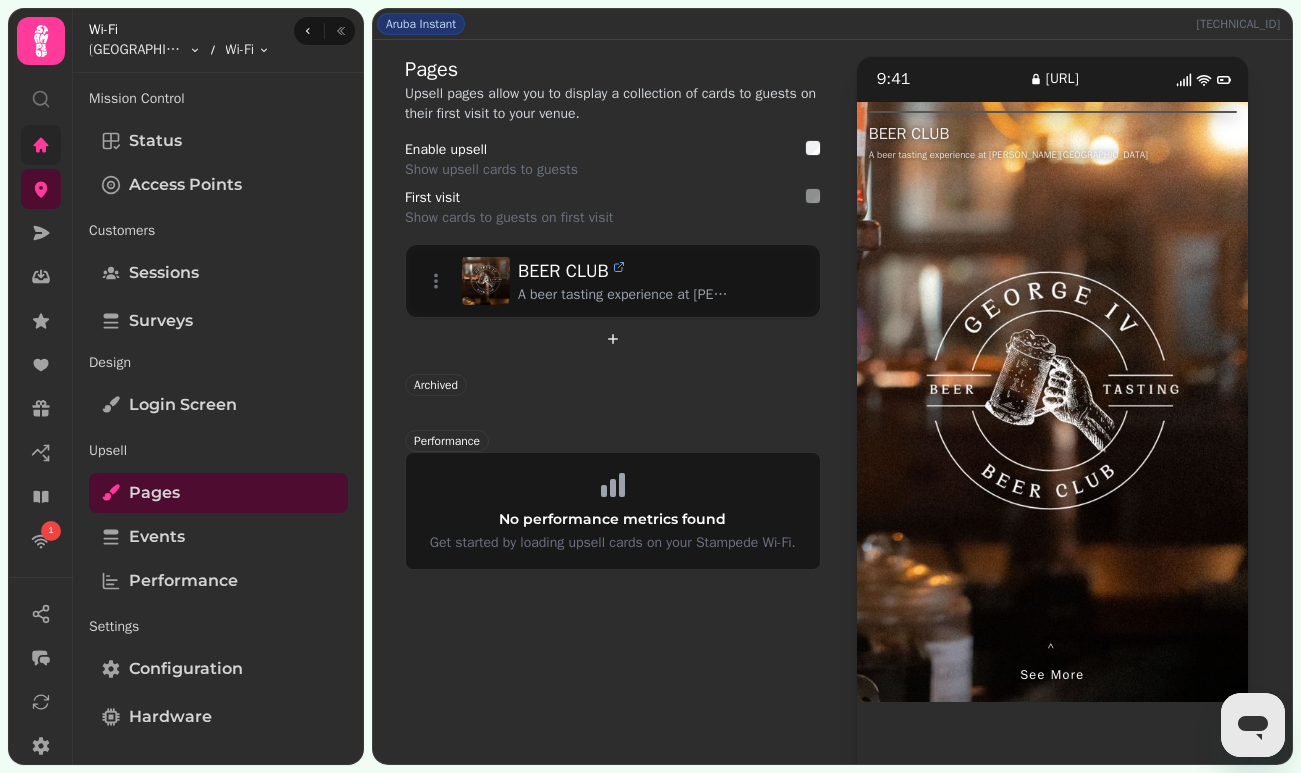scroll, scrollTop: 0, scrollLeft: 0, axis: both 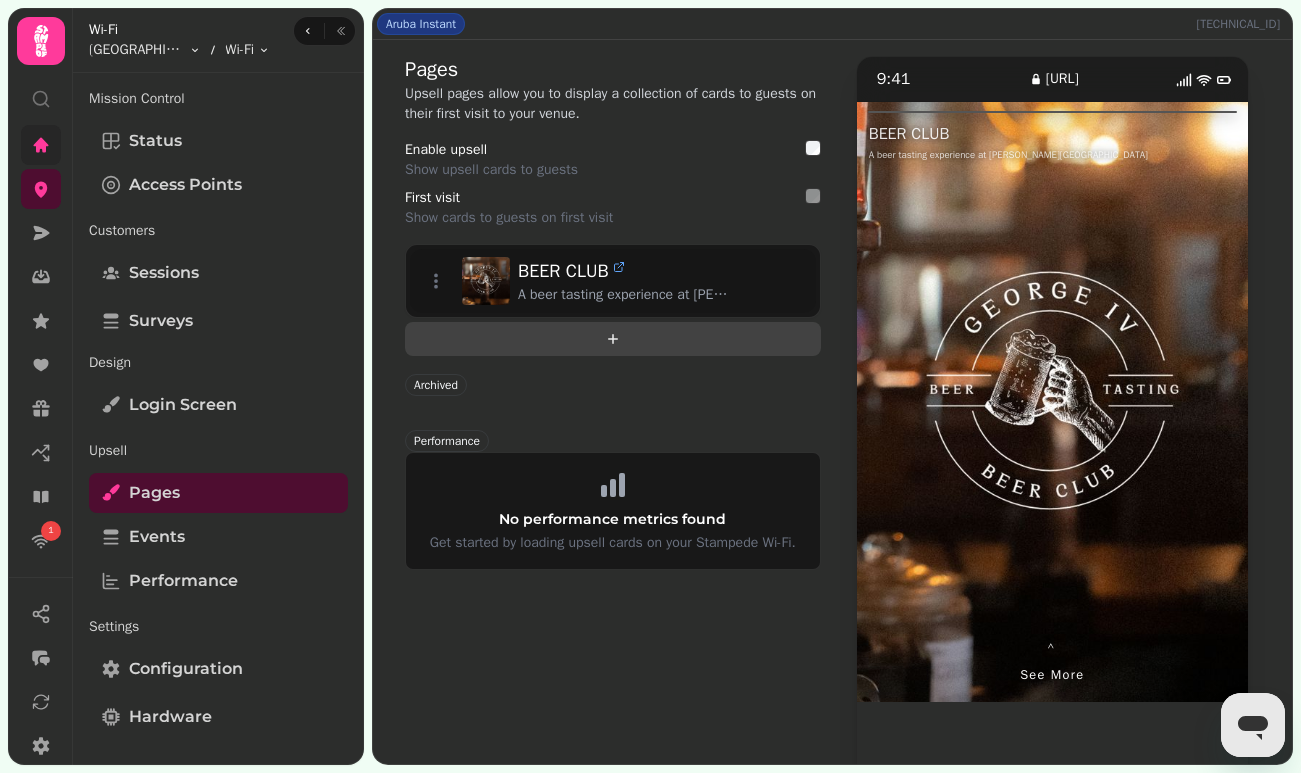 click at bounding box center [613, 339] 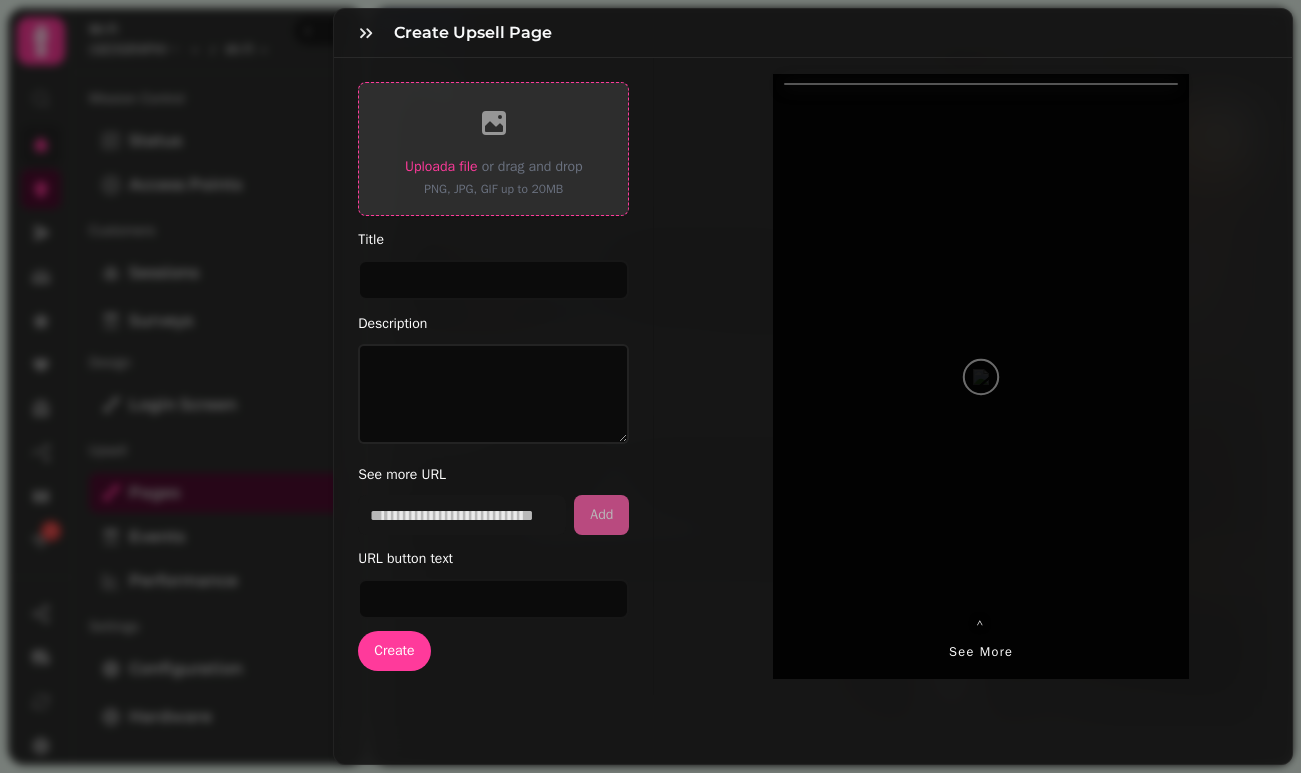 click on "Upload  a file" at bounding box center [441, 166] 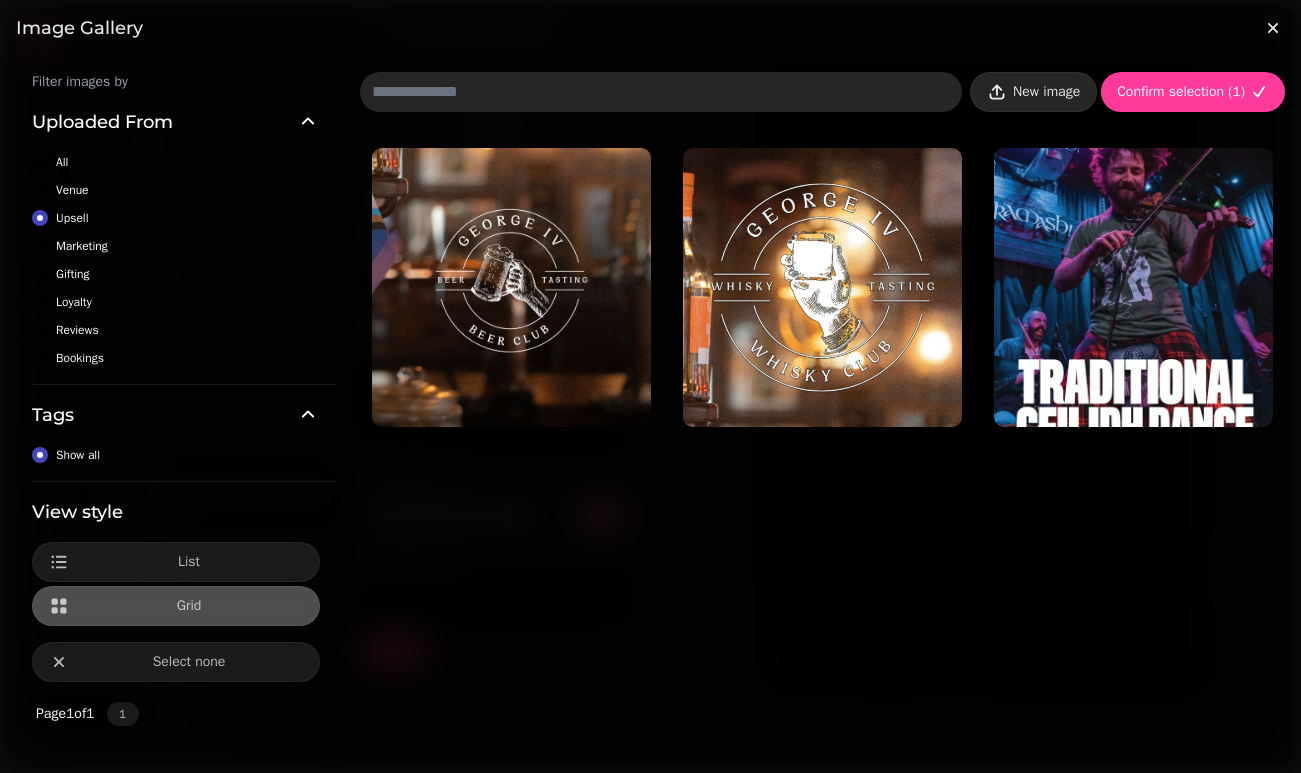 click on "New image" at bounding box center (1046, 92) 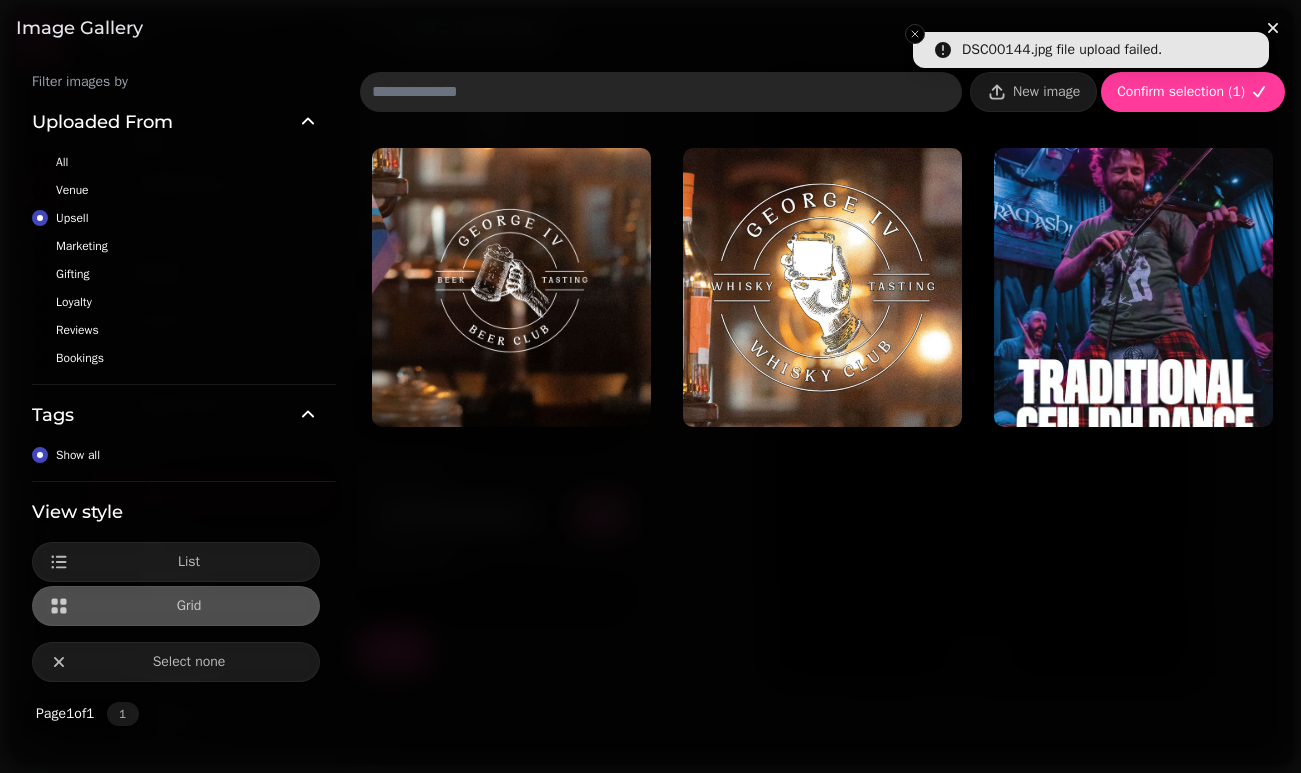 click on "Image gallery" at bounding box center (650, 28) 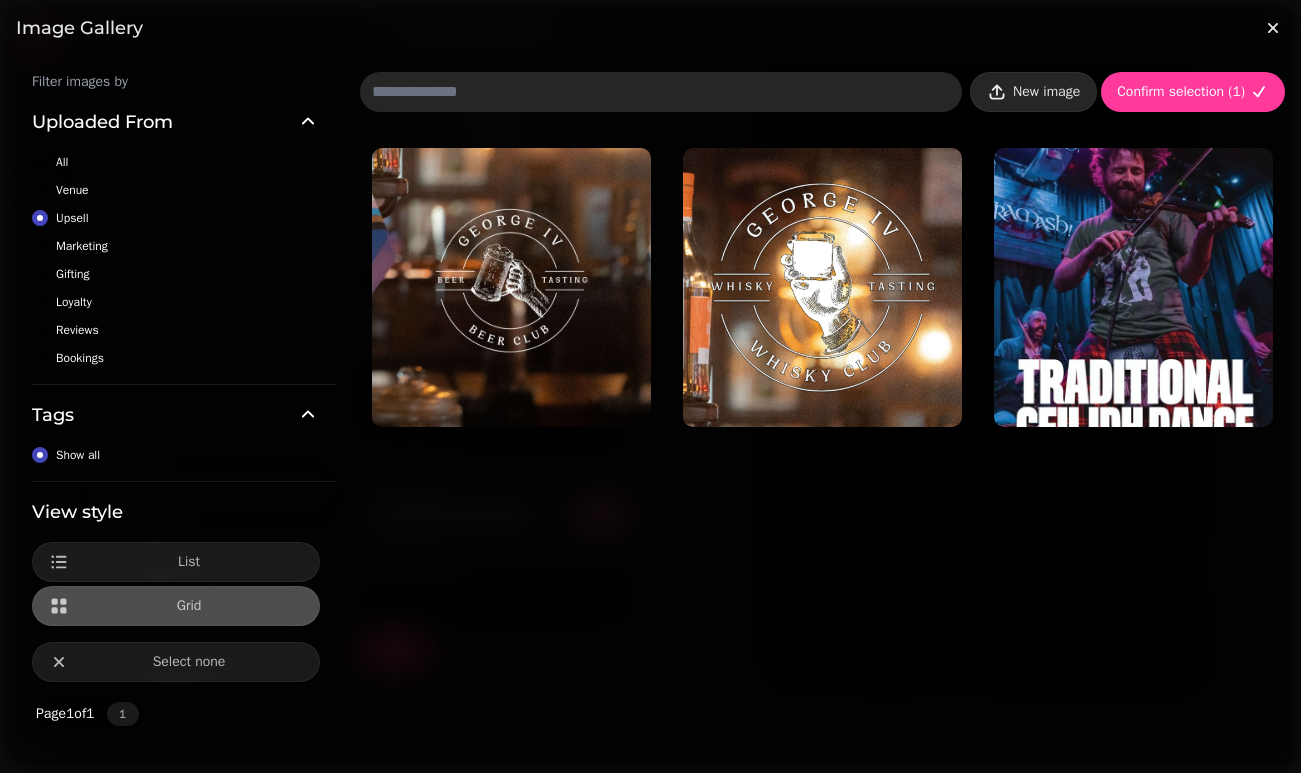 click on "New image" at bounding box center [1046, 92] 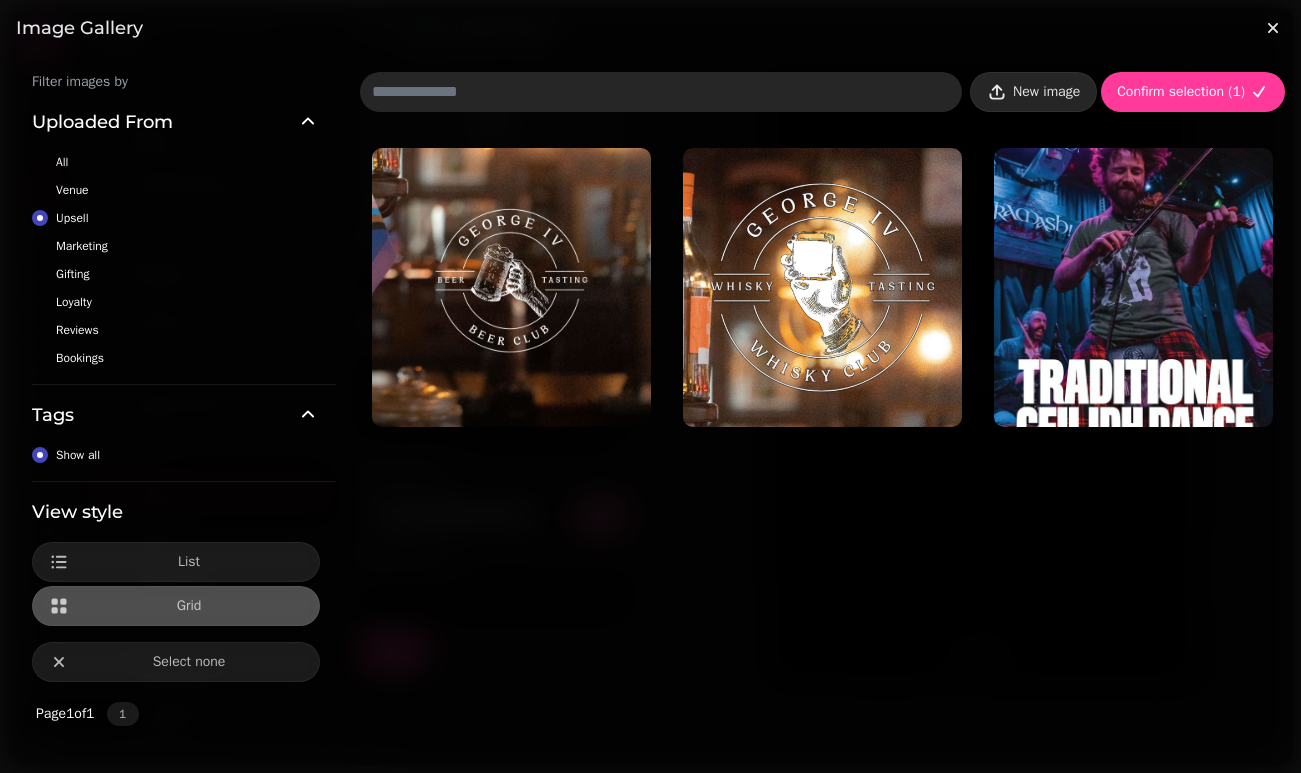 click on "New image" at bounding box center (1046, 92) 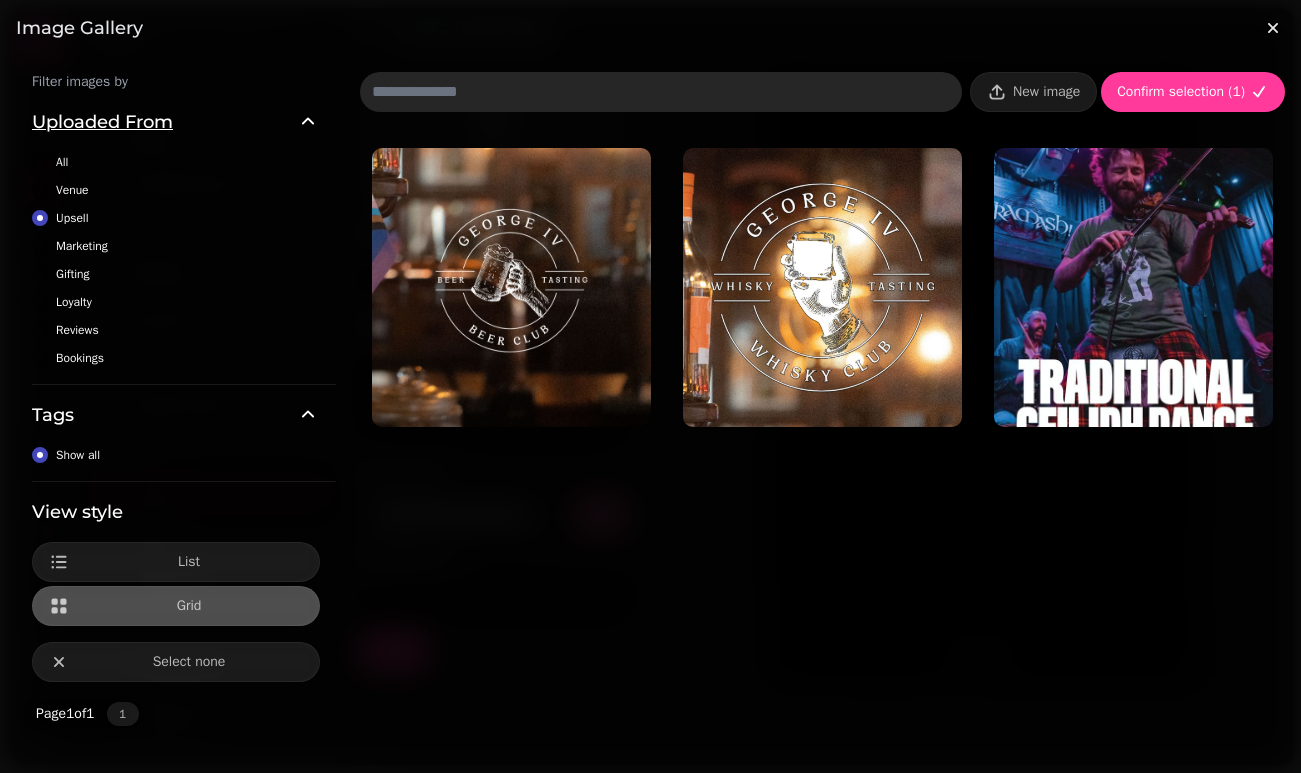 click on "Uploaded From" at bounding box center (176, 122) 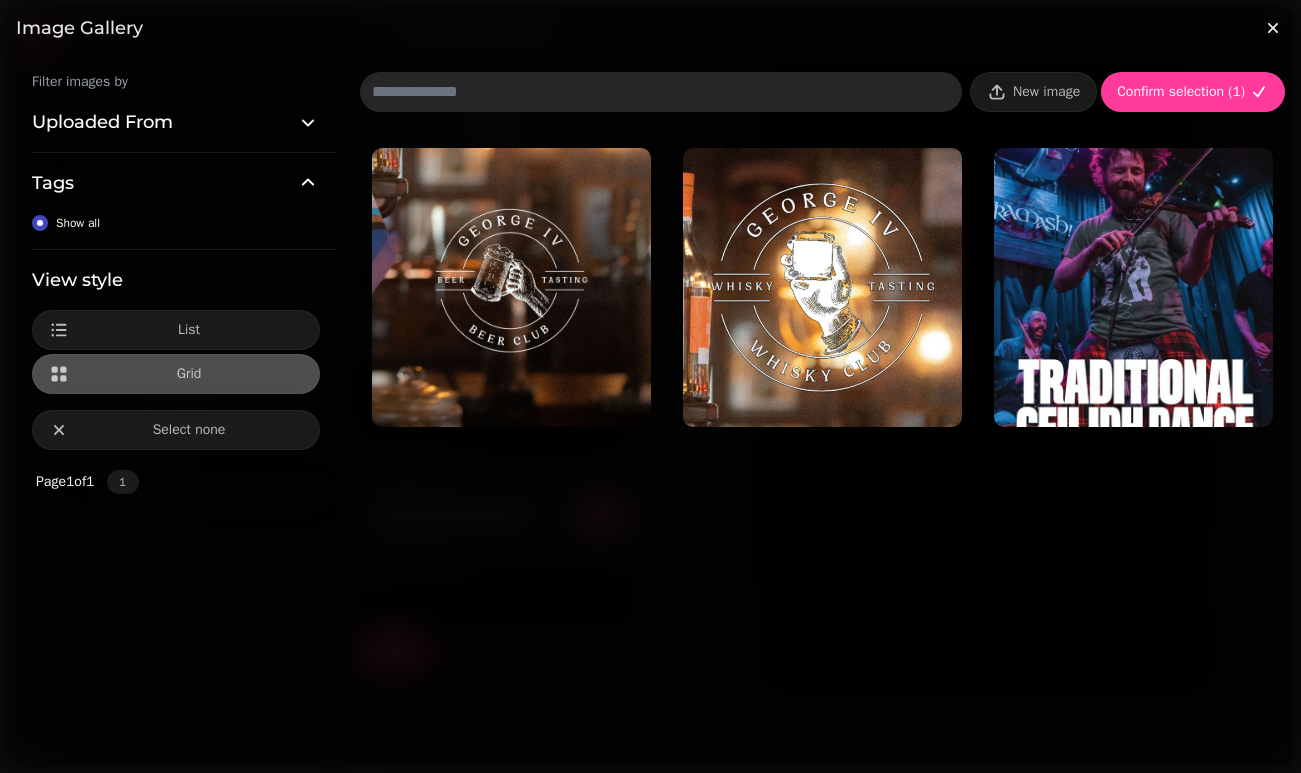 click on "Image gallery" at bounding box center [650, 28] 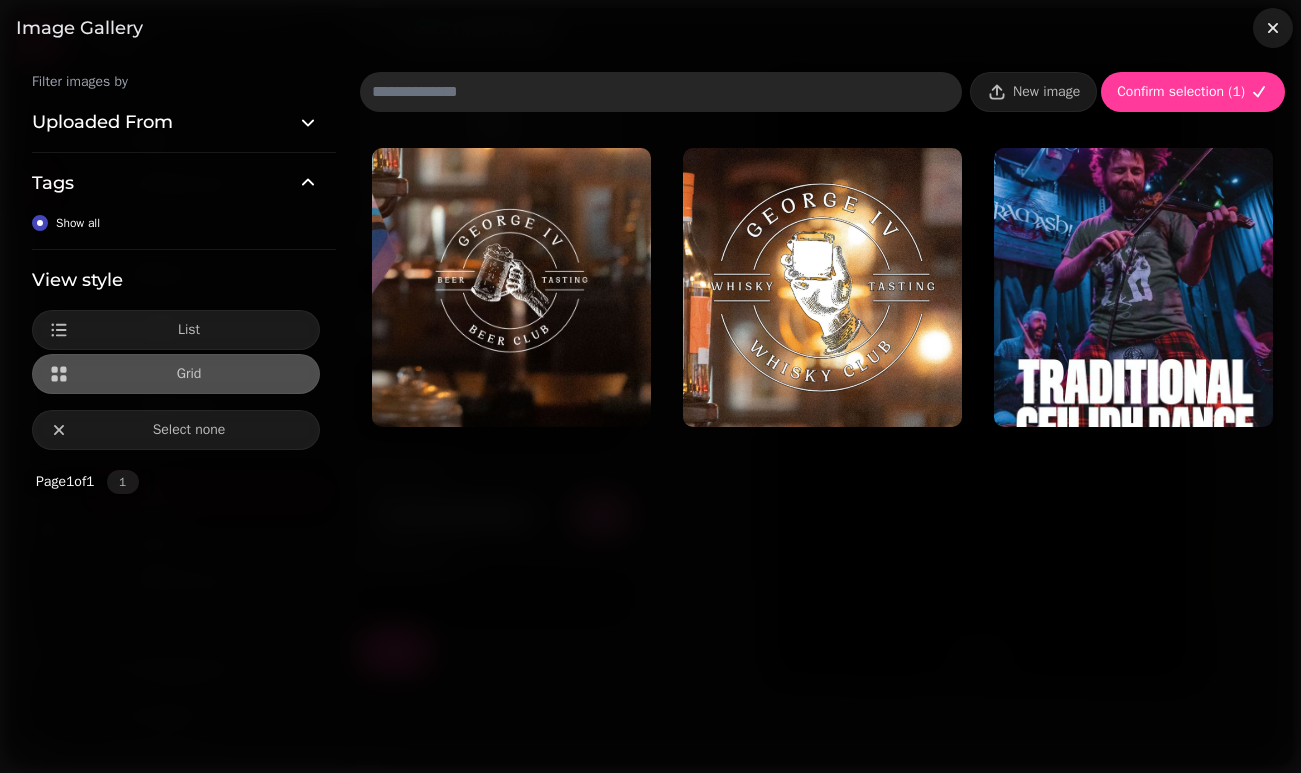 click at bounding box center [1273, 28] 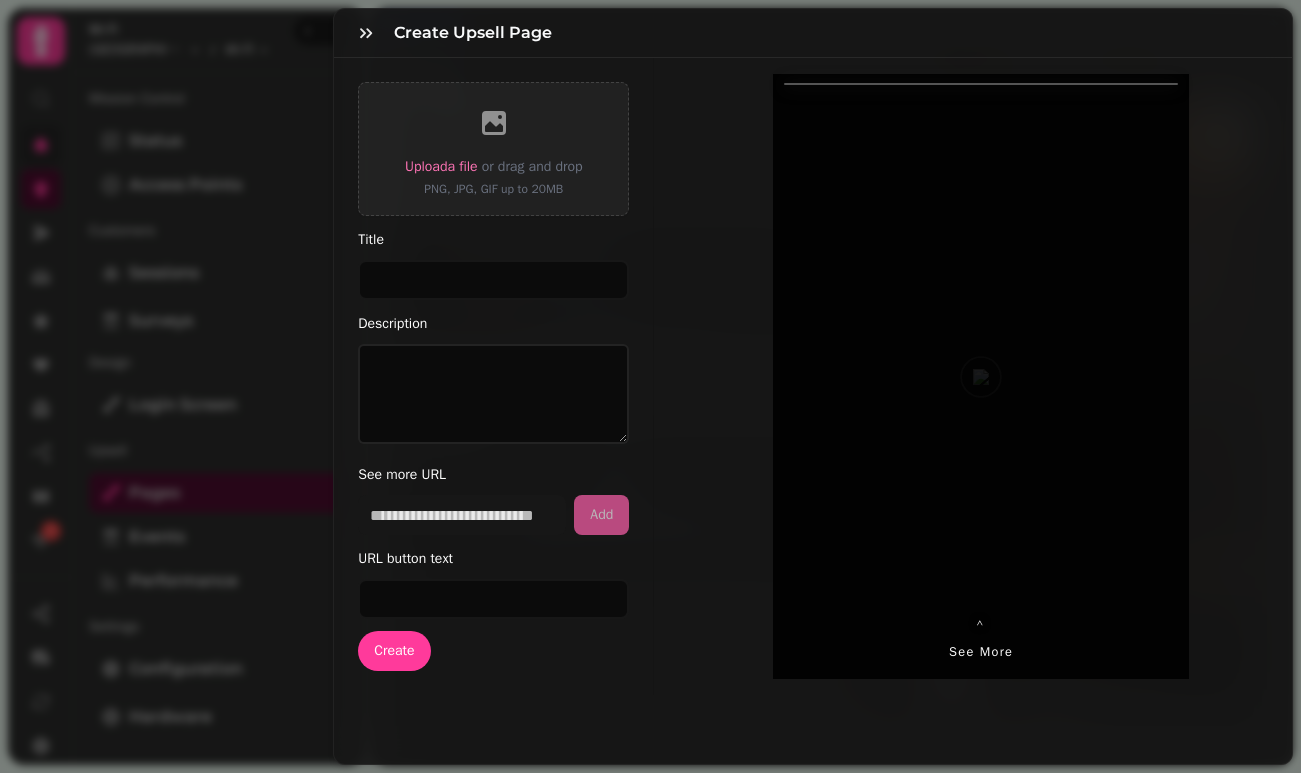 click on "Create Upsell Page Upload  a file or drag and drop PNG, JPG, GIF up to 20MB Title Description See more URL Add URL button text Create ⌃ See more" at bounding box center [650, 402] 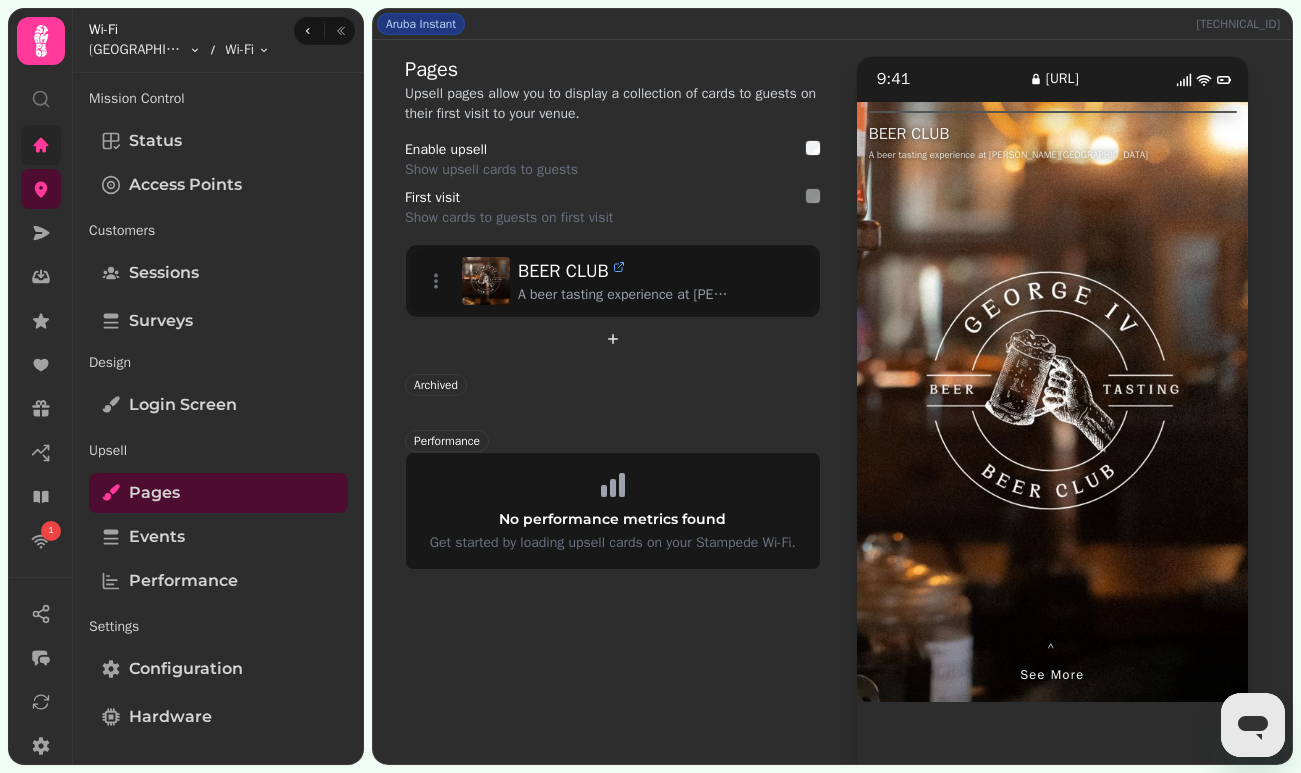 click 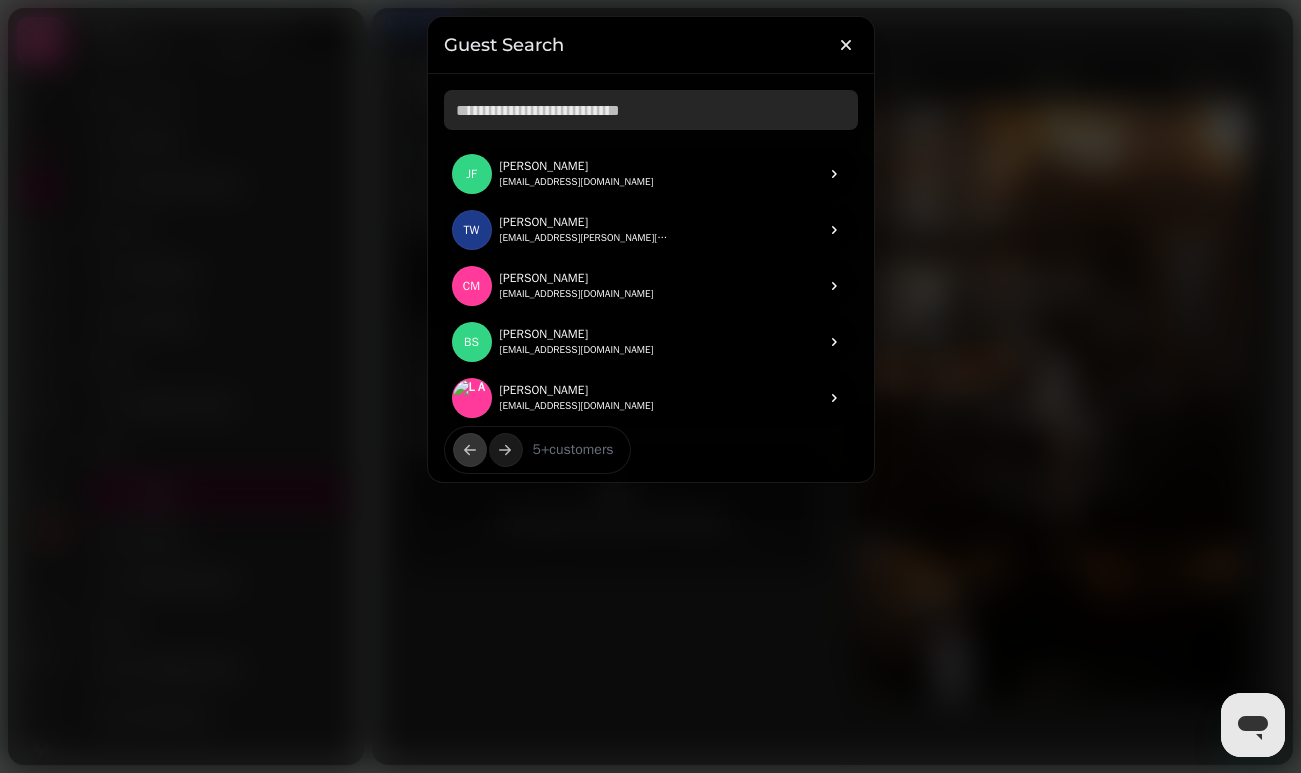 click at bounding box center (651, 110) 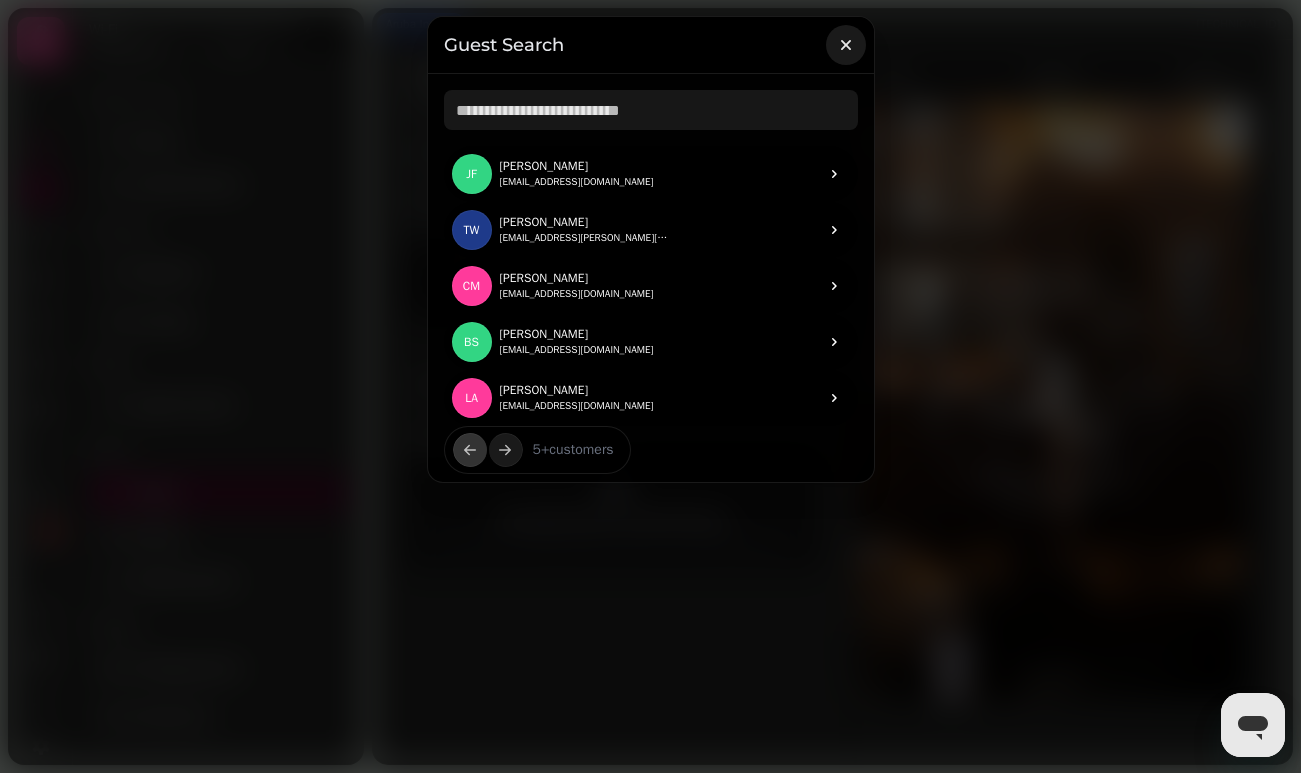 click 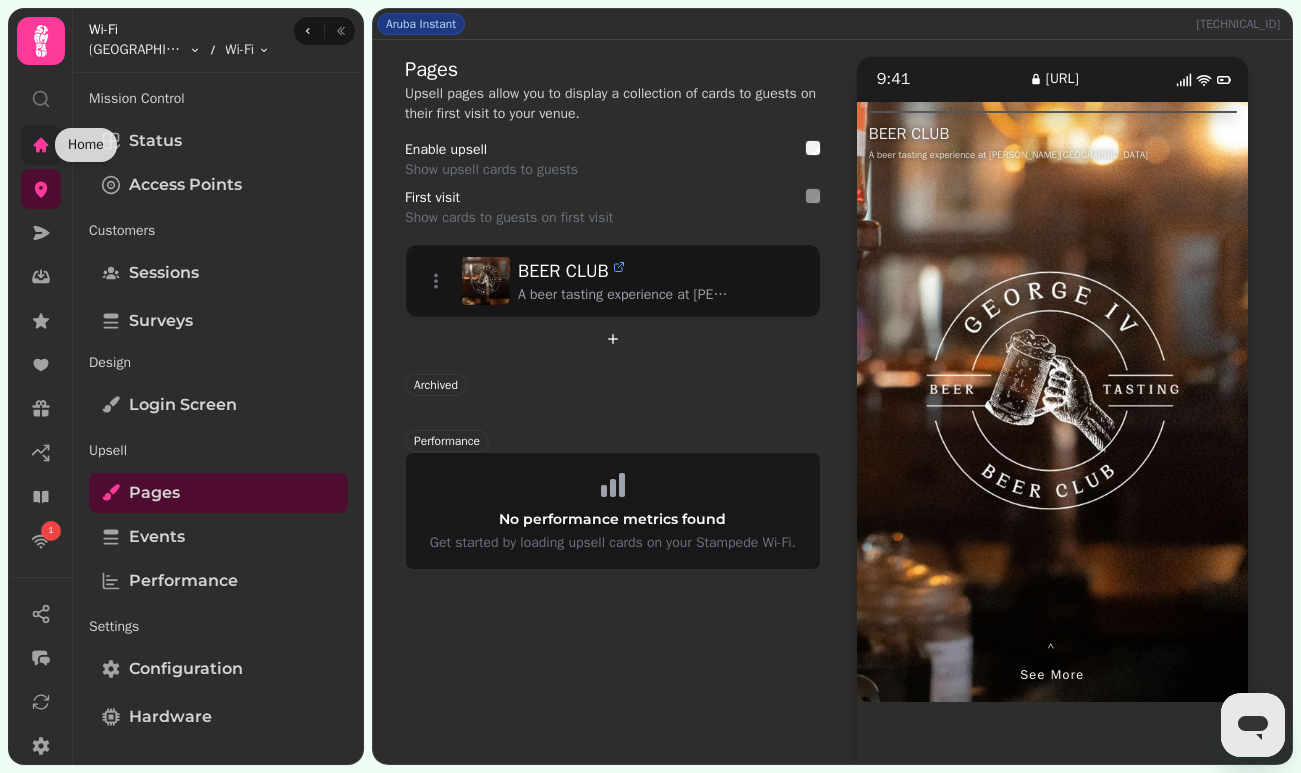 click 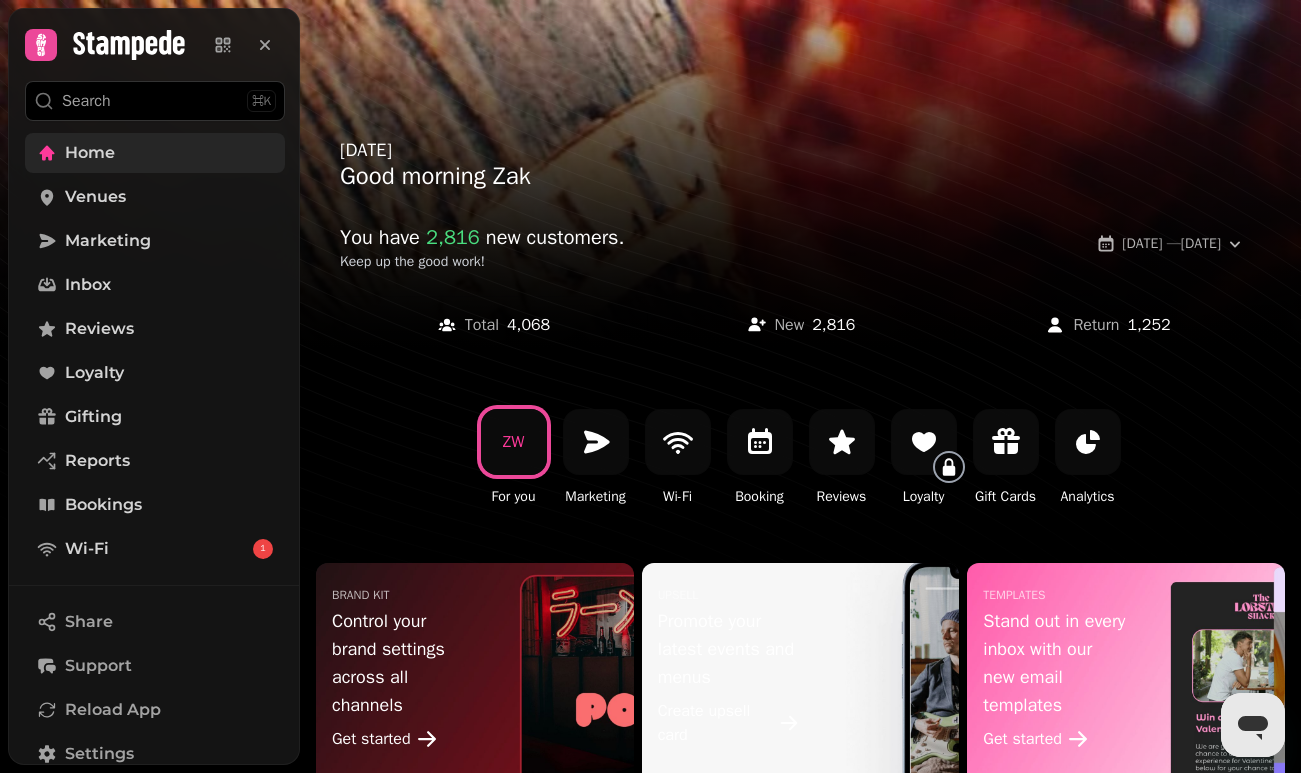 click on "Search ⌘K" at bounding box center [155, 101] 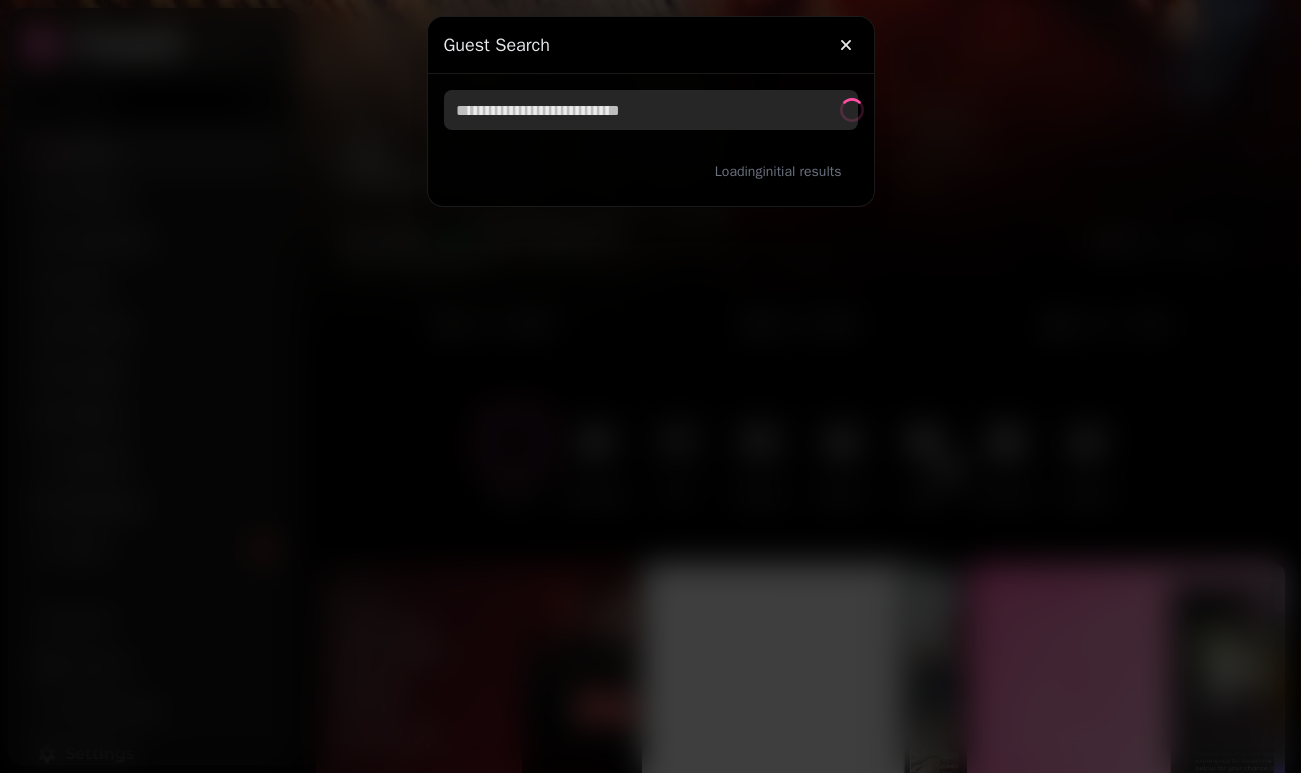 click at bounding box center (651, 110) 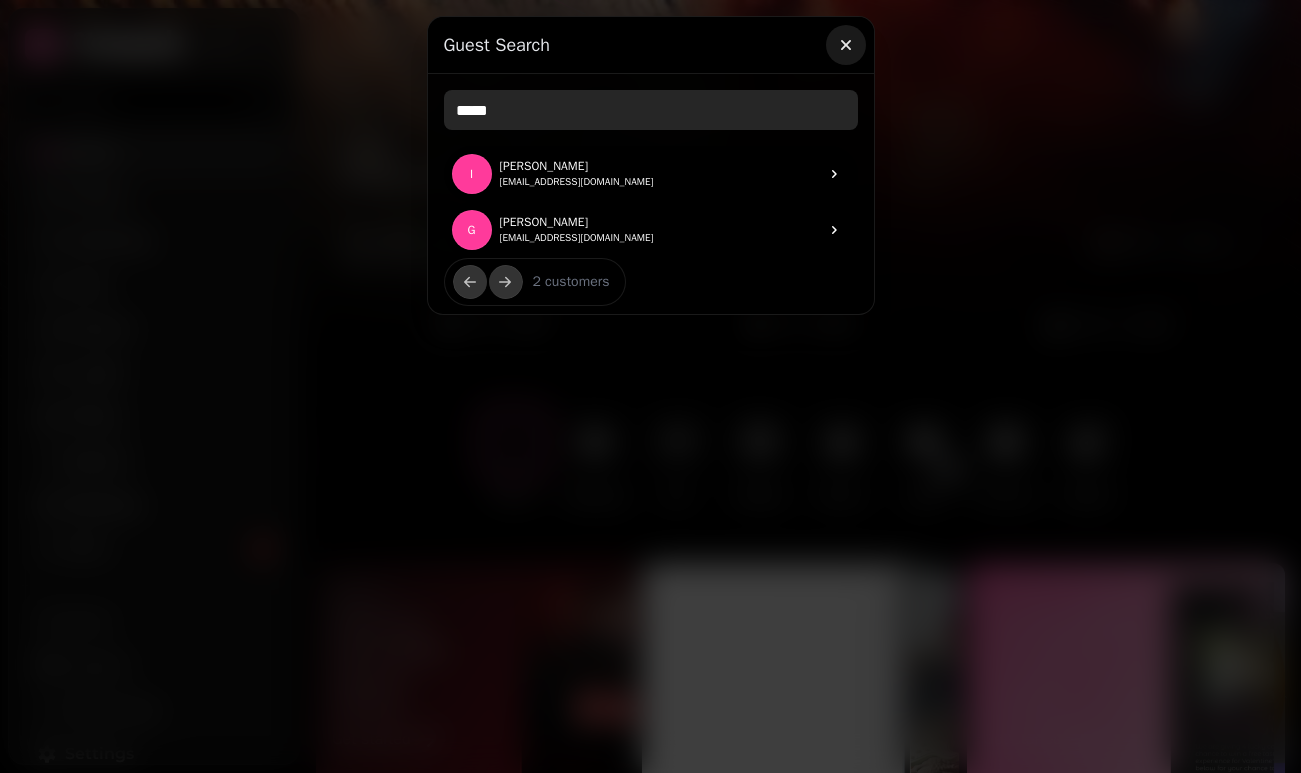 type on "*****" 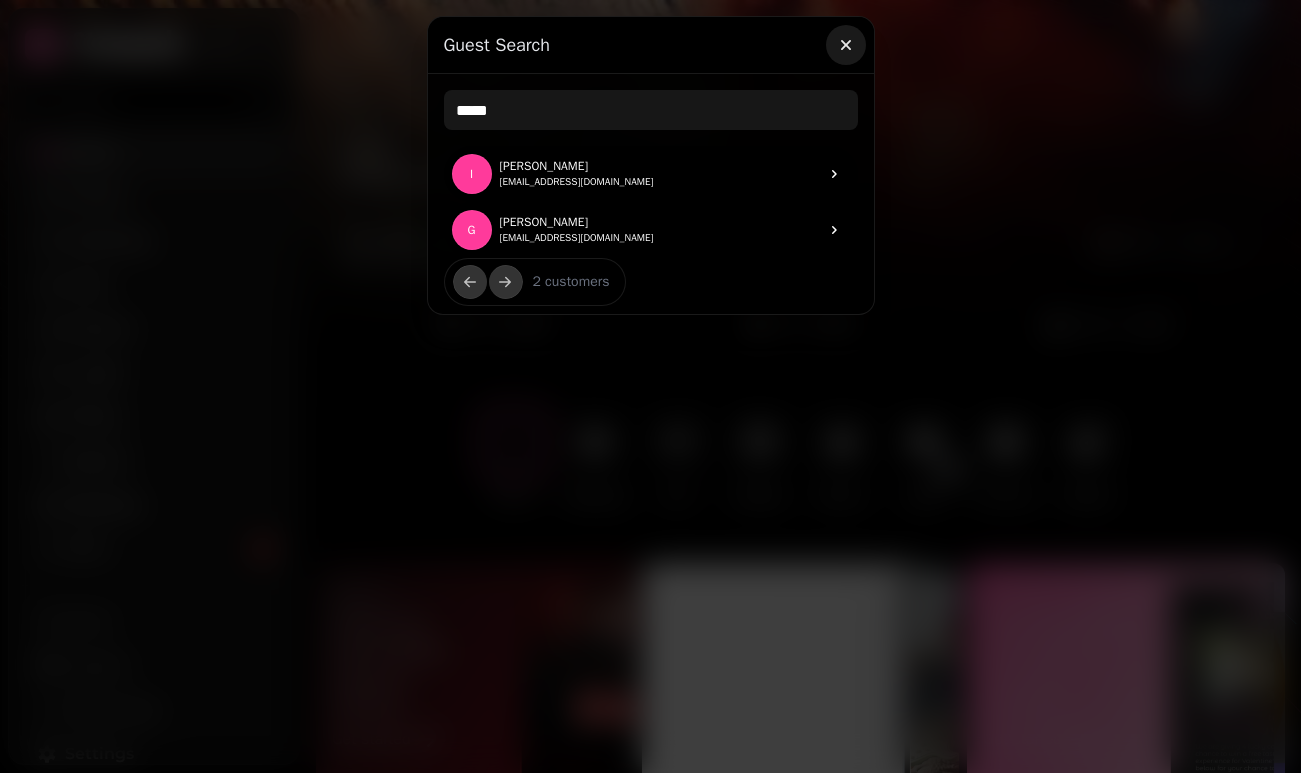 click 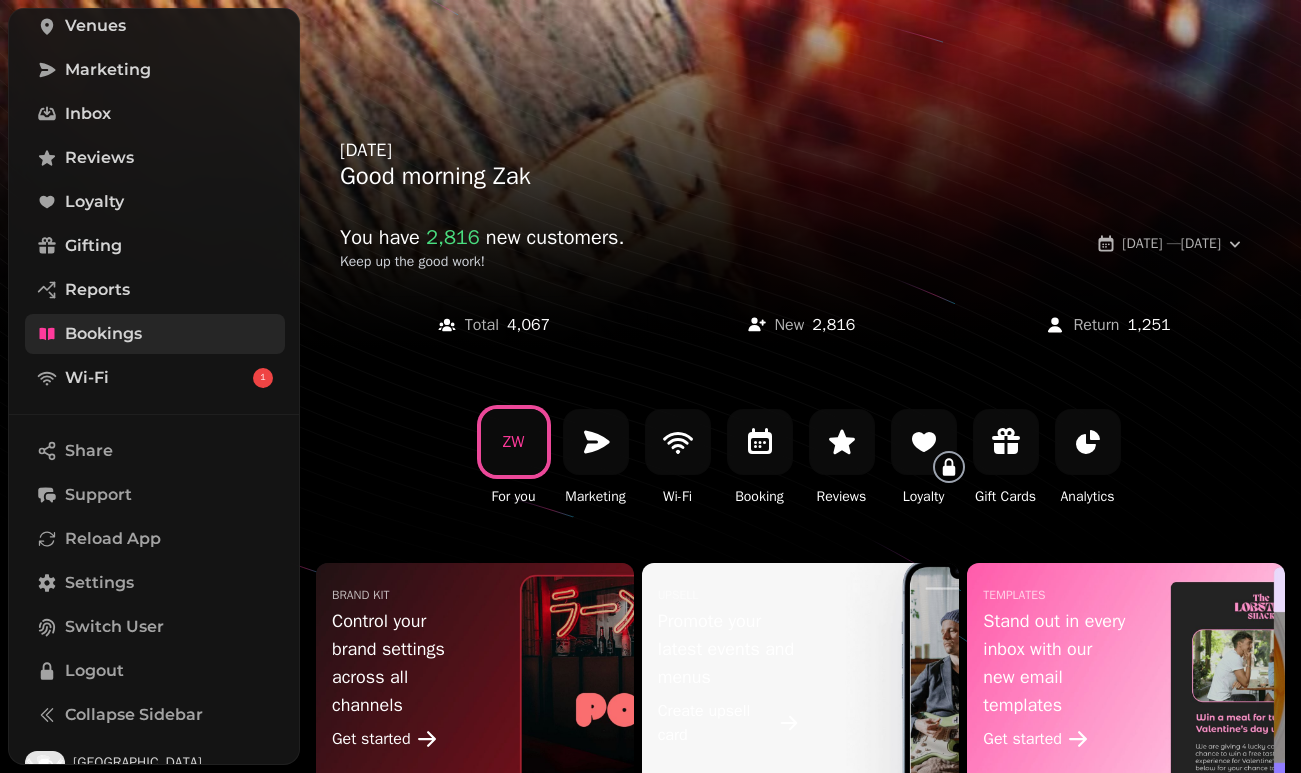 scroll, scrollTop: 0, scrollLeft: 0, axis: both 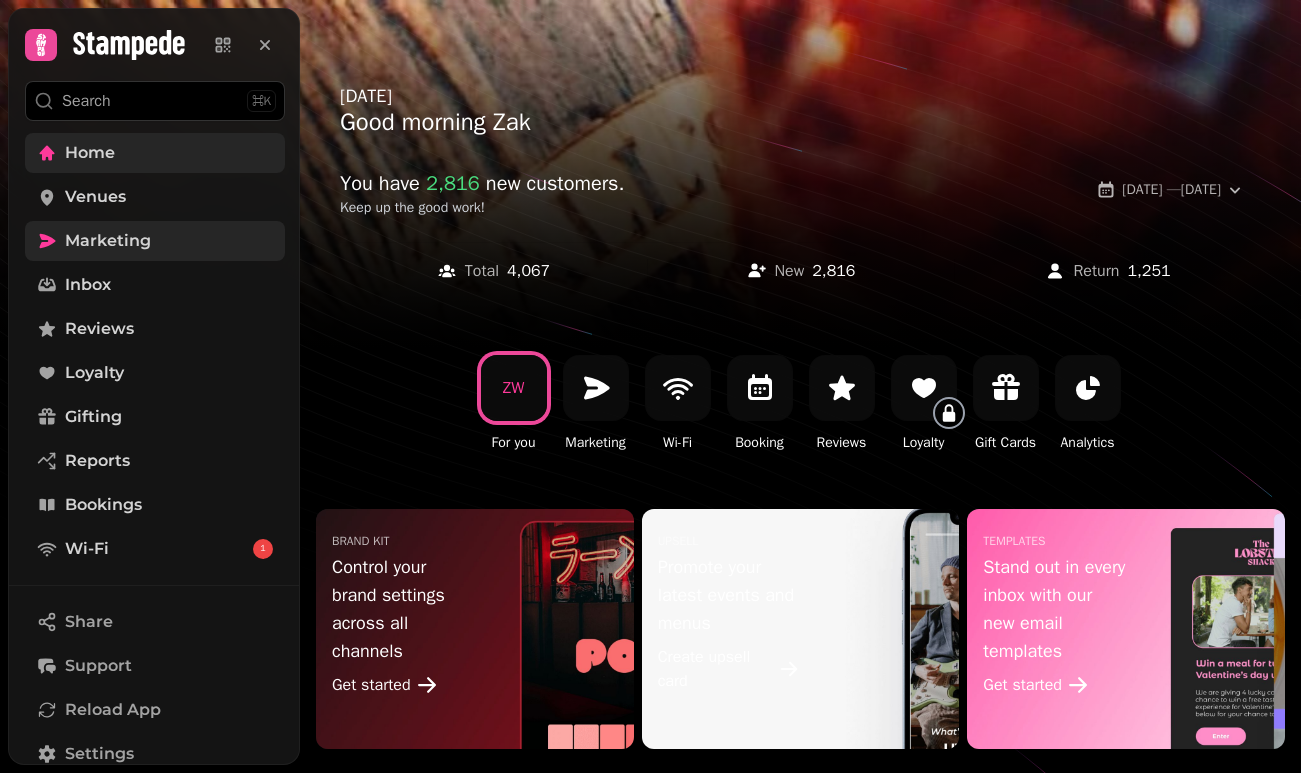 click on "Marketing" at bounding box center [108, 241] 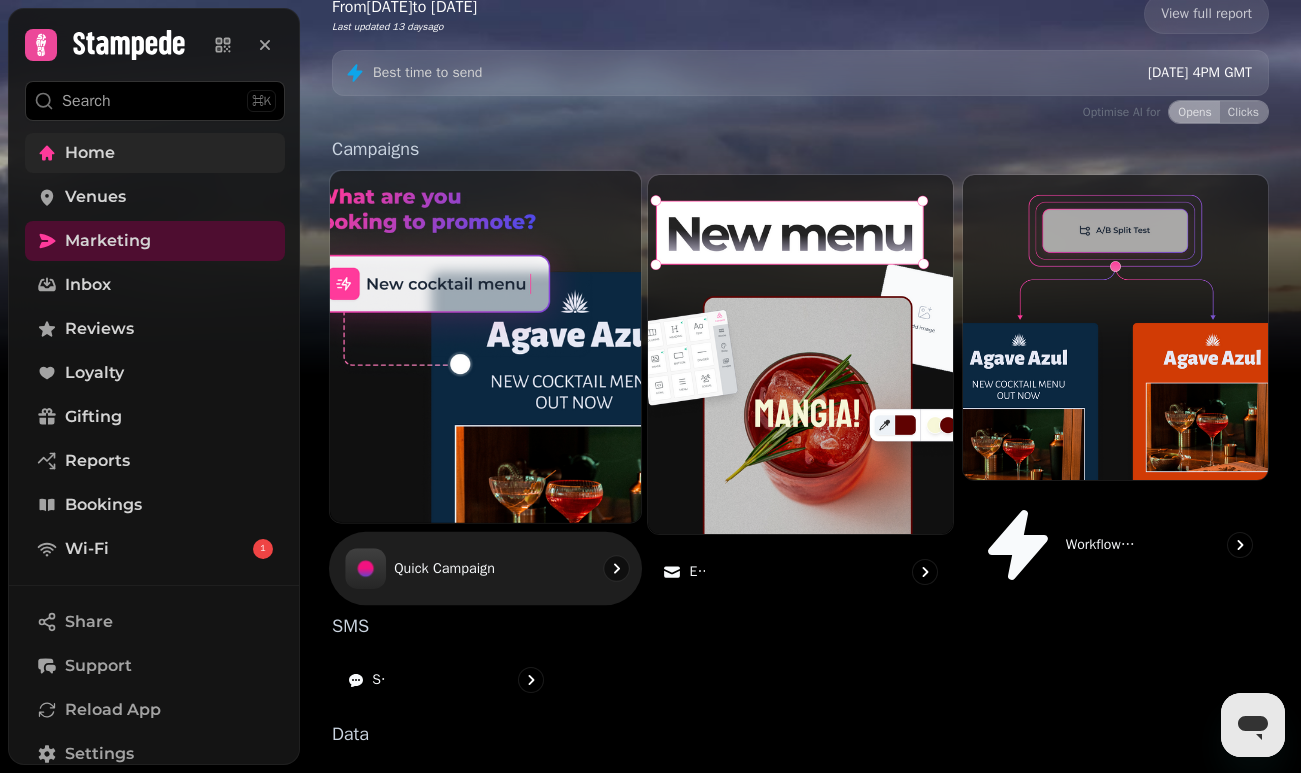 scroll, scrollTop: 468, scrollLeft: 0, axis: vertical 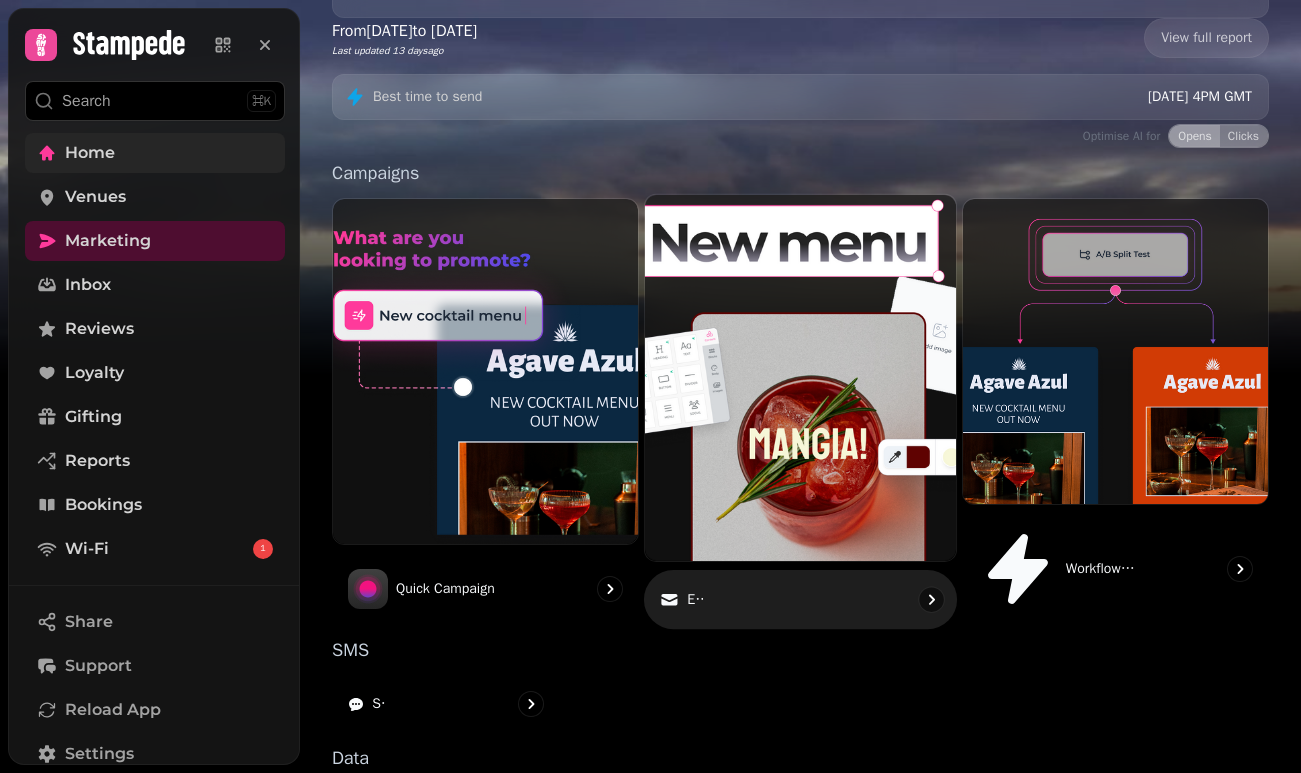 click on "Email" at bounding box center [800, 599] 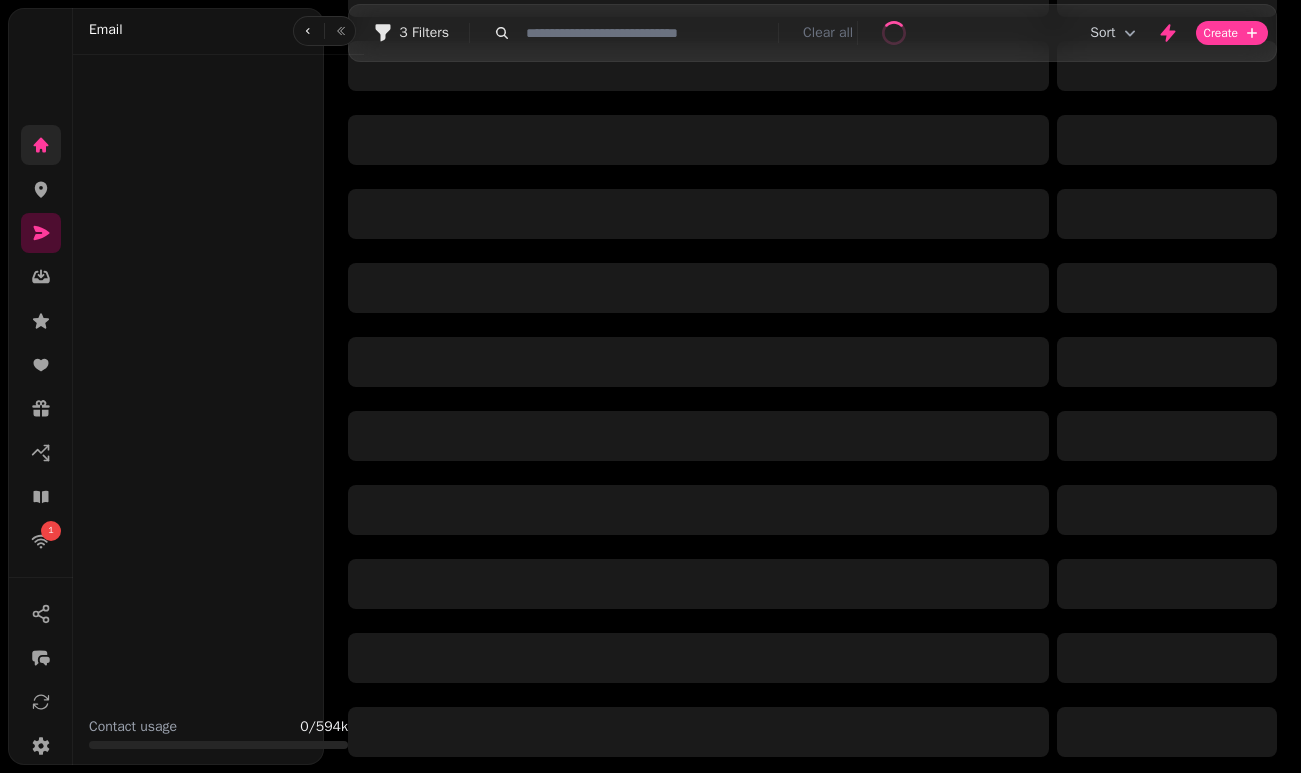 scroll, scrollTop: 0, scrollLeft: 0, axis: both 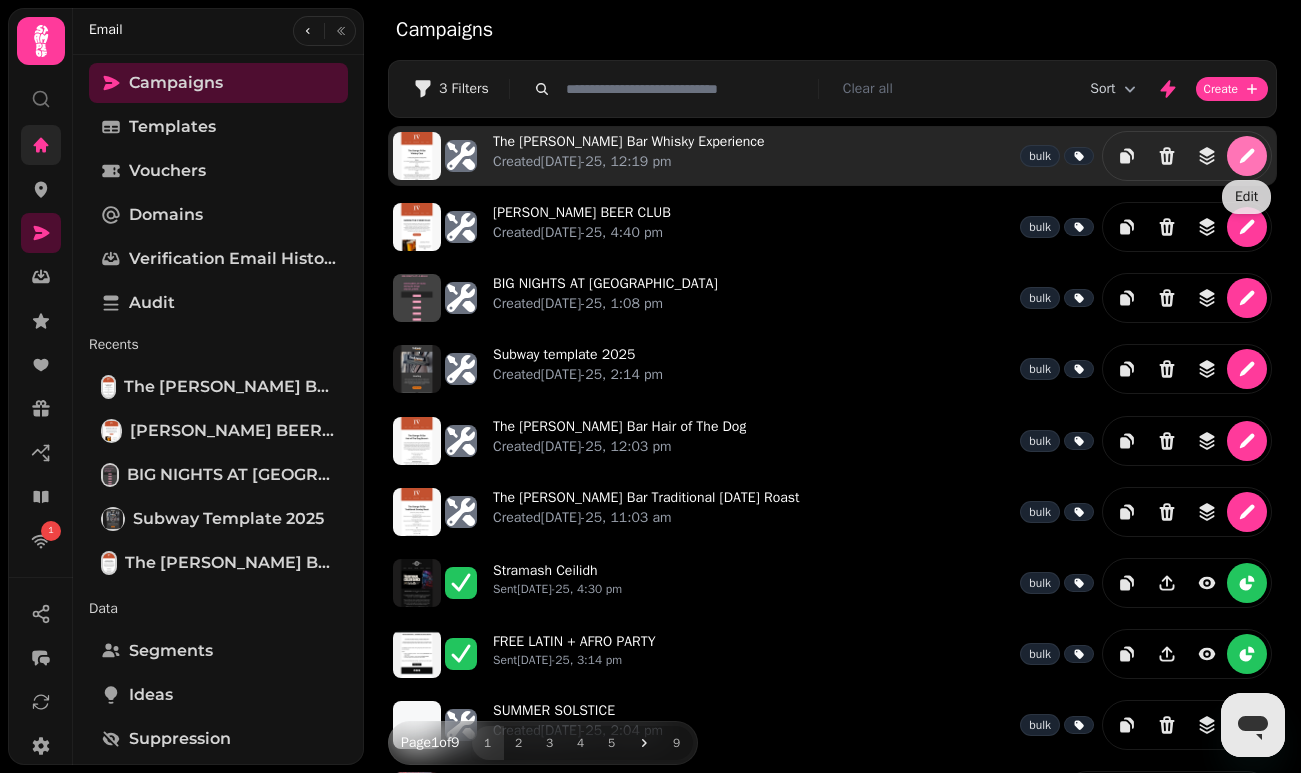 click 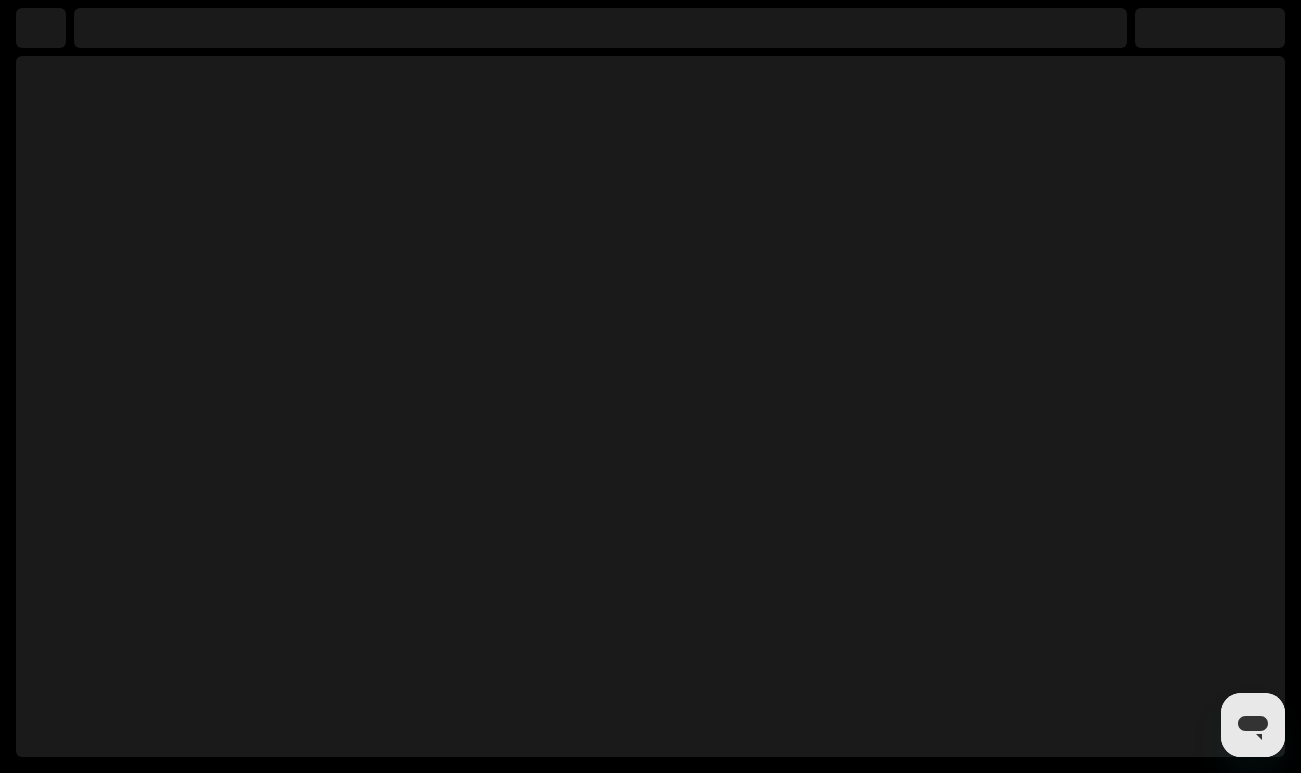 select on "**********" 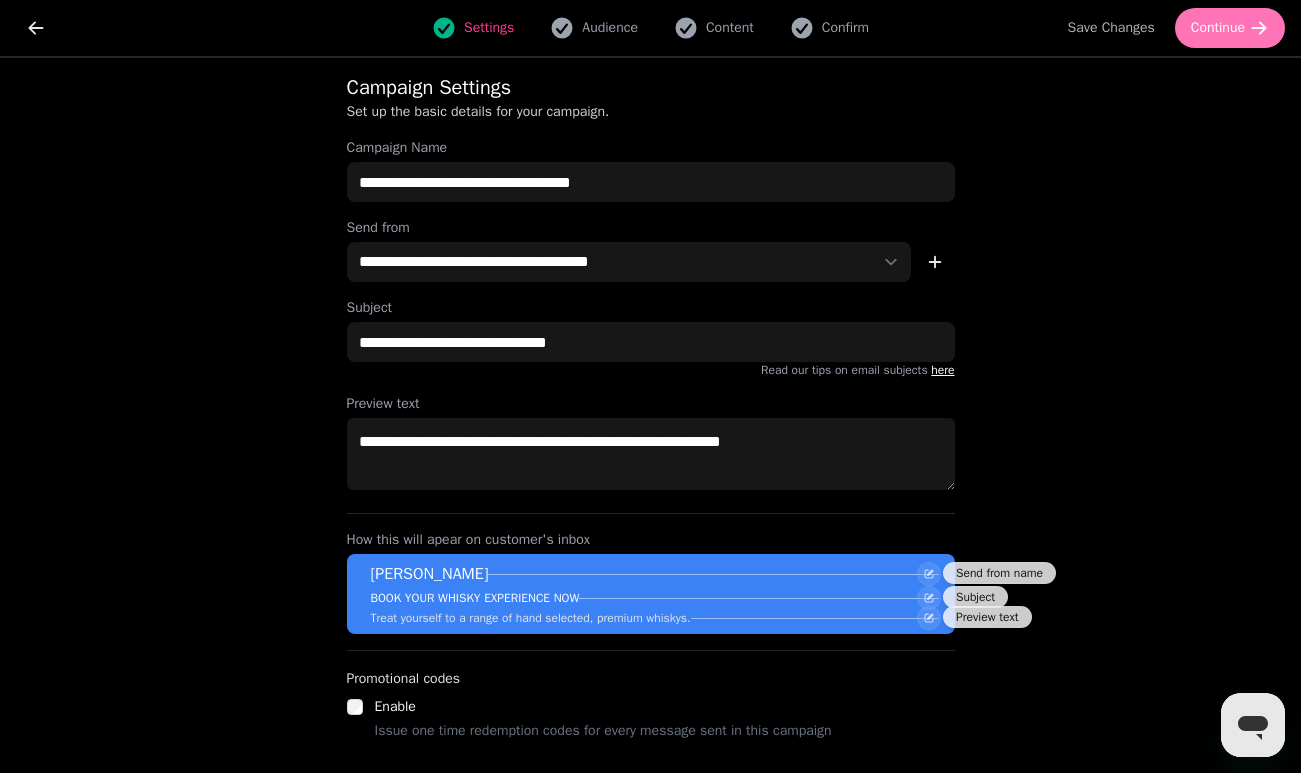 click on "Continue" at bounding box center (1230, 28) 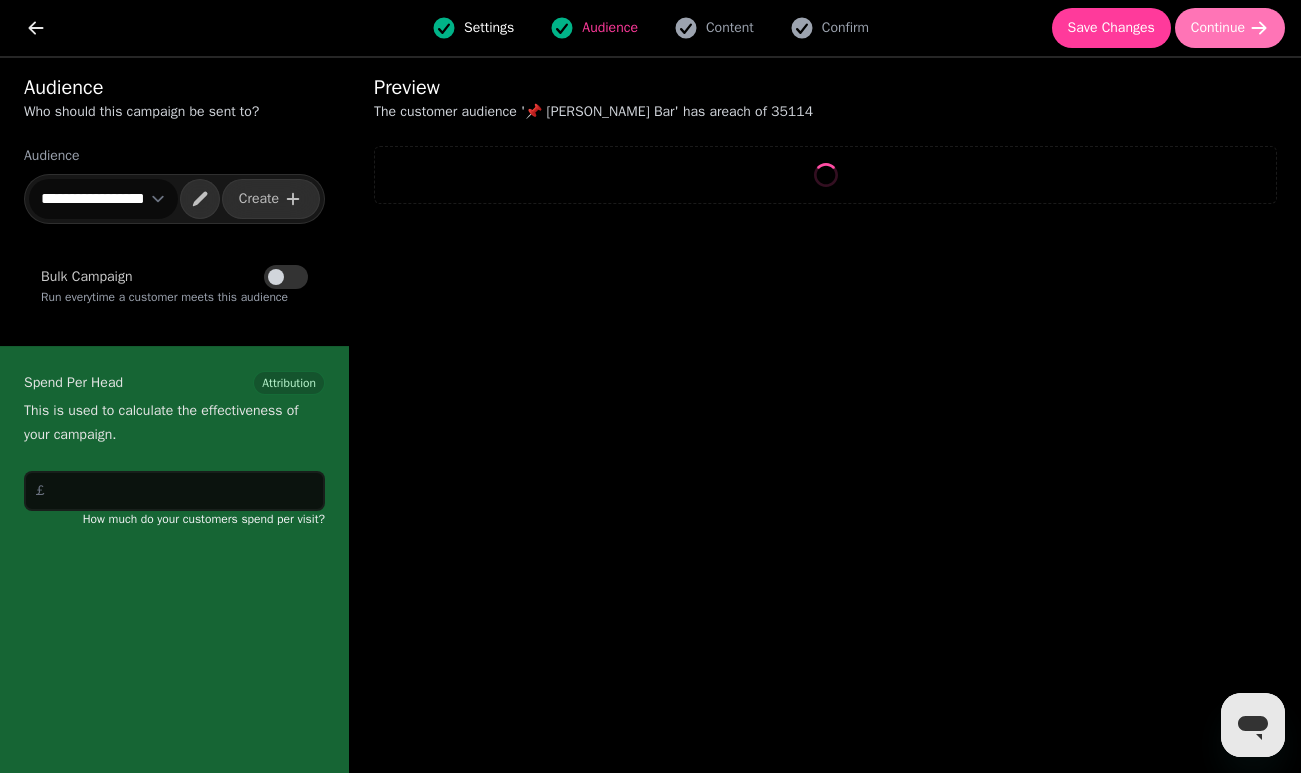 click on "Continue" at bounding box center (1230, 28) 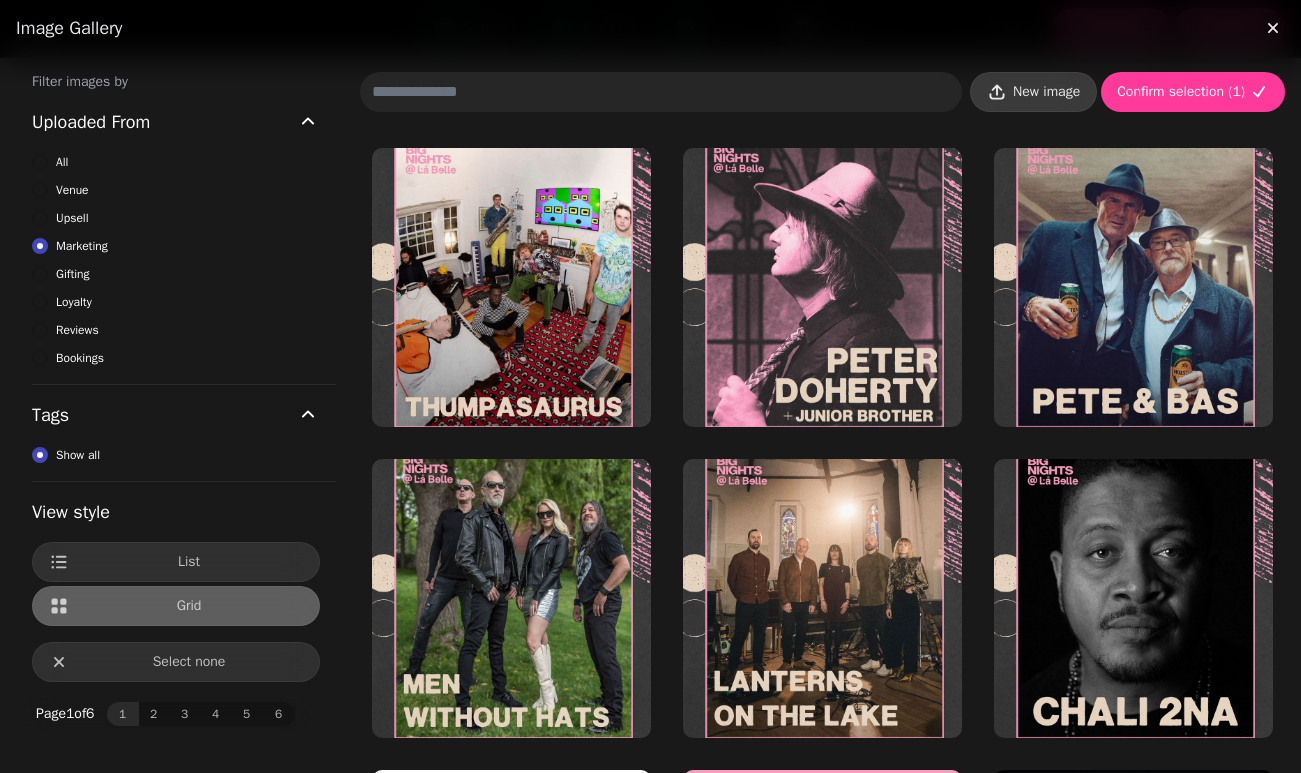 click on "New image" at bounding box center (1046, 92) 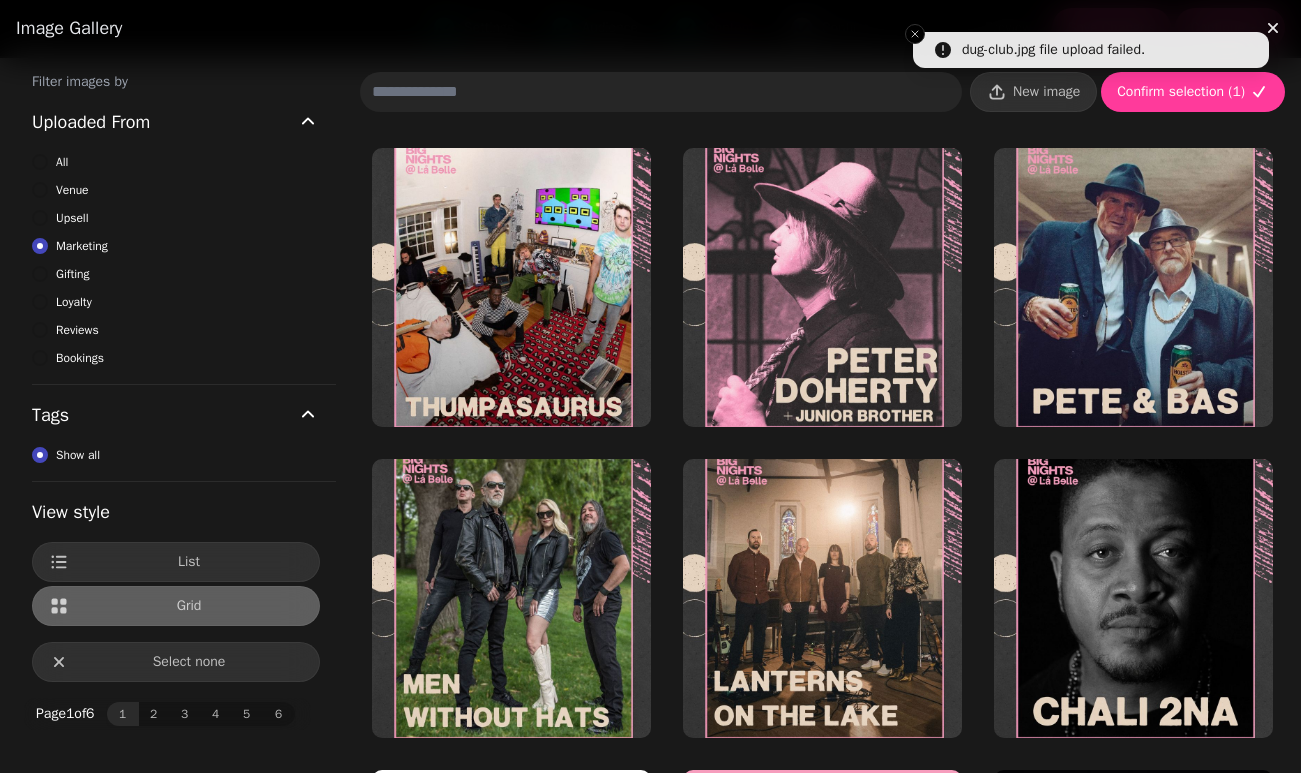 click on "Image gallery" at bounding box center (650, 28) 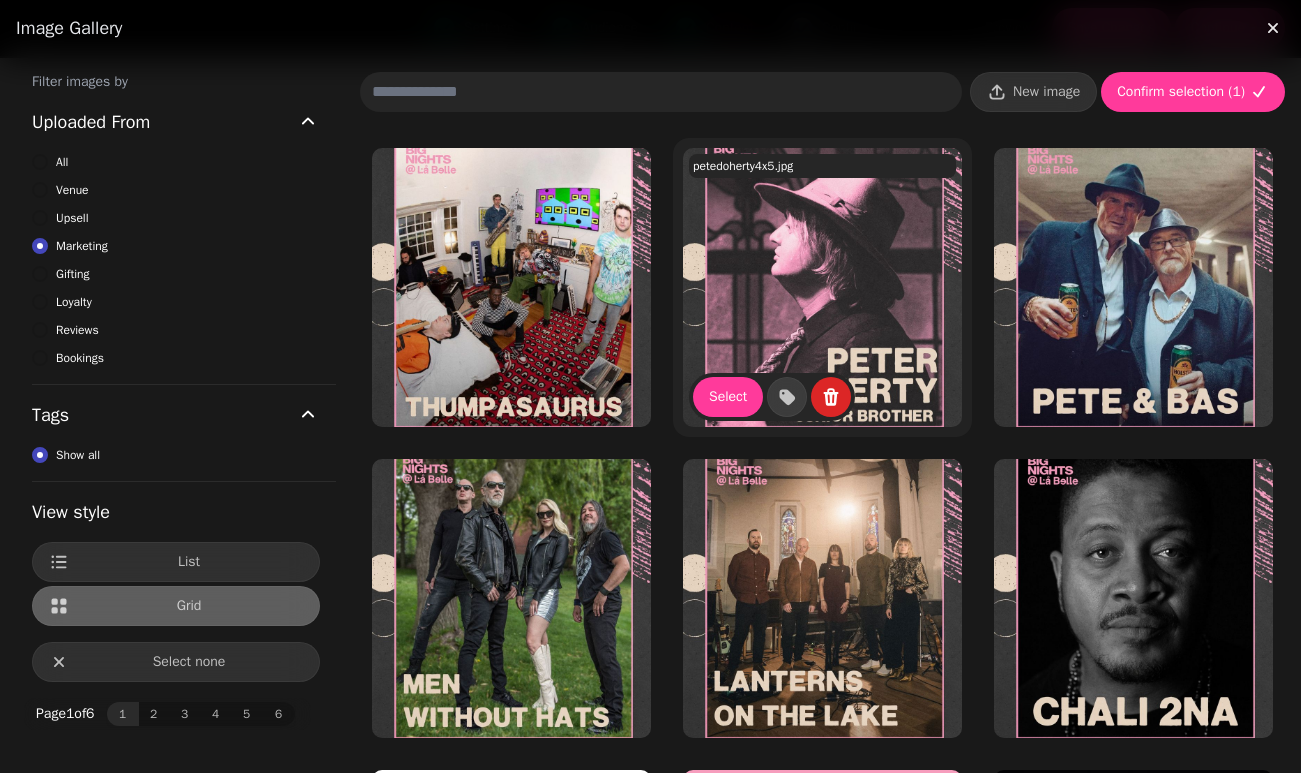 scroll, scrollTop: 0, scrollLeft: 0, axis: both 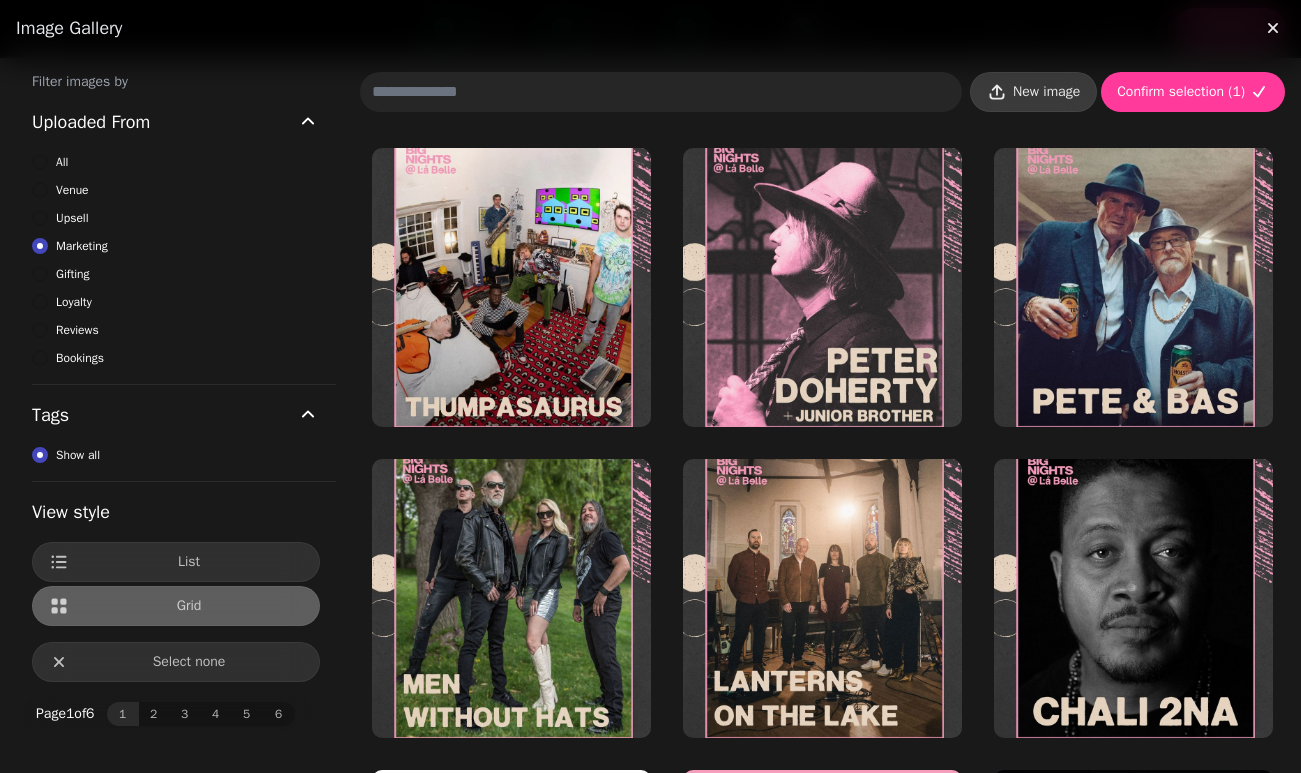 click on "New image" at bounding box center [1033, 92] 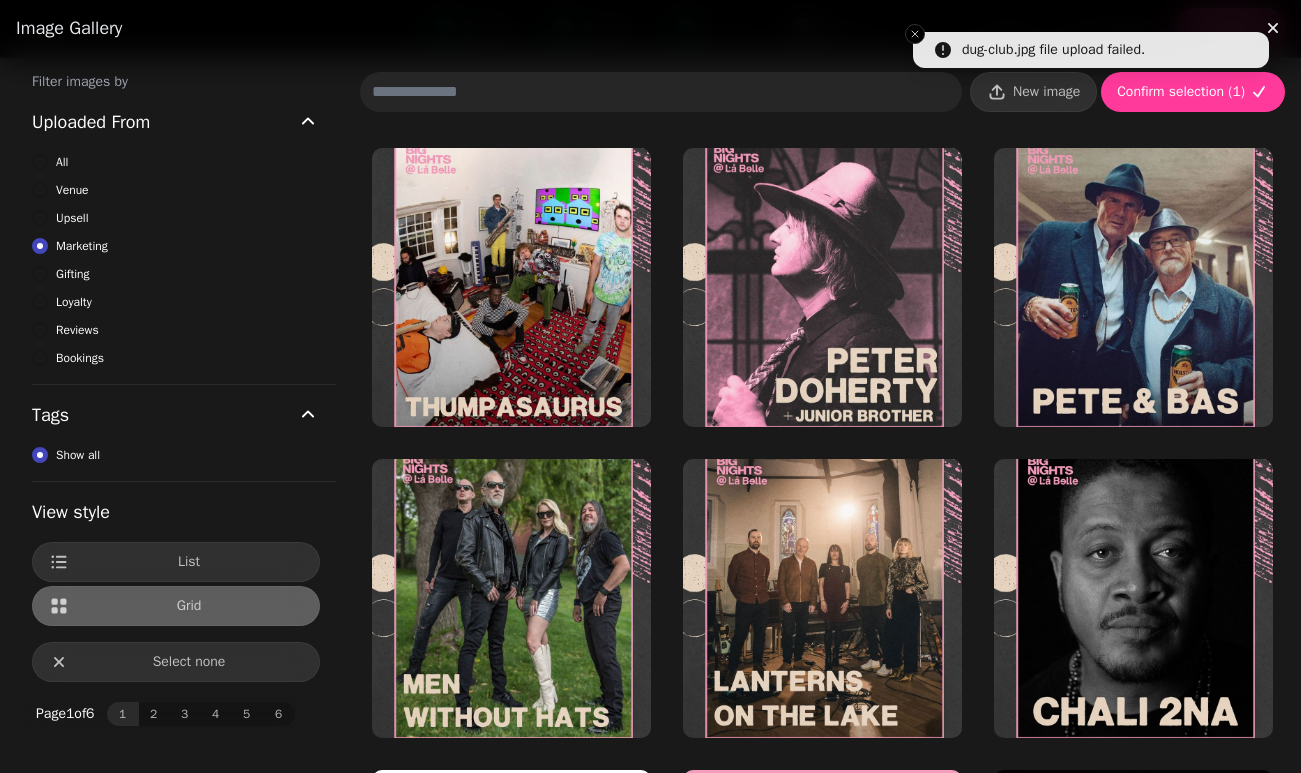 click on "Image gallery" at bounding box center [650, 28] 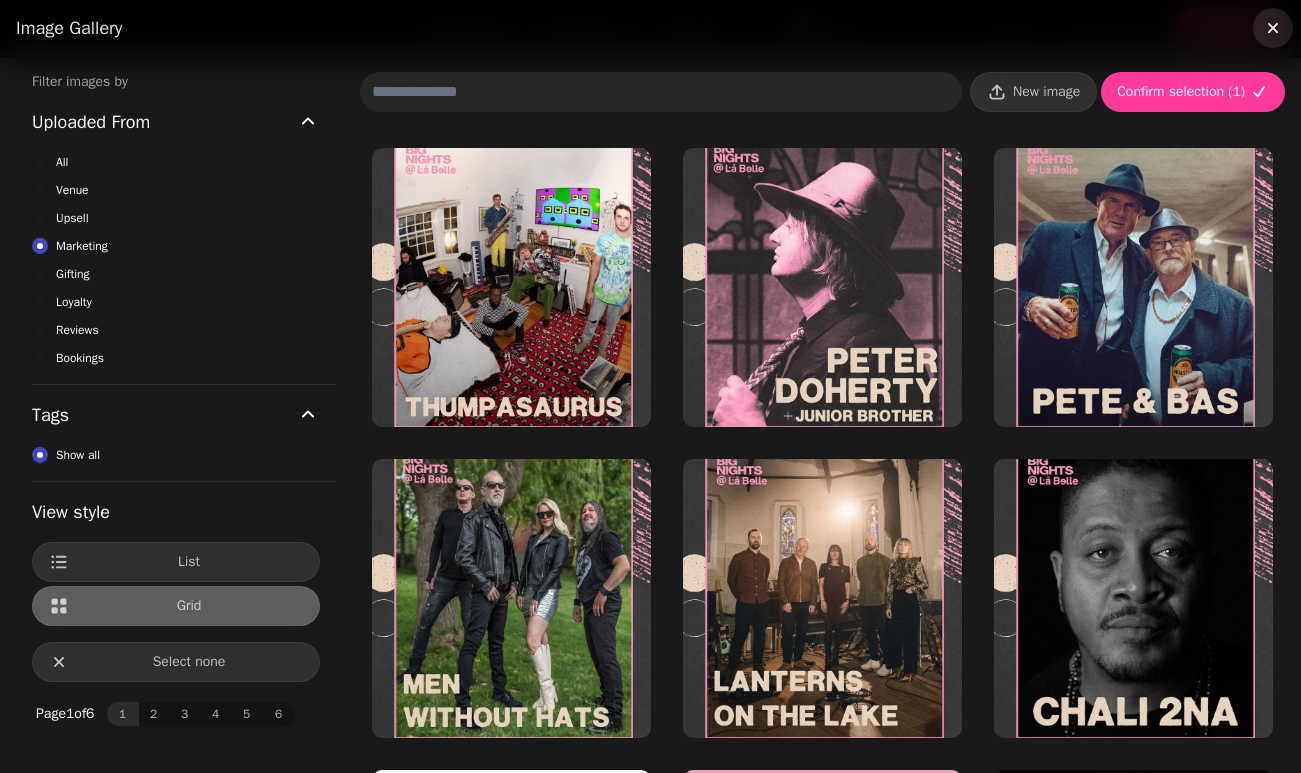 click 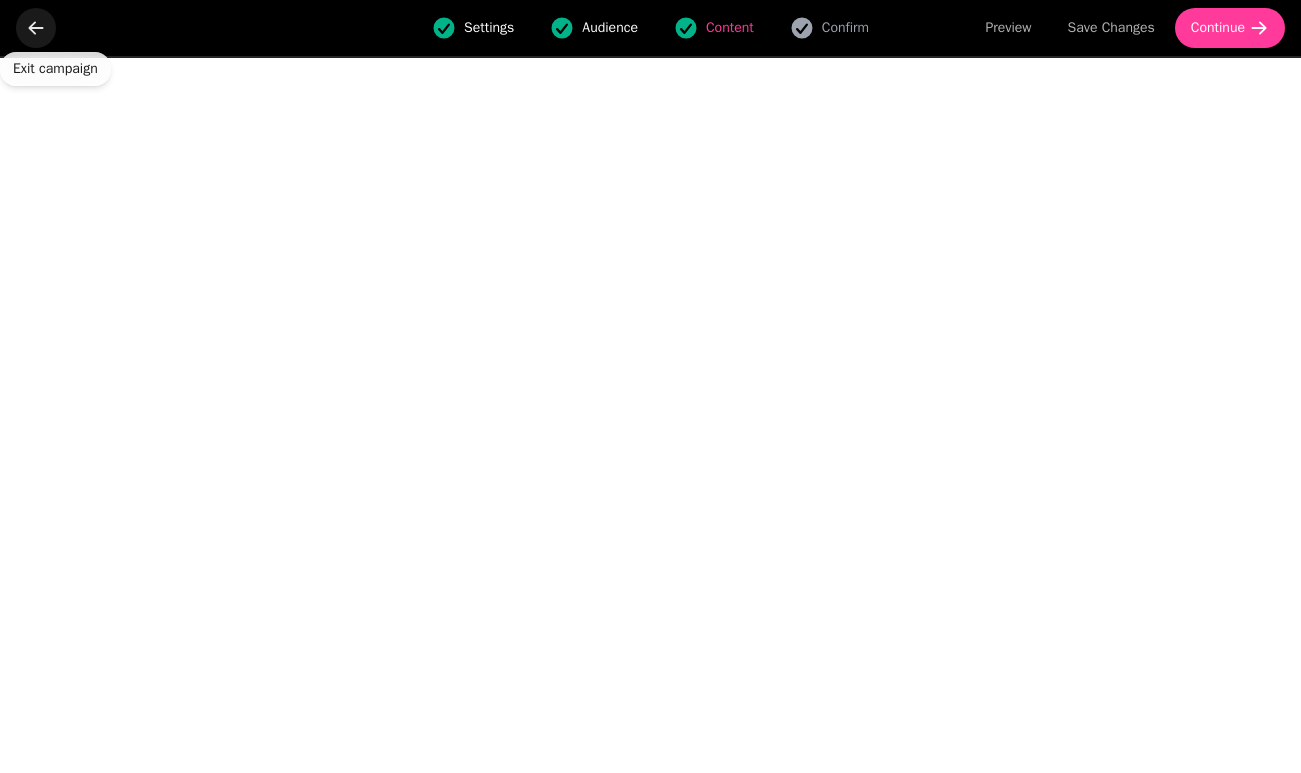 click 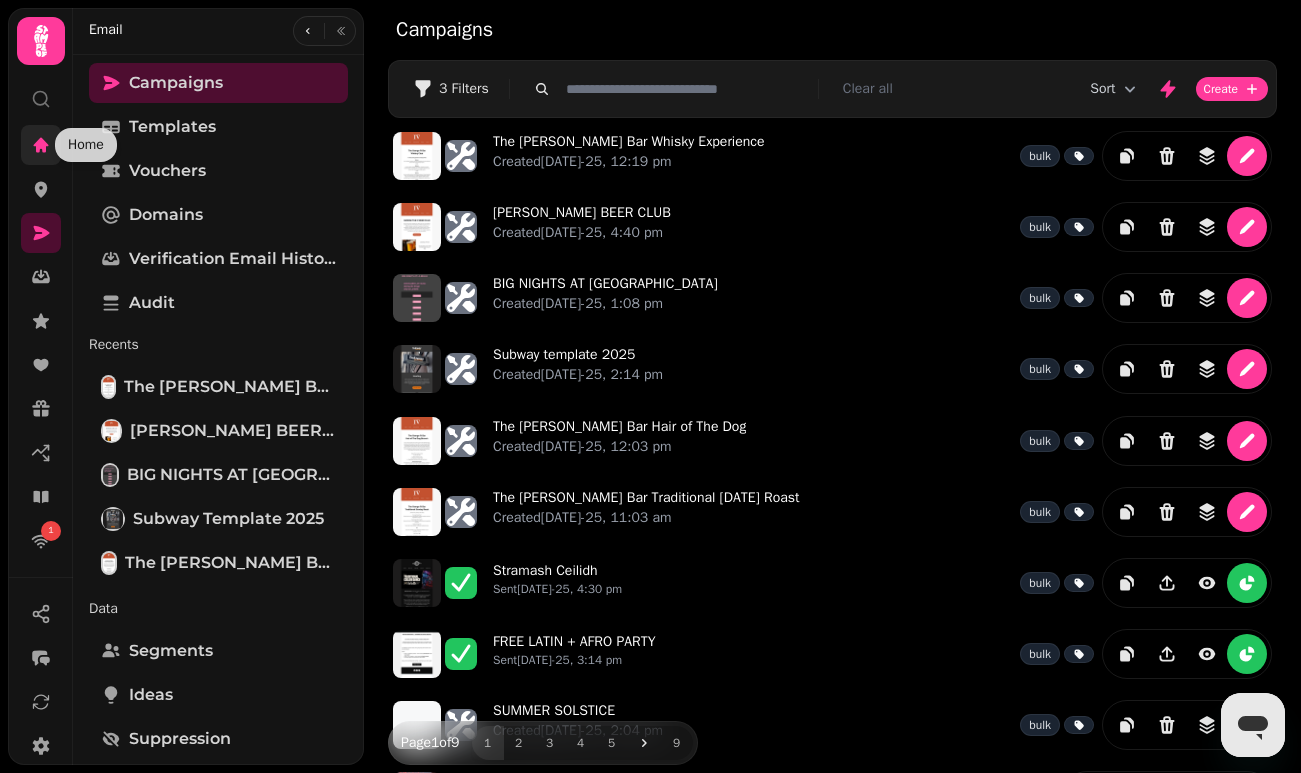 click 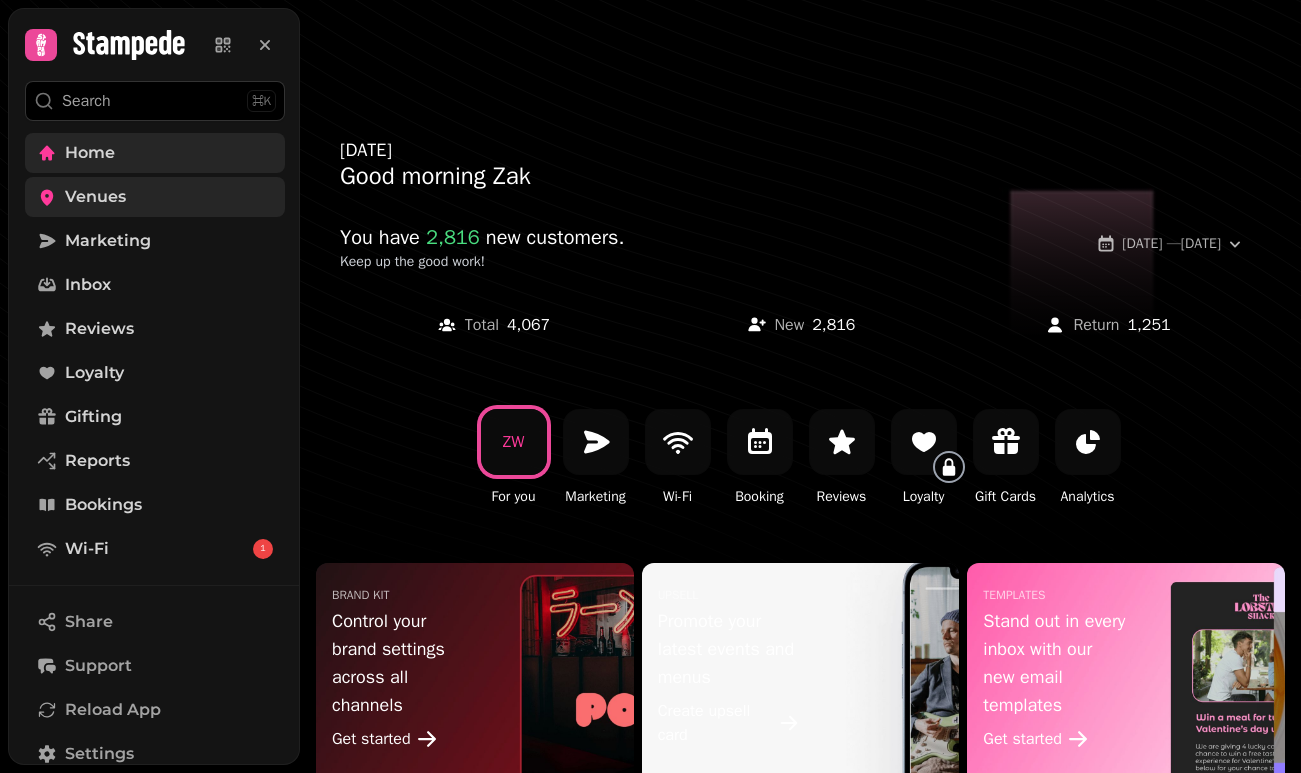 click on "Venues" at bounding box center (95, 197) 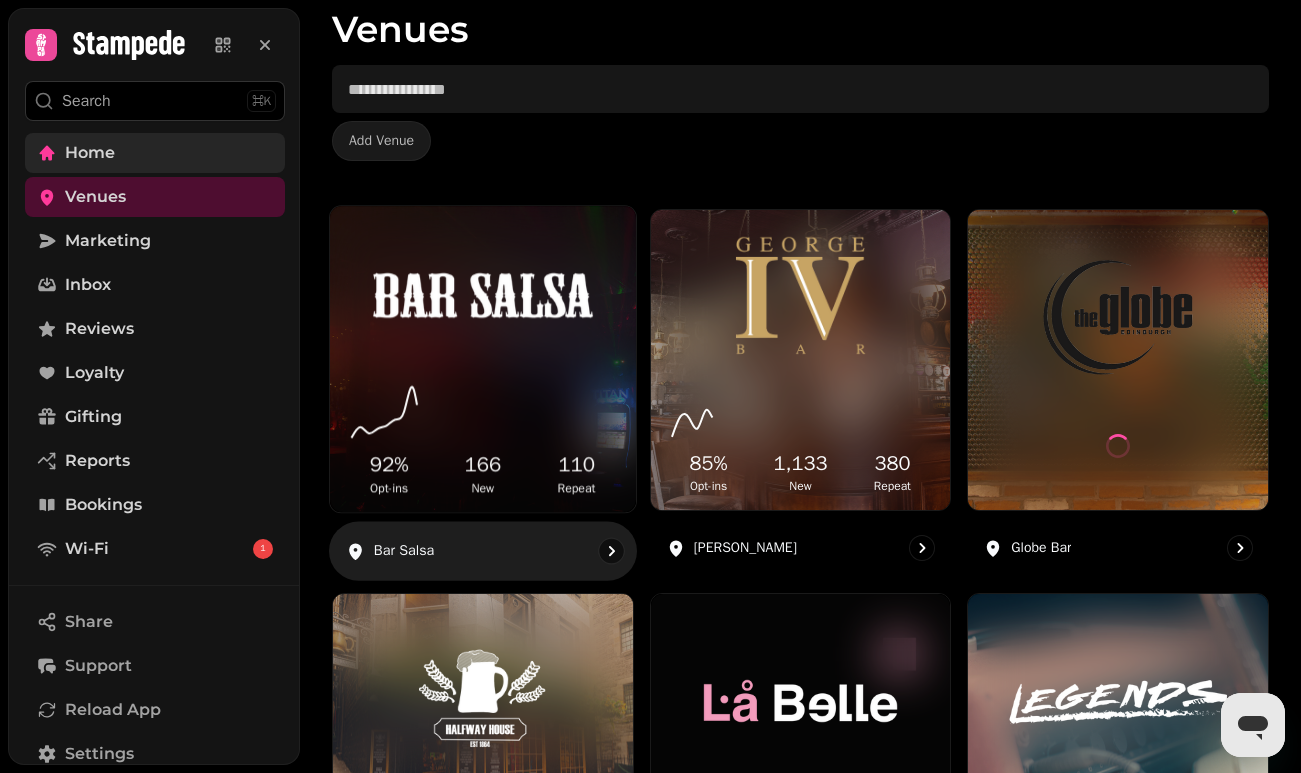 scroll, scrollTop: 114, scrollLeft: 0, axis: vertical 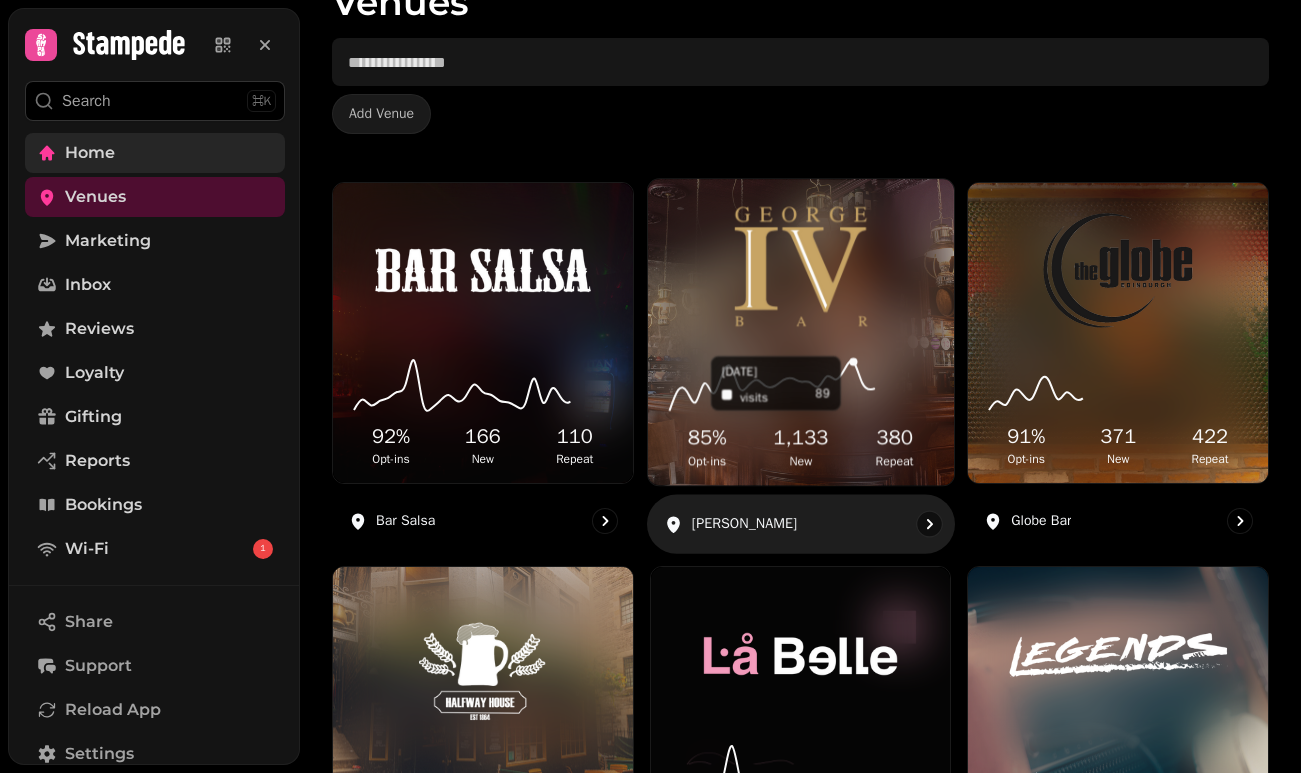 click 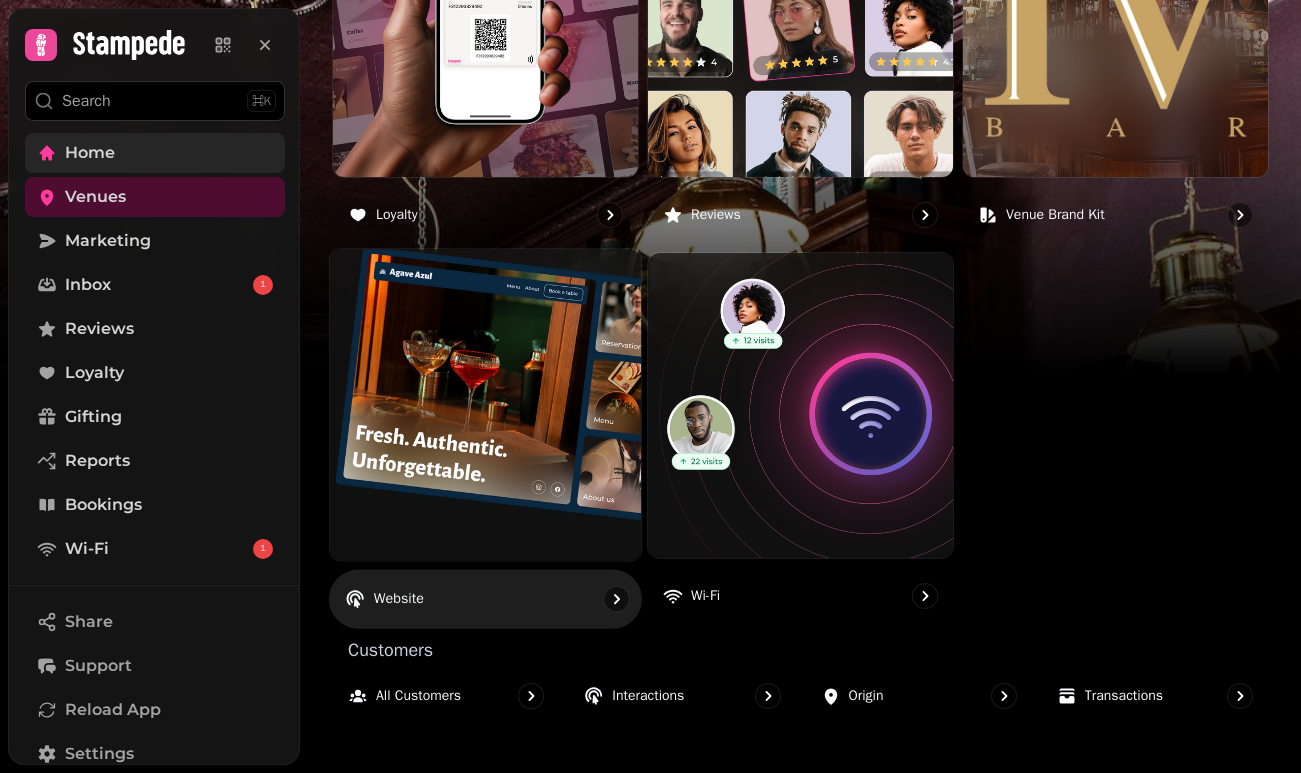 scroll, scrollTop: 1235, scrollLeft: 0, axis: vertical 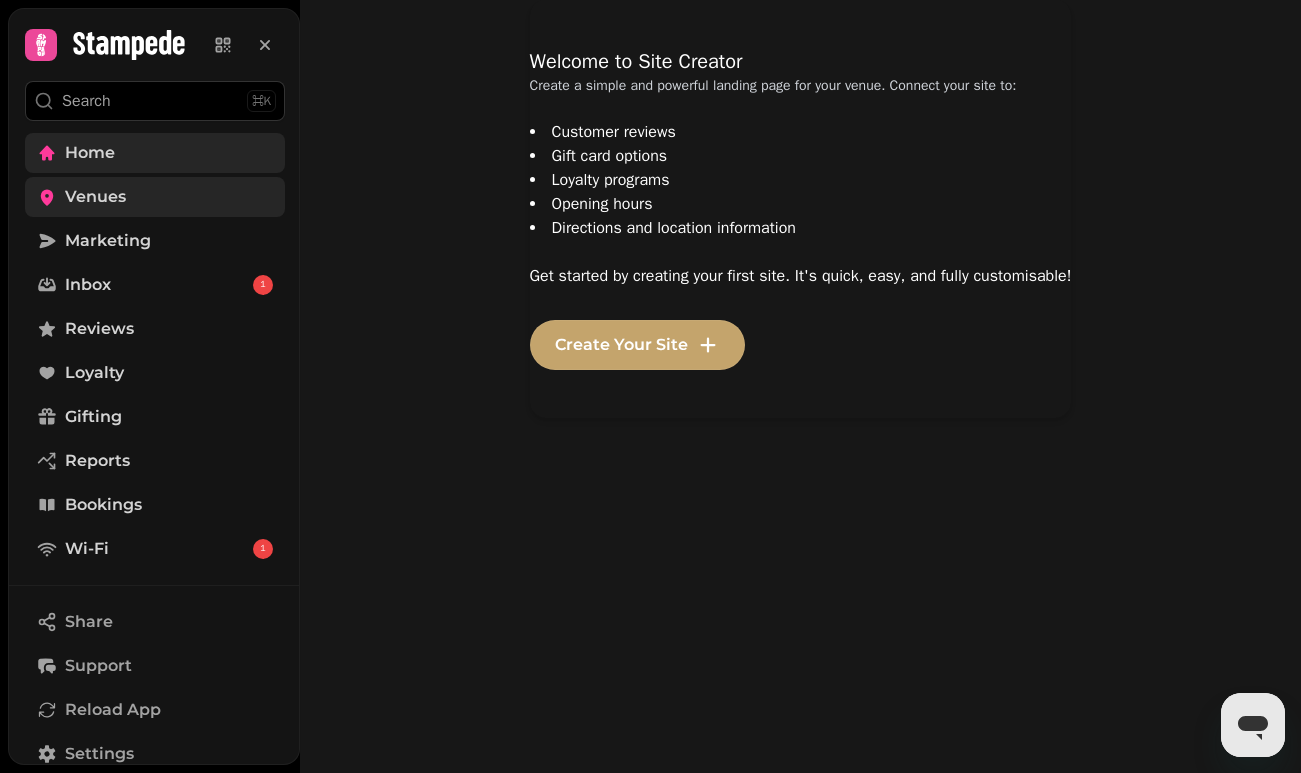 click on "Venues" at bounding box center [155, 197] 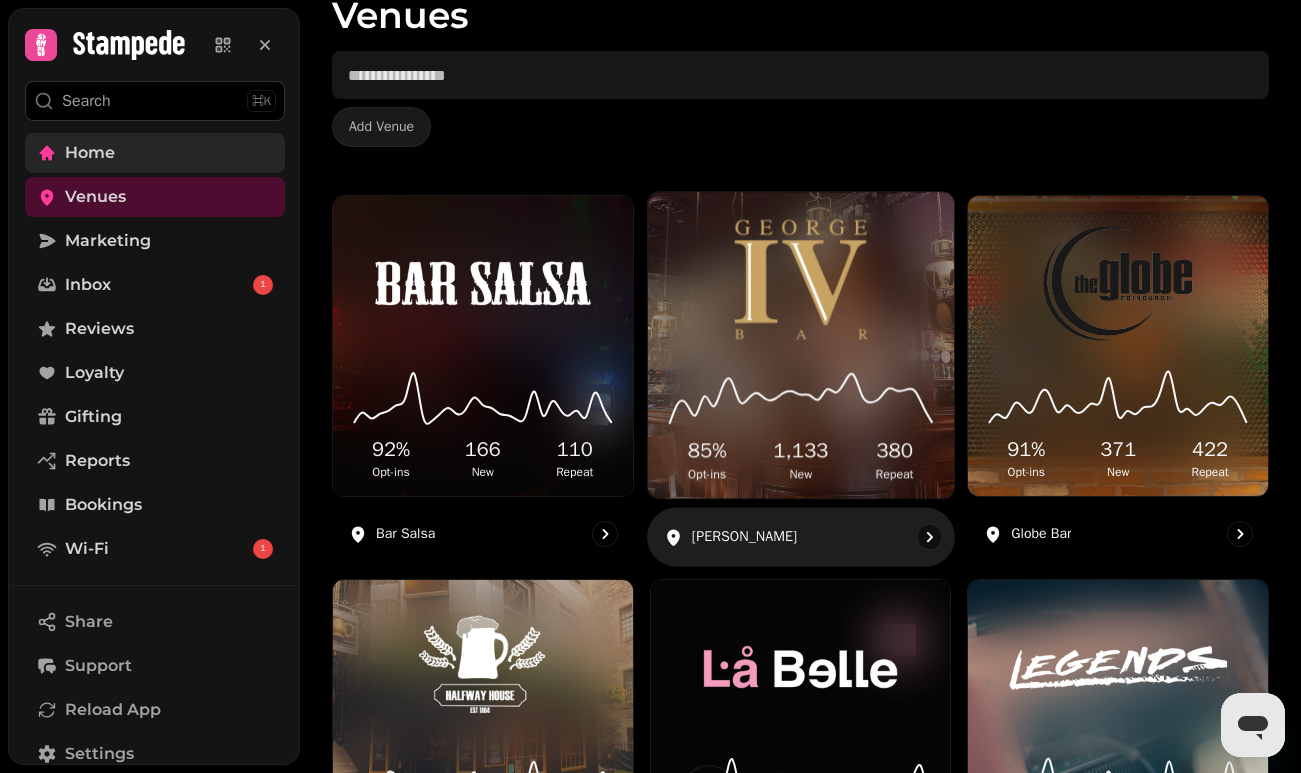 scroll, scrollTop: 102, scrollLeft: 0, axis: vertical 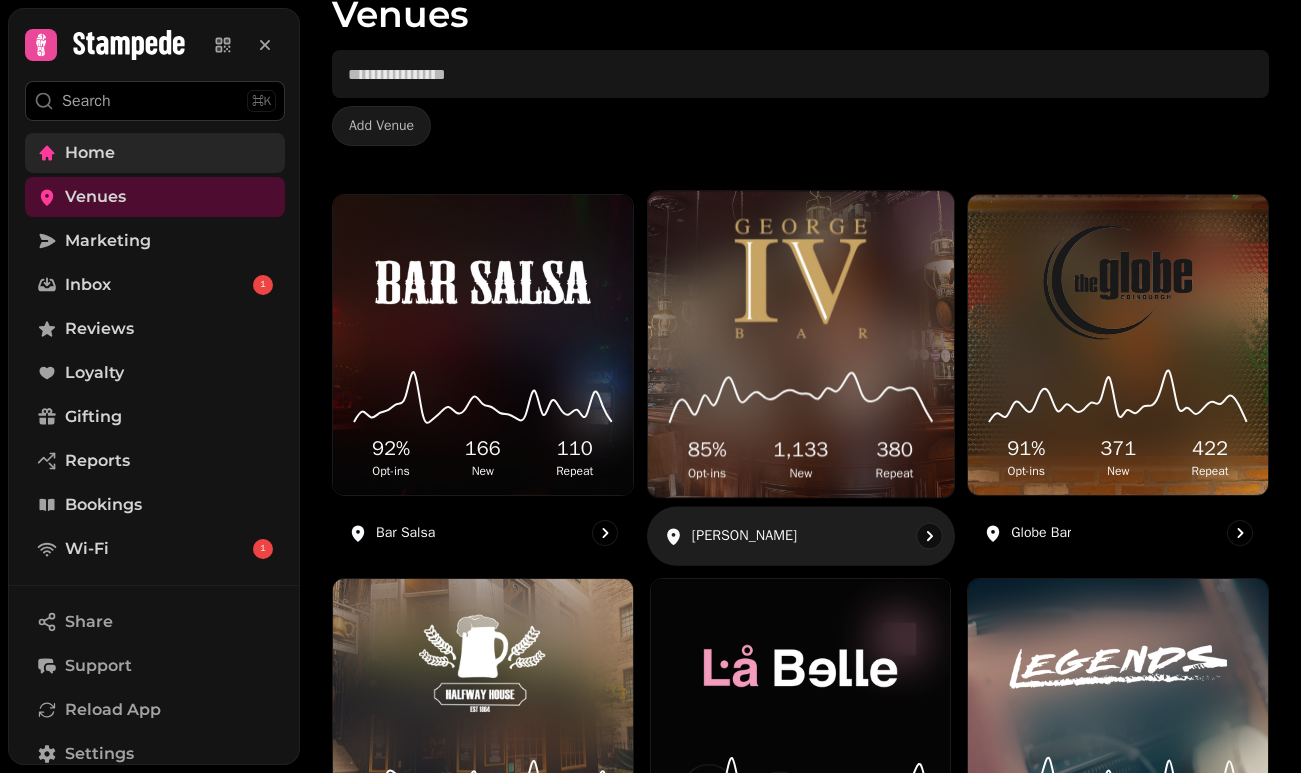 click at bounding box center (800, 280) 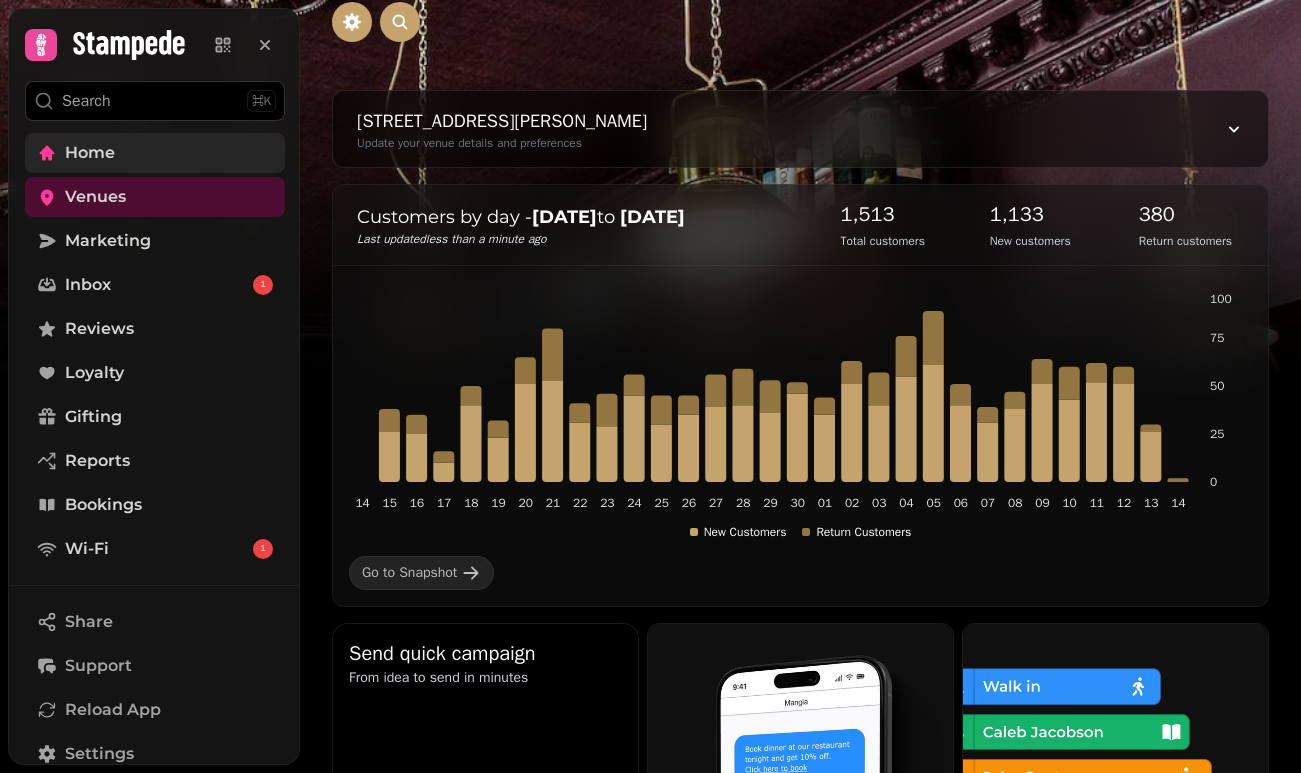scroll, scrollTop: 132, scrollLeft: 0, axis: vertical 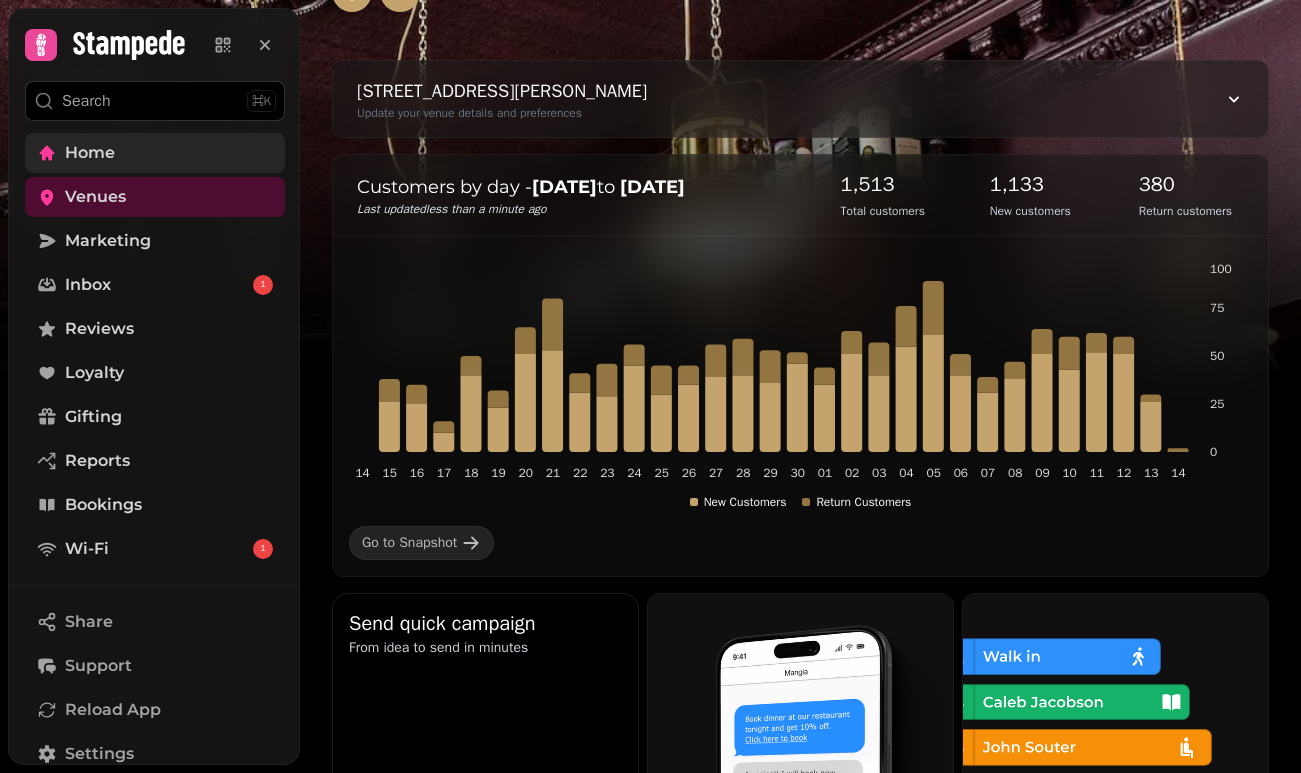 click on "54 George IV Bridge, Edinburgh EH1 1EJ, UK Update your venue details and preferences" at bounding box center (800, 99) 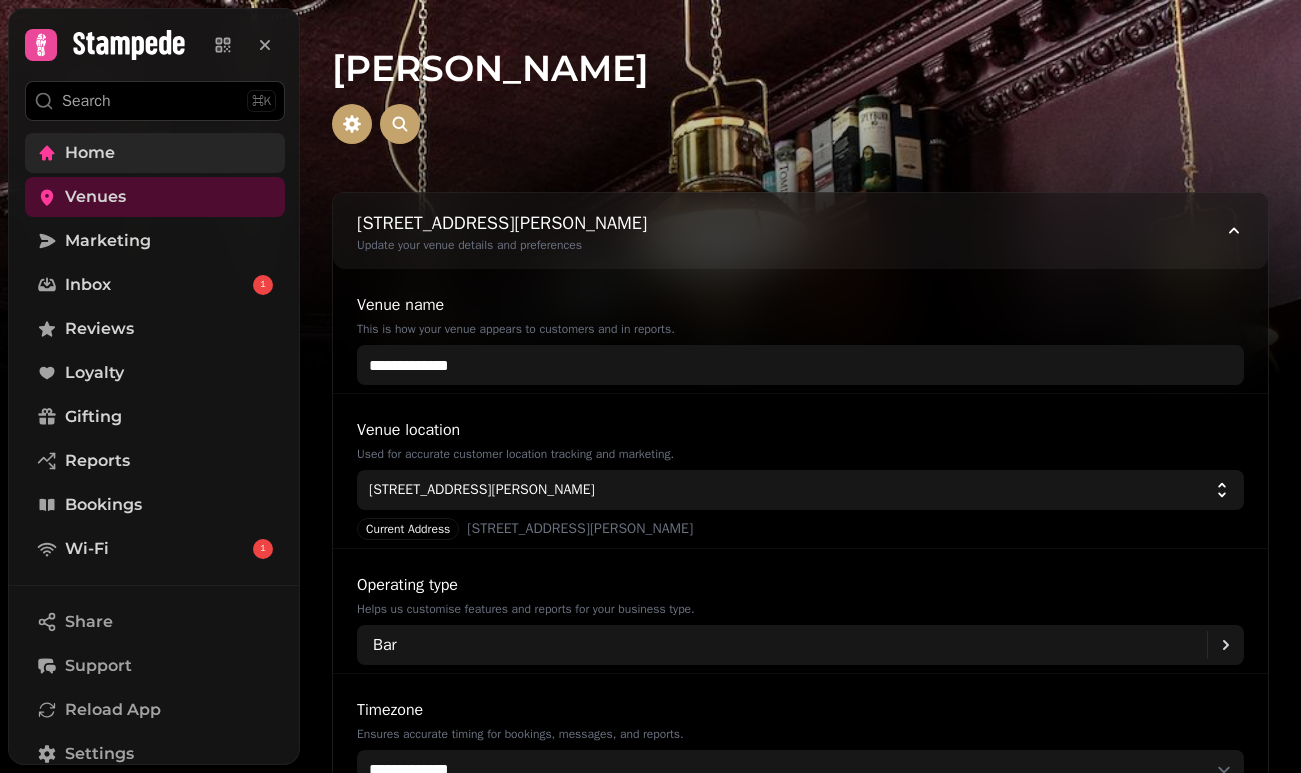 scroll, scrollTop: 0, scrollLeft: 0, axis: both 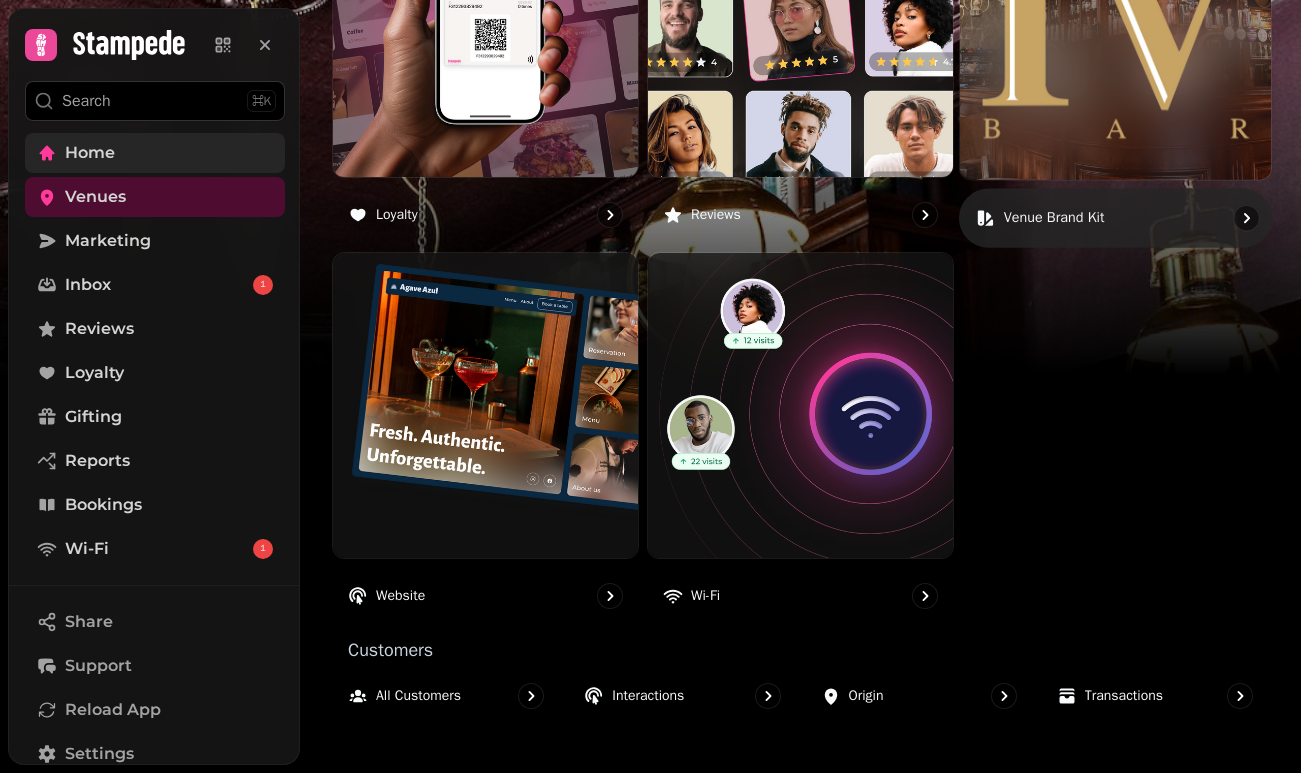 click at bounding box center (1115, 23) 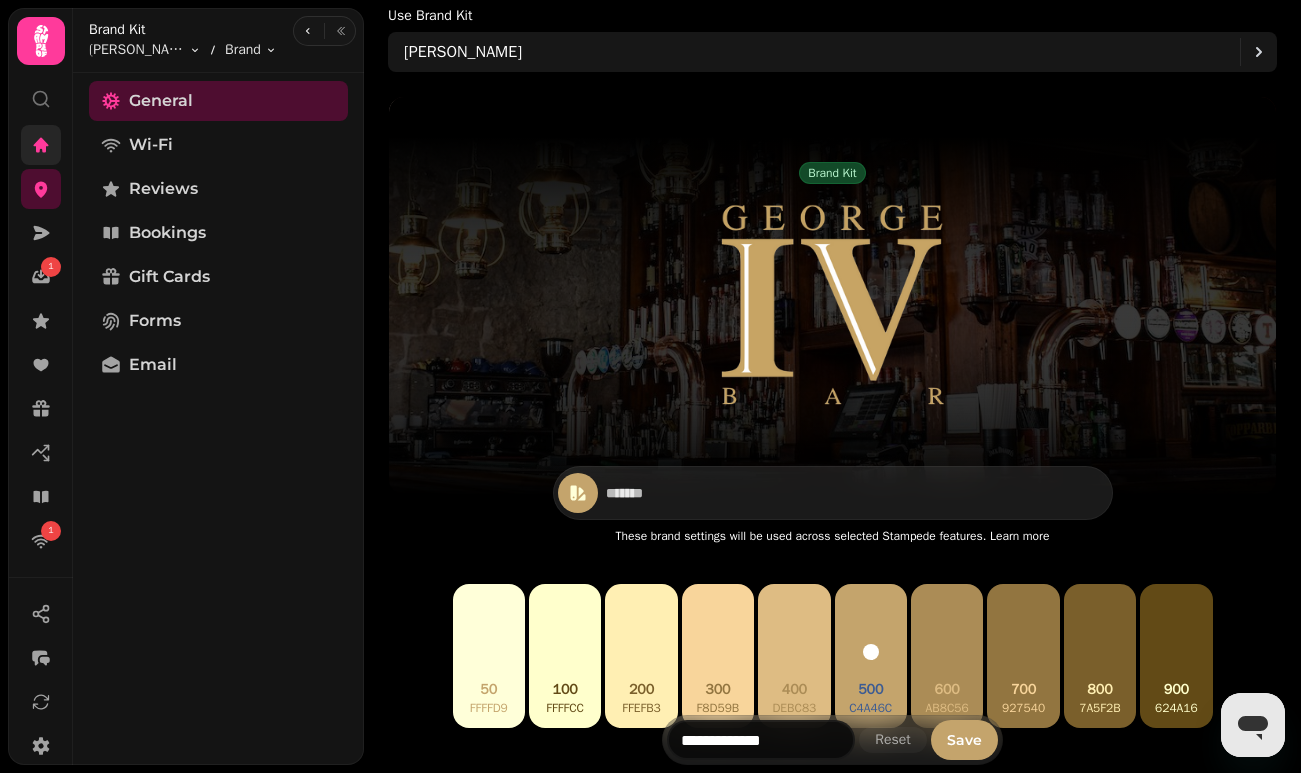 scroll, scrollTop: 0, scrollLeft: 0, axis: both 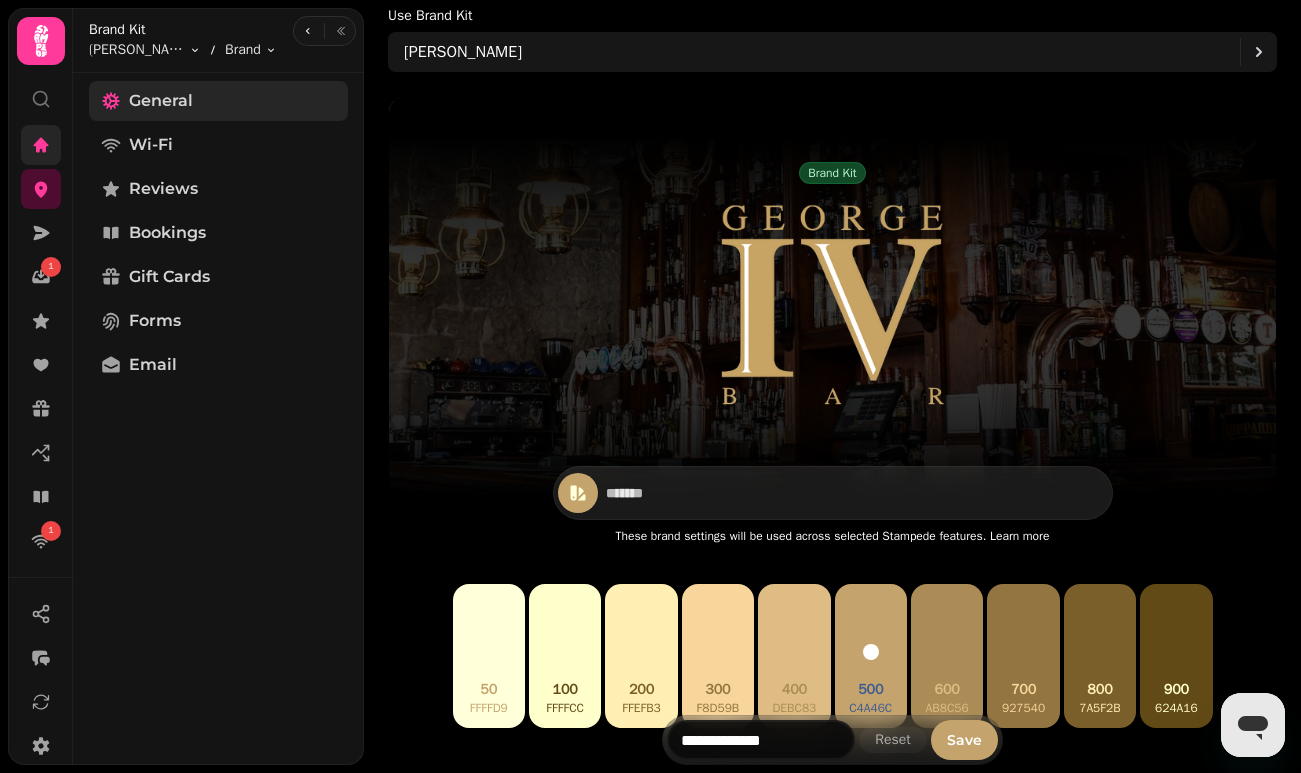 click on "General" at bounding box center [218, 101] 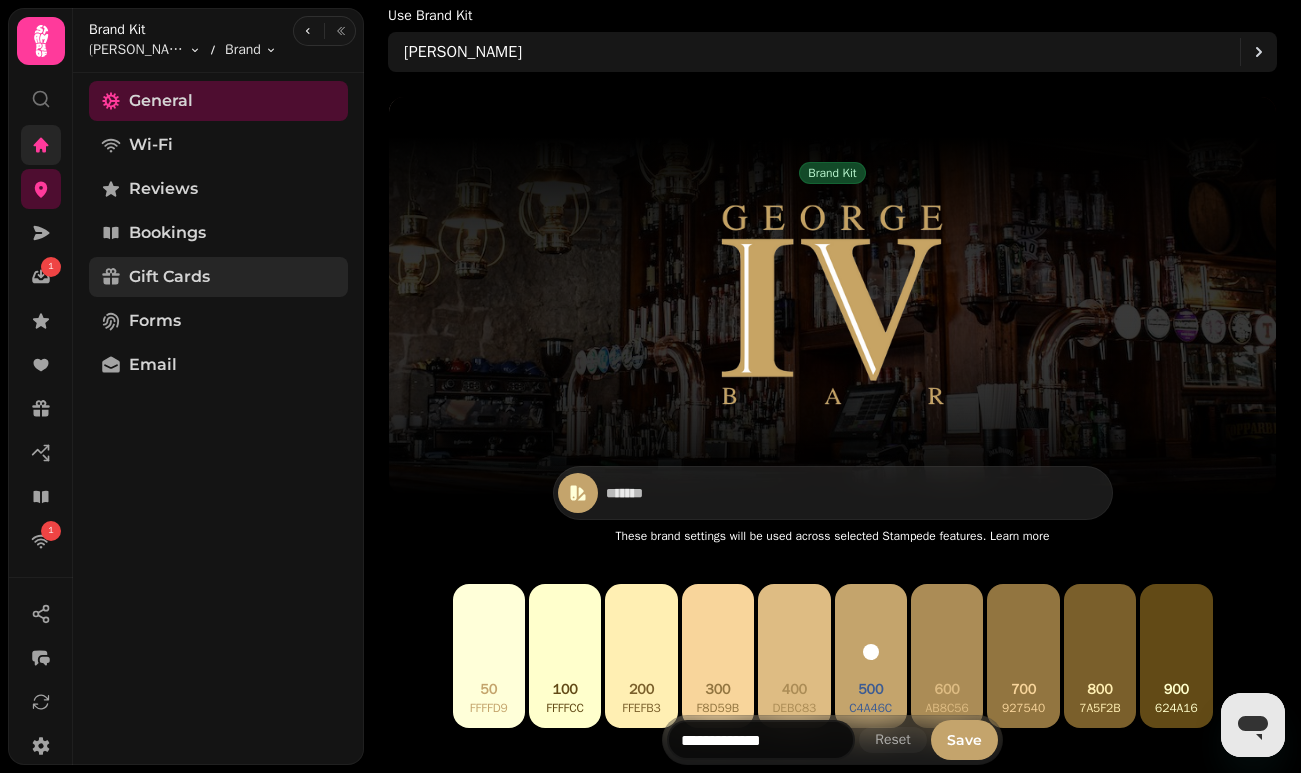 click on "Gift Cards" at bounding box center [169, 277] 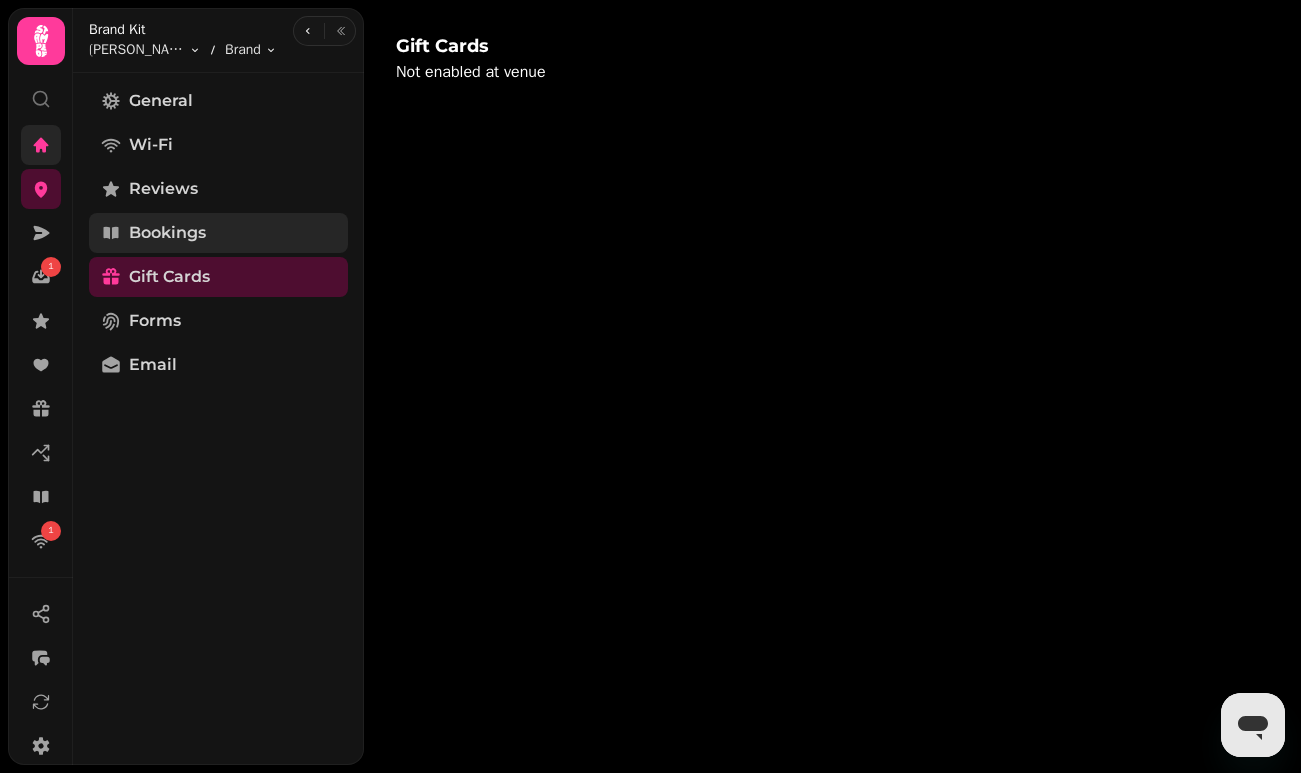 click on "Bookings" at bounding box center [218, 233] 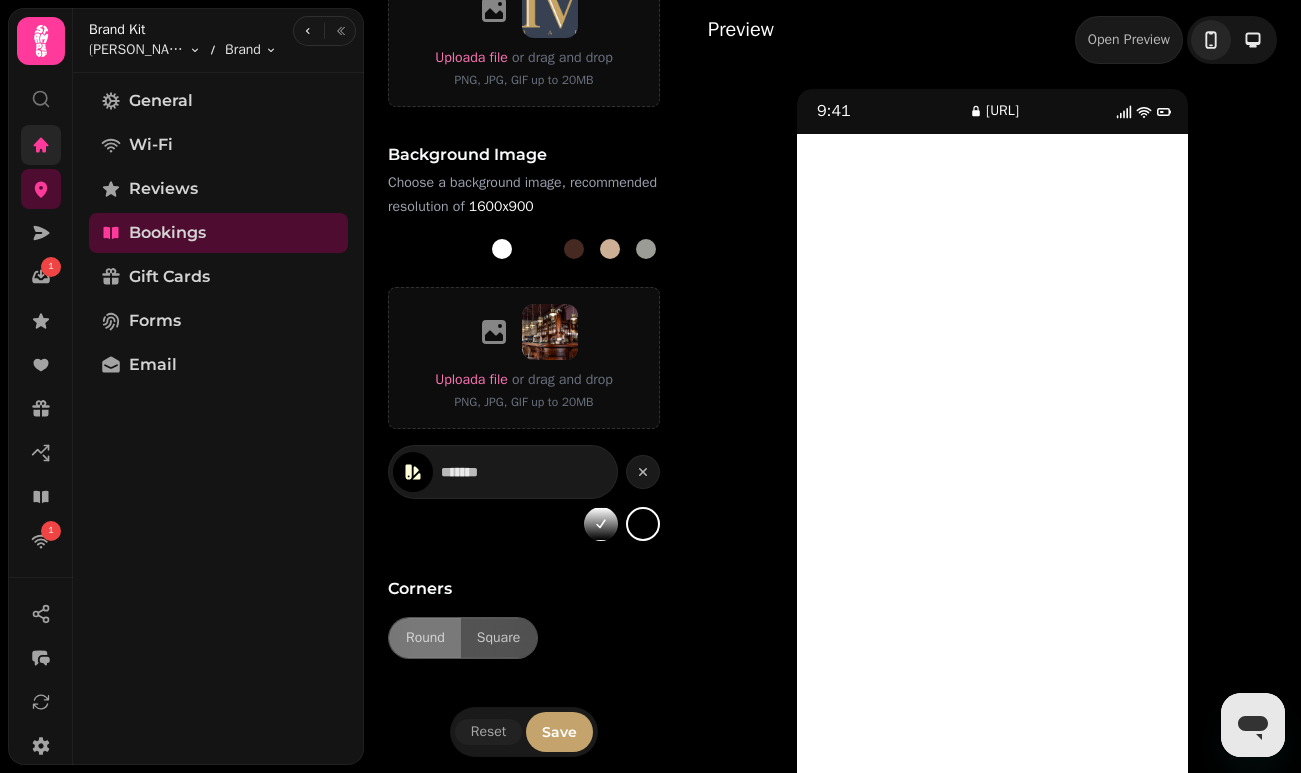 scroll, scrollTop: 924, scrollLeft: 0, axis: vertical 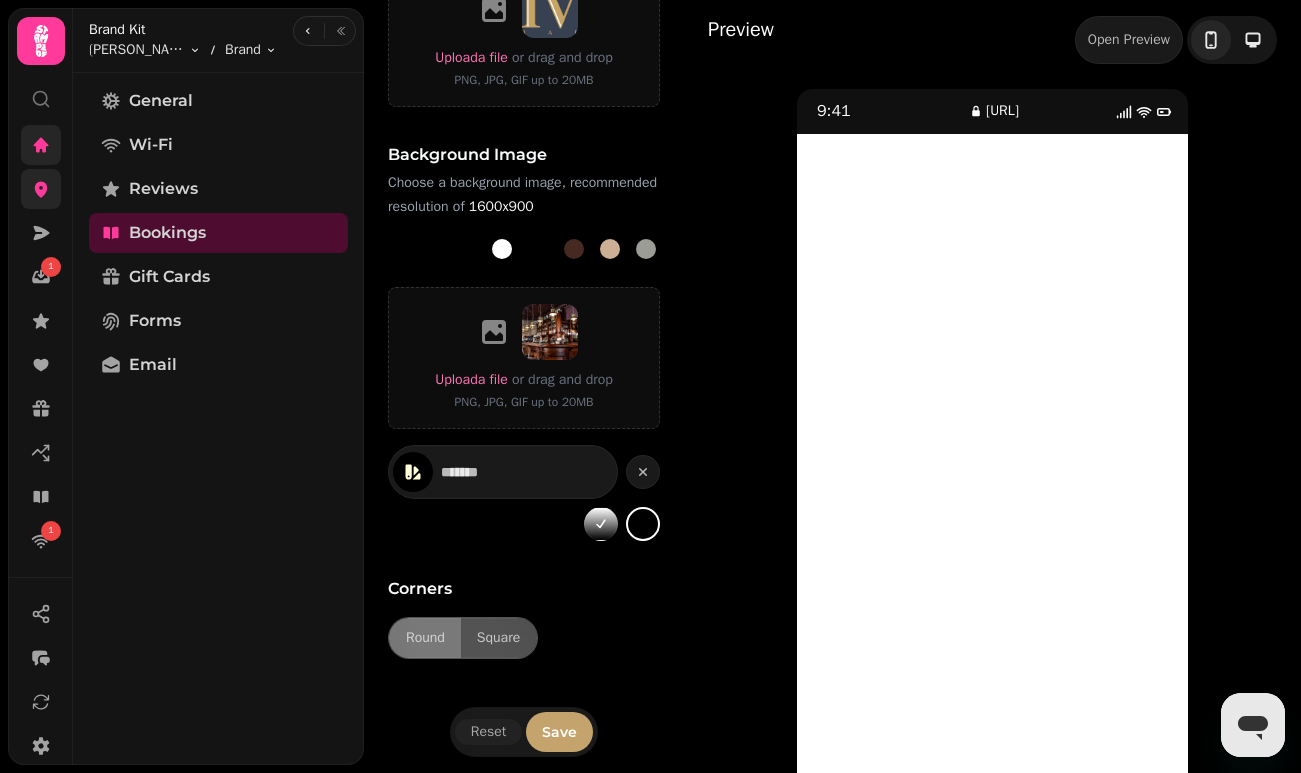 click at bounding box center [41, 189] 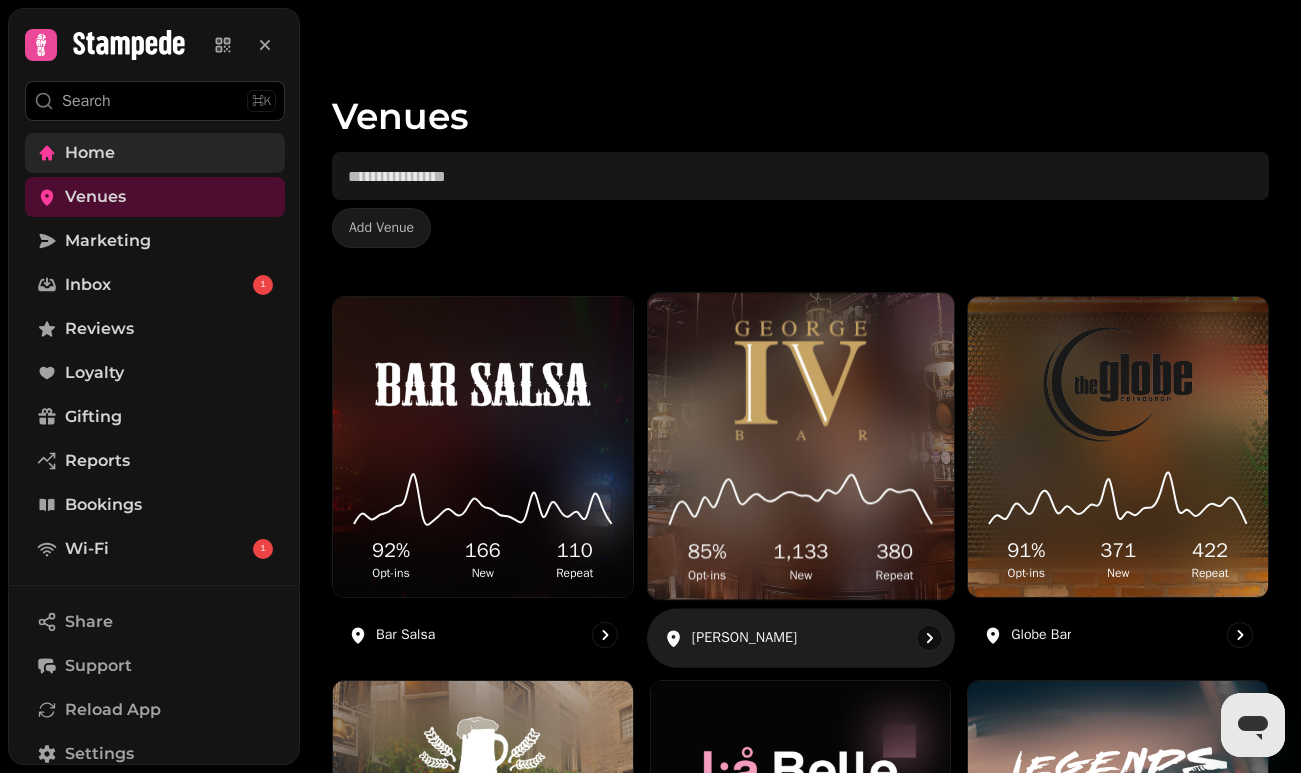 click at bounding box center (800, 382) 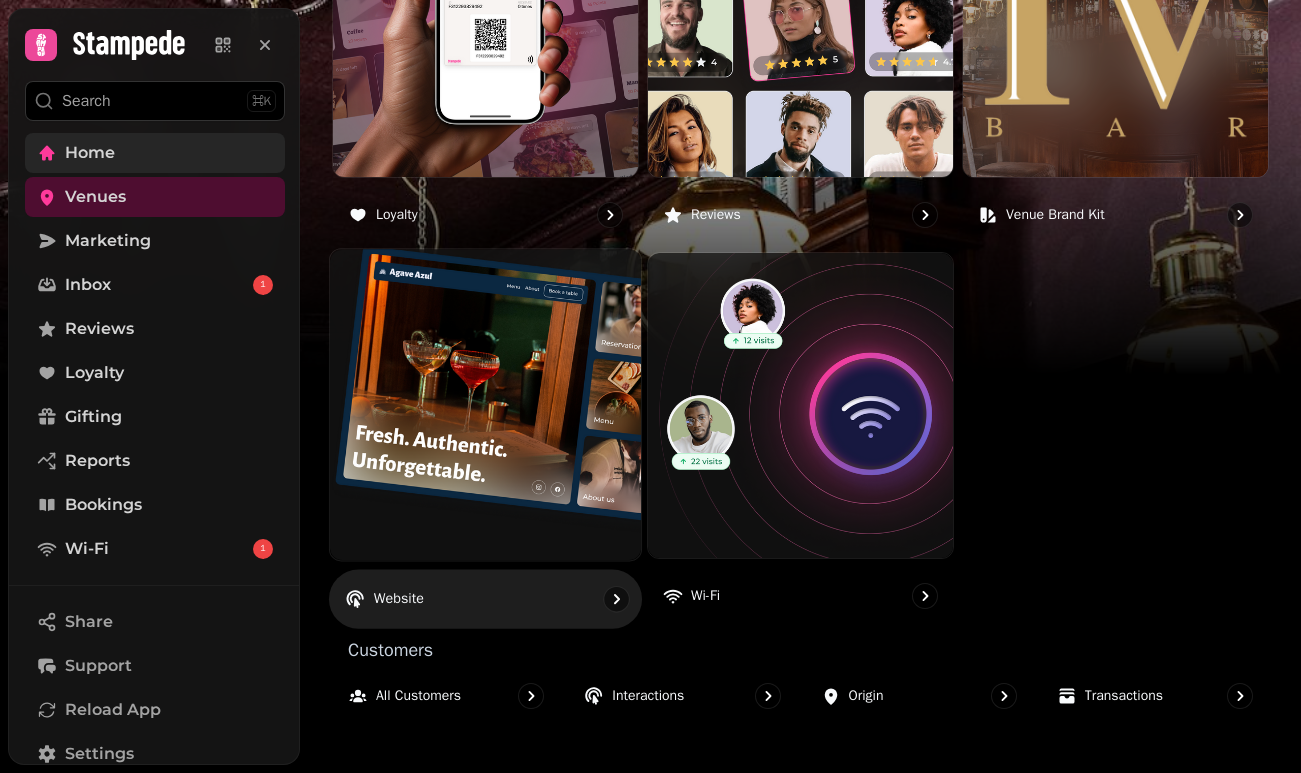 scroll, scrollTop: 1235, scrollLeft: 0, axis: vertical 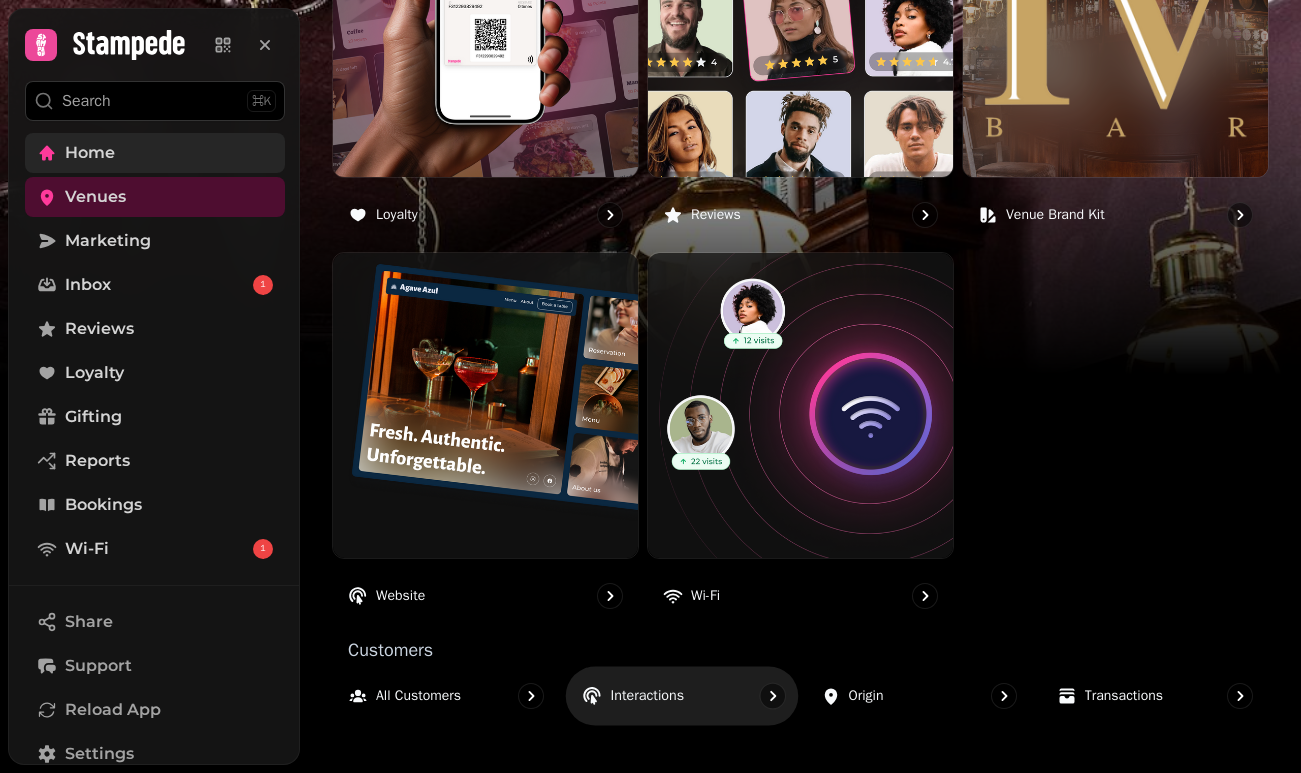 click on "Interactions" at bounding box center [648, 696] 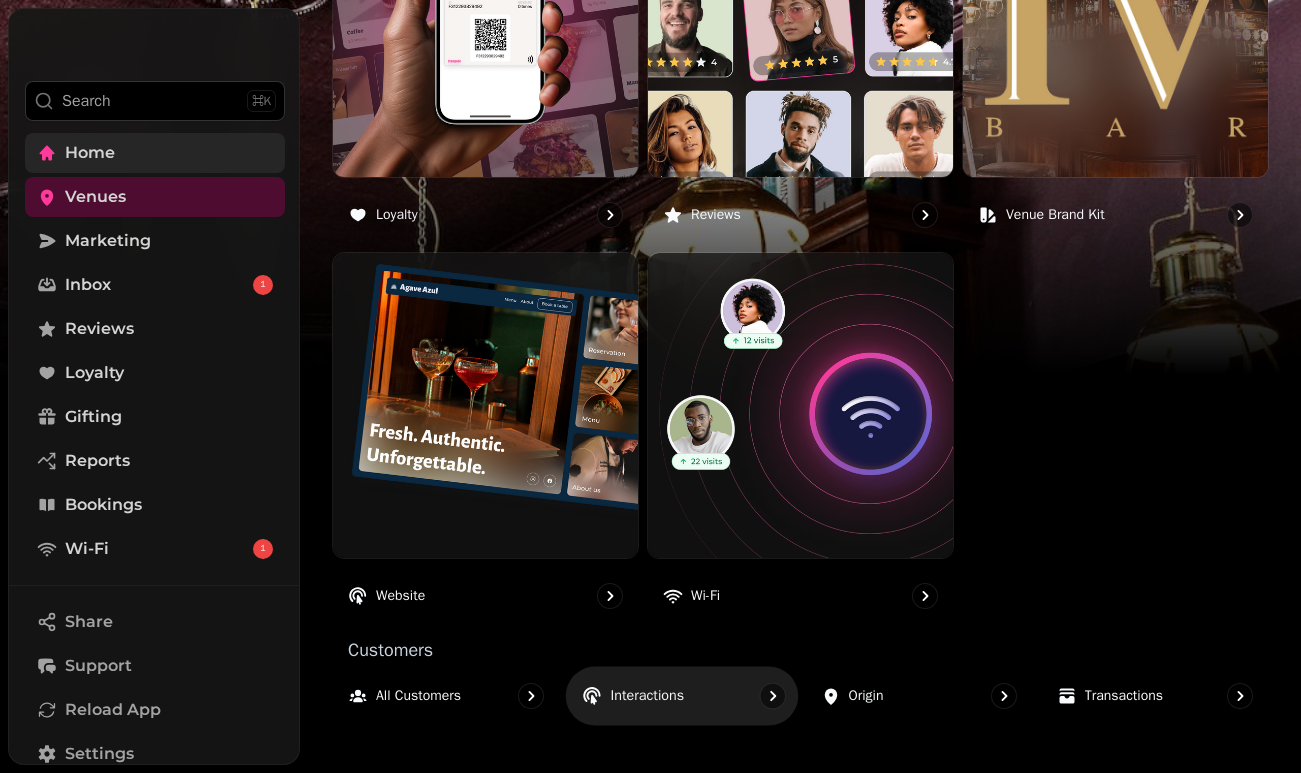 select on "**" 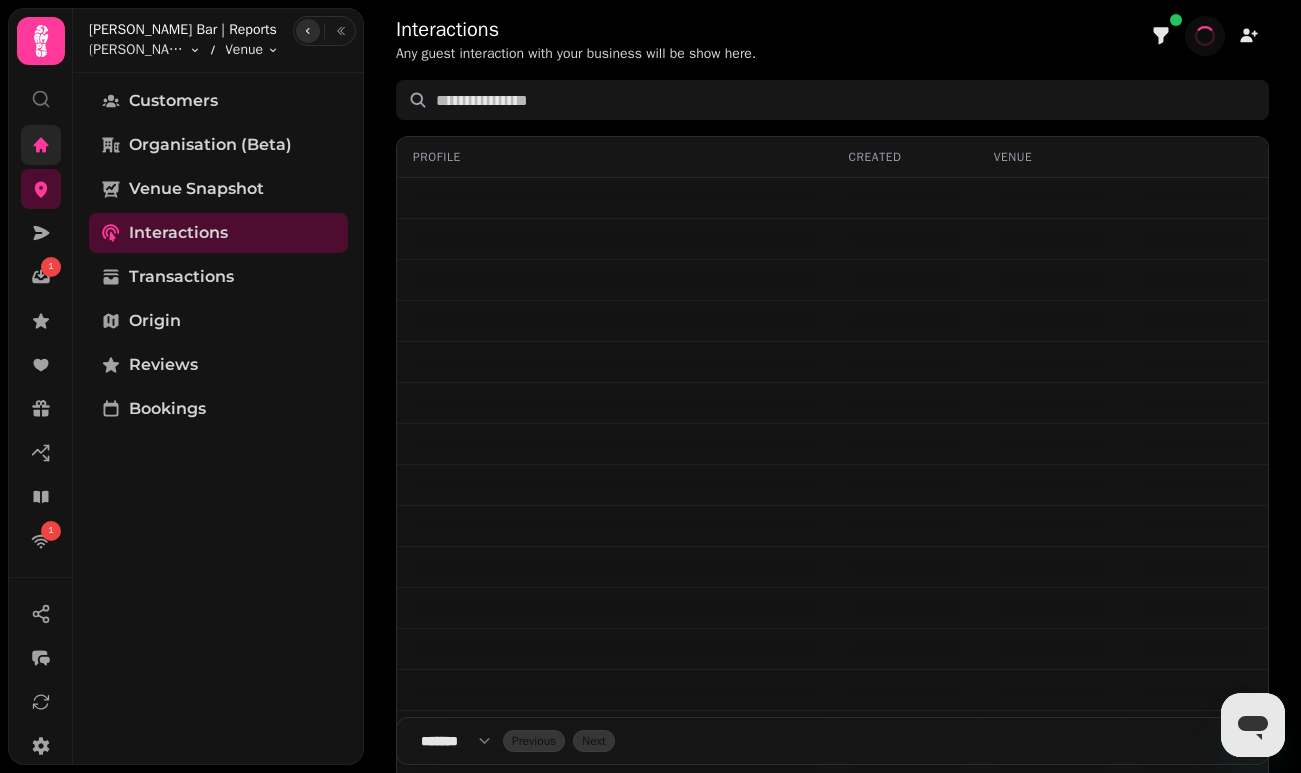 scroll, scrollTop: 0, scrollLeft: 0, axis: both 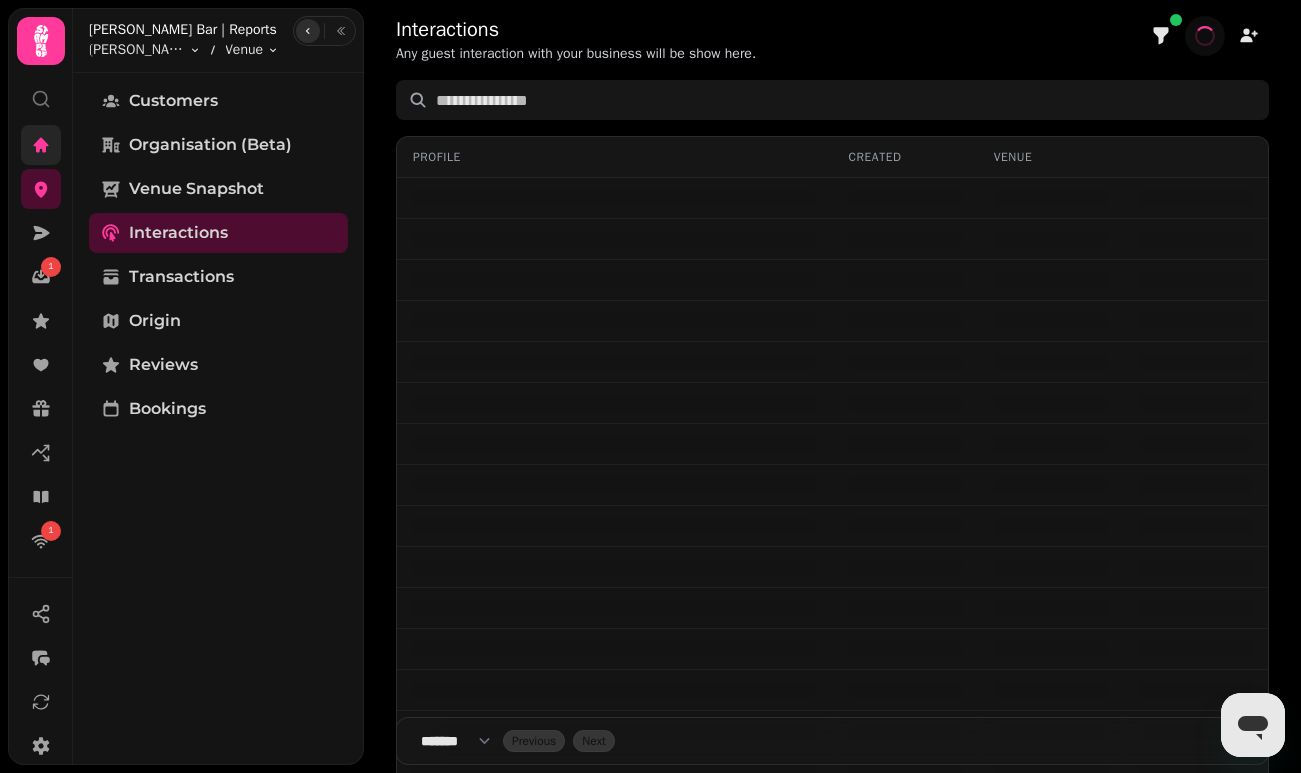 click 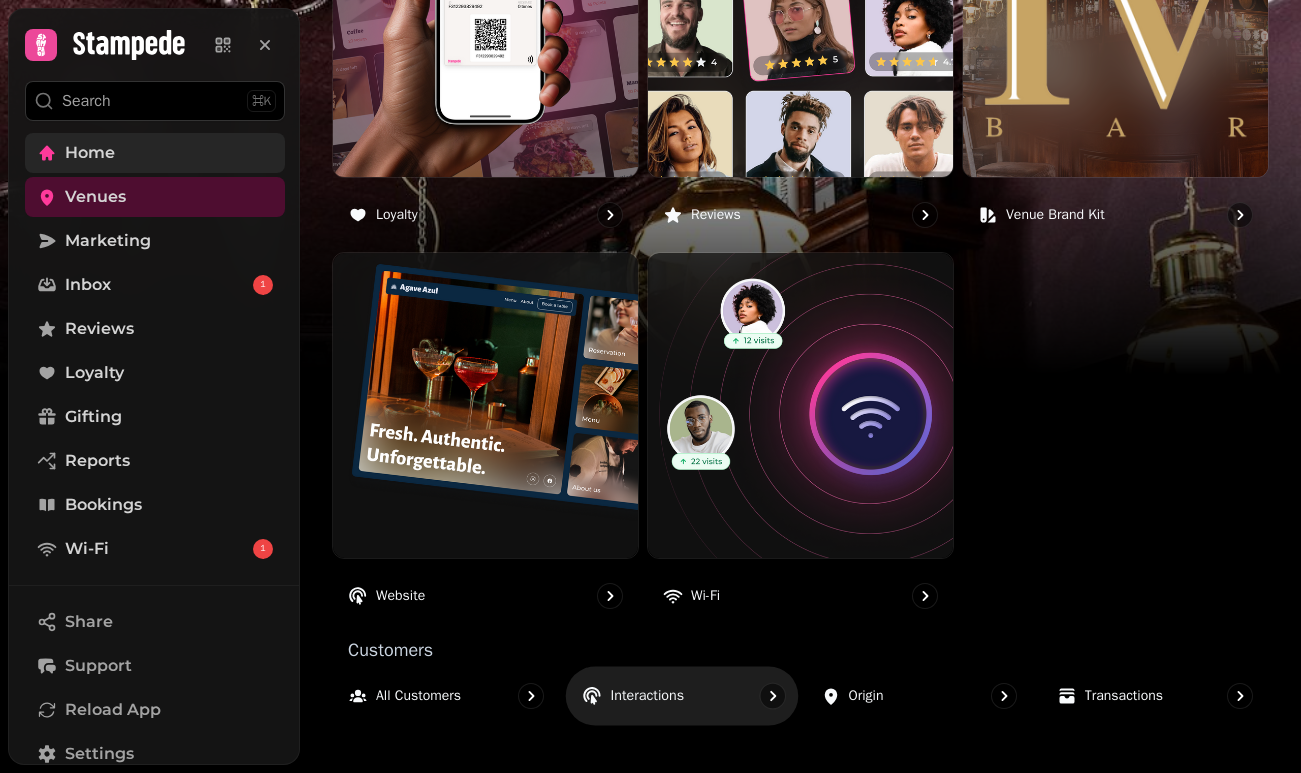 scroll, scrollTop: 1235, scrollLeft: 0, axis: vertical 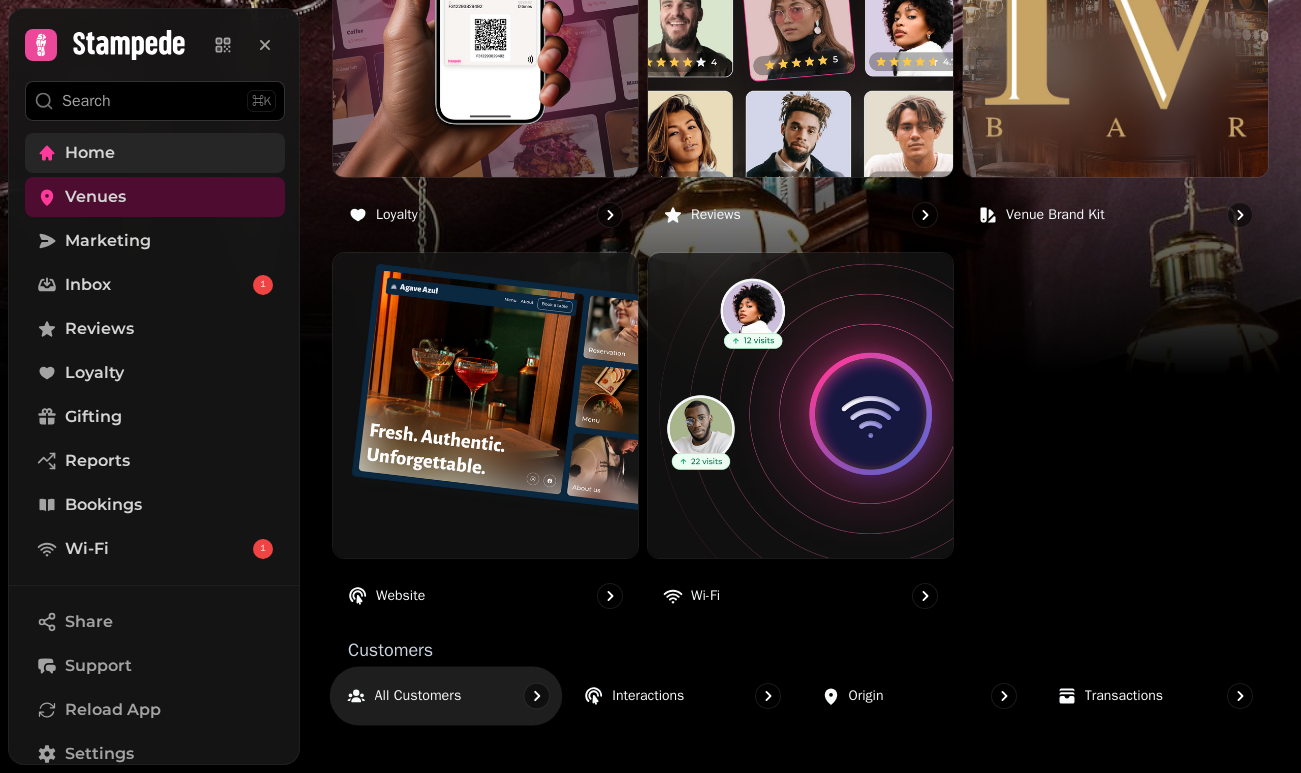 click on "All customers" at bounding box center (418, 696) 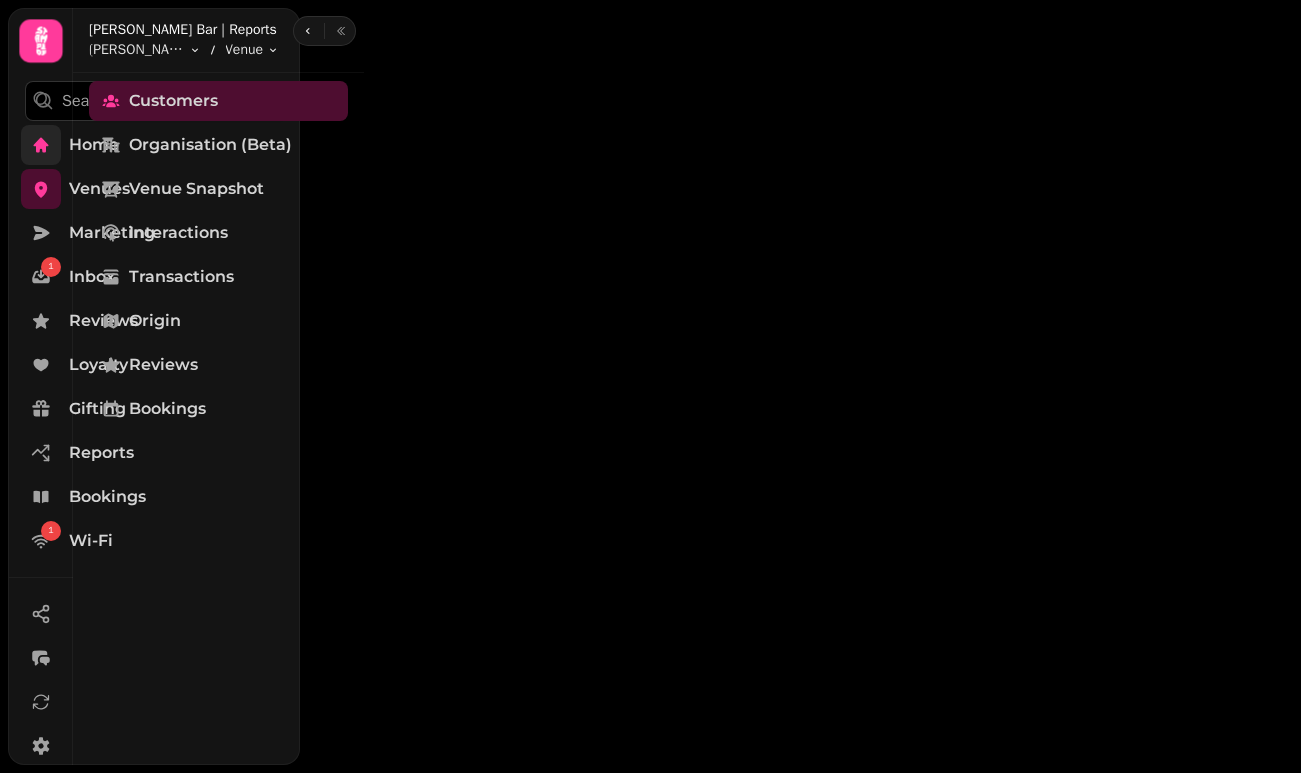 scroll, scrollTop: 0, scrollLeft: 0, axis: both 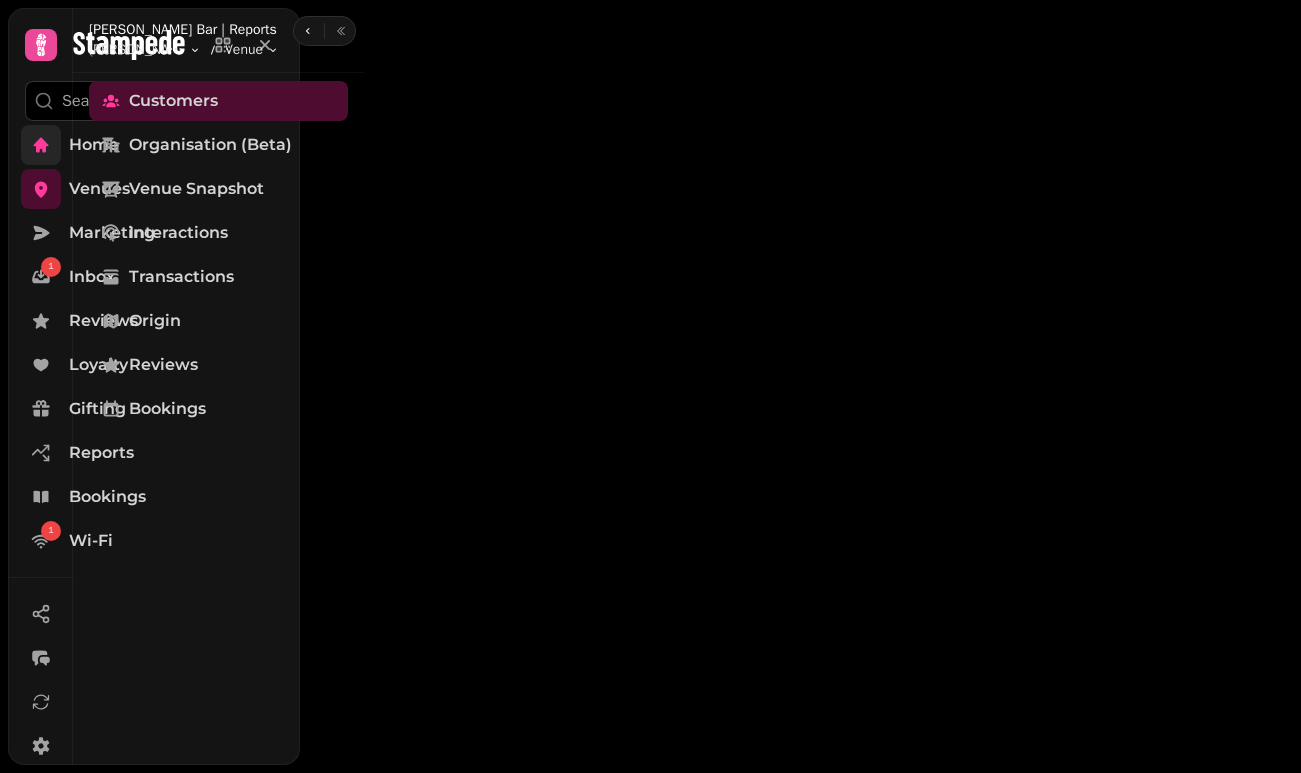 select on "**" 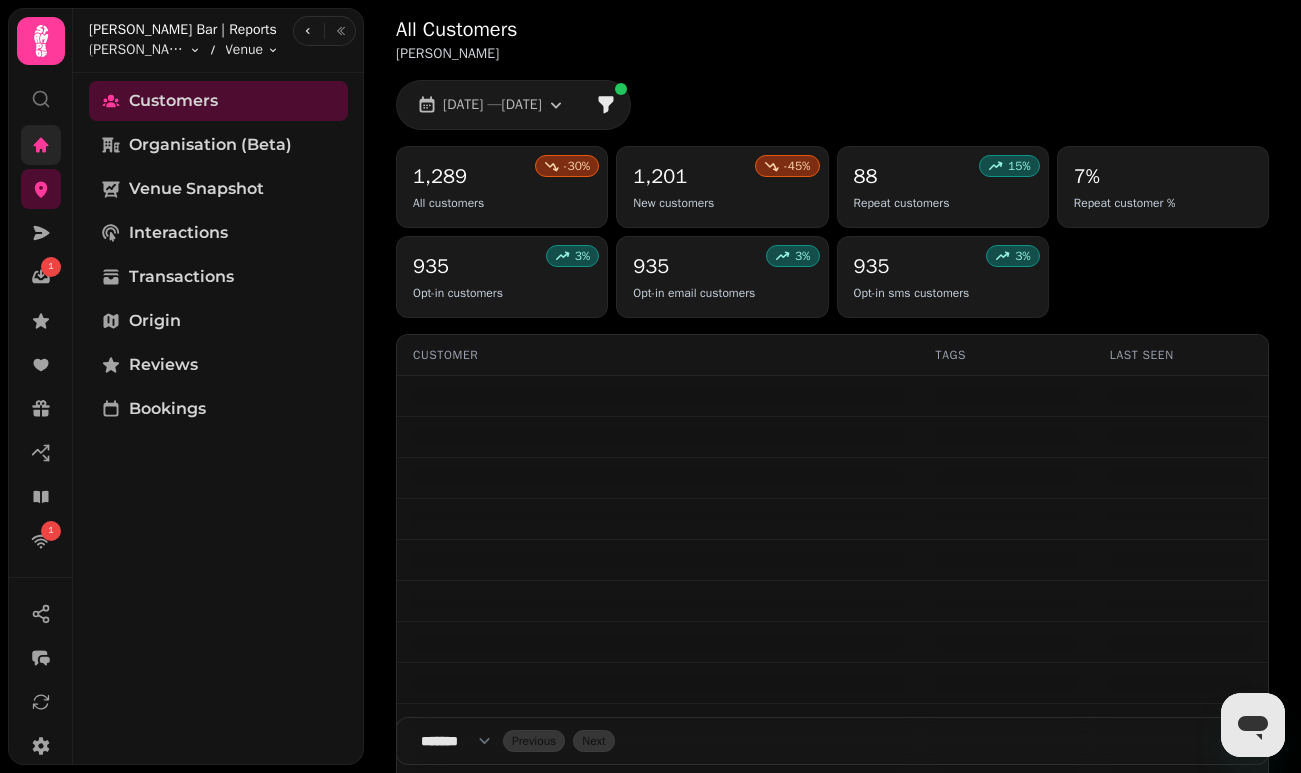 scroll, scrollTop: 0, scrollLeft: 0, axis: both 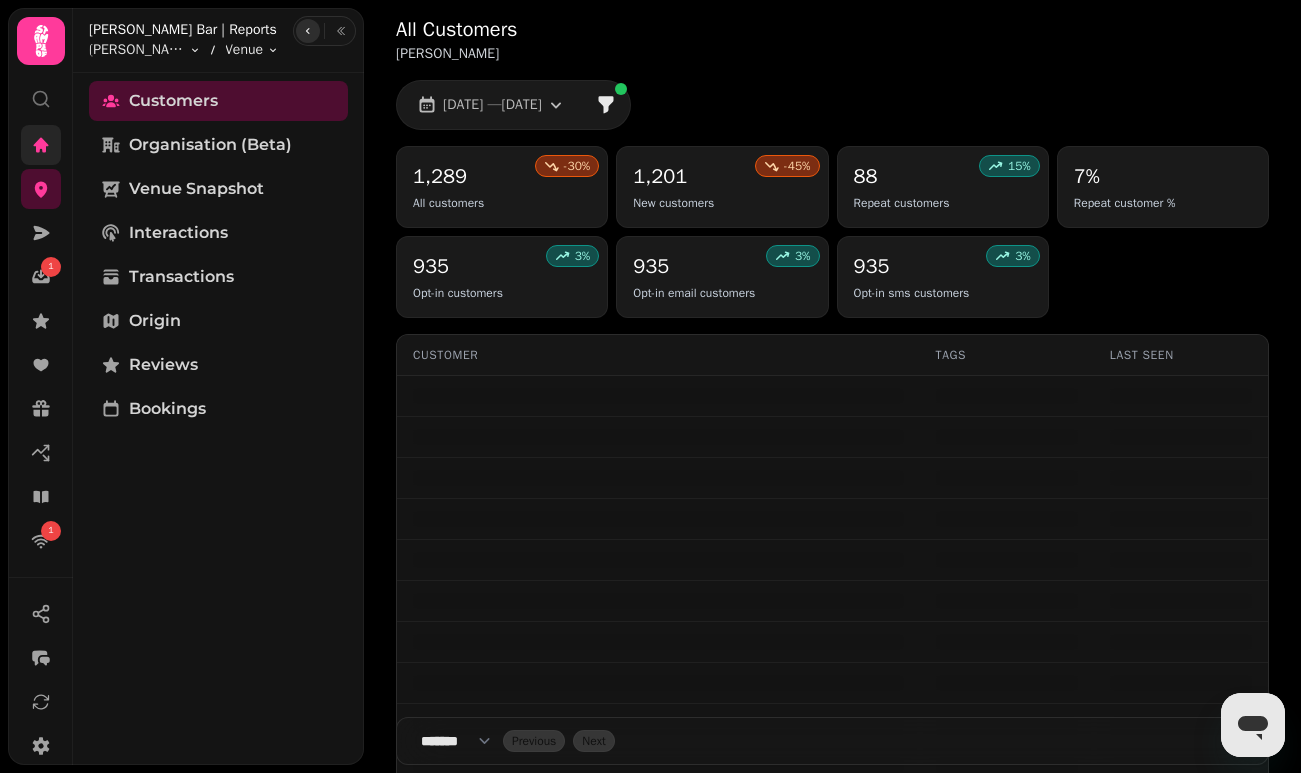 click at bounding box center [308, 31] 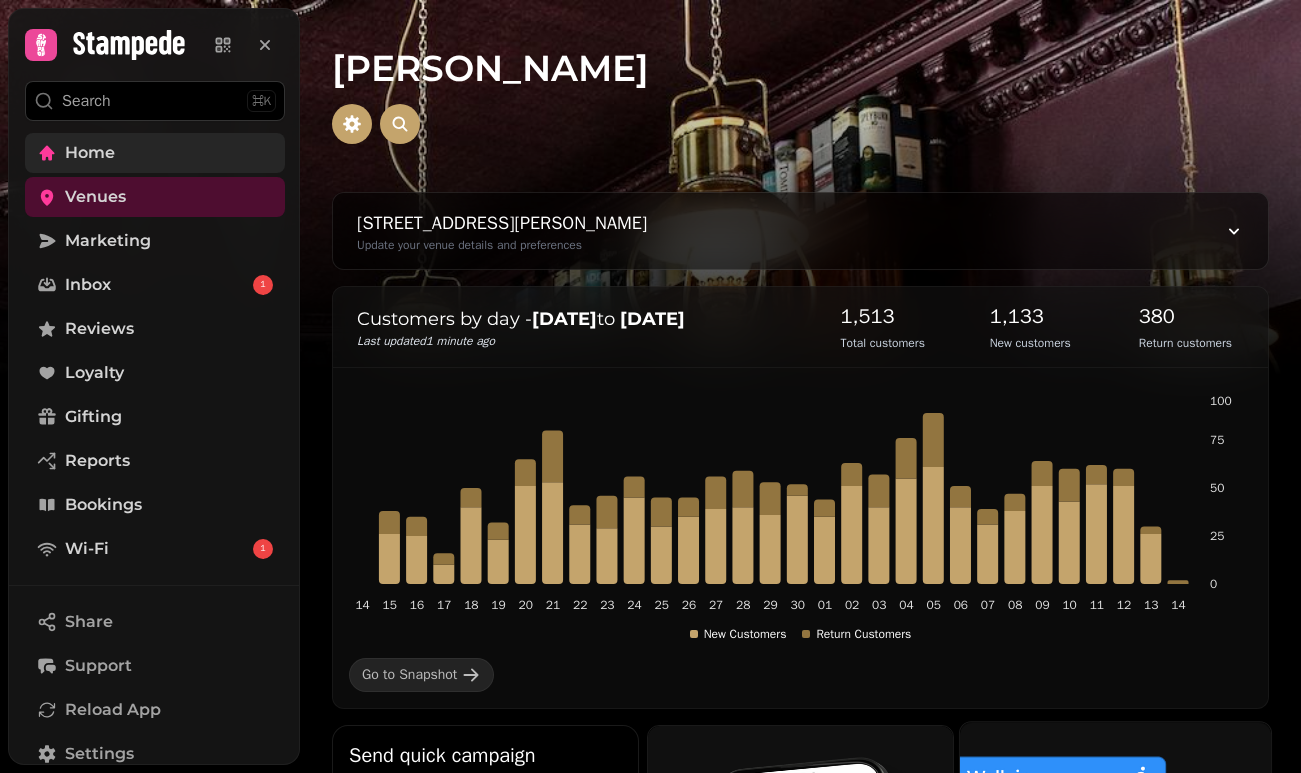 scroll, scrollTop: 0, scrollLeft: 0, axis: both 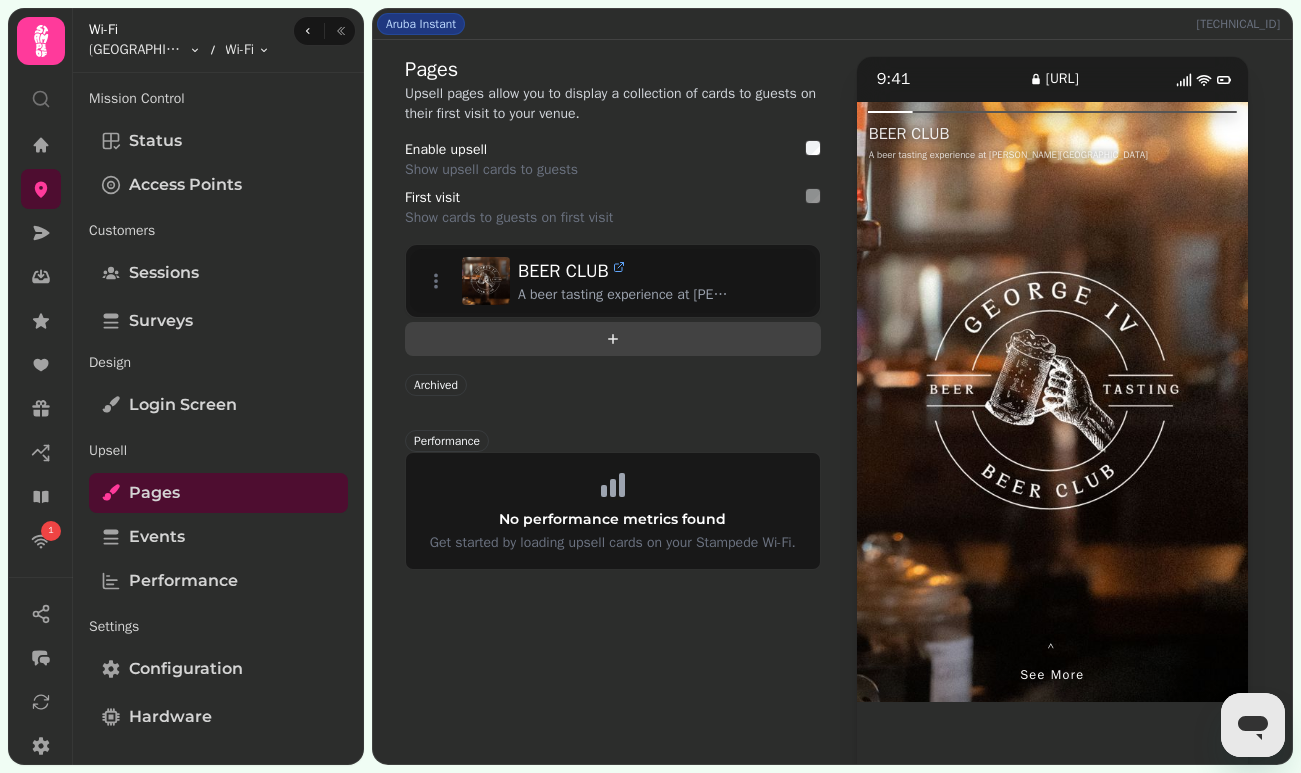 click at bounding box center (613, 339) 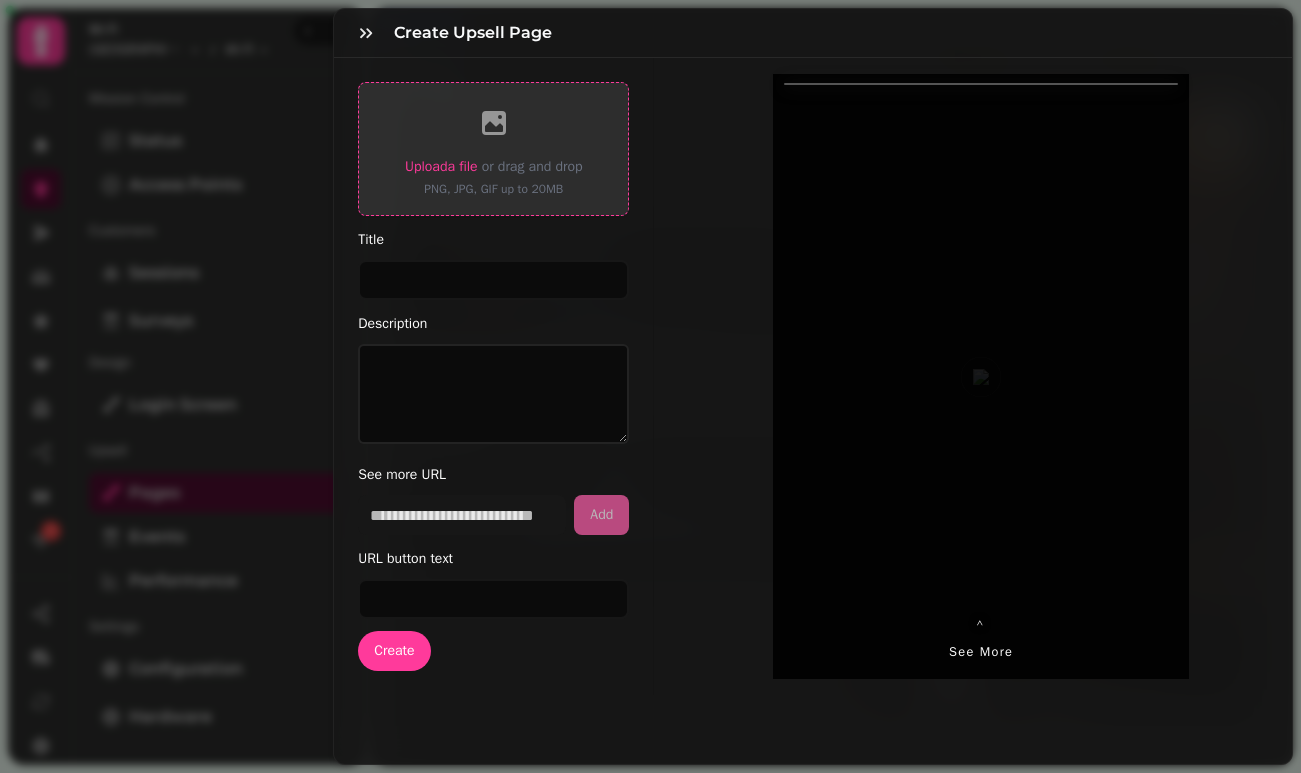 click on "Upload  a file" at bounding box center [441, 166] 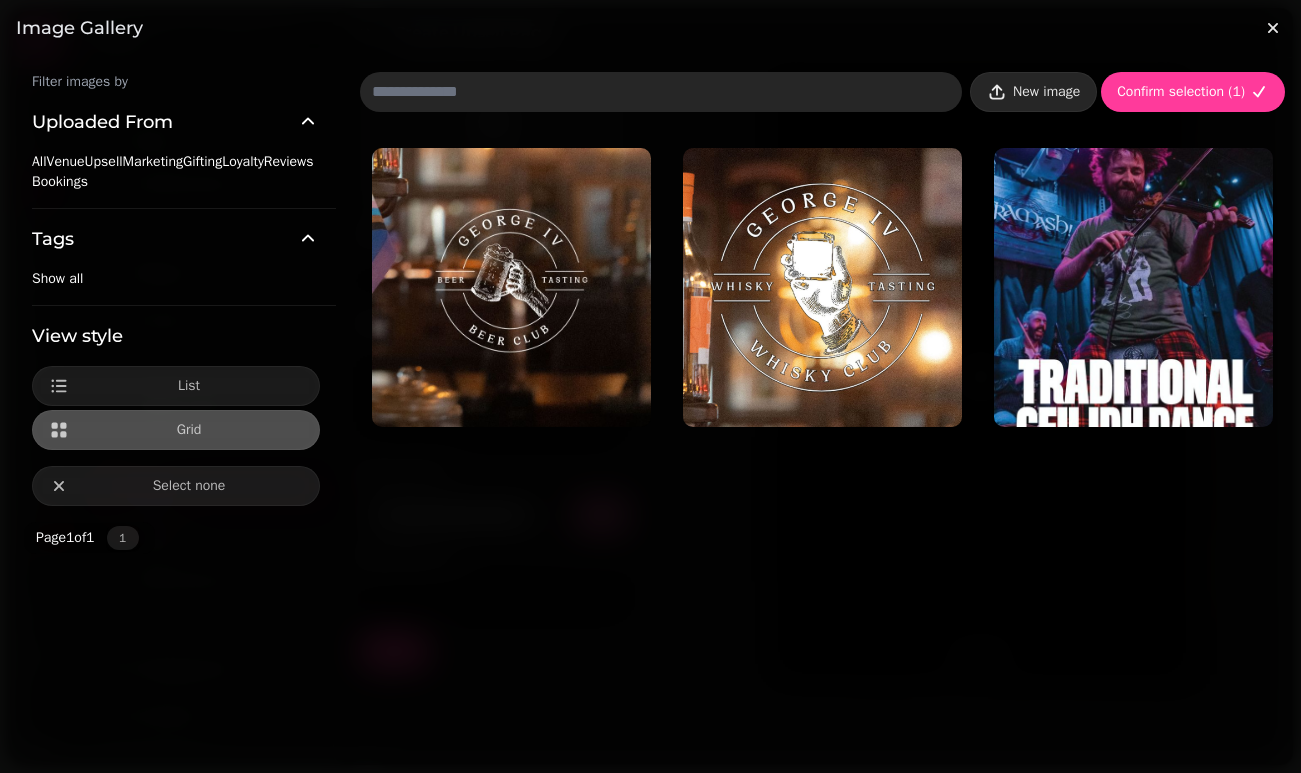 click on "New image" at bounding box center (1046, 92) 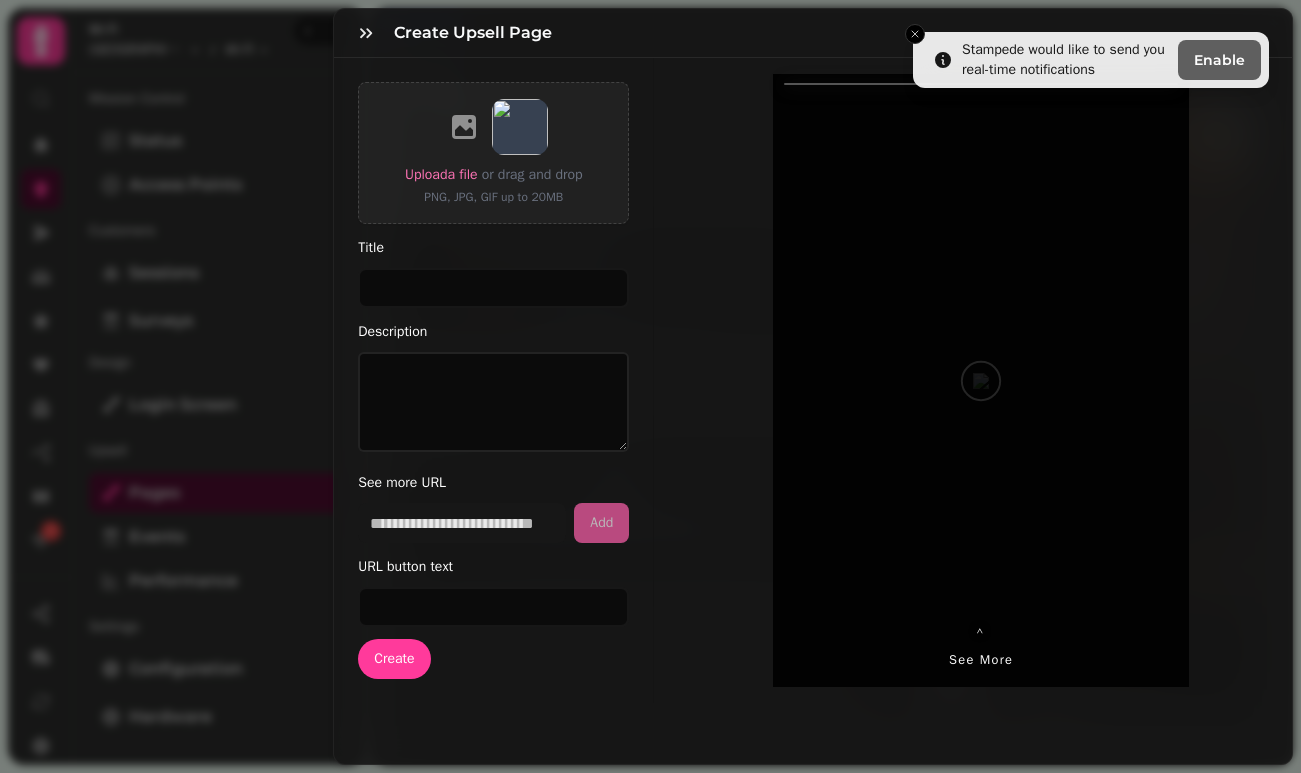 click on "Create Upsell Page Upload  a file or drag and drop PNG, JPG, GIF up to 20MB Title Description See more URL Add URL button text Create ⌃ See more" at bounding box center (650, 402) 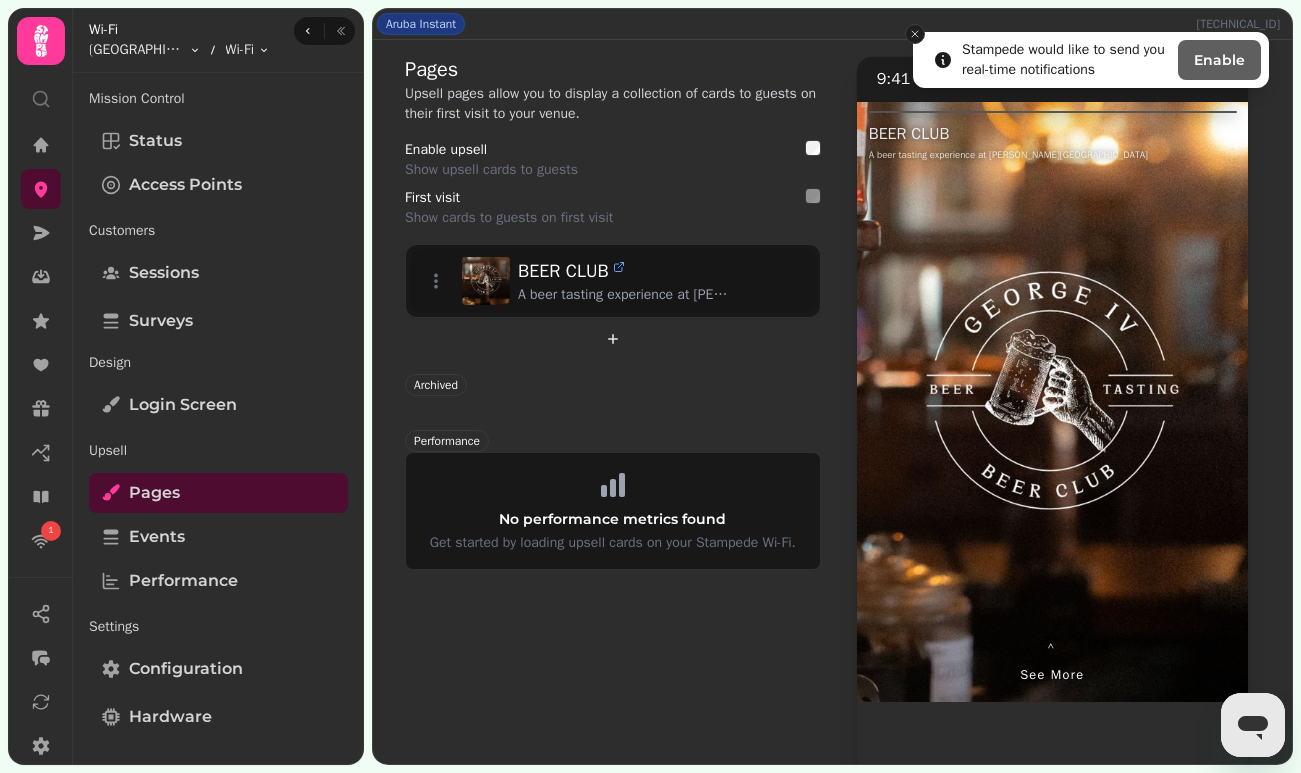 click at bounding box center (915, 34) 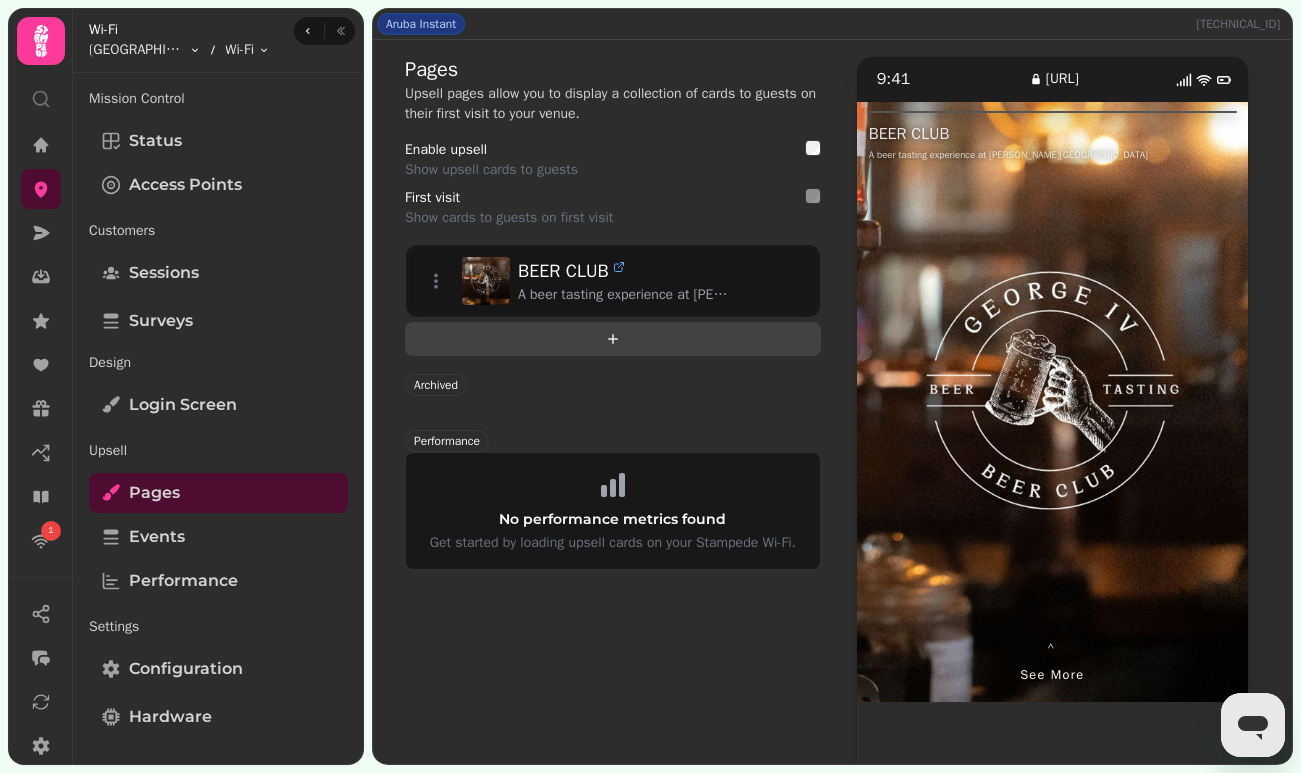 click 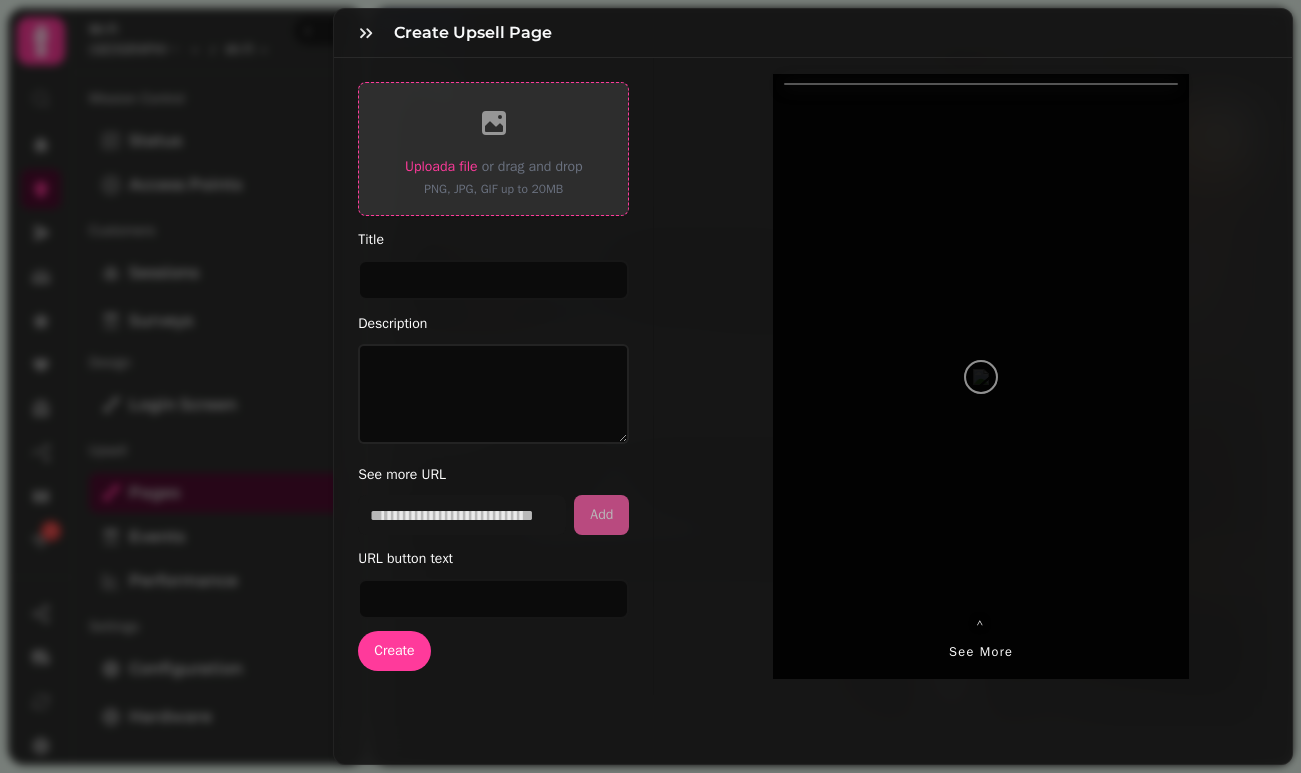 click on "Upload  a file" at bounding box center [441, 166] 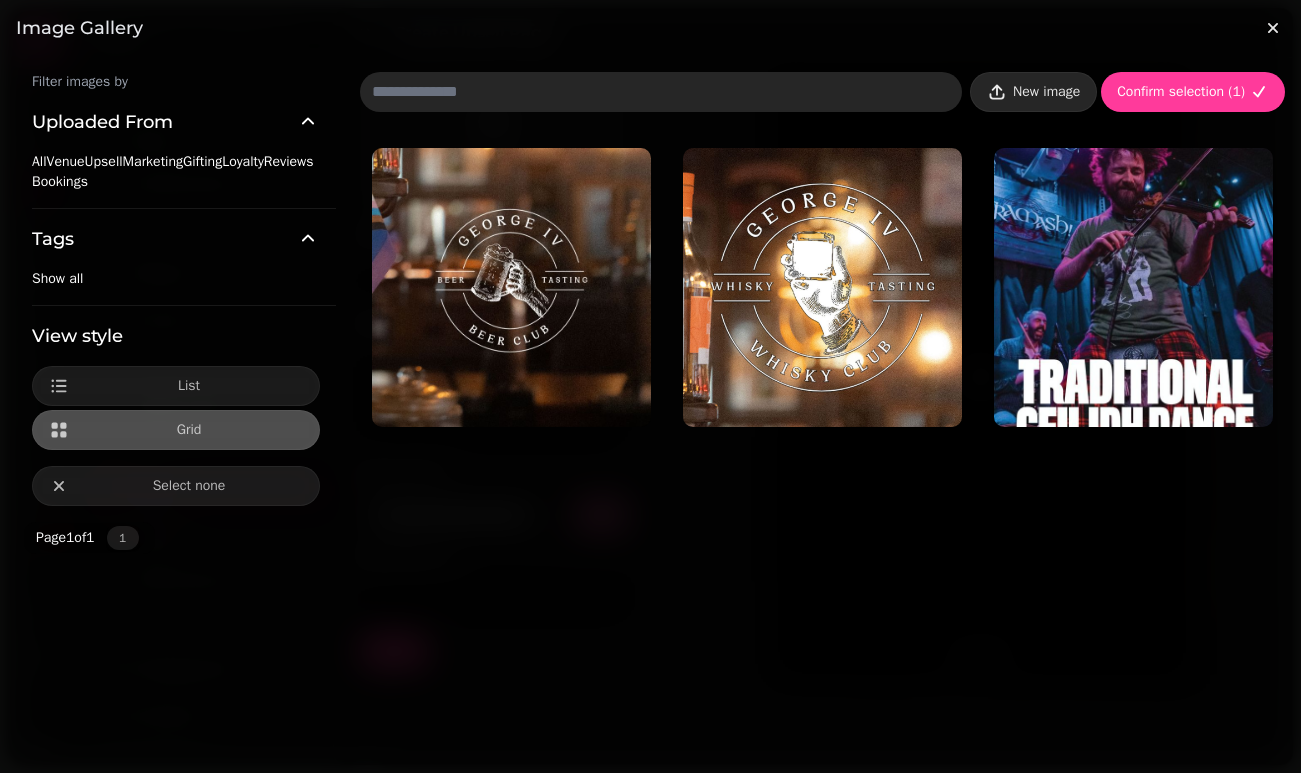 click on "New image" at bounding box center (1046, 92) 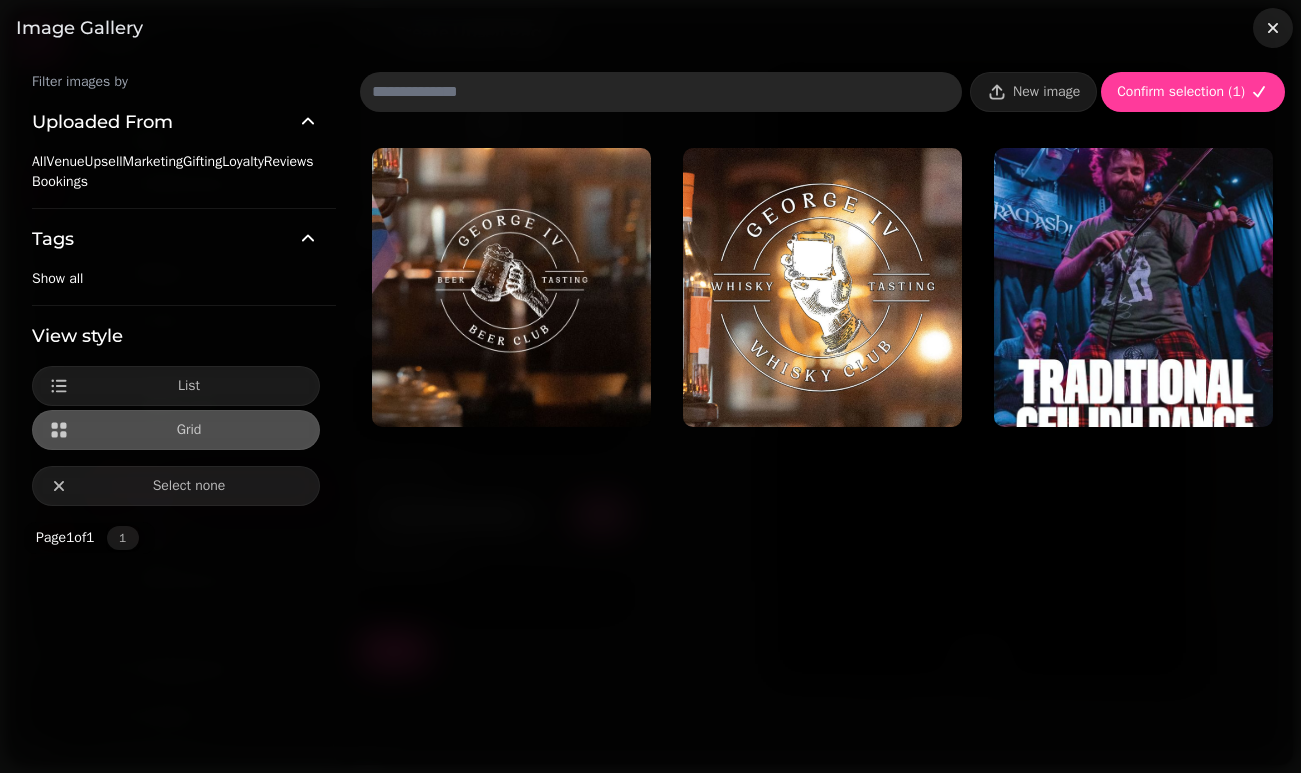 click 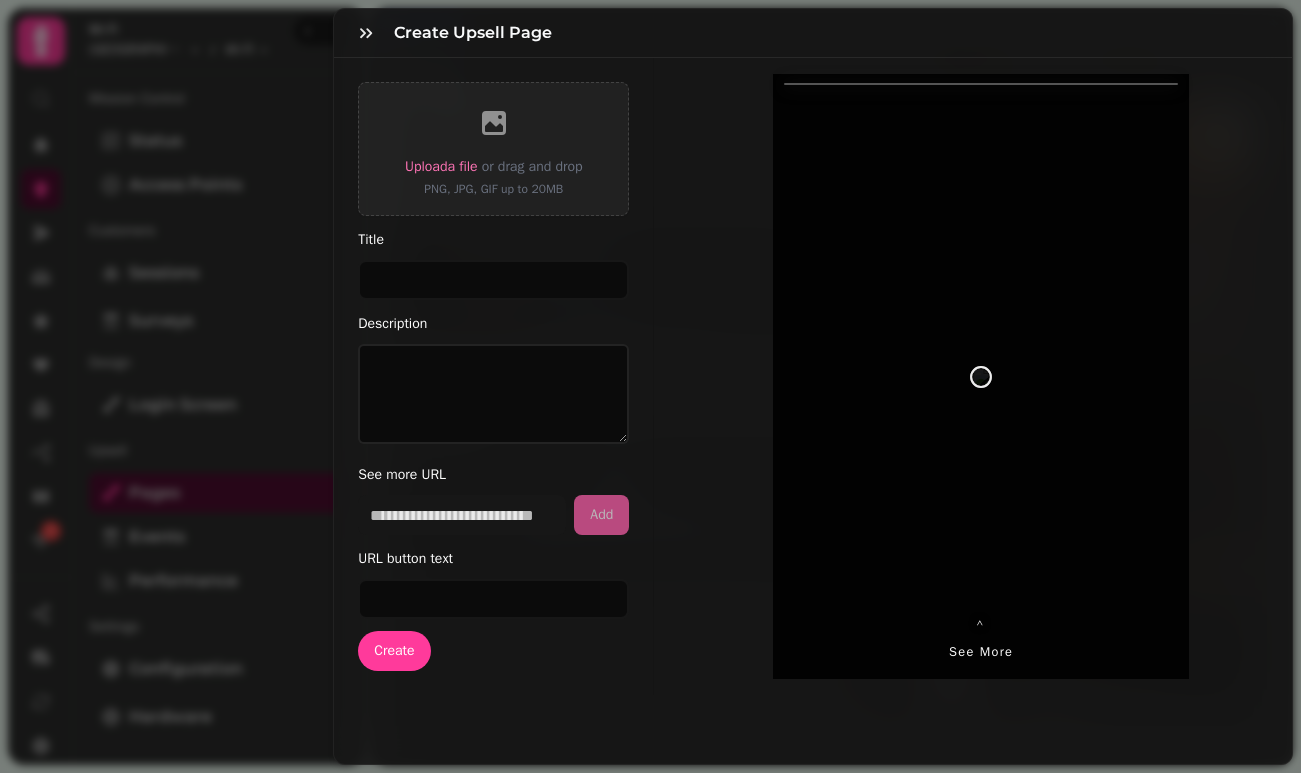 click on "Create Upsell Page Upload  a file or drag and drop PNG, JPG, GIF up to 20MB Title Description See more URL Add URL button text Create ⌃ See more" at bounding box center (650, 402) 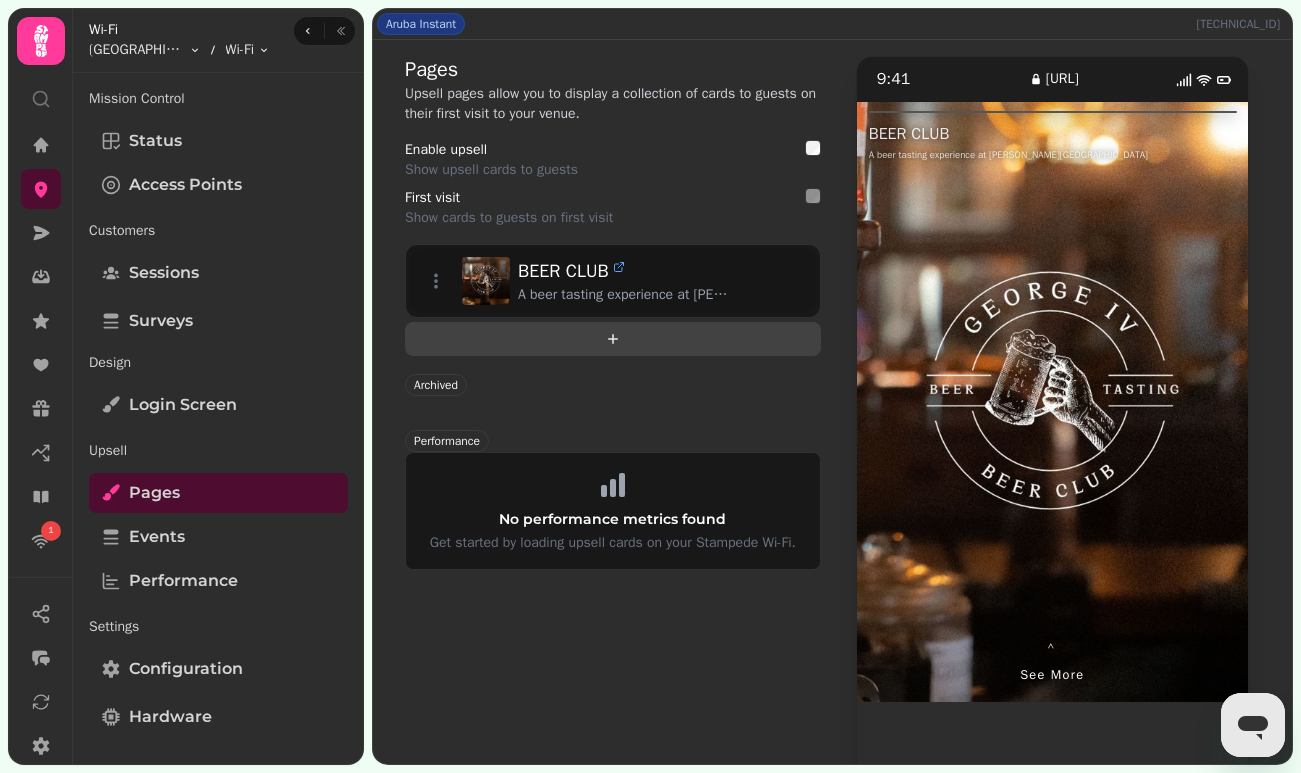 click at bounding box center (613, 339) 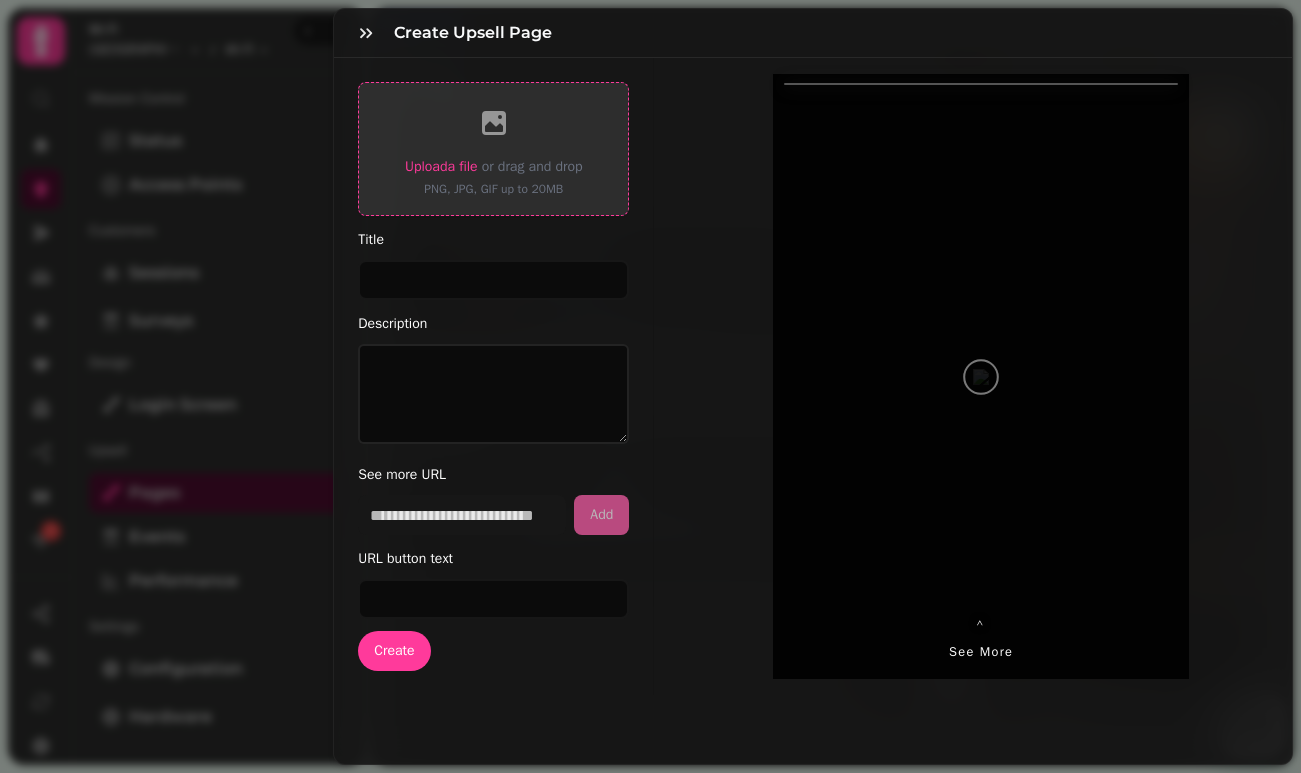 click on "Upload  a file" at bounding box center (441, 166) 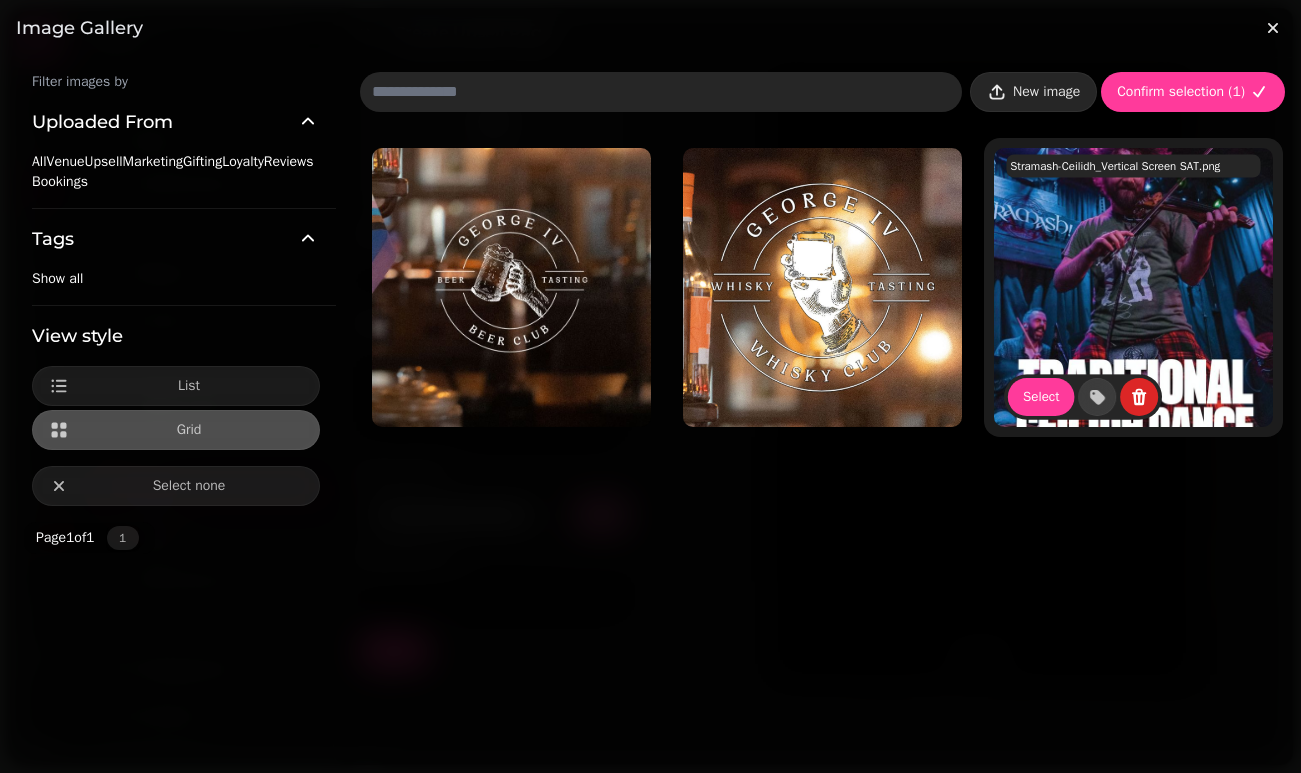 click on "New image" at bounding box center (1046, 92) 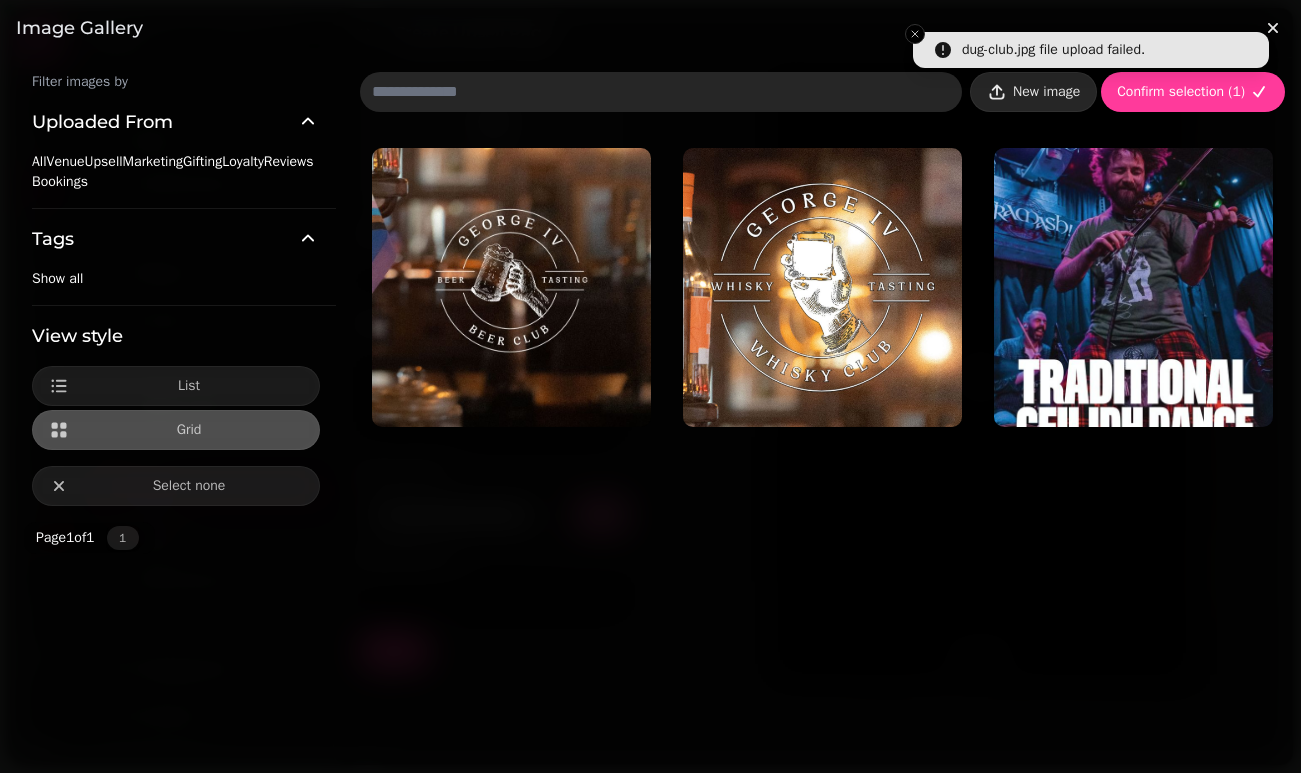 click on "New image" at bounding box center (1033, 92) 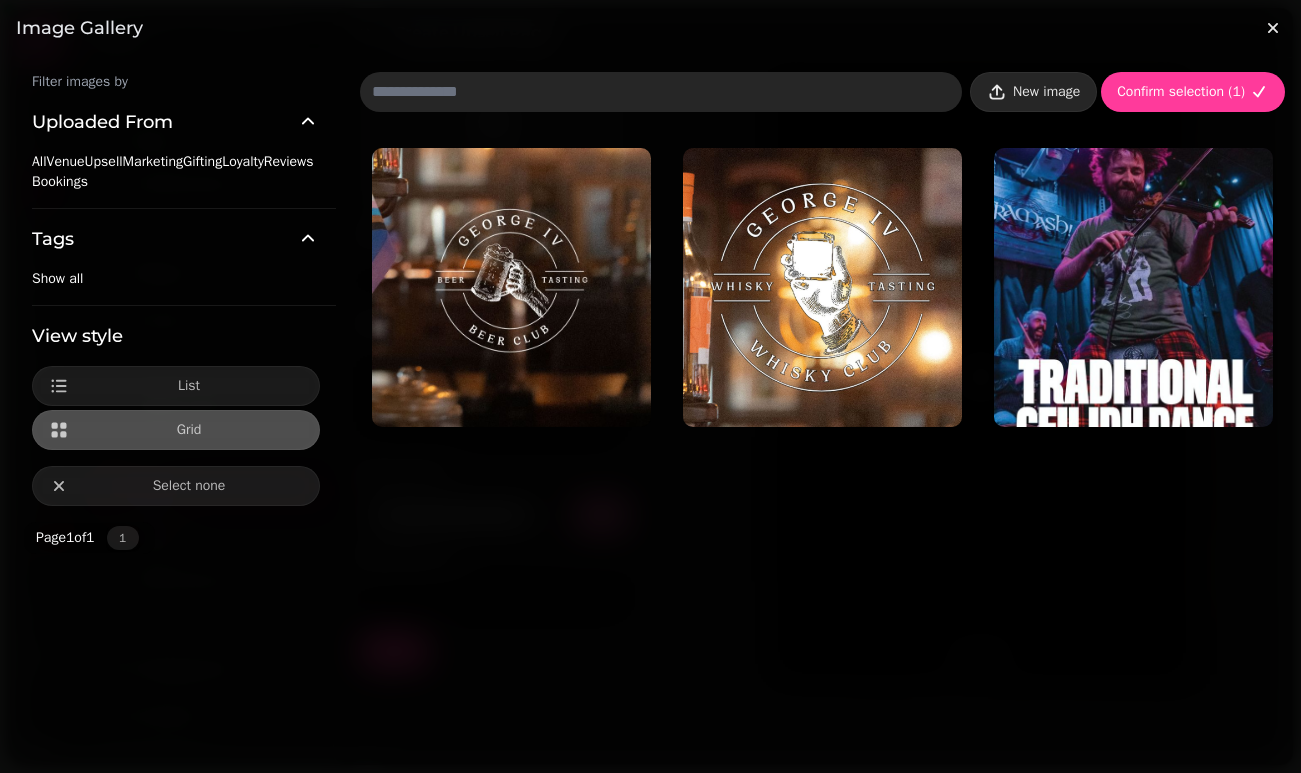 click on "New image" at bounding box center (1046, 92) 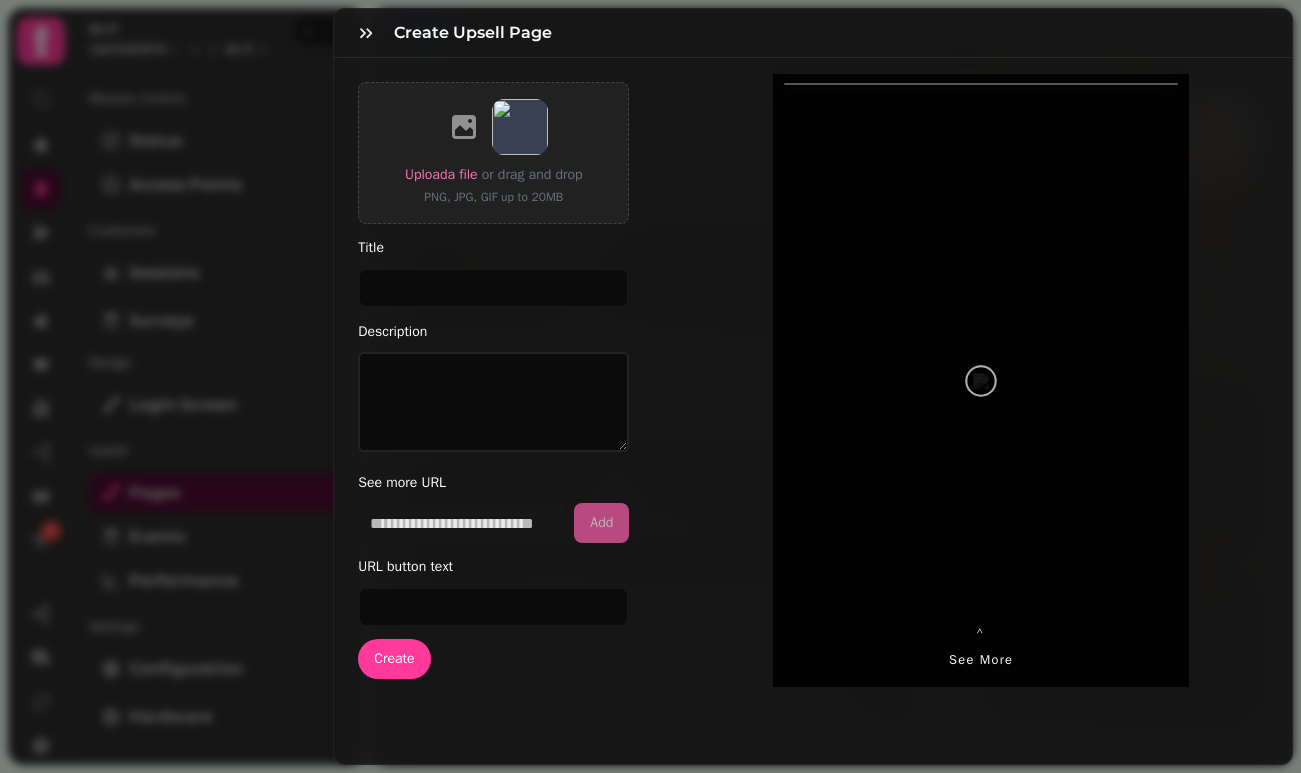 click on "Create Upsell Page Upload  a file or drag and drop PNG, JPG, GIF up to 20MB Title Description See more URL Add URL button text Create ⌃ See more" at bounding box center [650, 402] 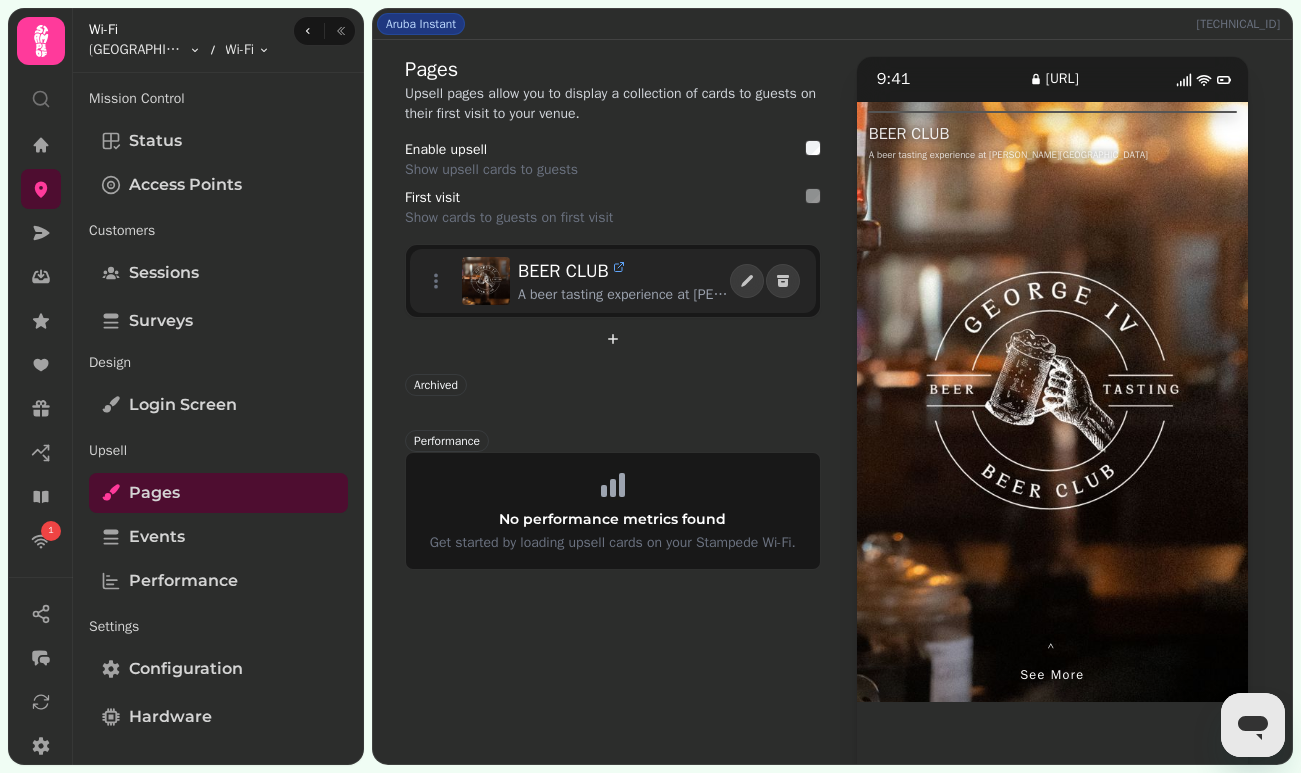 click on "BEER CLUB" at bounding box center (624, 271) 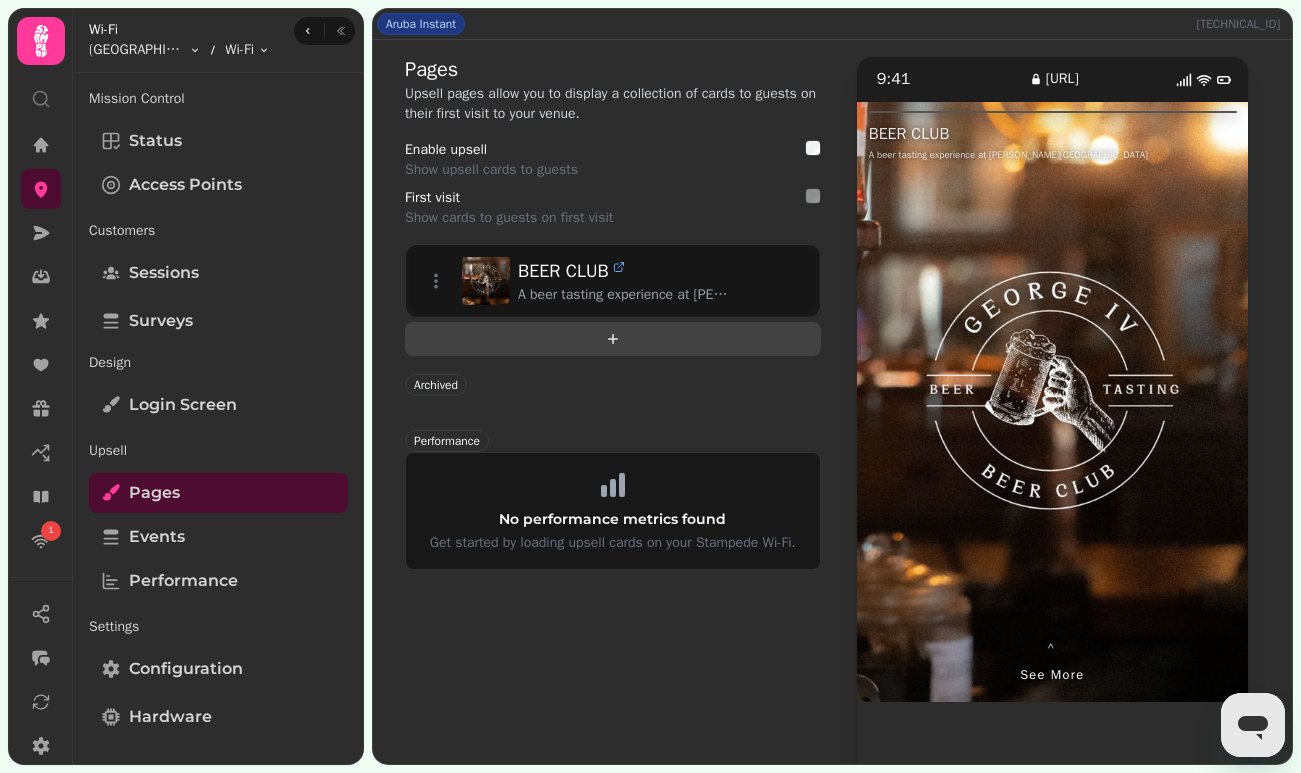 click 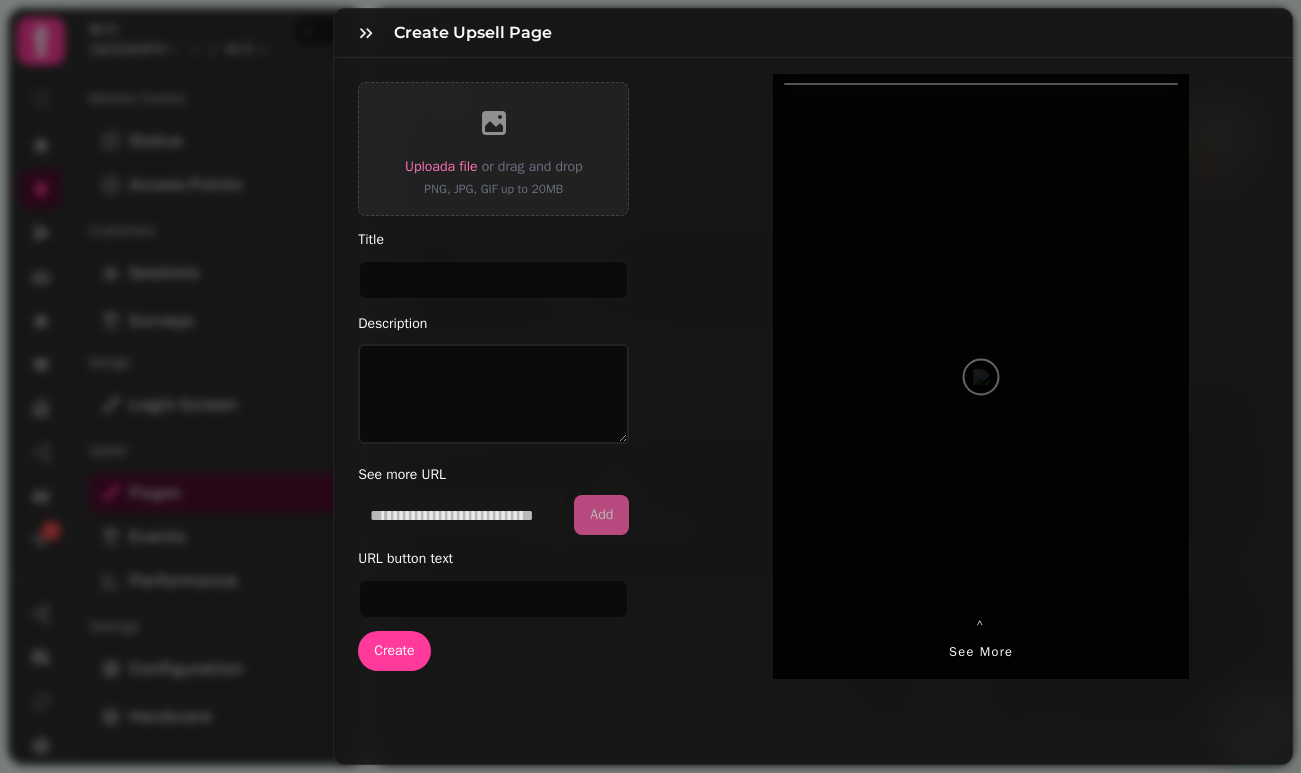 click on "Create Upsell Page Upload  a file or drag and drop PNG, JPG, GIF up to 20MB Title Description See more URL Add URL button text Create ⌃ See more" at bounding box center [650, 402] 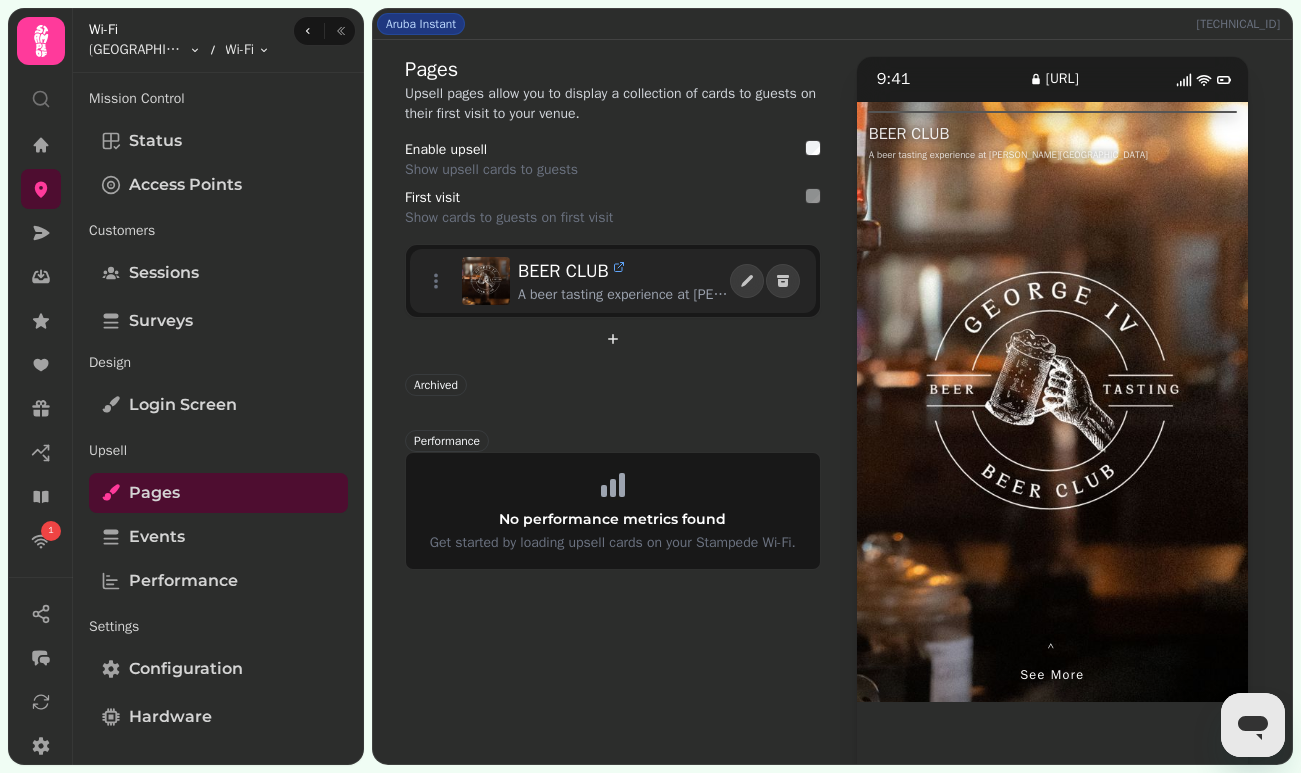 click on "A beer tasting experience at George IV Bar" at bounding box center (624, 295) 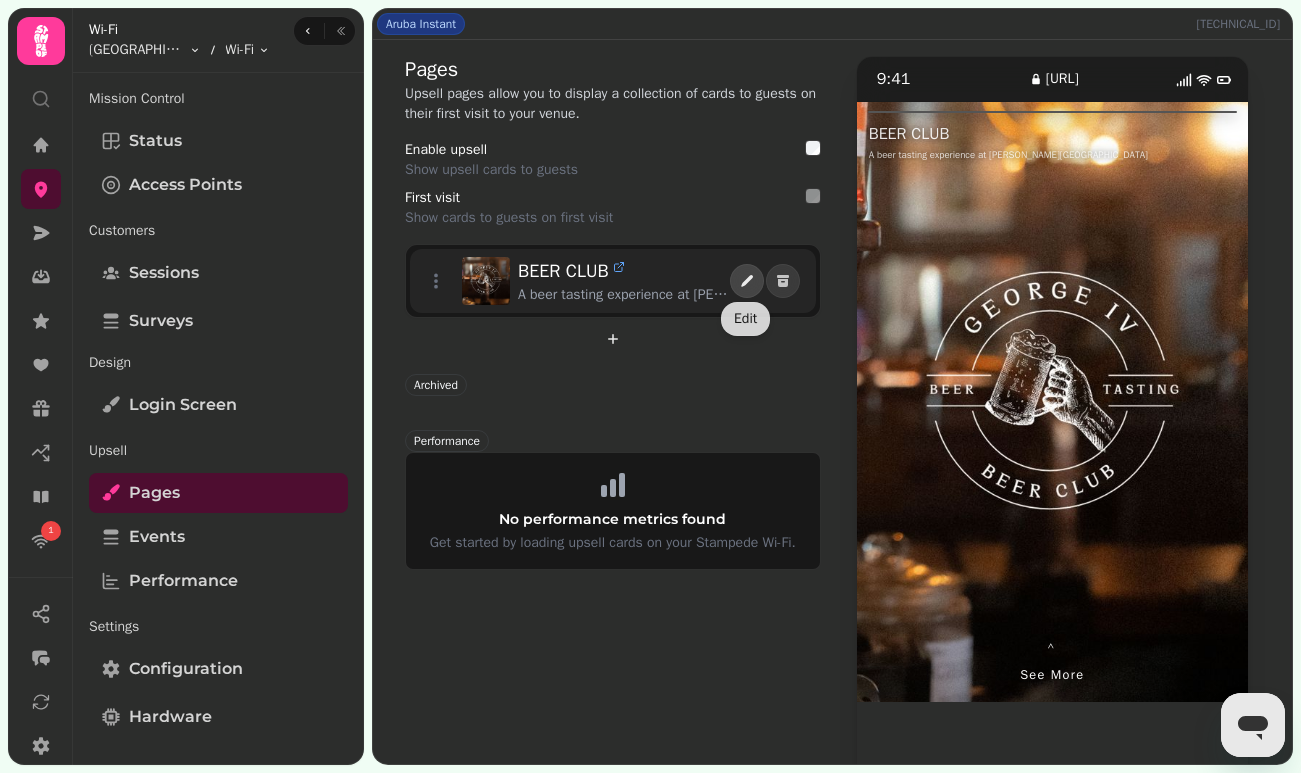 click at bounding box center (747, 281) 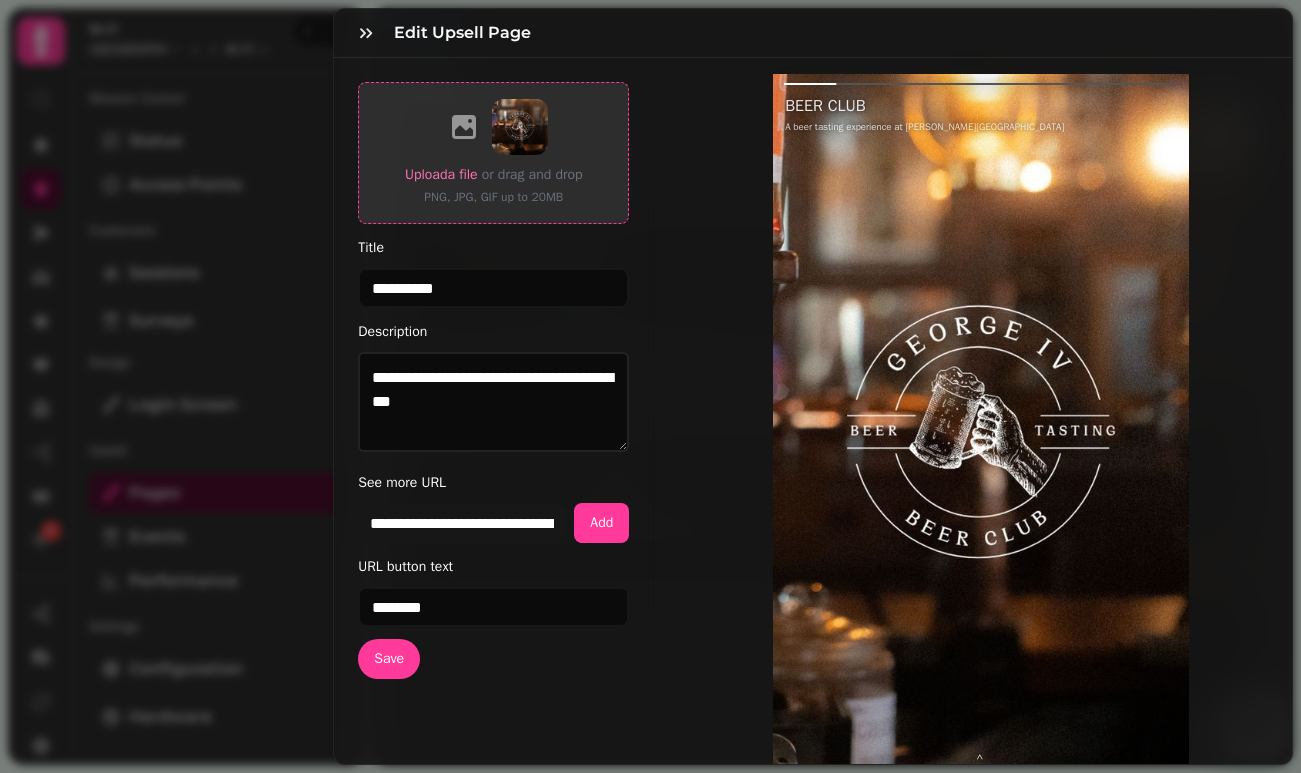 click at bounding box center (520, 127) 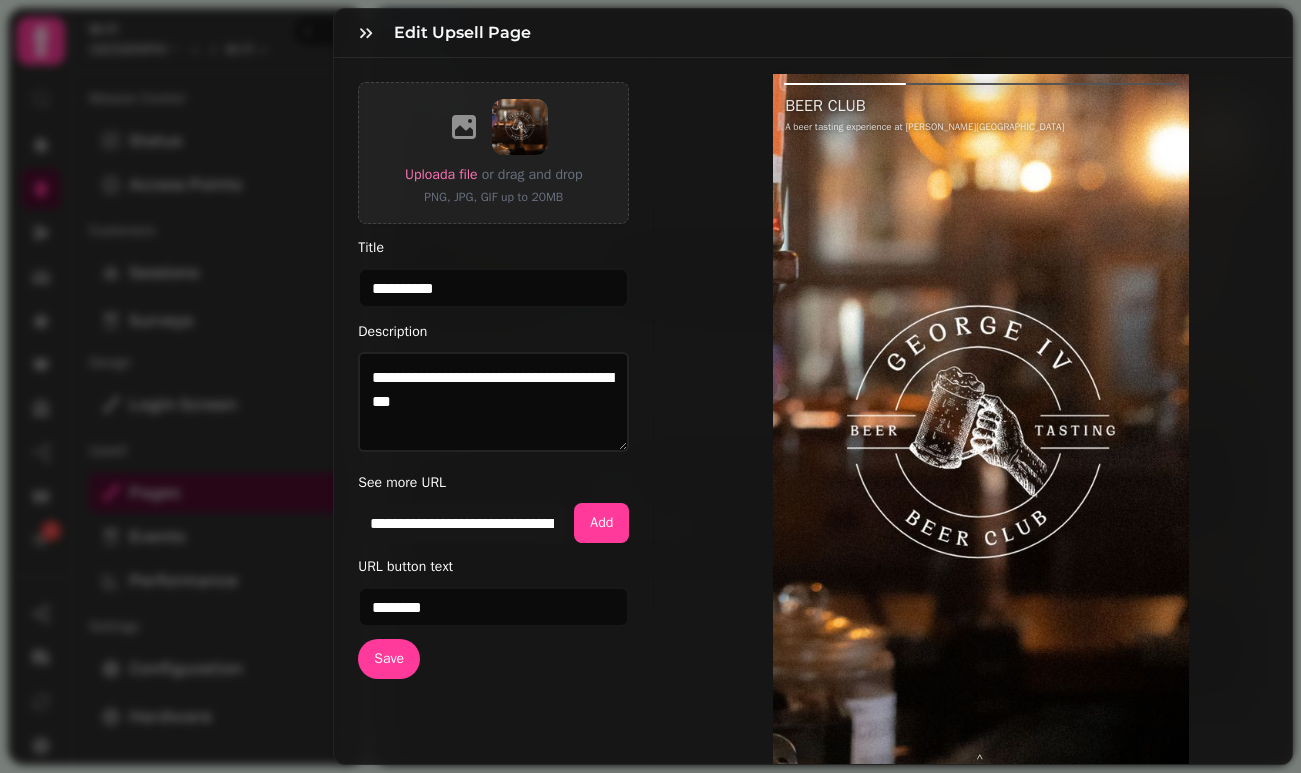 click on "**********" at bounding box center (650, 402) 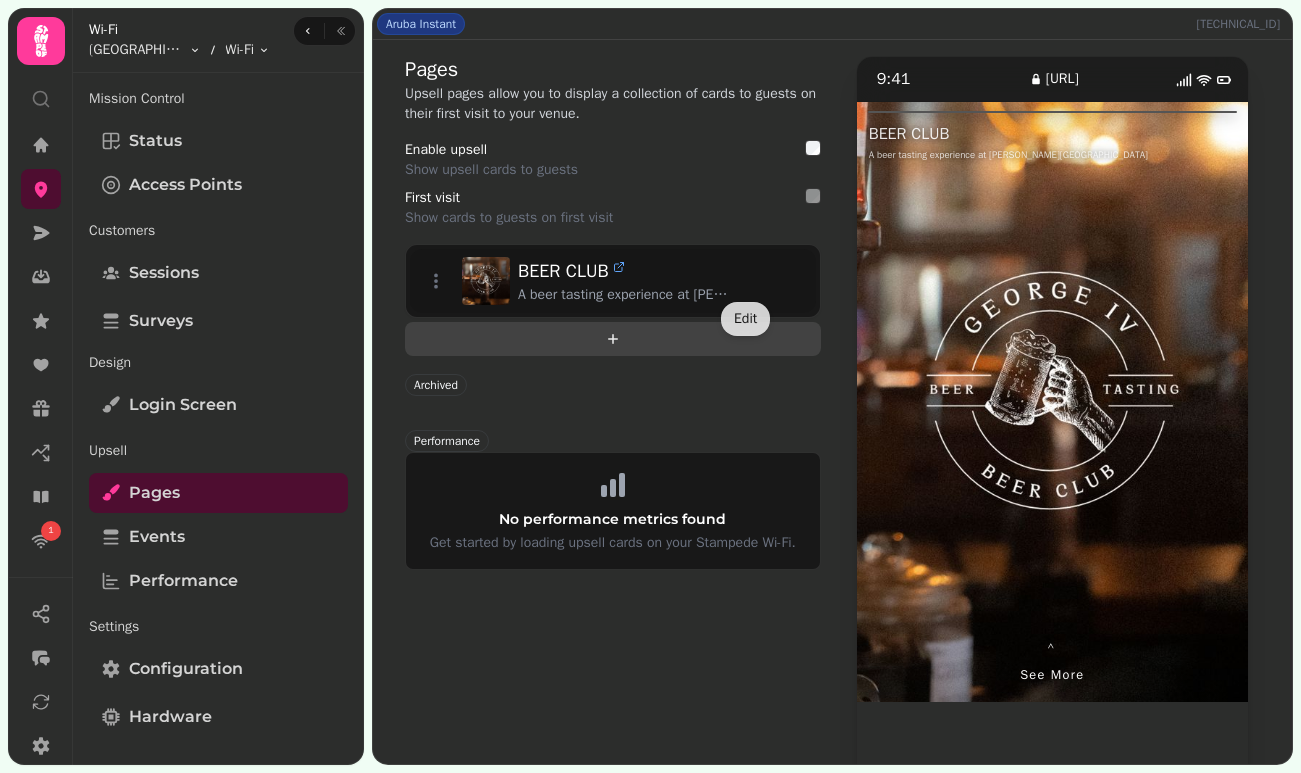 click at bounding box center (613, 339) 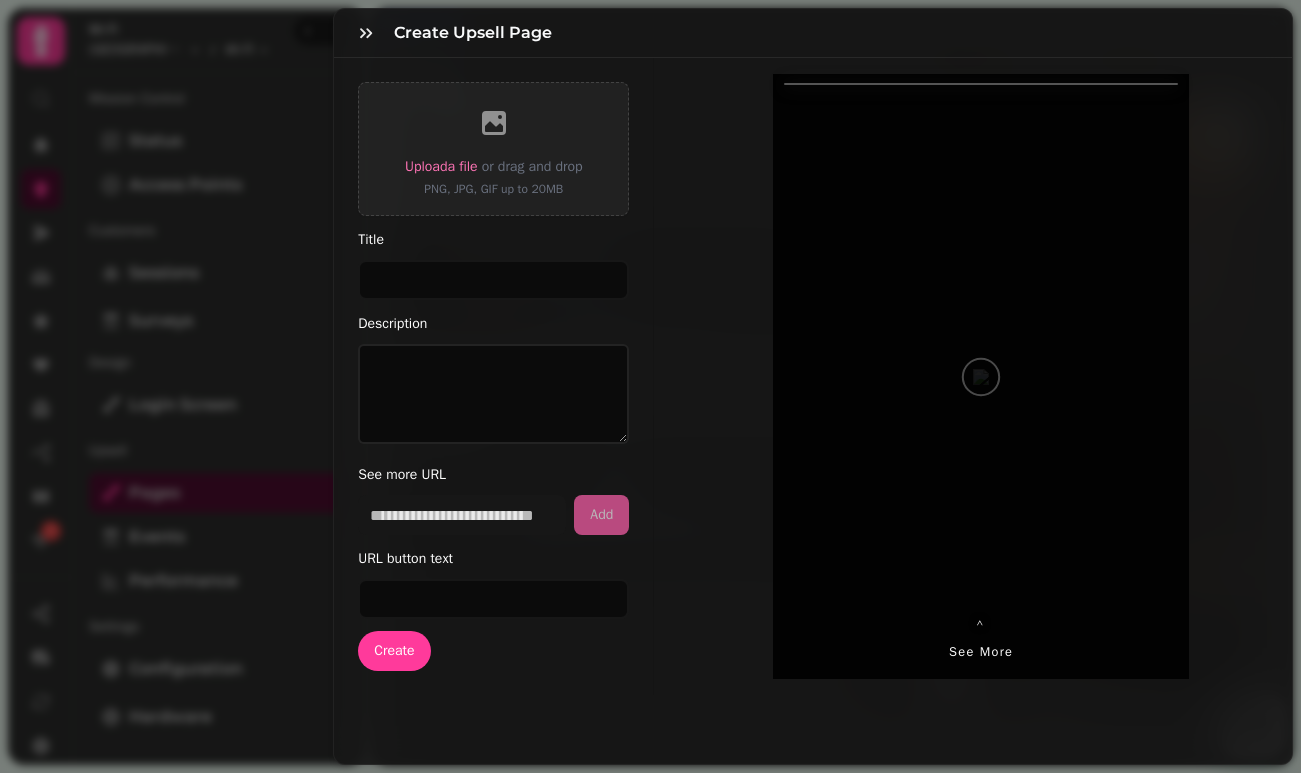click on "Create Upsell Page Upload  a file or drag and drop PNG, JPG, GIF up to 20MB Title Description See more URL Add URL button text Create ⌃ See more" at bounding box center [650, 402] 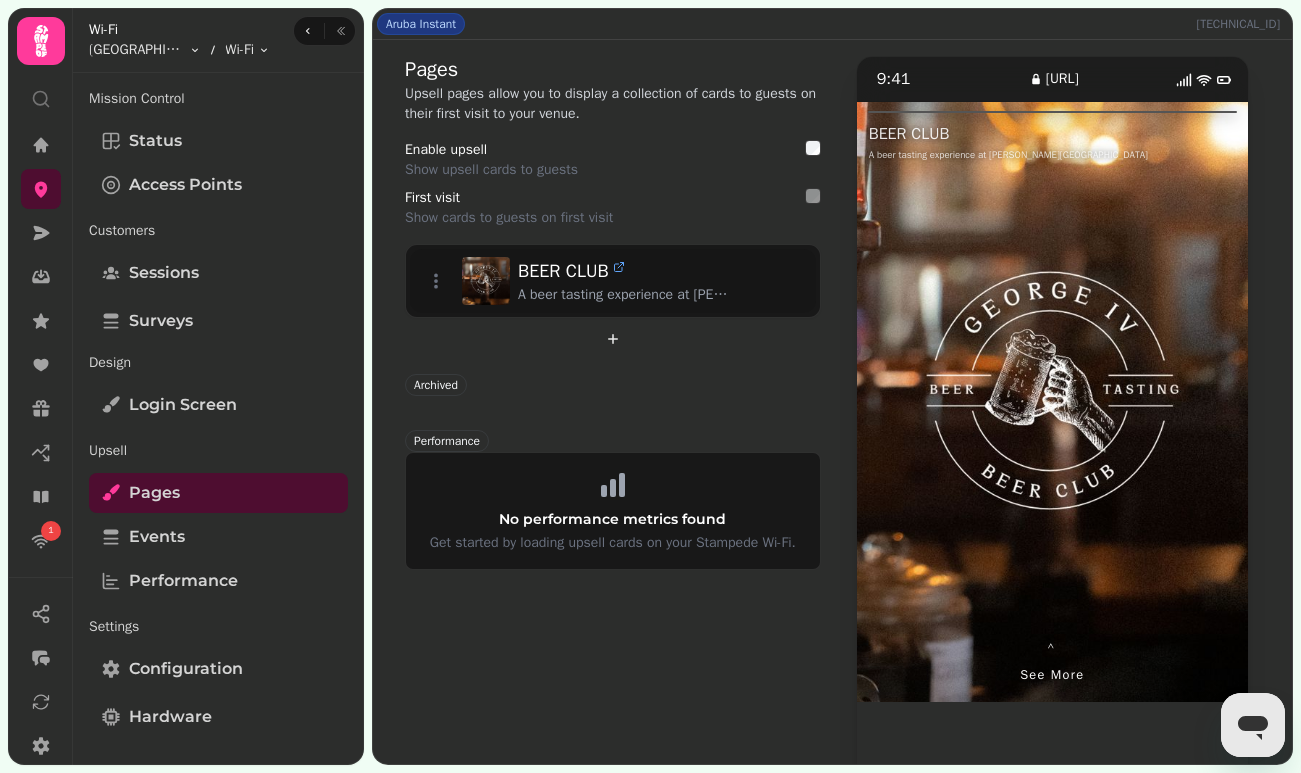 click on "Archived" at bounding box center (436, 385) 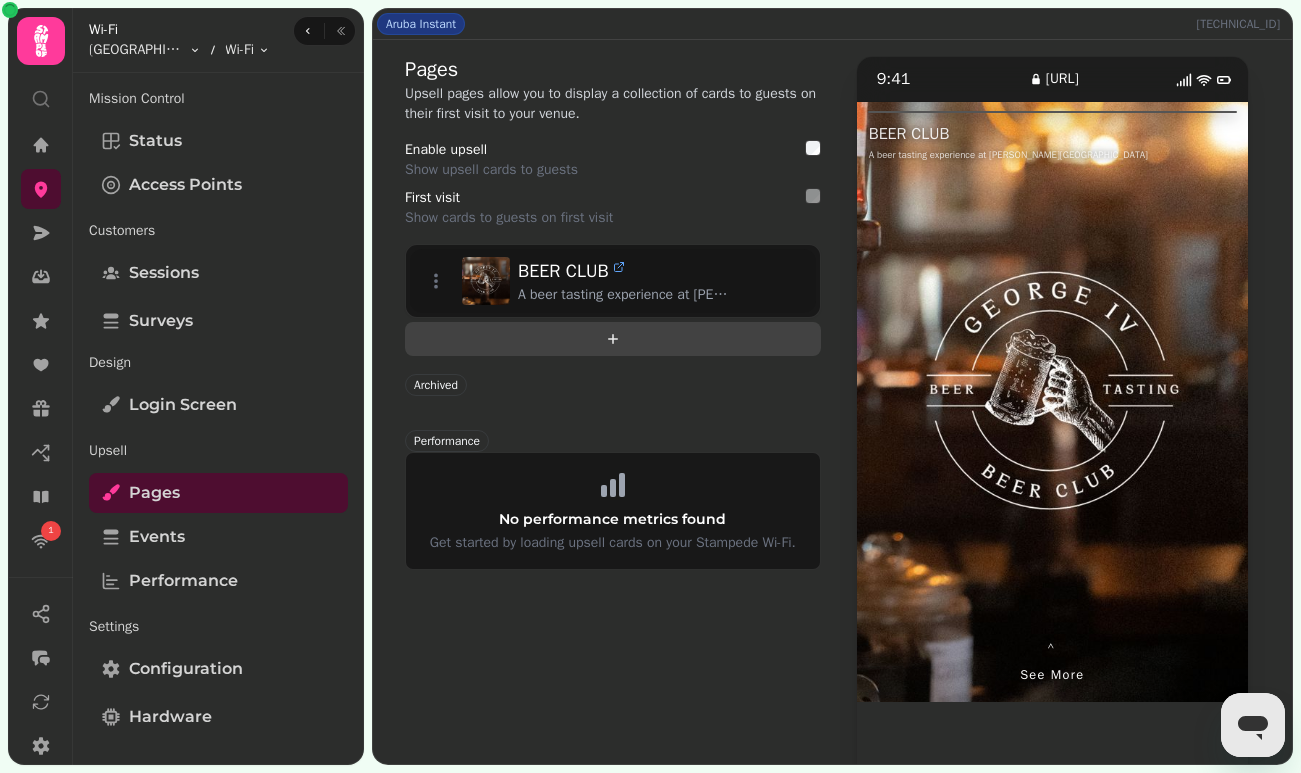 click at bounding box center [613, 339] 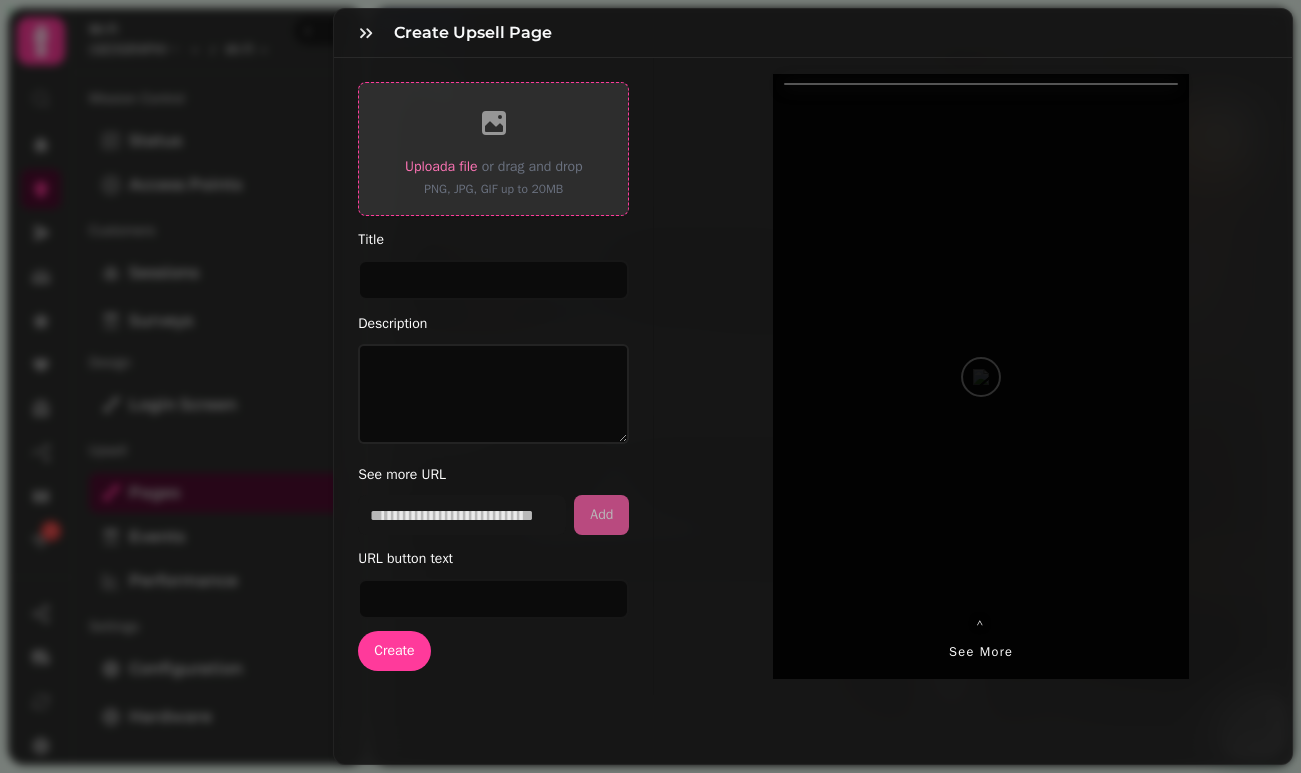 click on "or drag and drop" at bounding box center (530, 167) 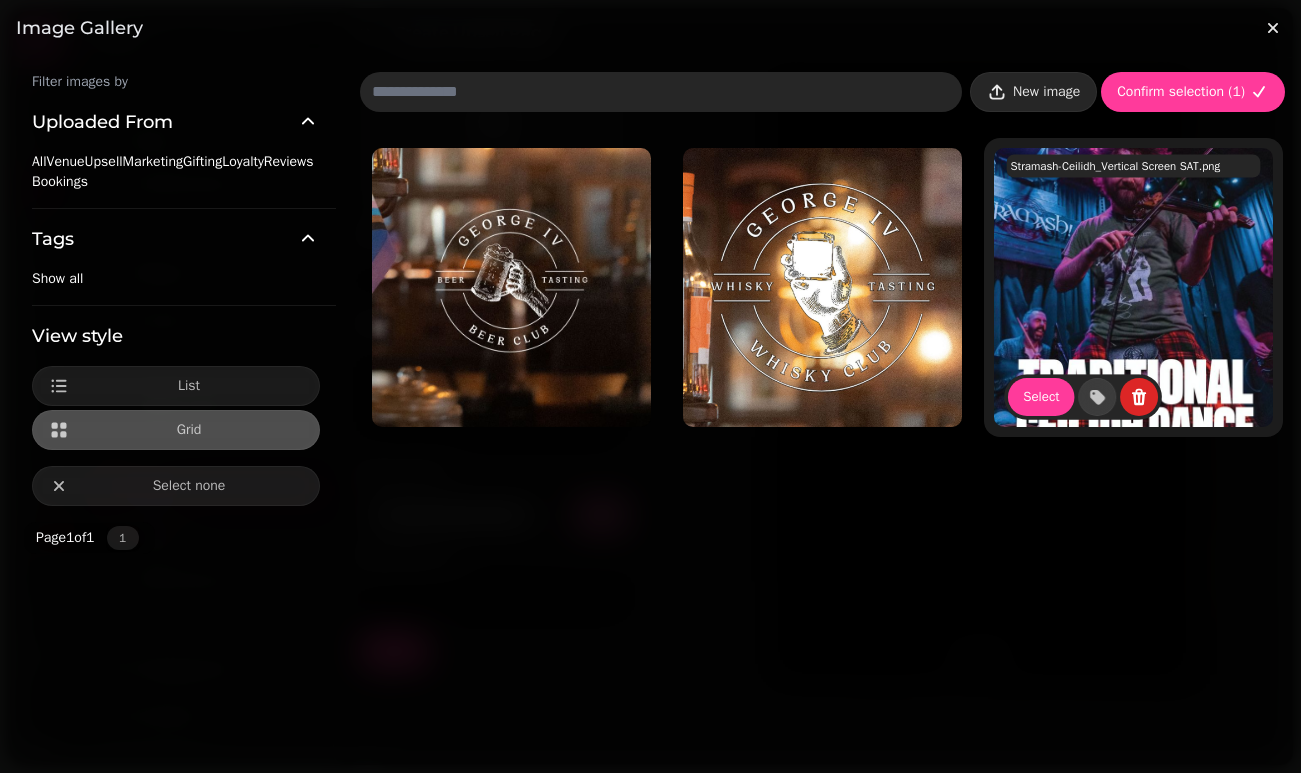 click on "New image" at bounding box center (1046, 92) 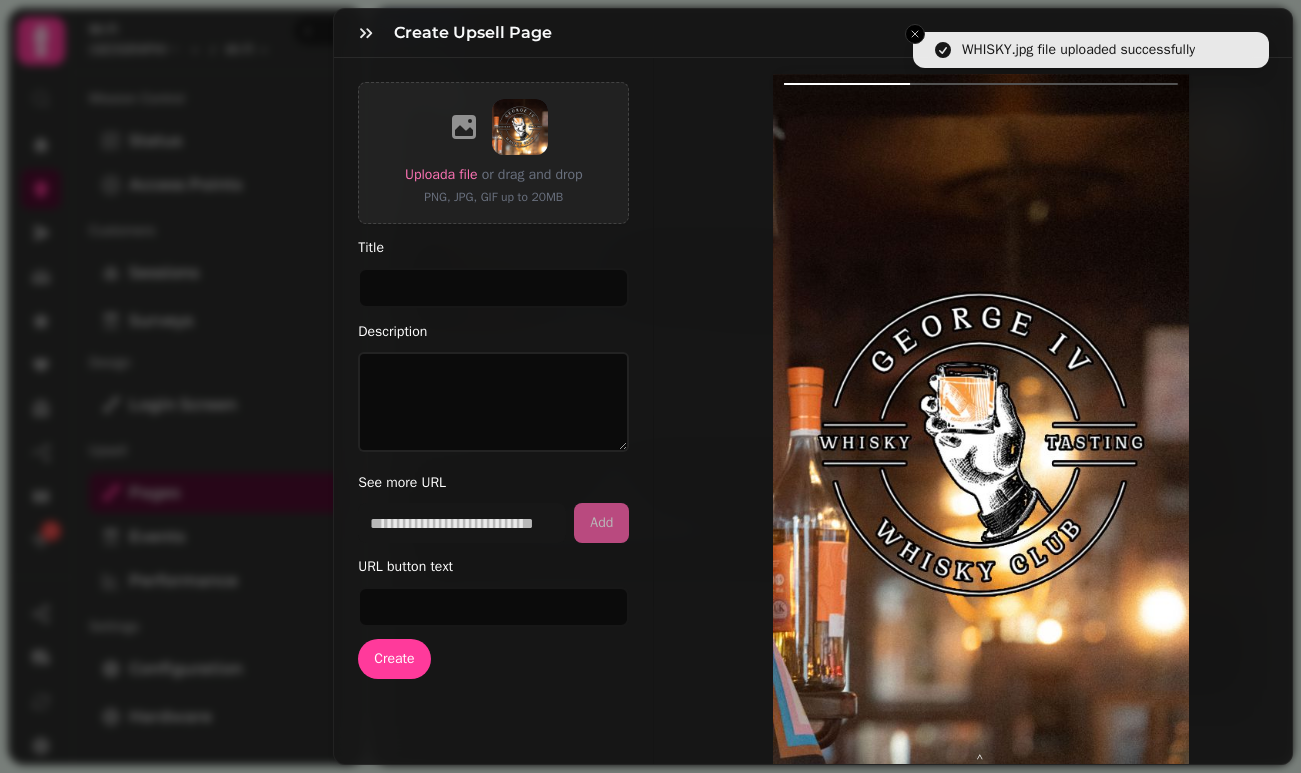 click at bounding box center (1085, 444) 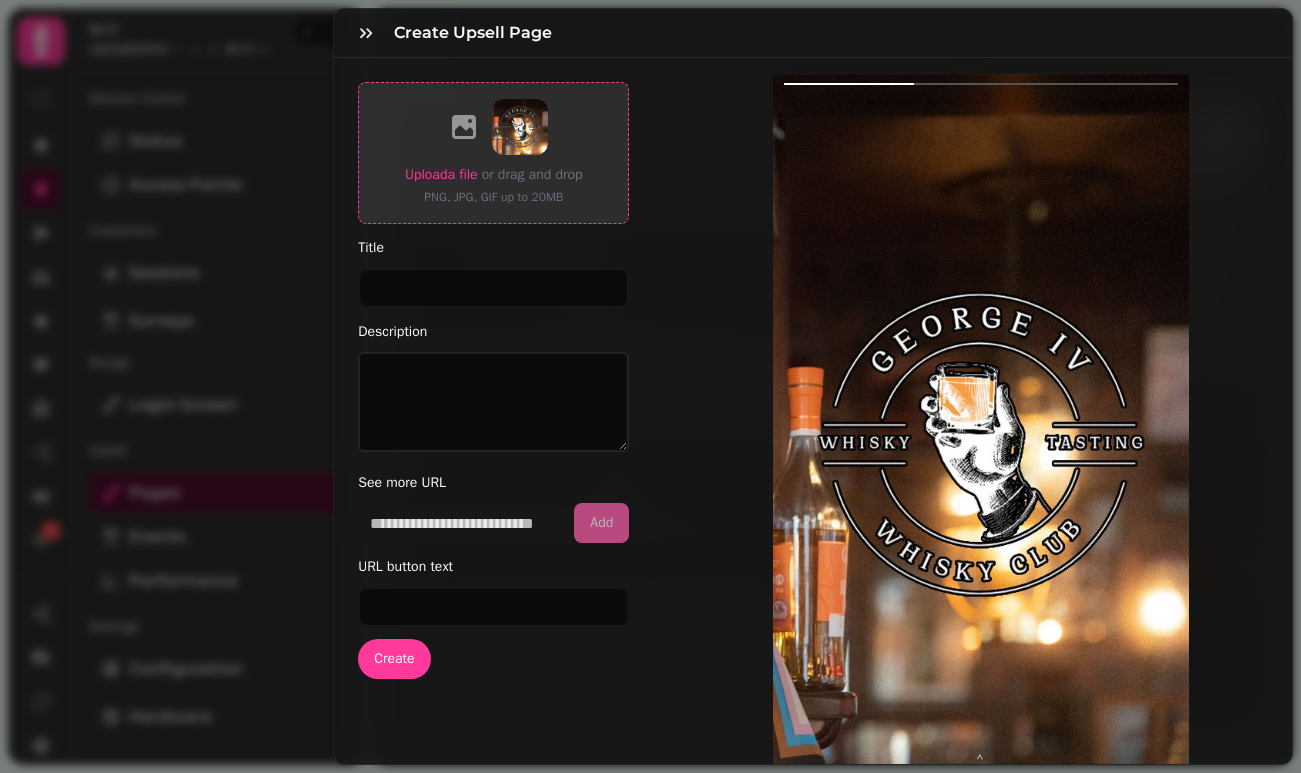 click on "Upload  a file" at bounding box center [441, 174] 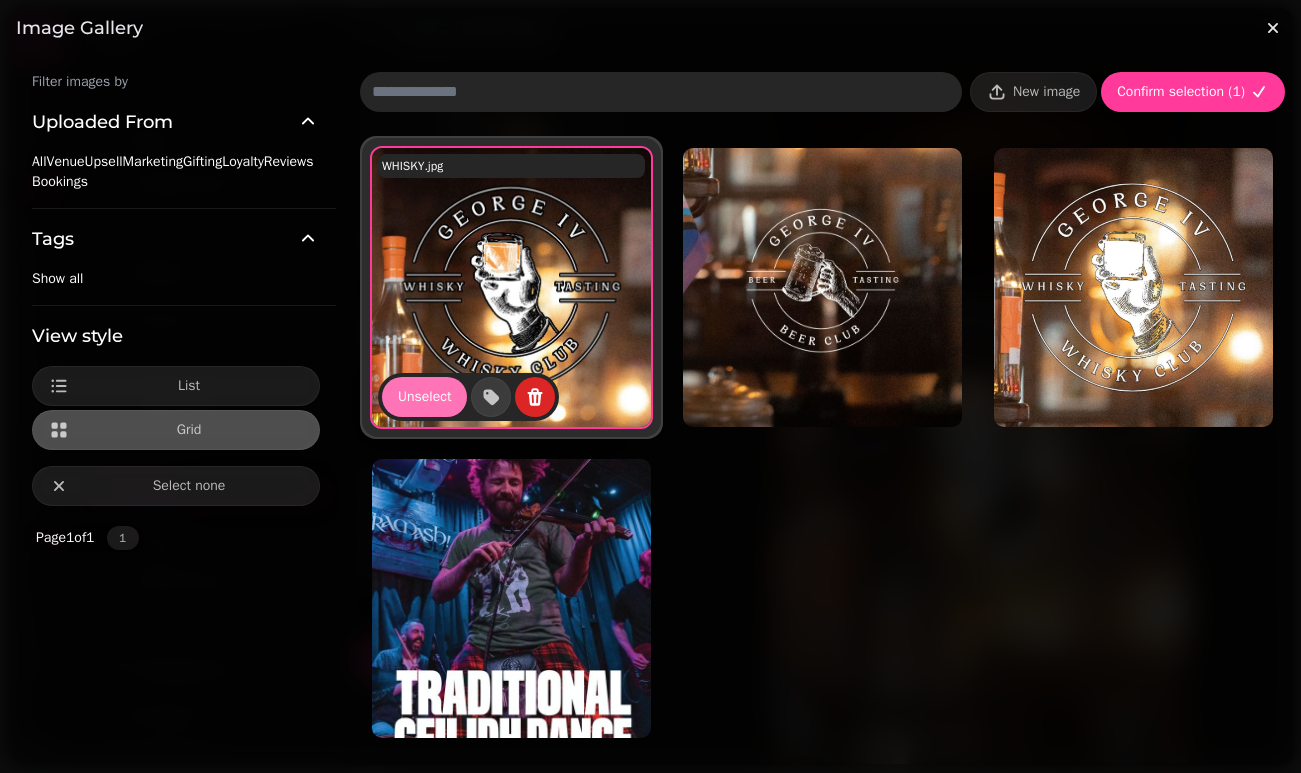 click on "Unselect" at bounding box center (424, 397) 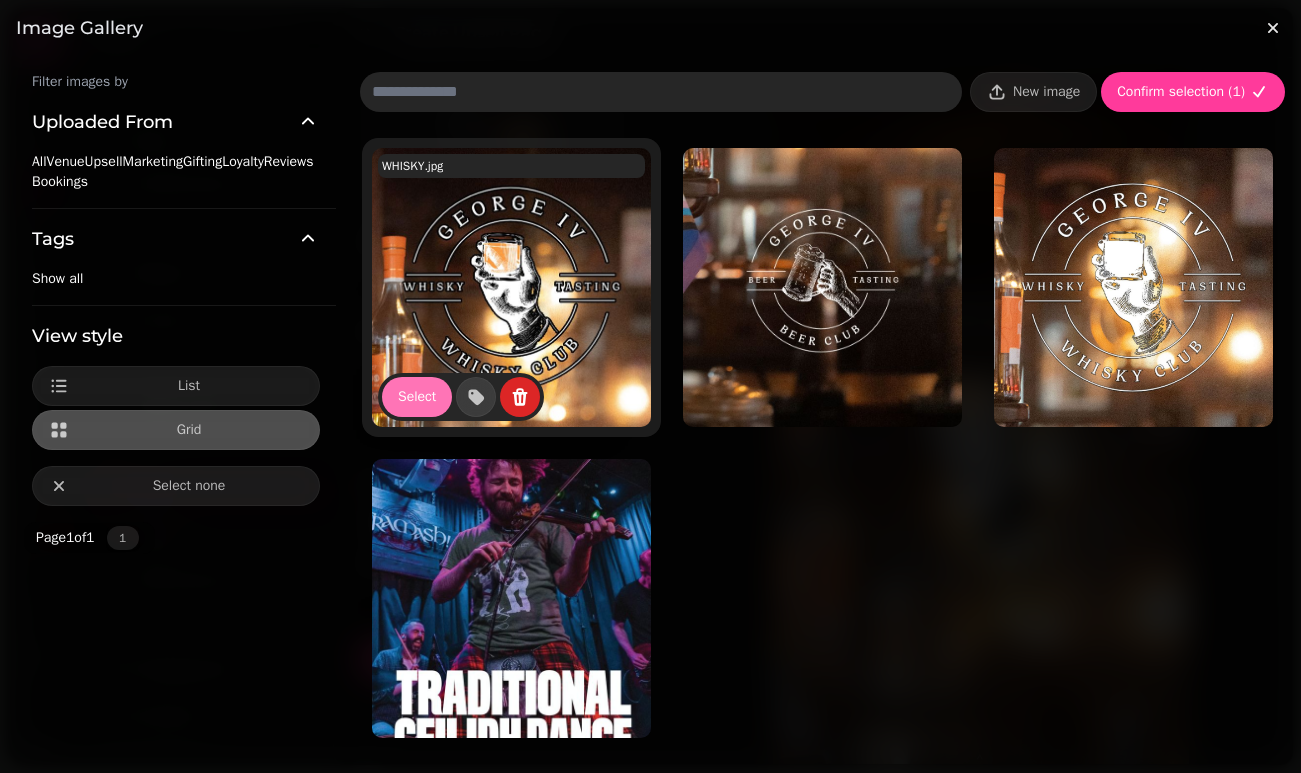 click on "Select" at bounding box center (417, 397) 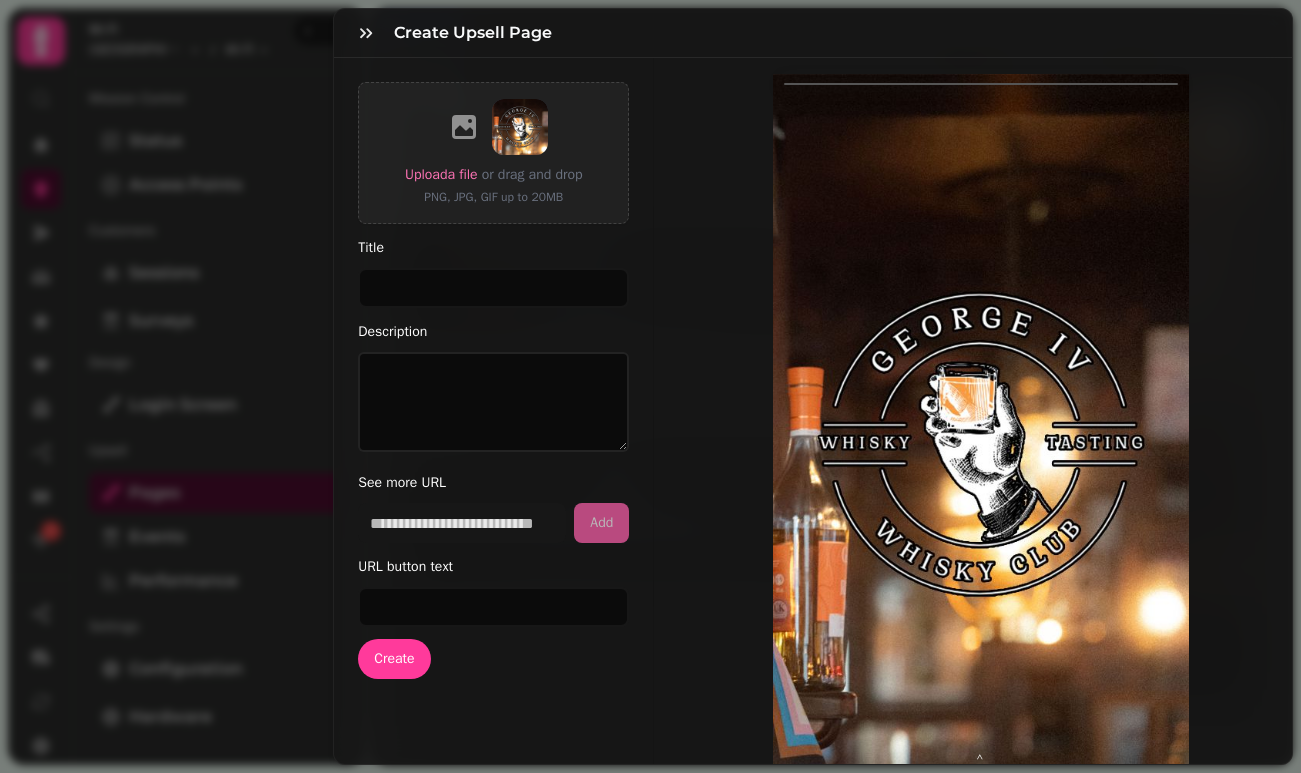 click at bounding box center [1085, 444] 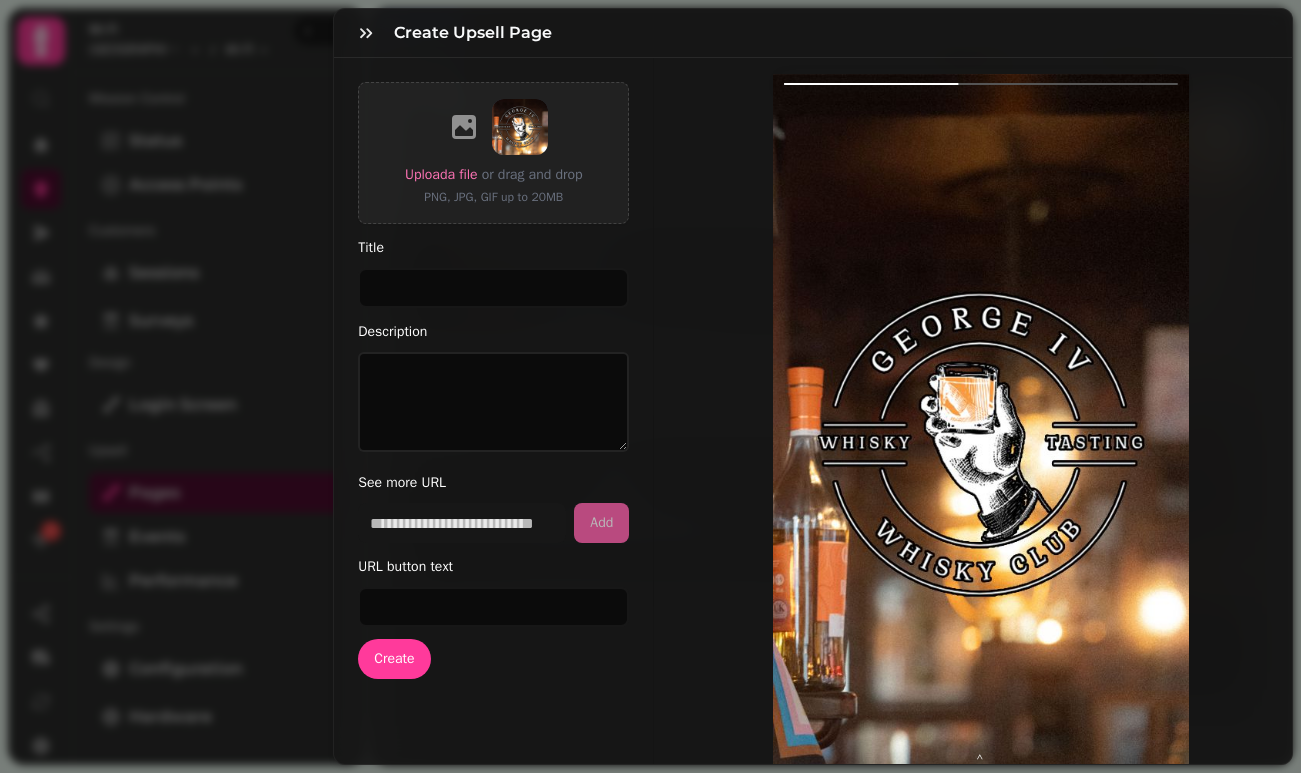 click on "Upload  a file or drag and drop PNG, JPG, GIF up to 20MB Title Description See more URL Add URL button text Create" at bounding box center [494, 444] 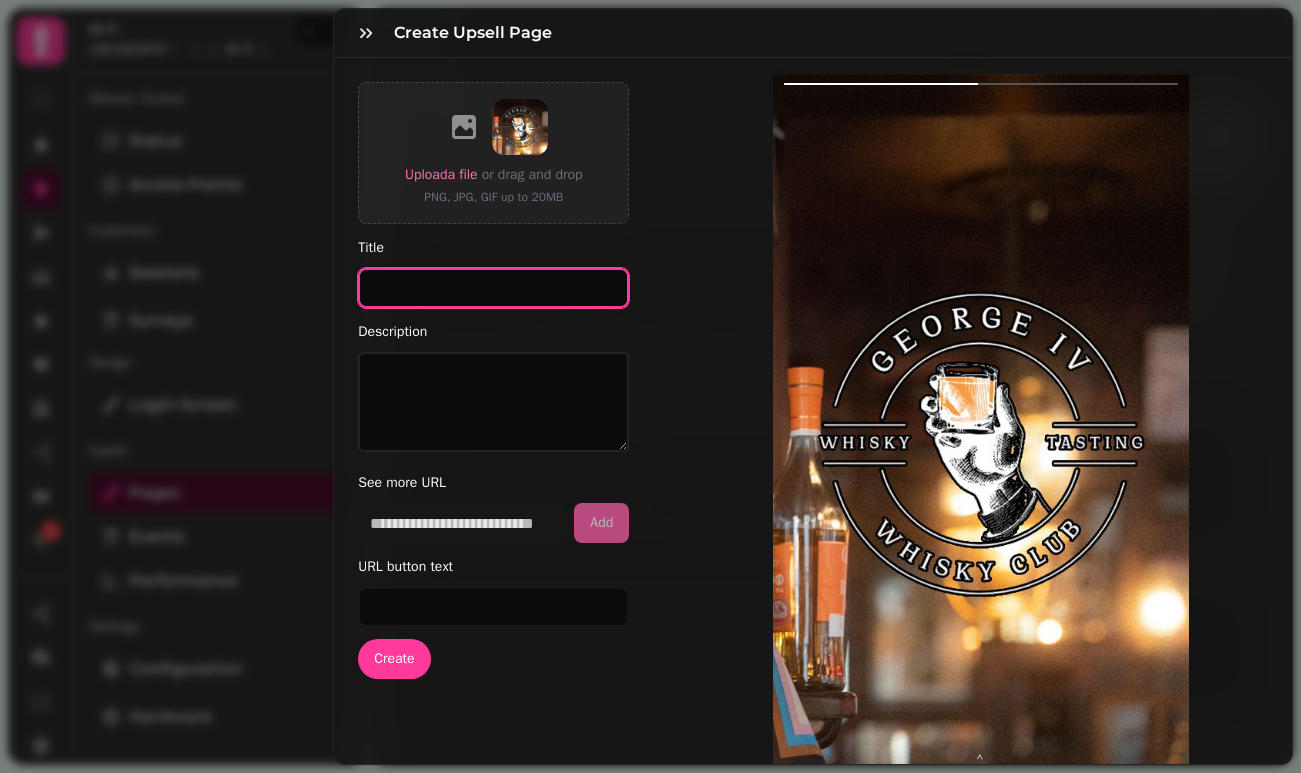click on "Title" at bounding box center (493, 288) 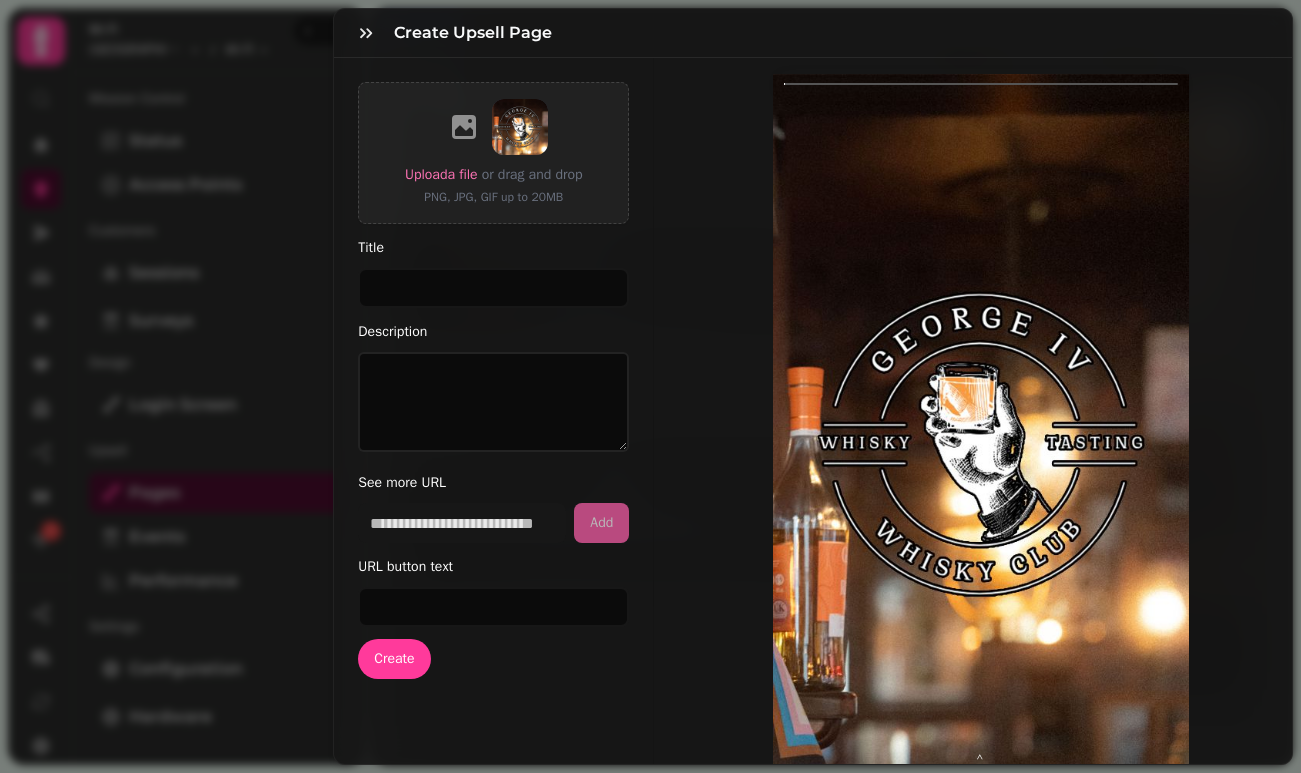 click on "Create Upsell Page Upload  a file or drag and drop PNG, JPG, GIF up to 20MB Title Description See more URL Add URL button text Create ⌃ See more" at bounding box center [650, 402] 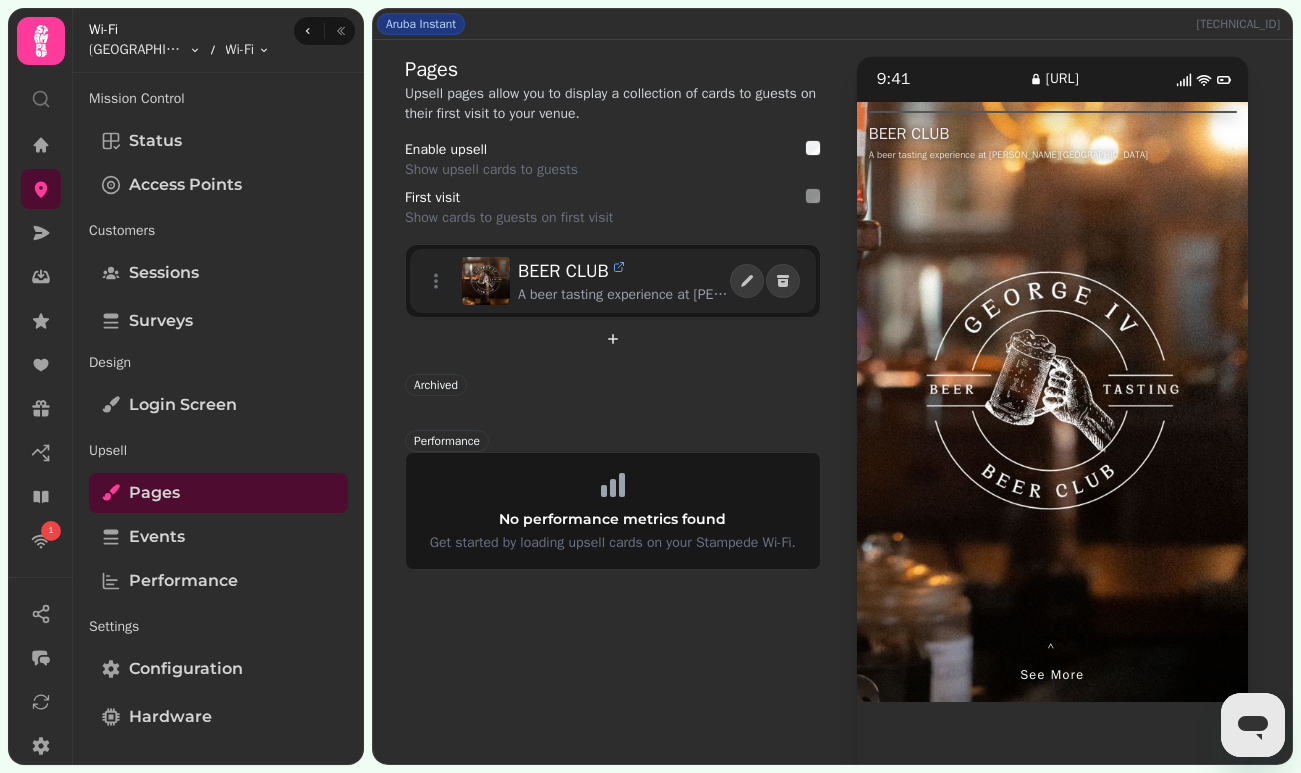 click on "BEER CLUB  A beer tasting experience at George IV Bar" at bounding box center [613, 281] 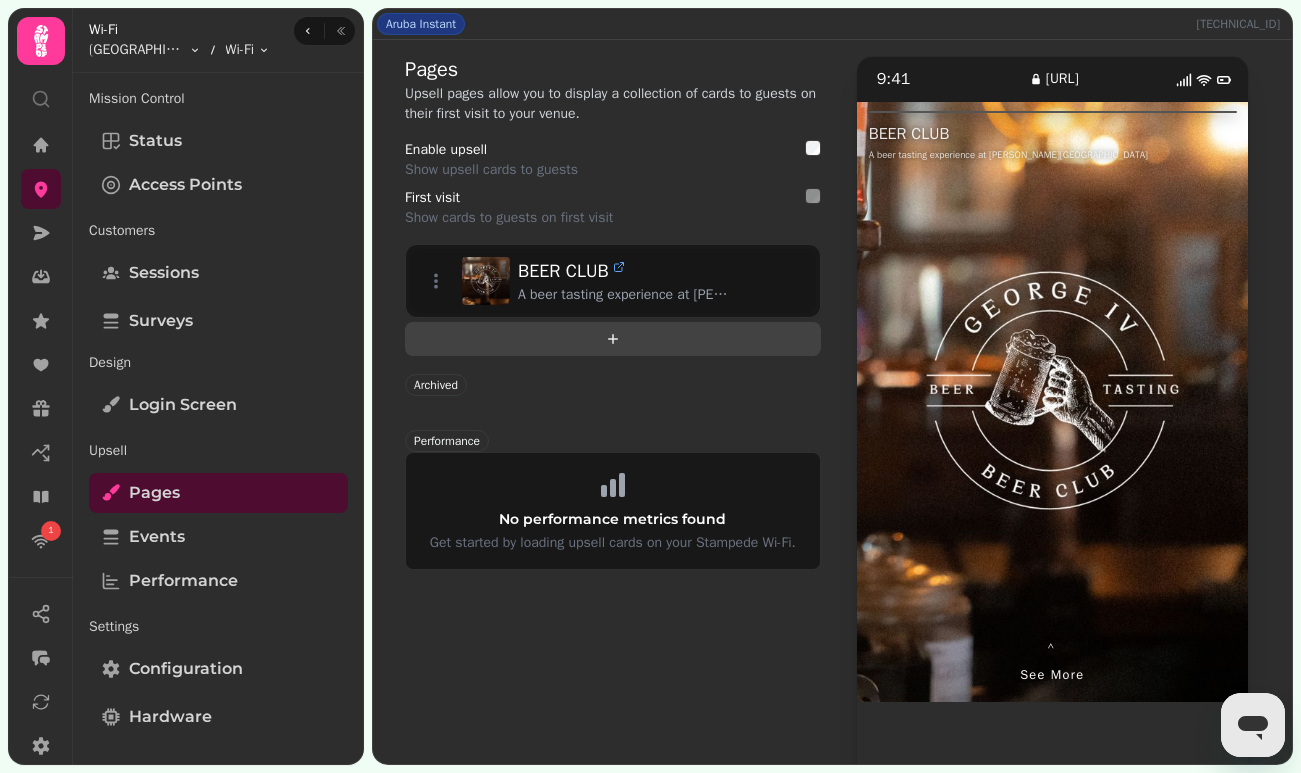 click at bounding box center [613, 339] 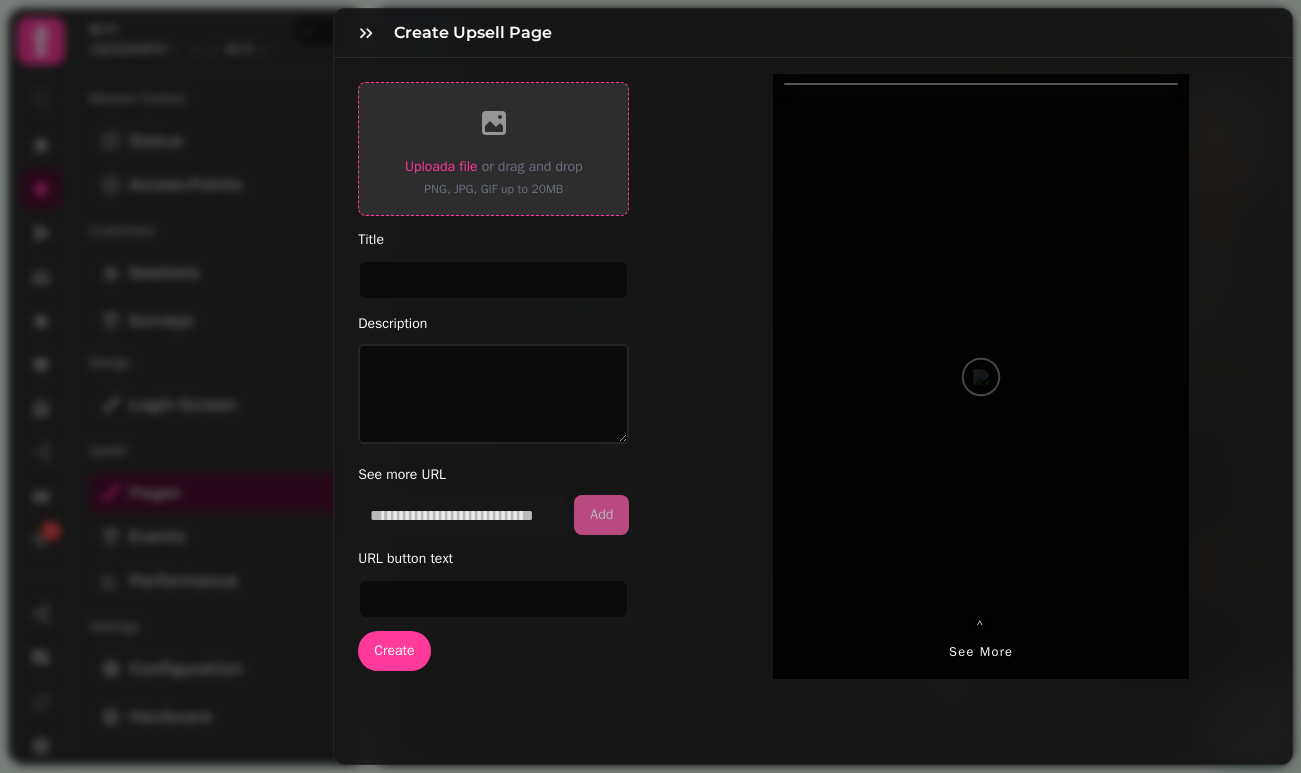 click on "Upload  a file" at bounding box center (441, 166) 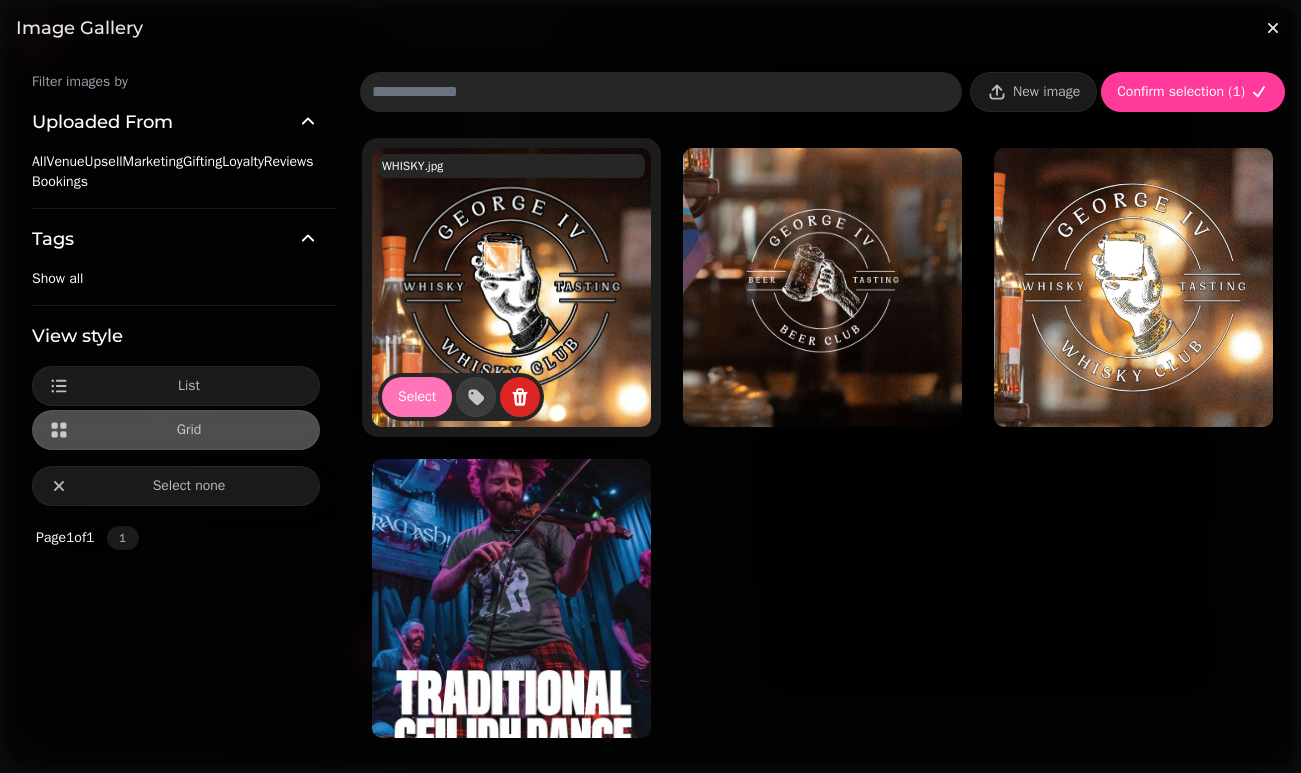 click on "Select" at bounding box center [417, 397] 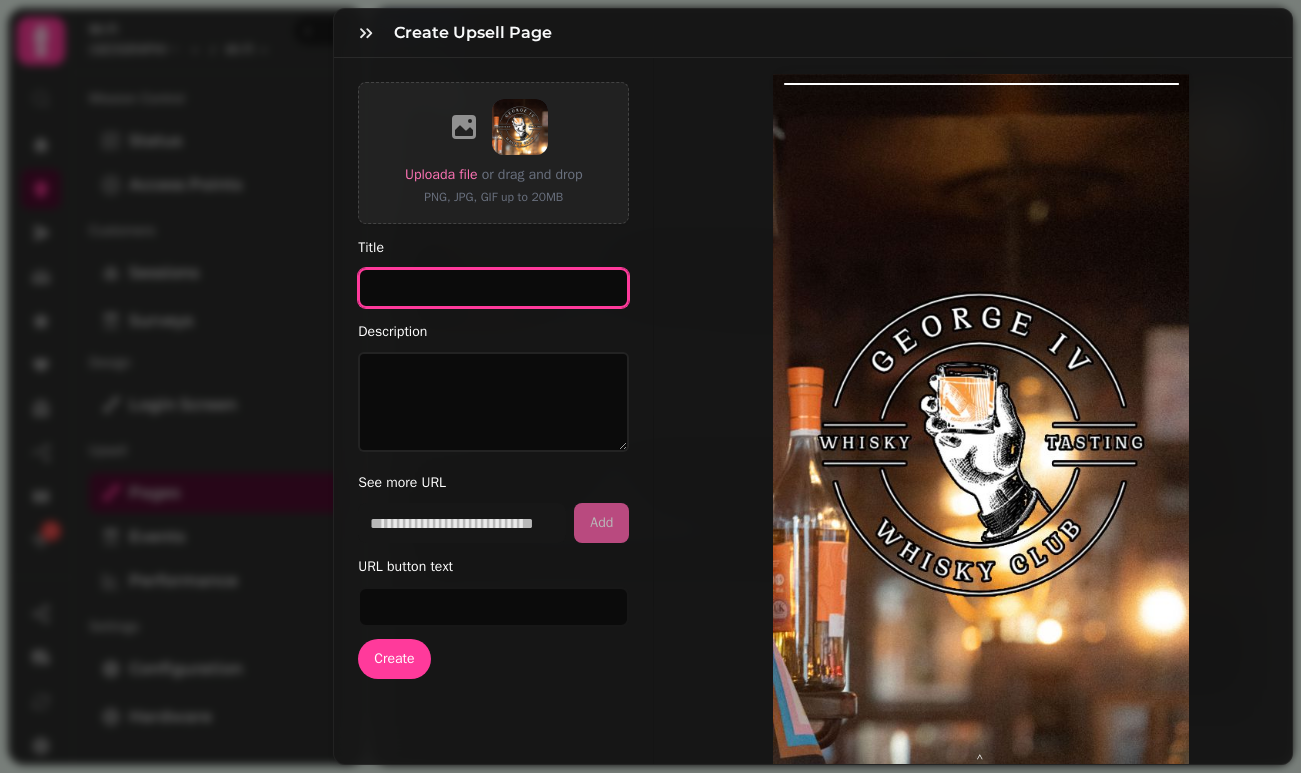 click on "Title" at bounding box center [493, 288] 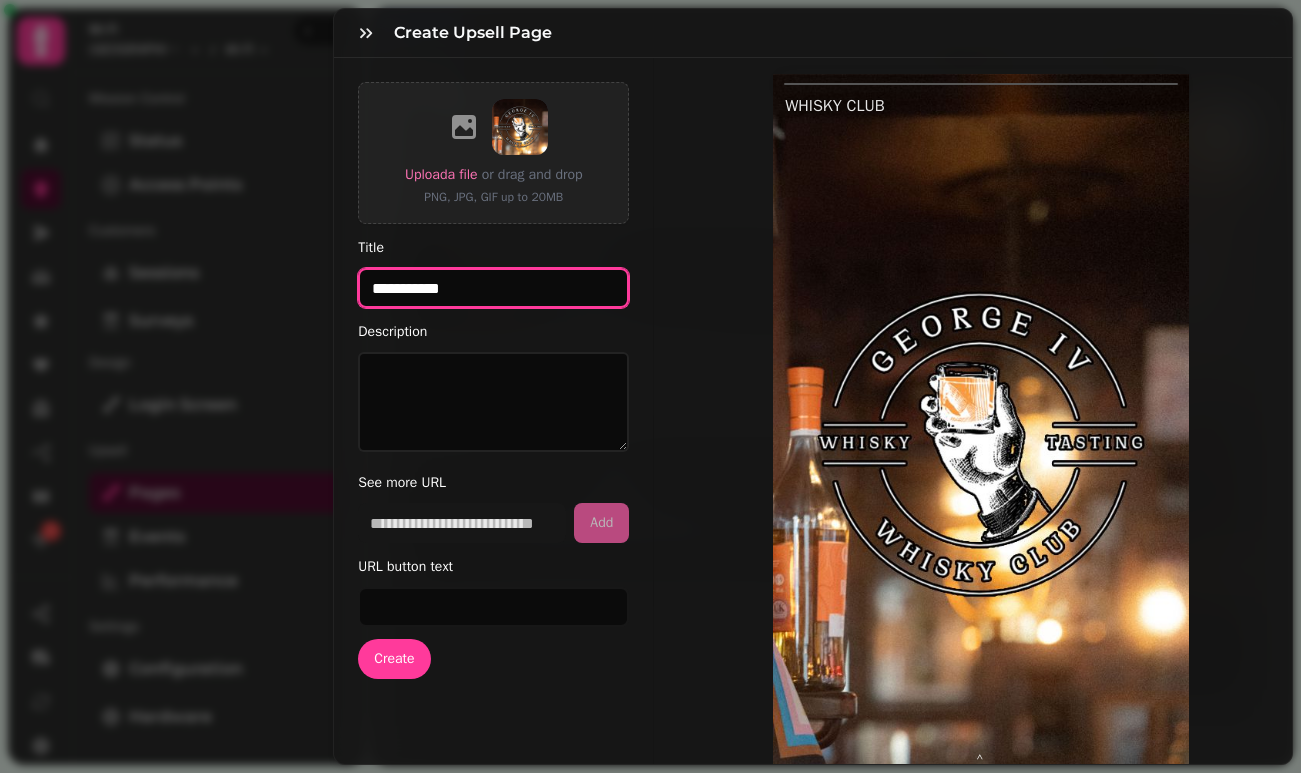 type on "**********" 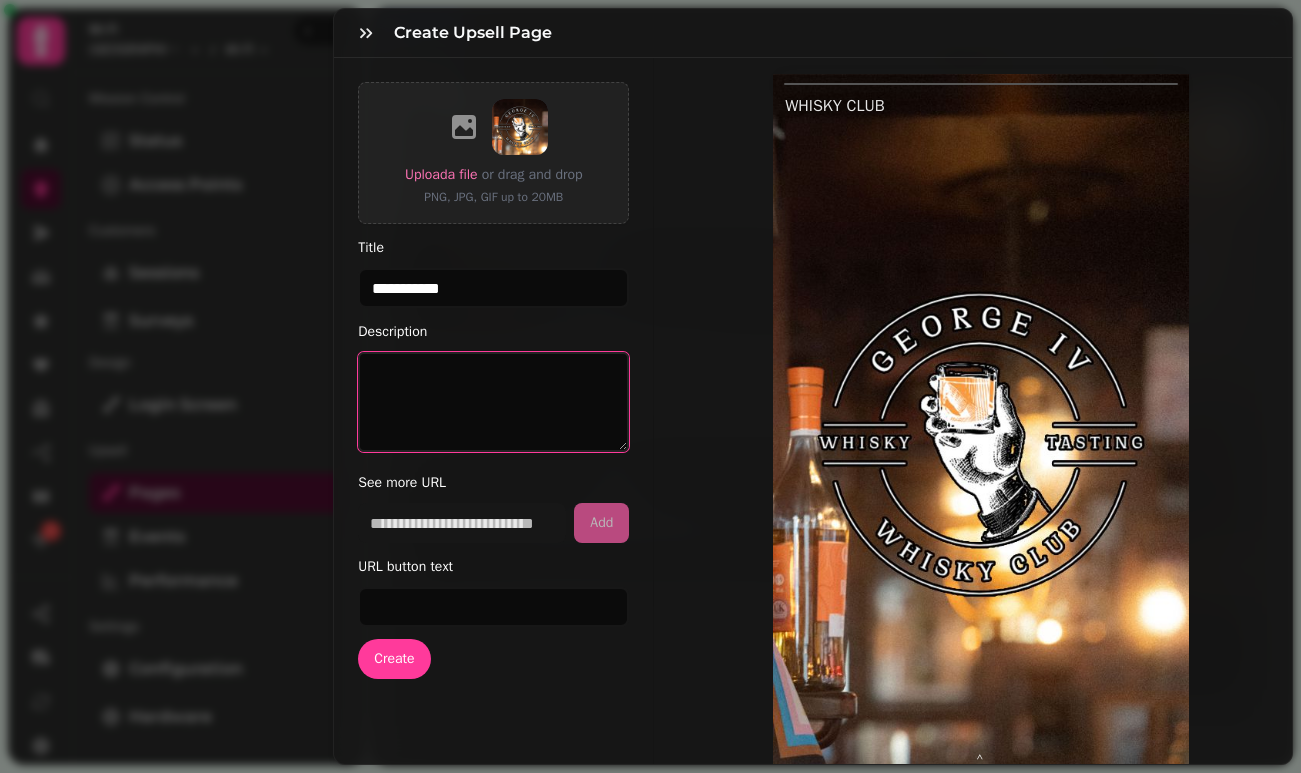 click on "Description" at bounding box center [493, 402] 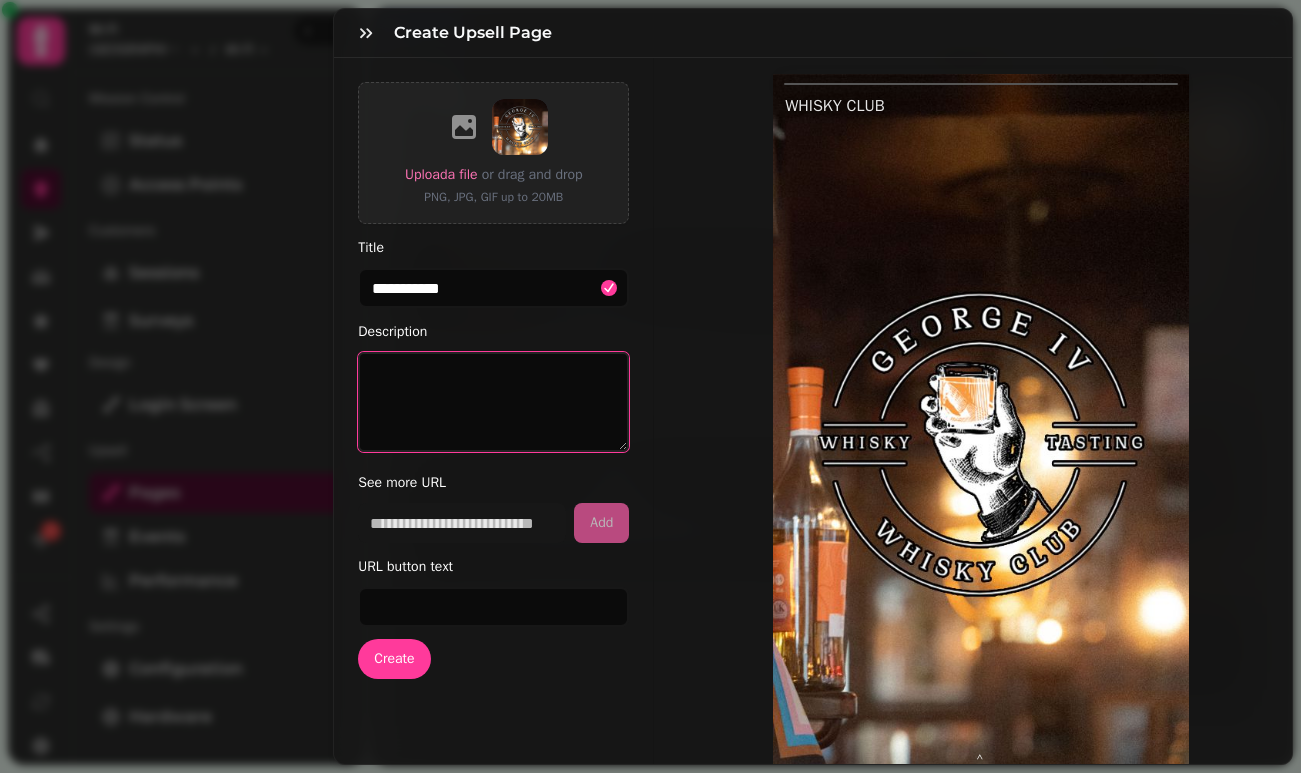 paste on "**********" 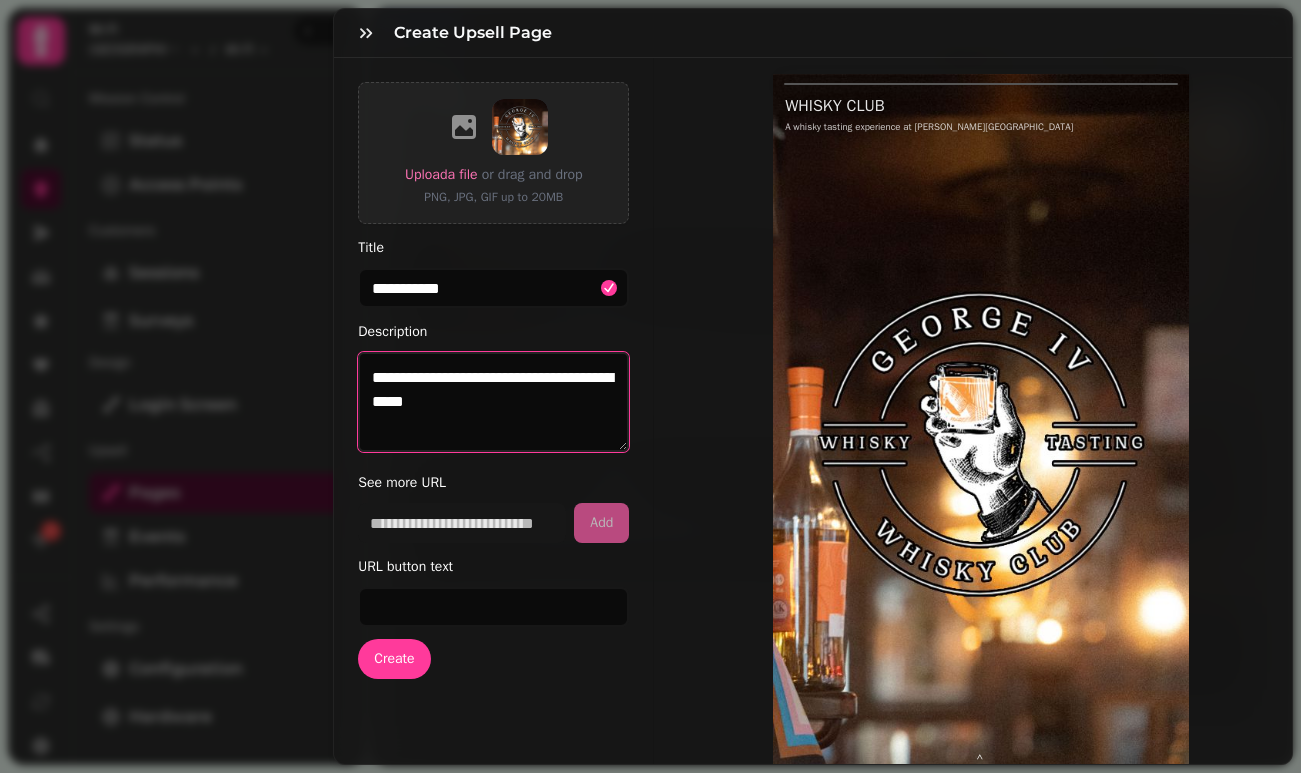 scroll, scrollTop: 0, scrollLeft: 0, axis: both 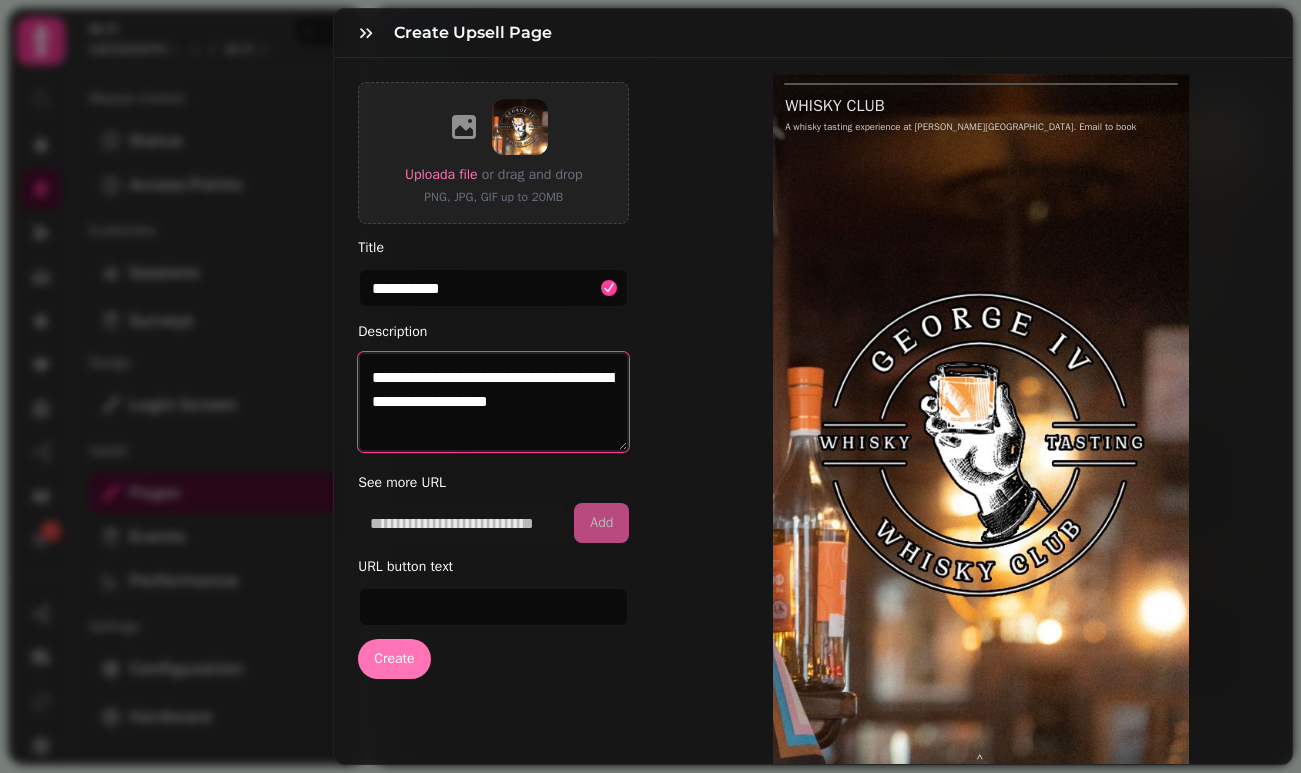 type on "**********" 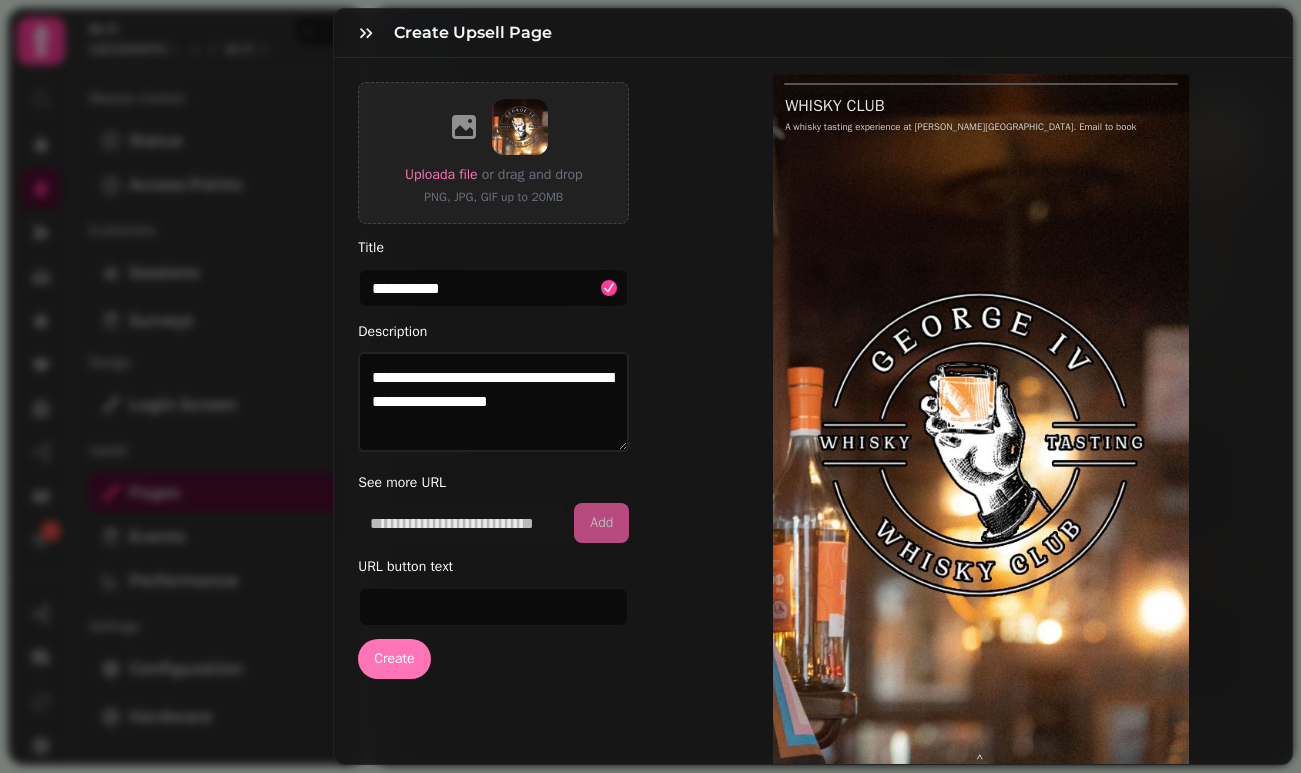 click on "Create" at bounding box center [394, 659] 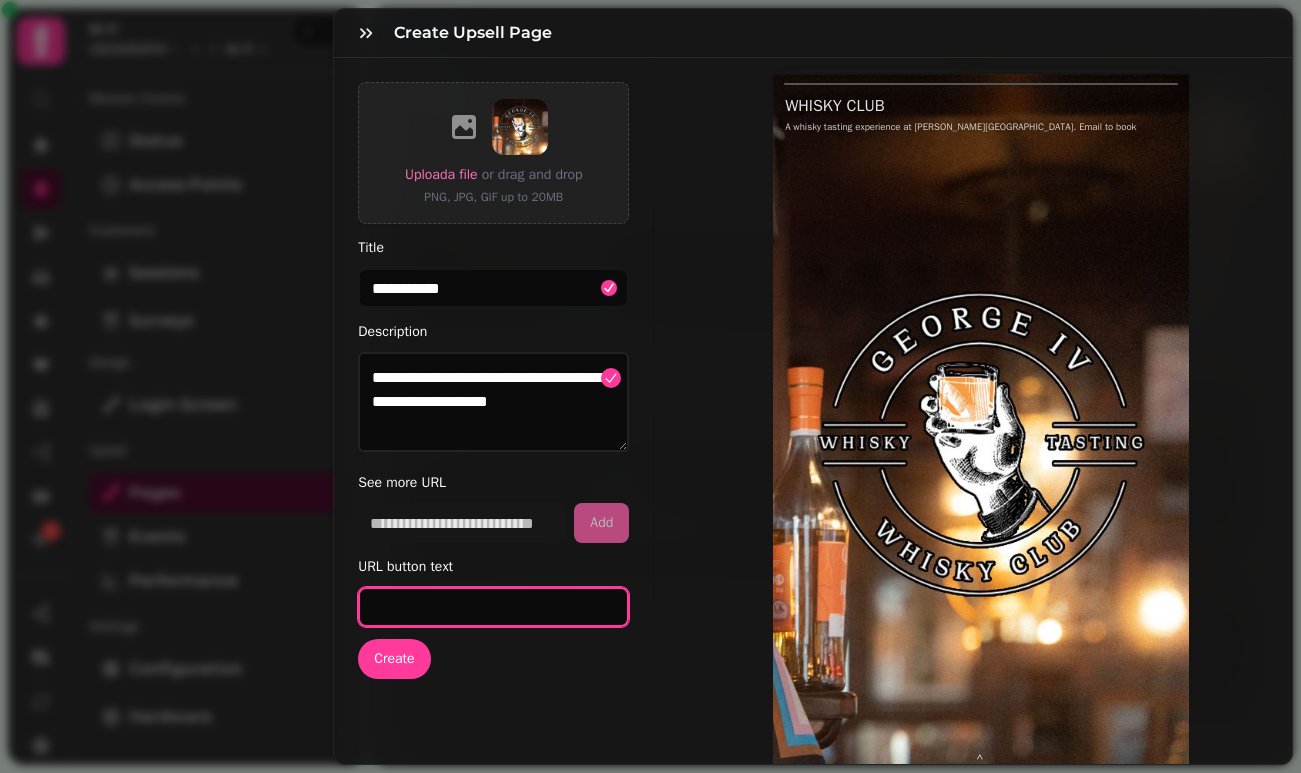 paste on "**********" 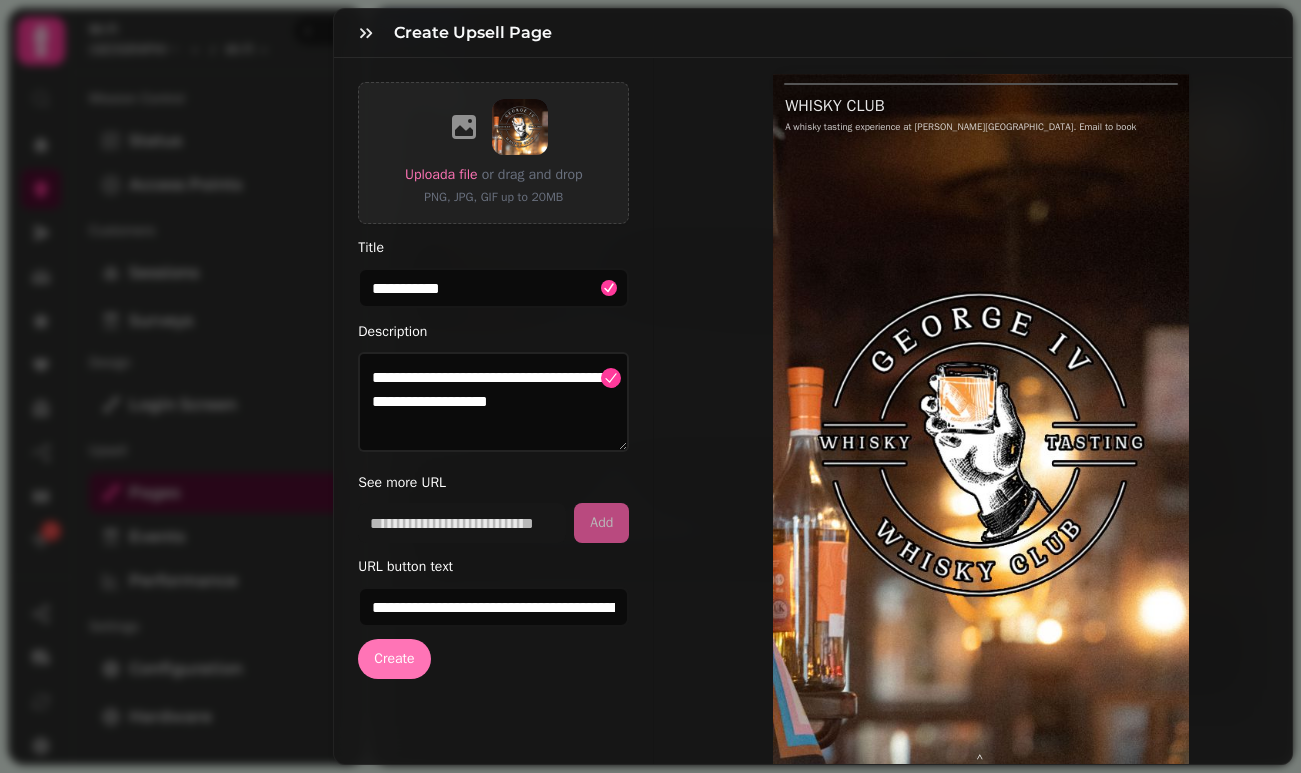 click on "Create" at bounding box center [394, 659] 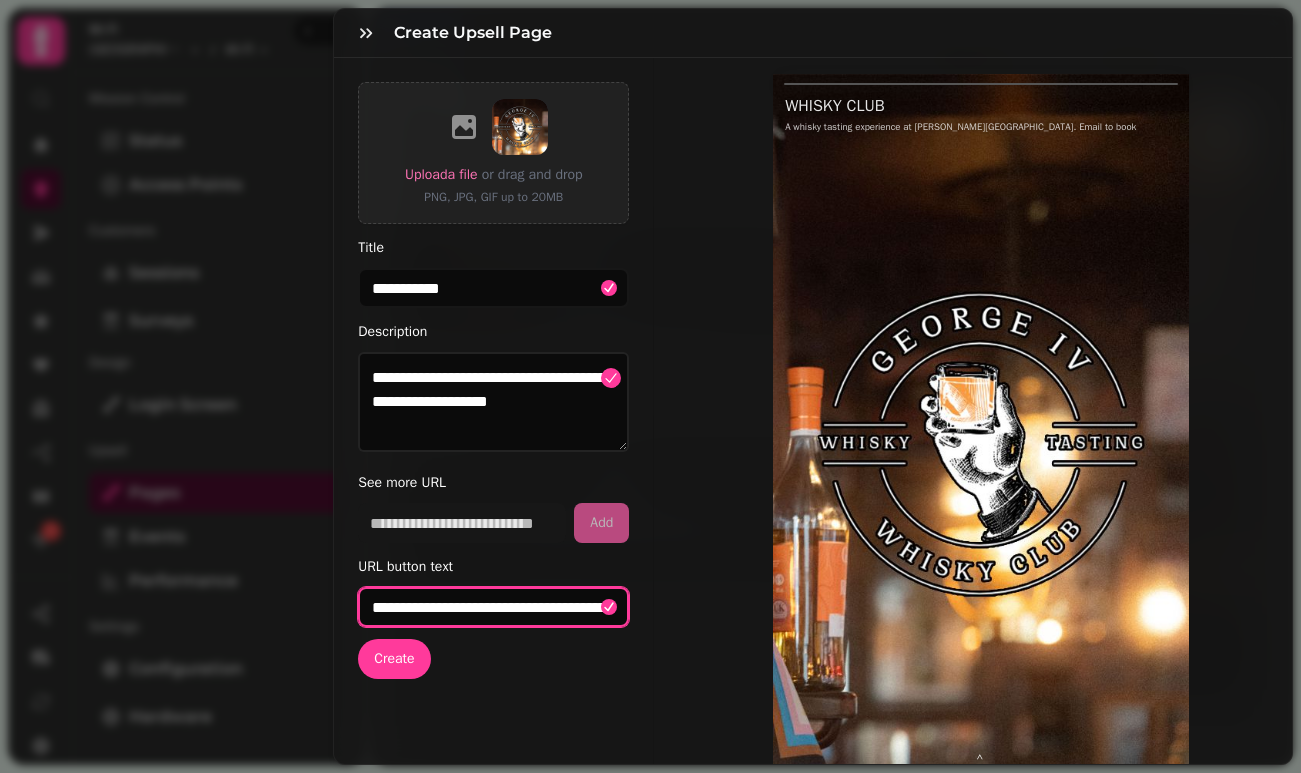 click on "**********" at bounding box center [493, 607] 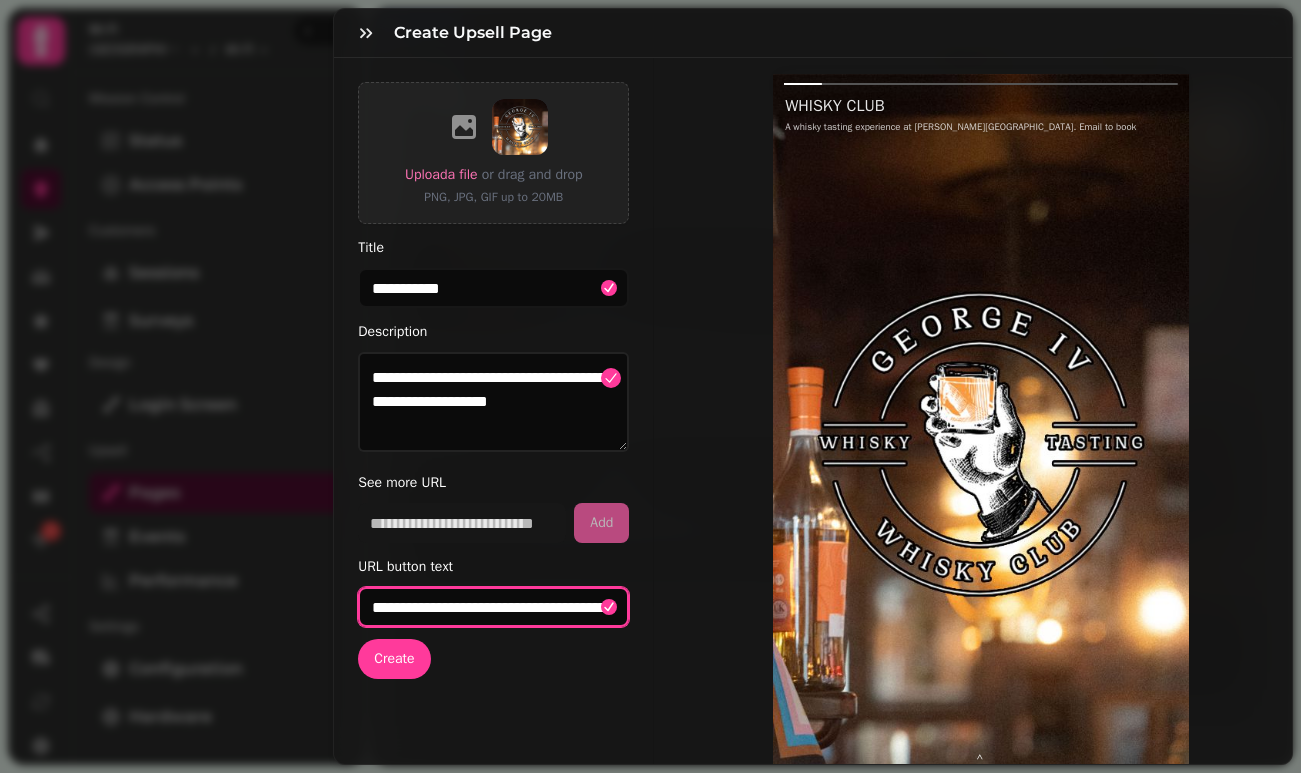 paste 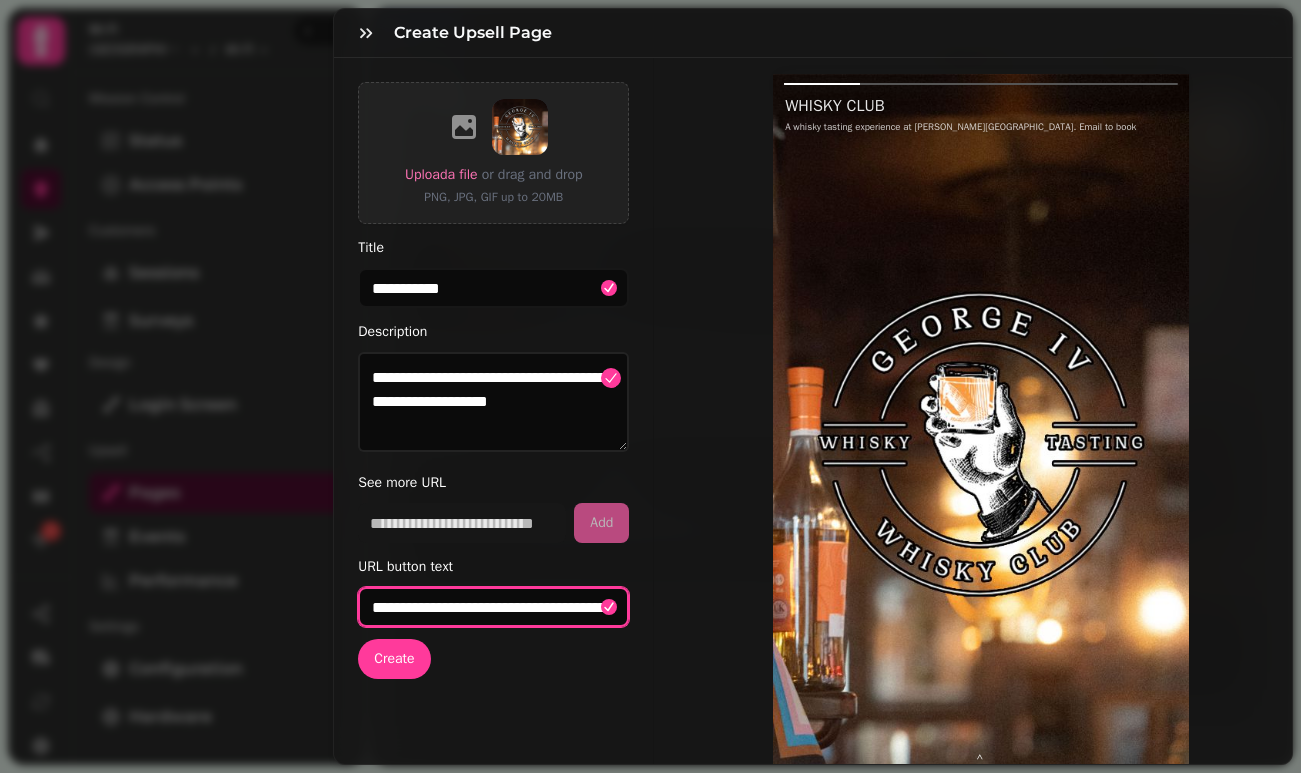 click on "**********" at bounding box center [493, 607] 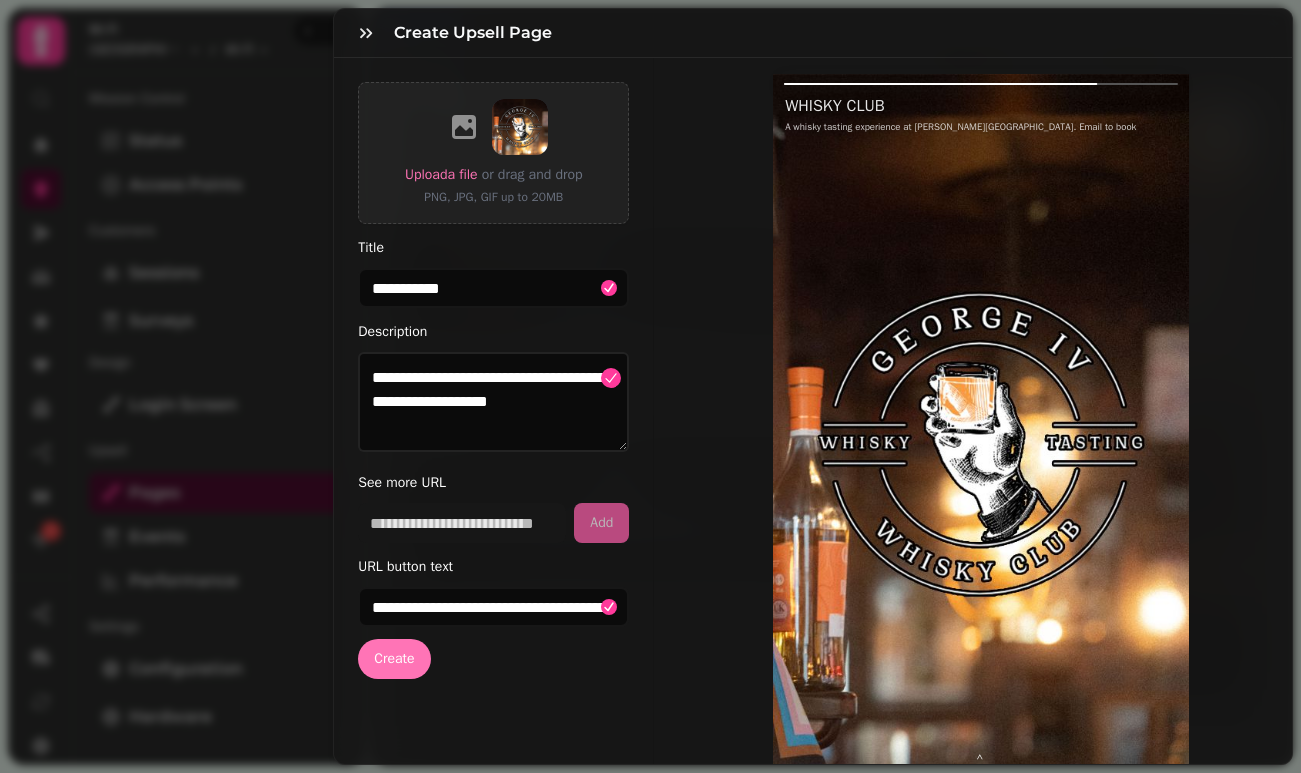click on "Create" at bounding box center (394, 659) 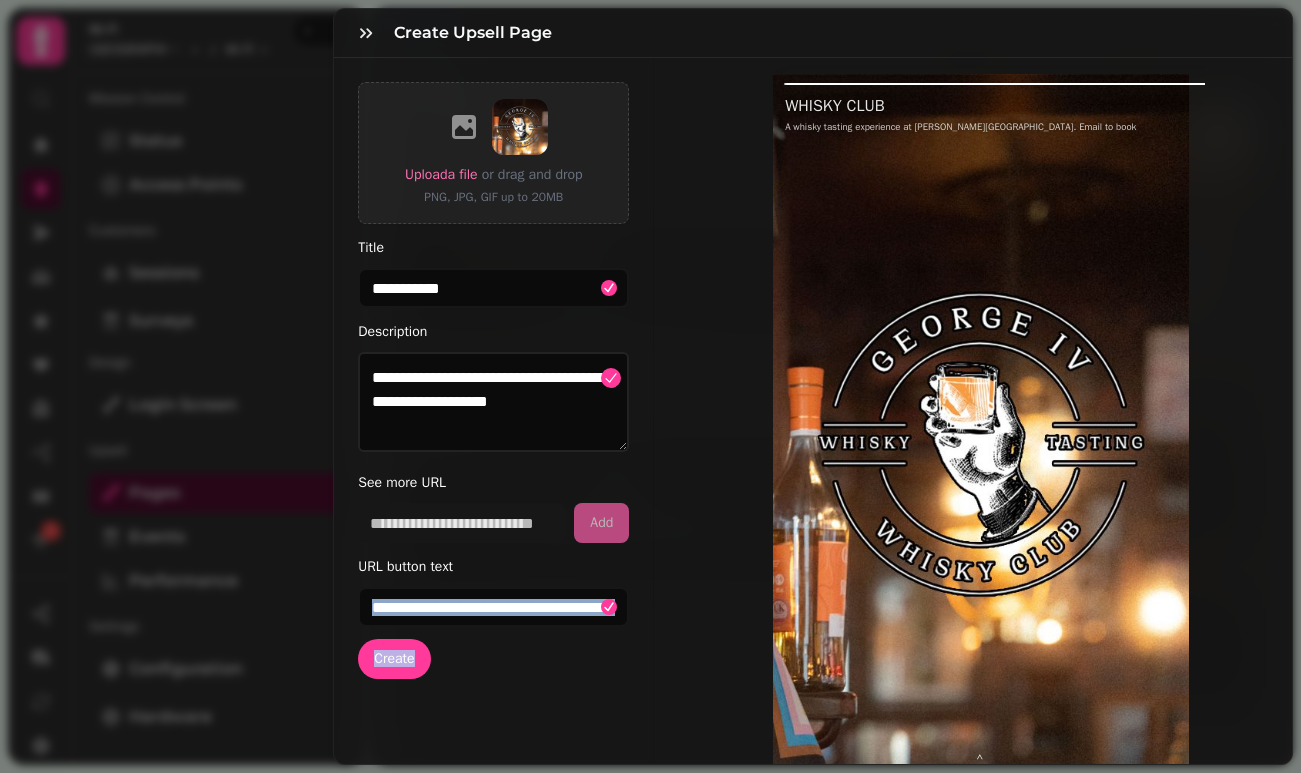 click on "**********" at bounding box center [494, 444] 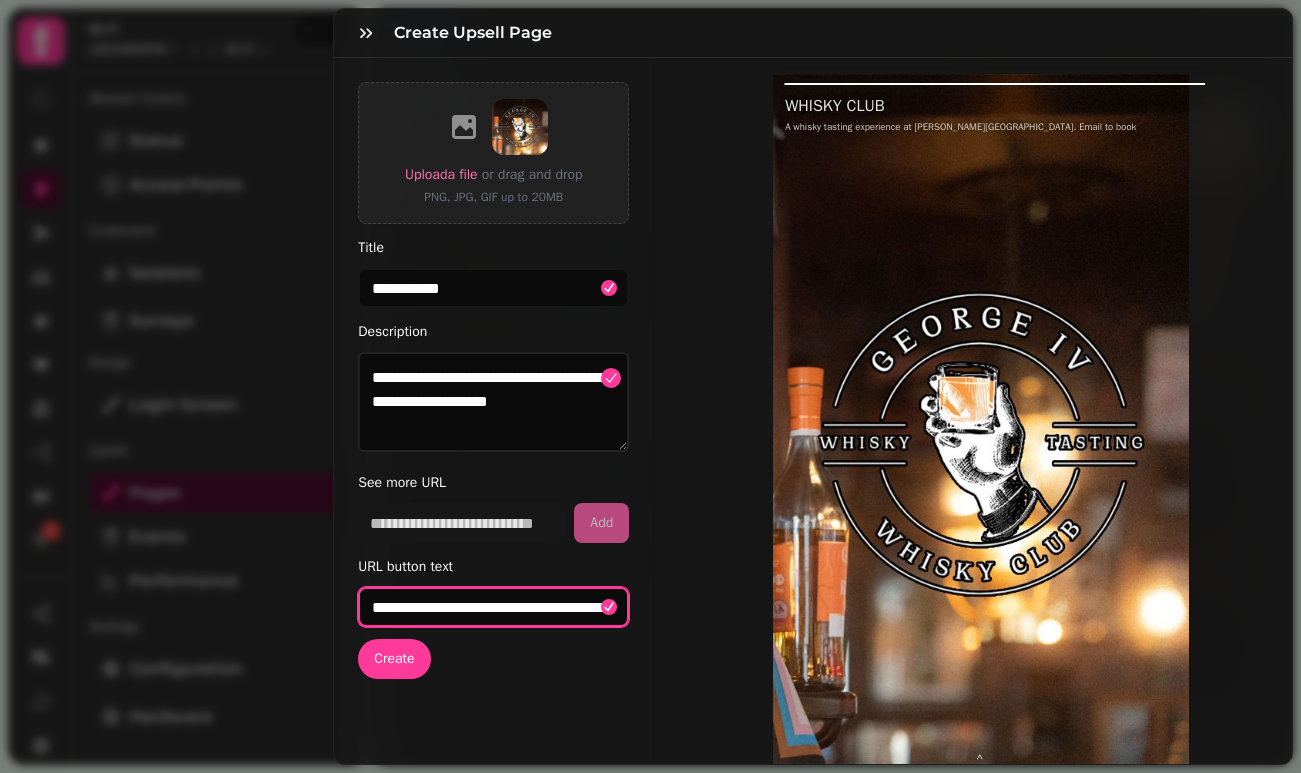 click on "**********" at bounding box center (493, 607) 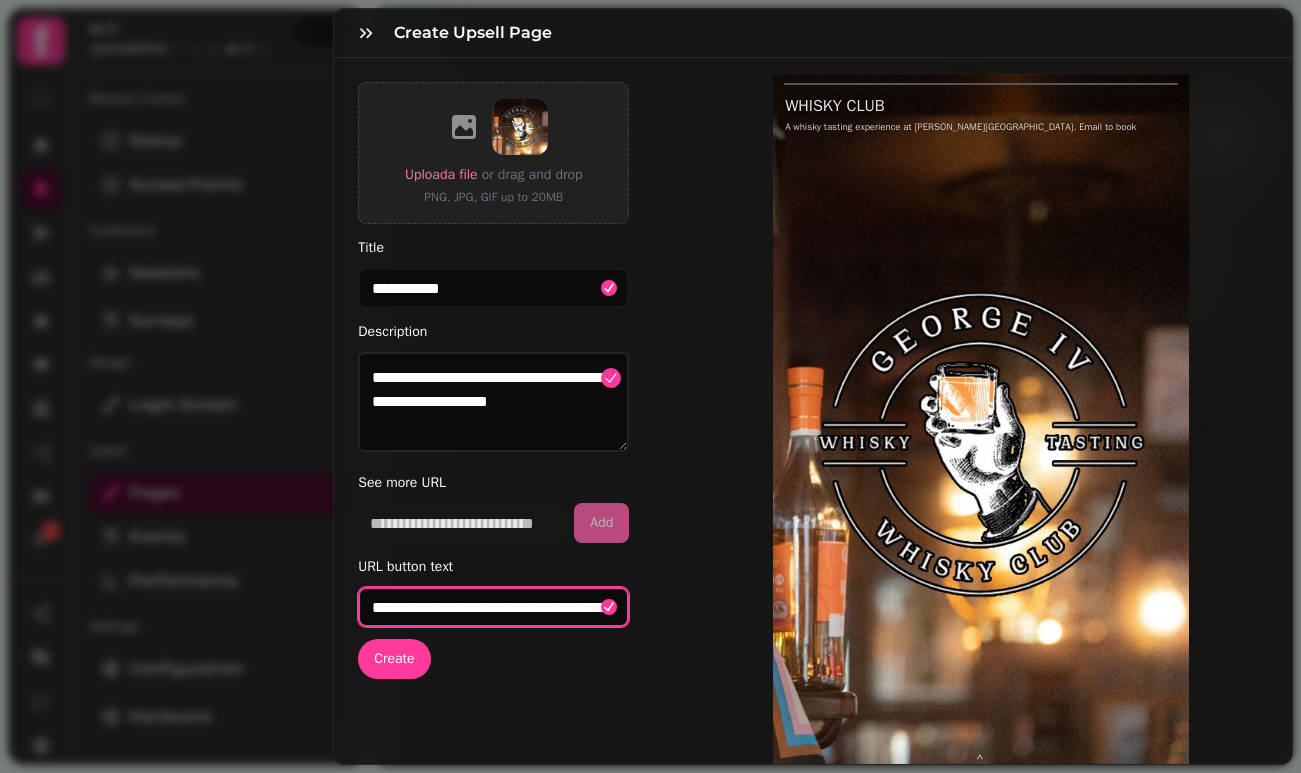 drag, startPoint x: 372, startPoint y: 605, endPoint x: 709, endPoint y: 613, distance: 337.09494 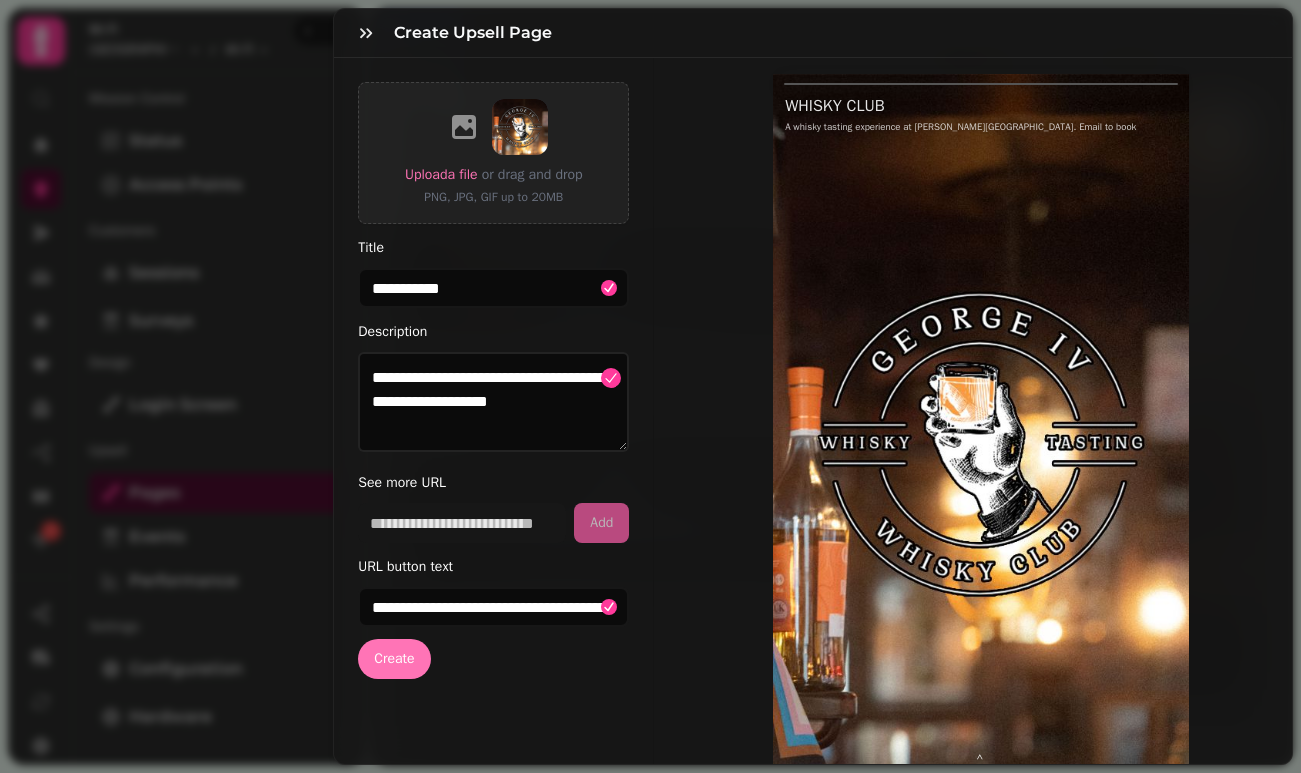click on "Create" at bounding box center [394, 659] 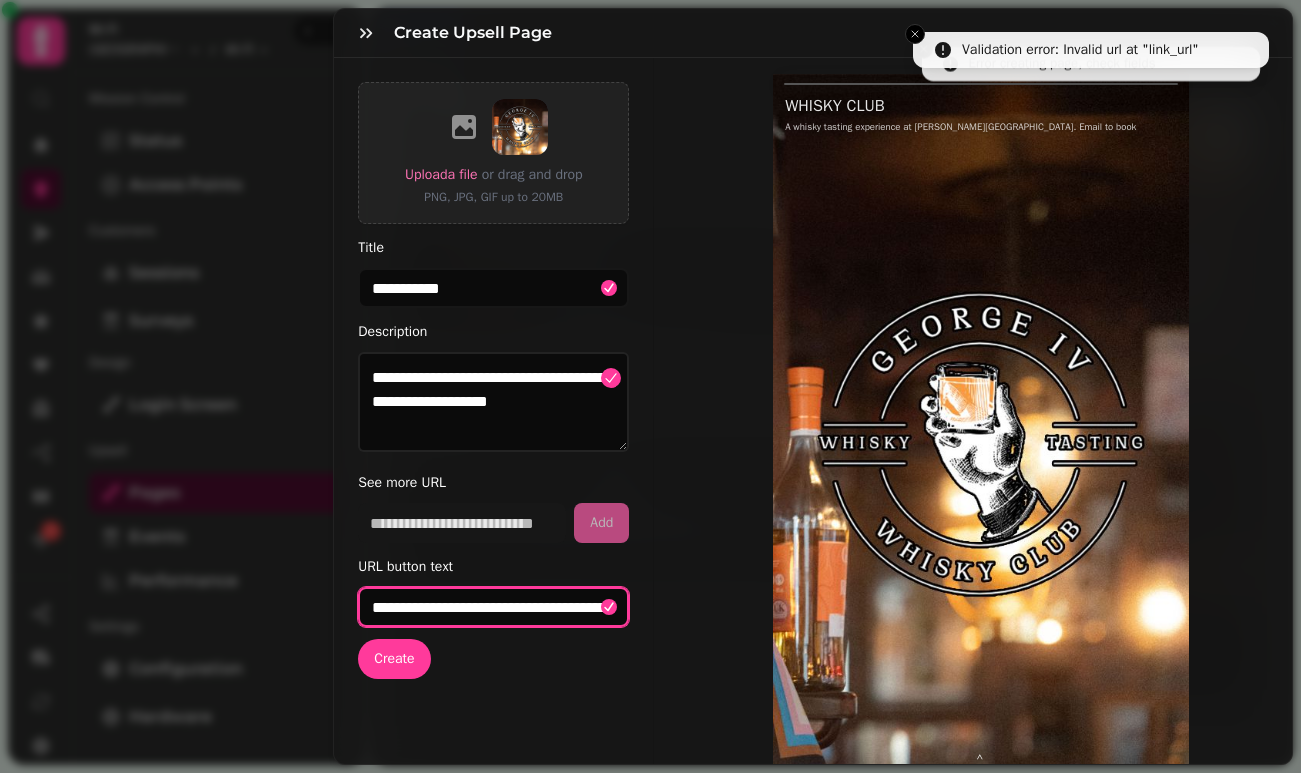 drag, startPoint x: 367, startPoint y: 606, endPoint x: 995, endPoint y: 630, distance: 628.45844 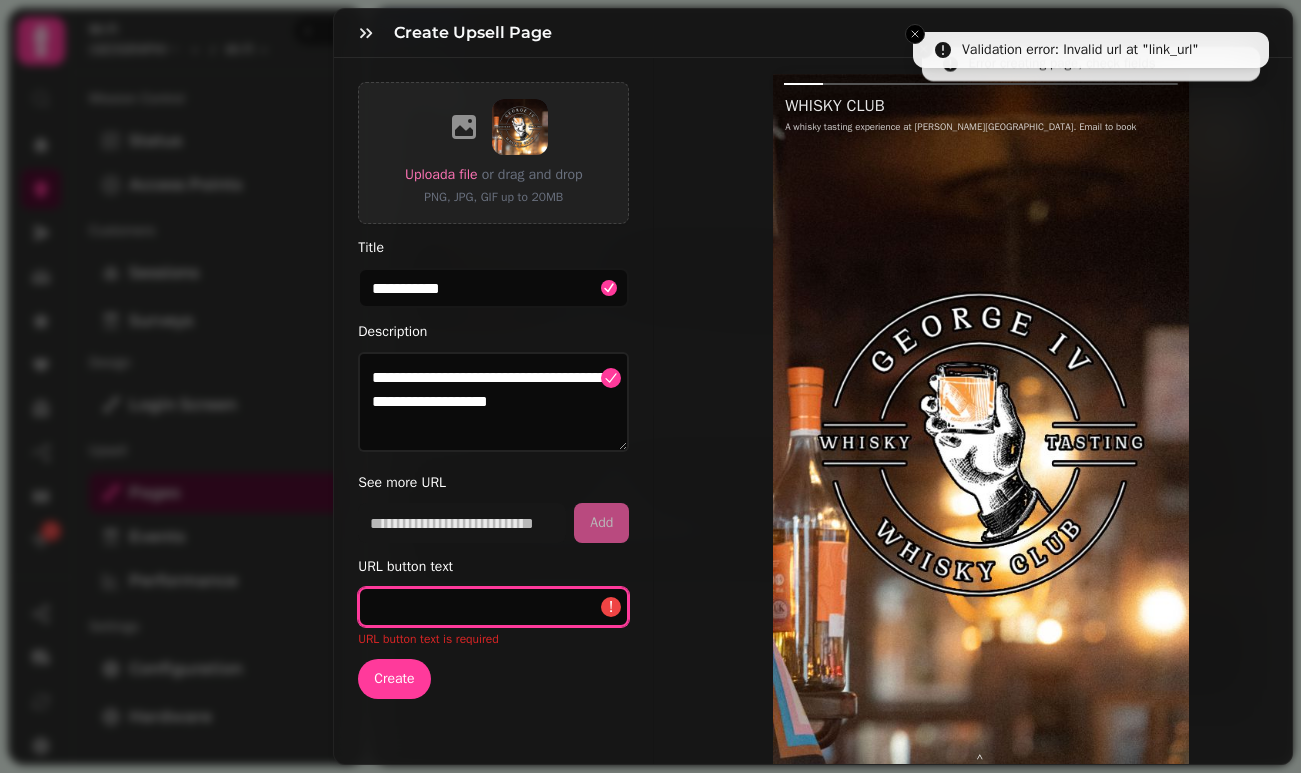paste on "**********" 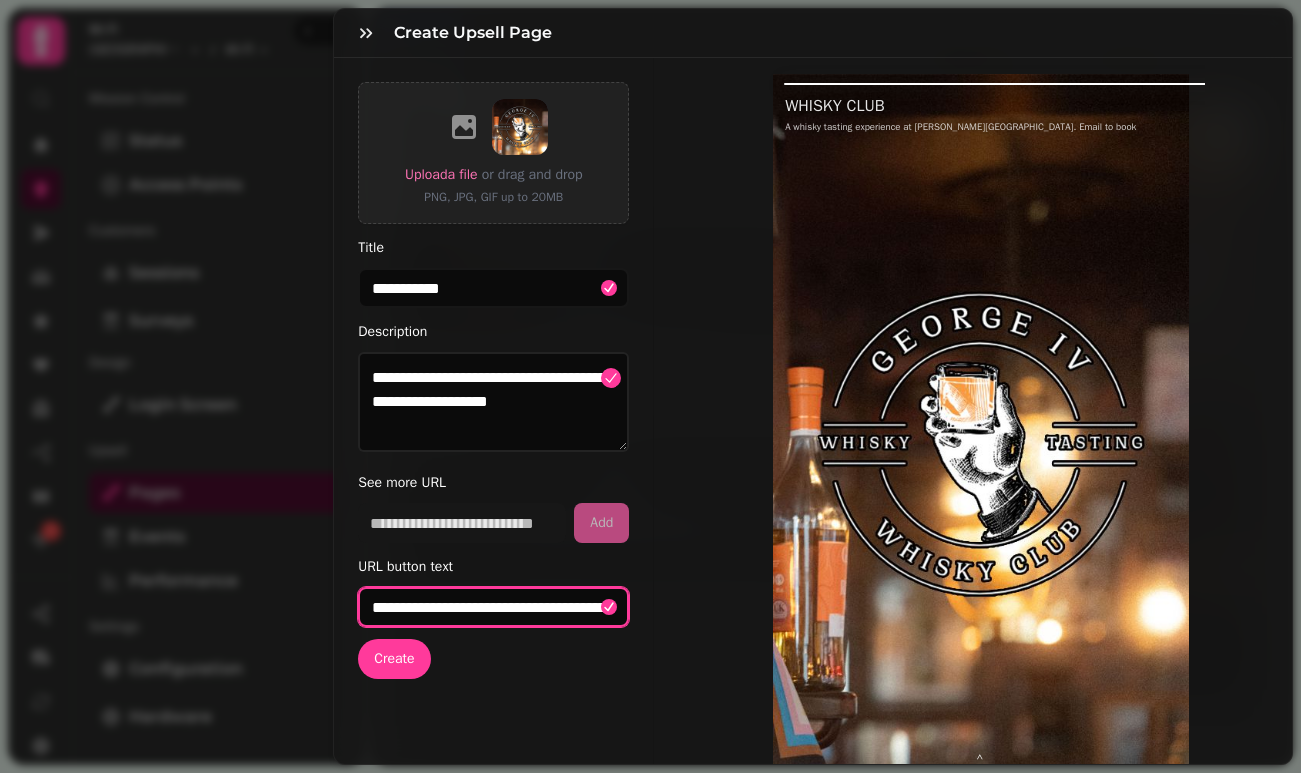 click on "**********" at bounding box center [493, 607] 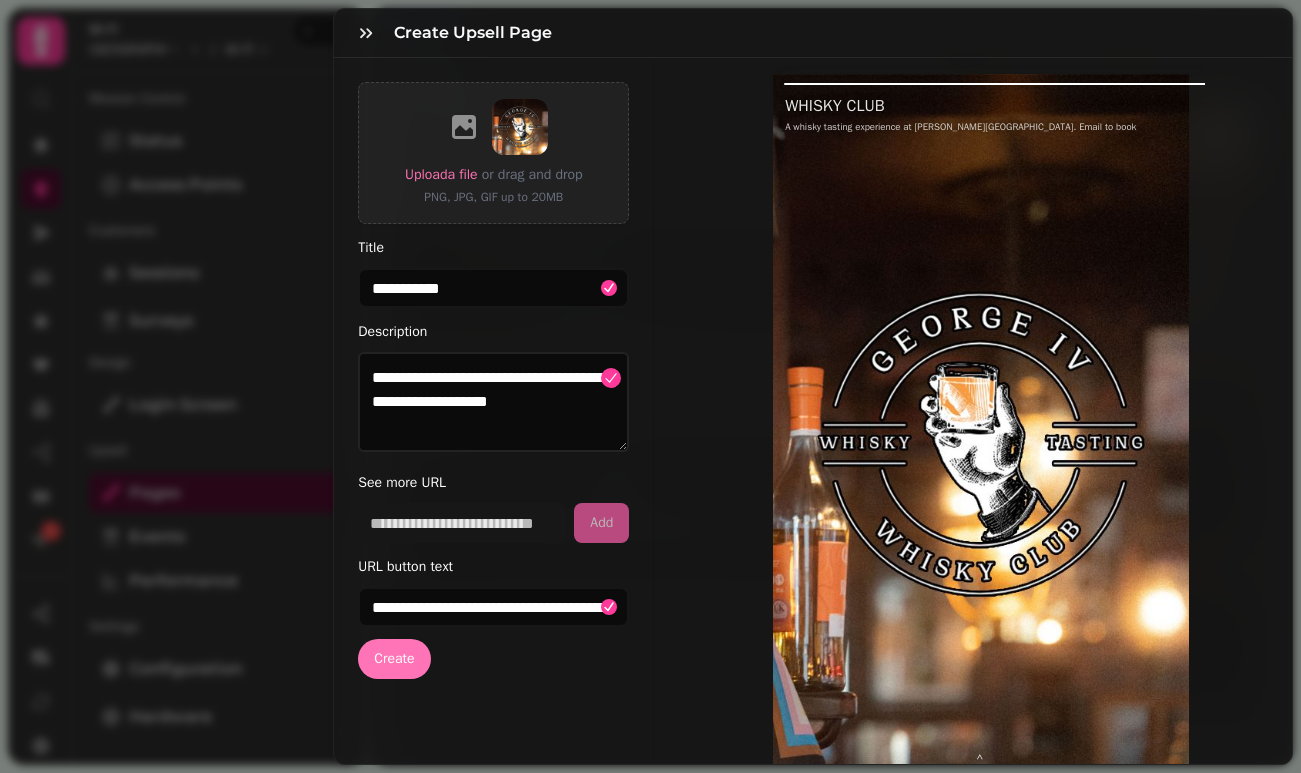 click on "Create" at bounding box center (394, 659) 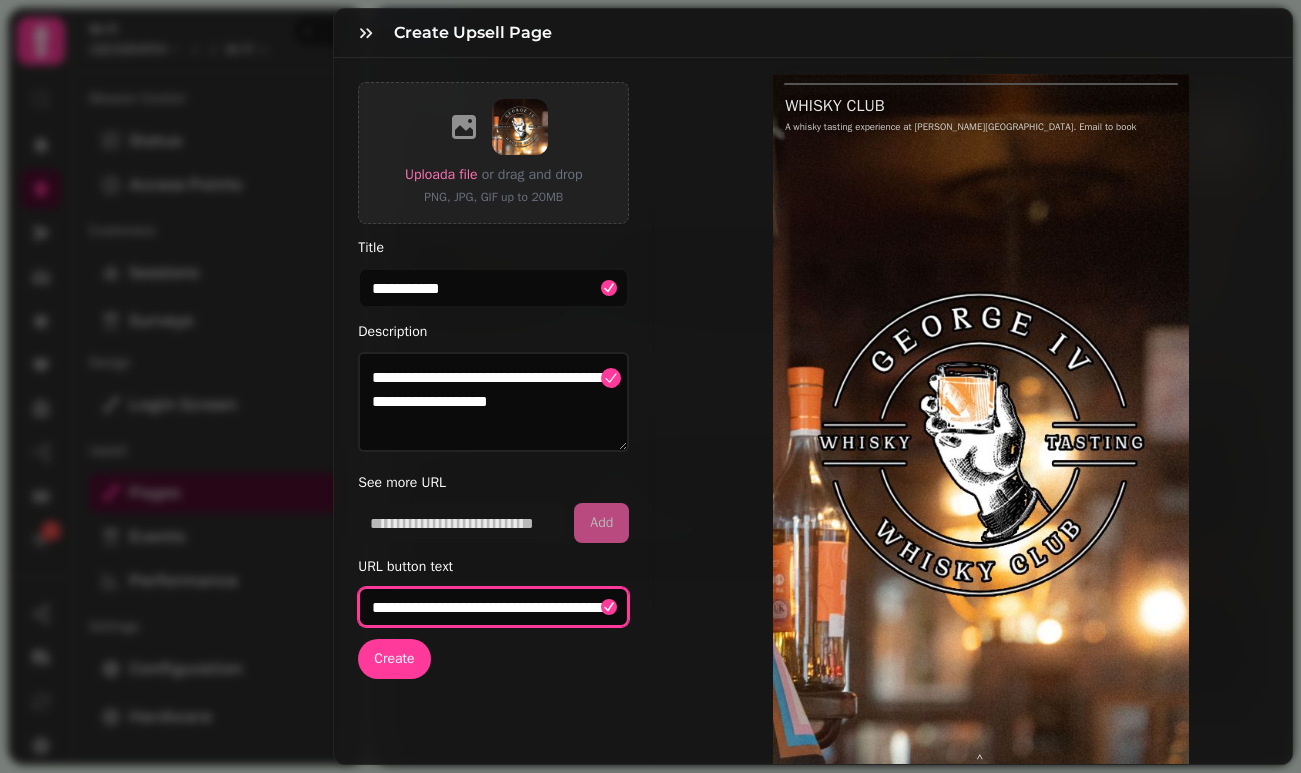 click on "**********" at bounding box center [493, 607] 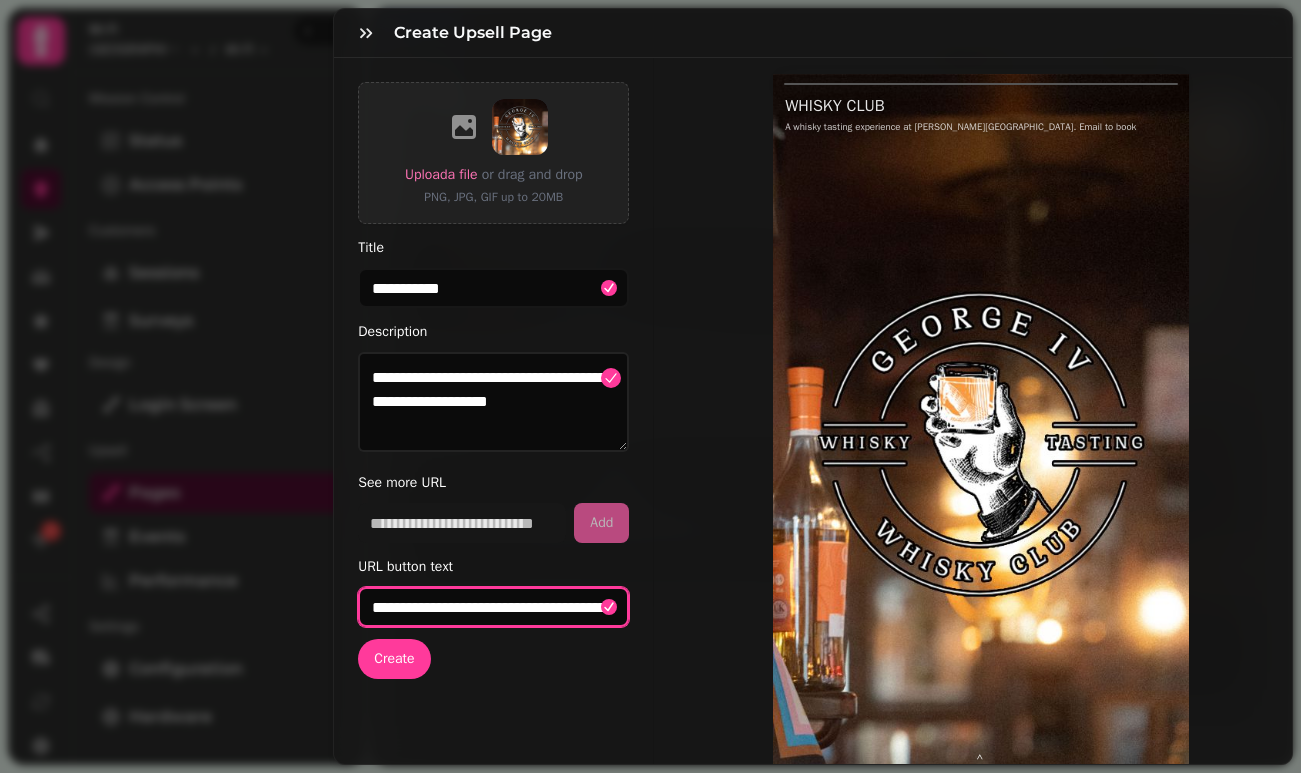 paste 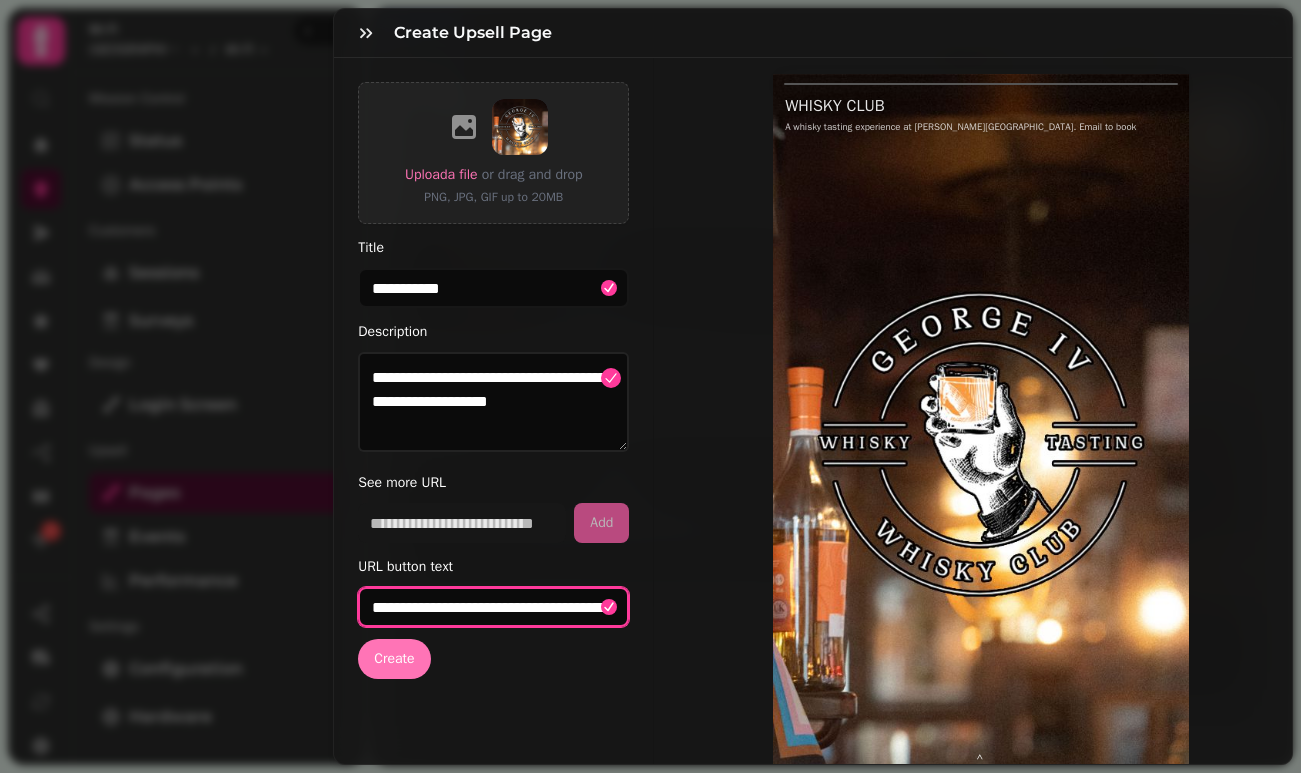 type on "**********" 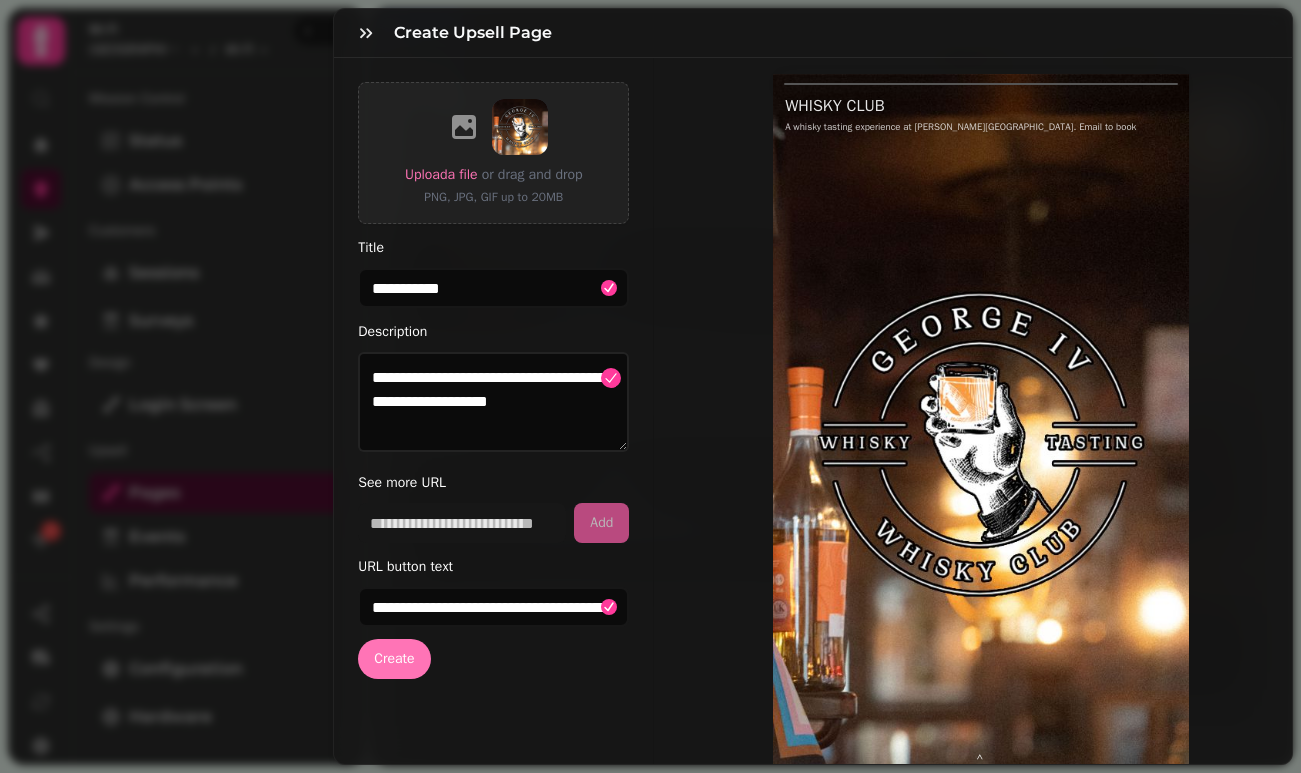 click on "Create" at bounding box center (394, 659) 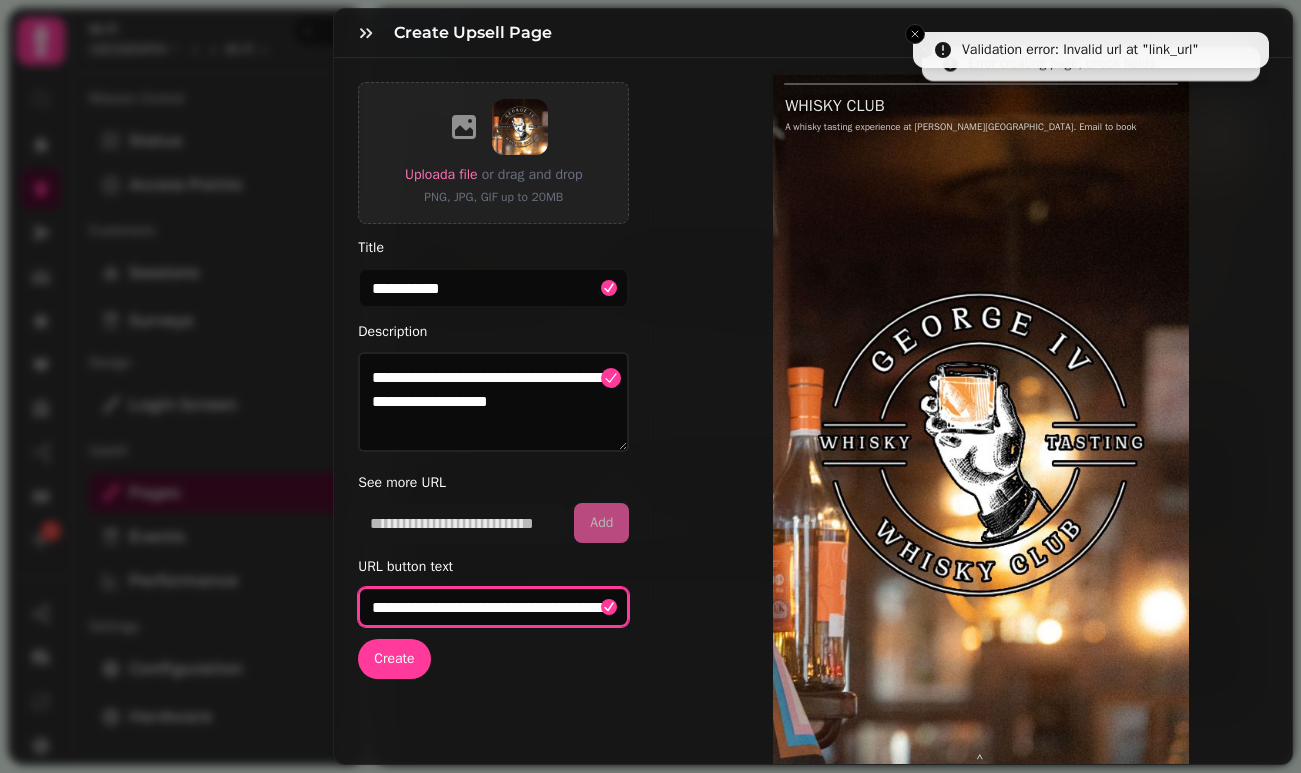 click on "**********" at bounding box center (493, 607) 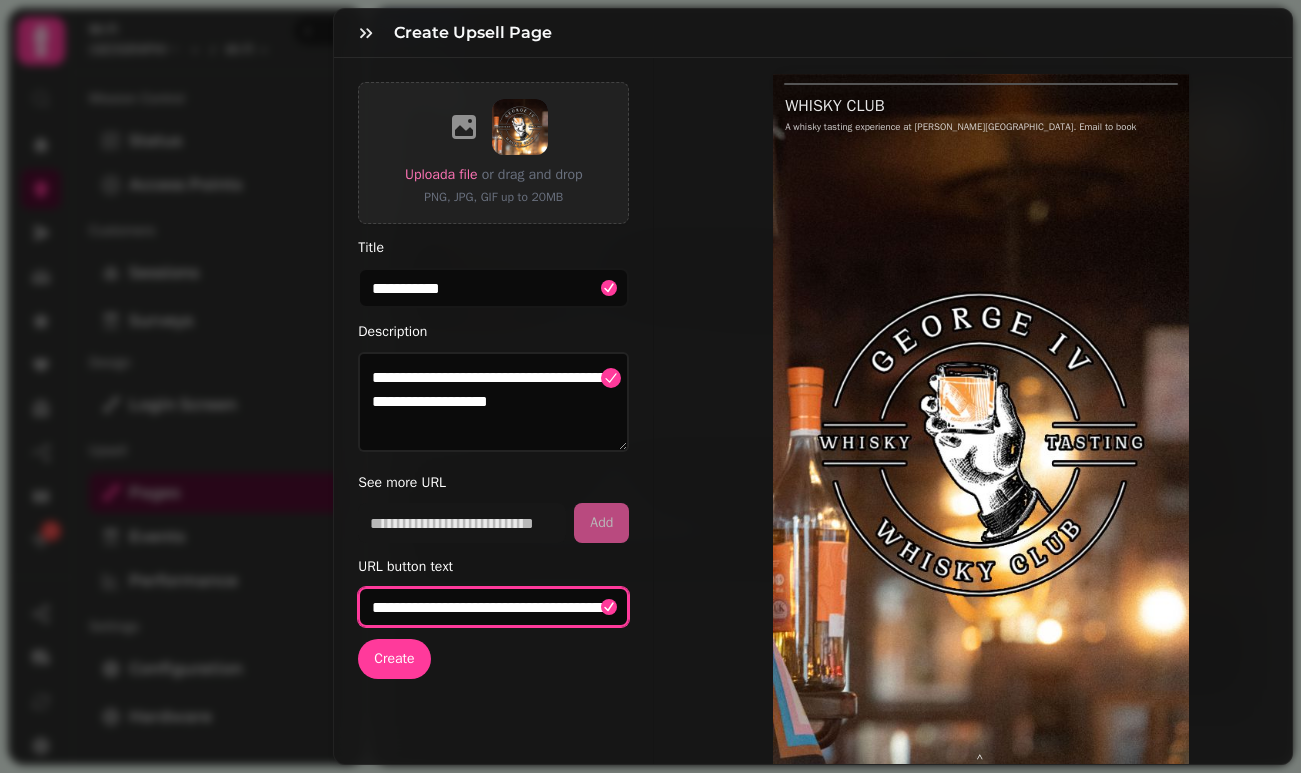 drag, startPoint x: 374, startPoint y: 605, endPoint x: 795, endPoint y: 648, distance: 423.19028 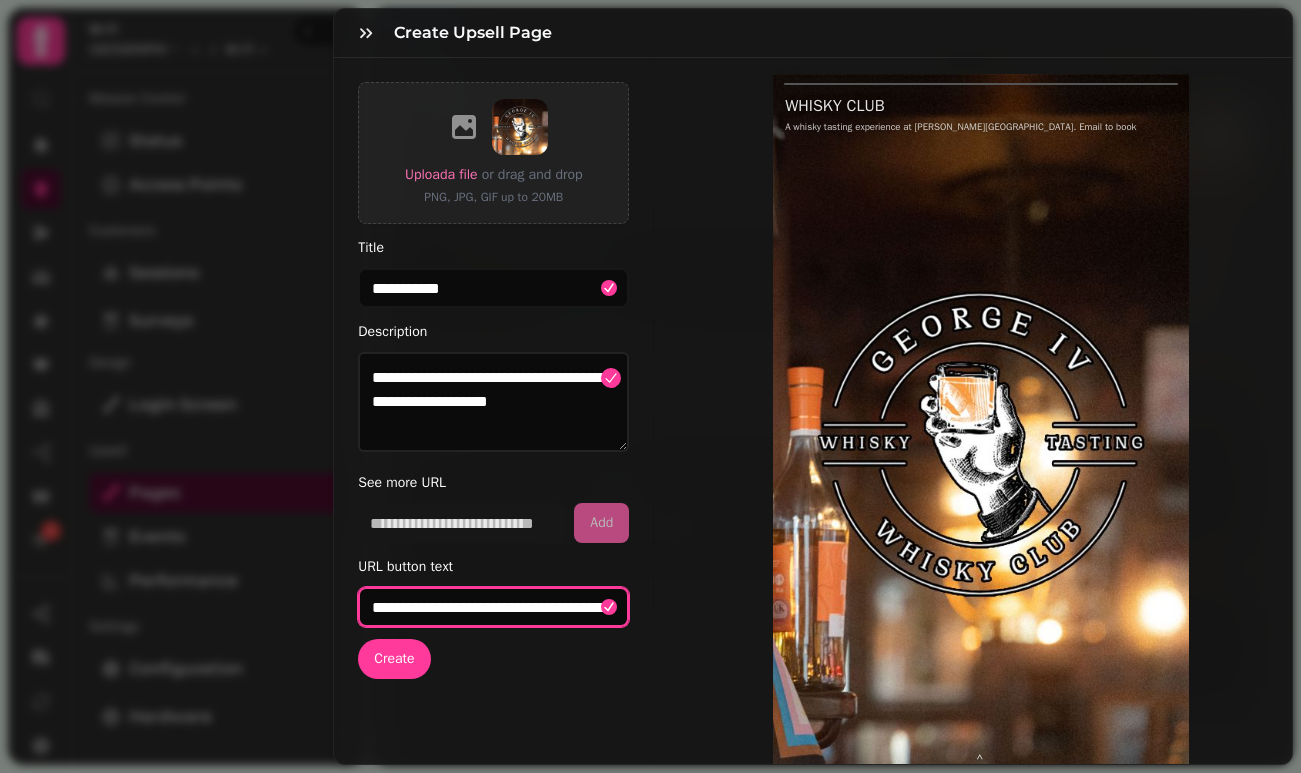 click on "**********" at bounding box center [813, 444] 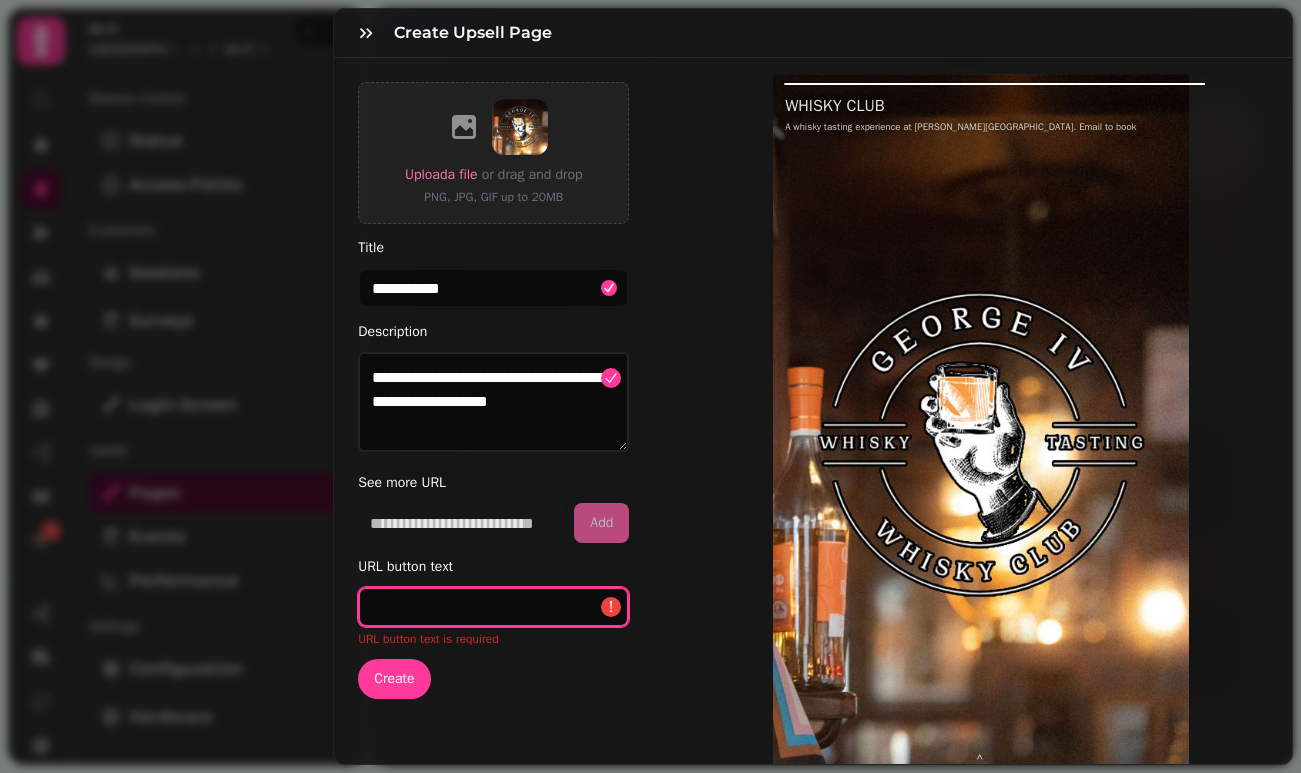 paste on "**********" 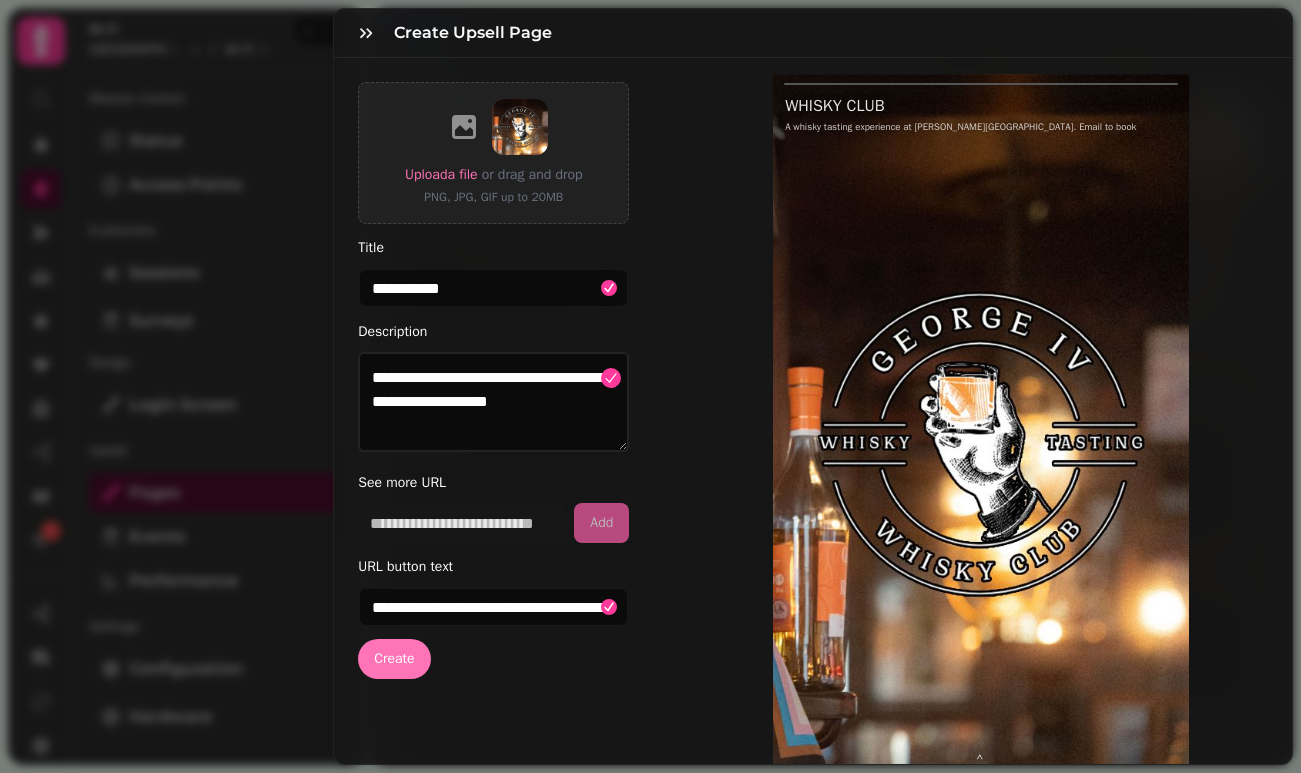 click on "Create" at bounding box center [394, 659] 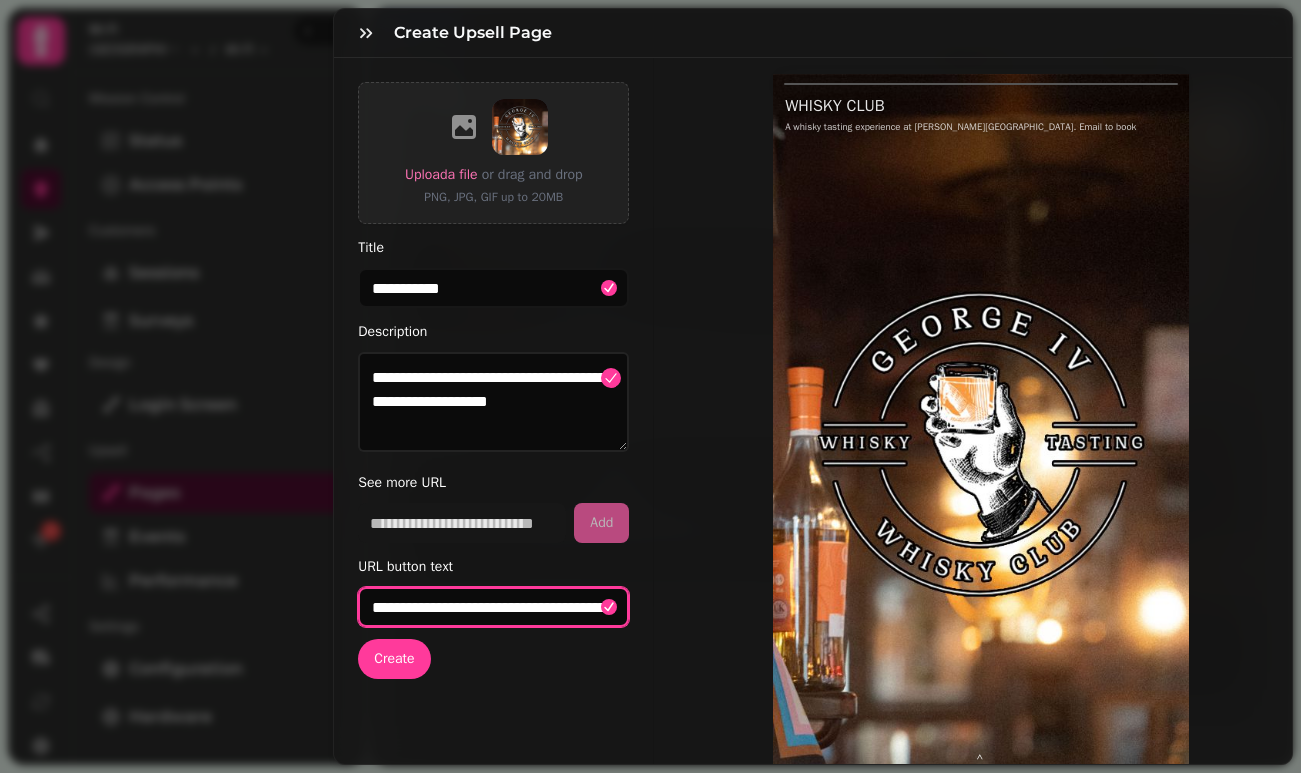 click on "**********" at bounding box center [493, 607] 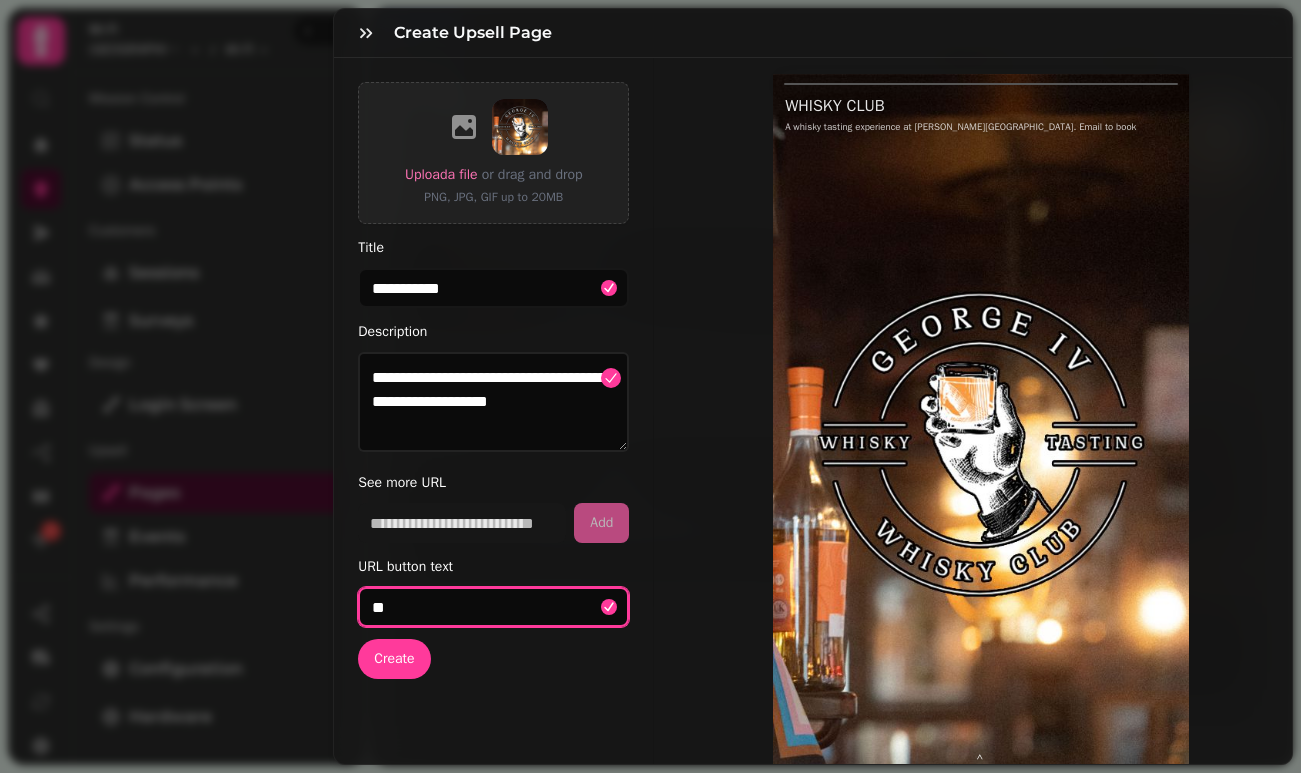 type on "*" 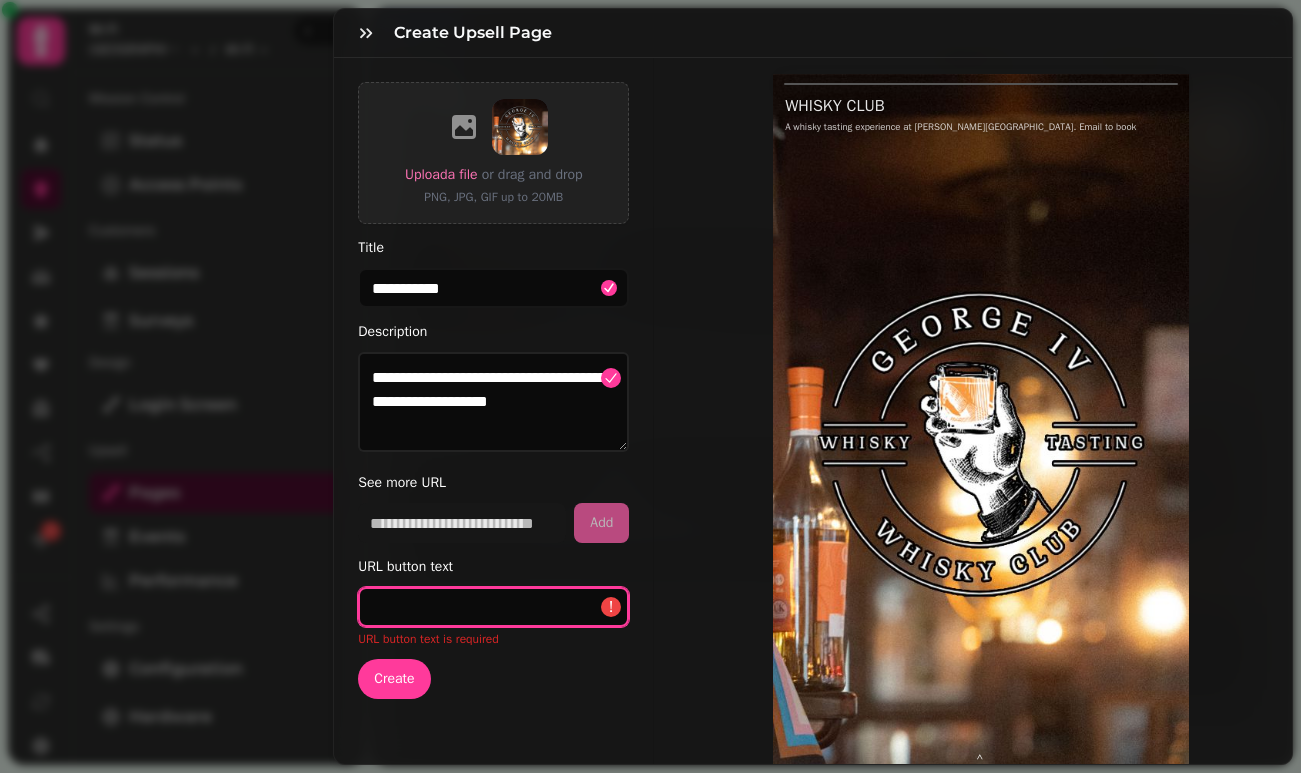 paste on "**********" 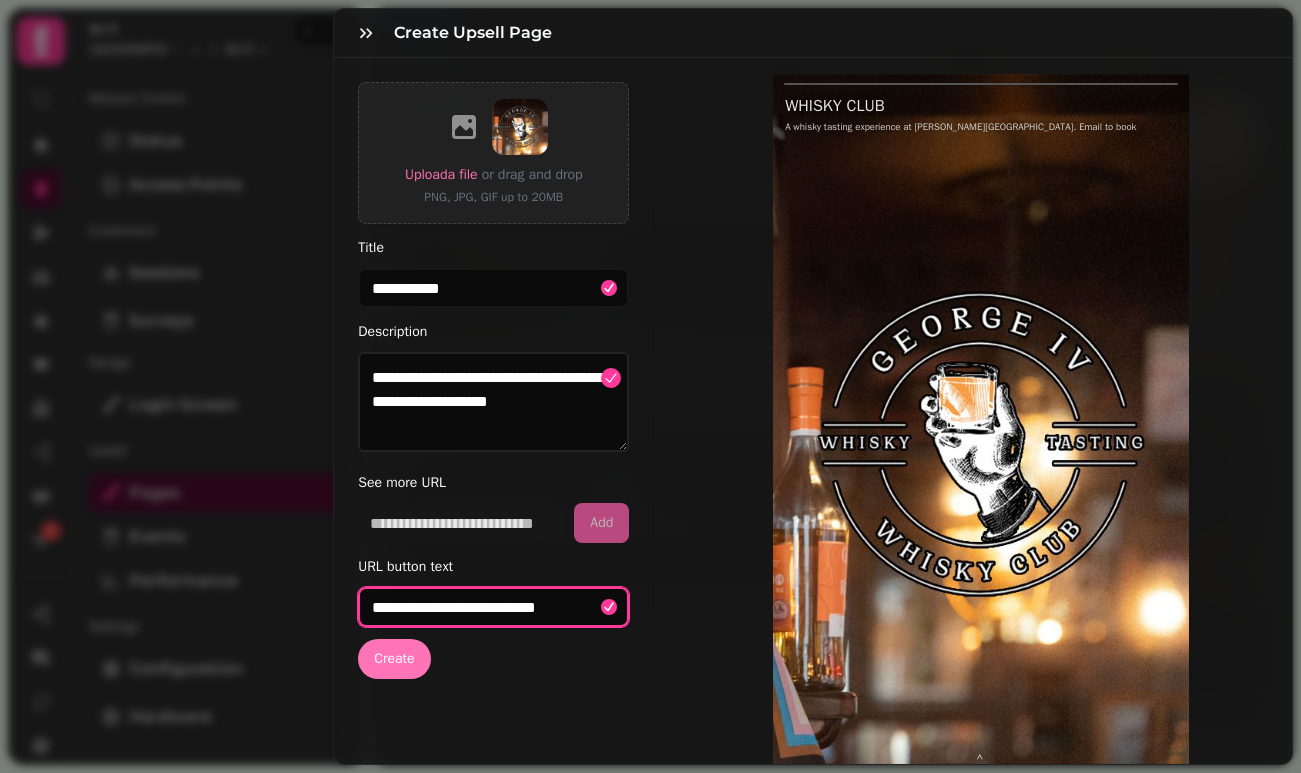 type on "**********" 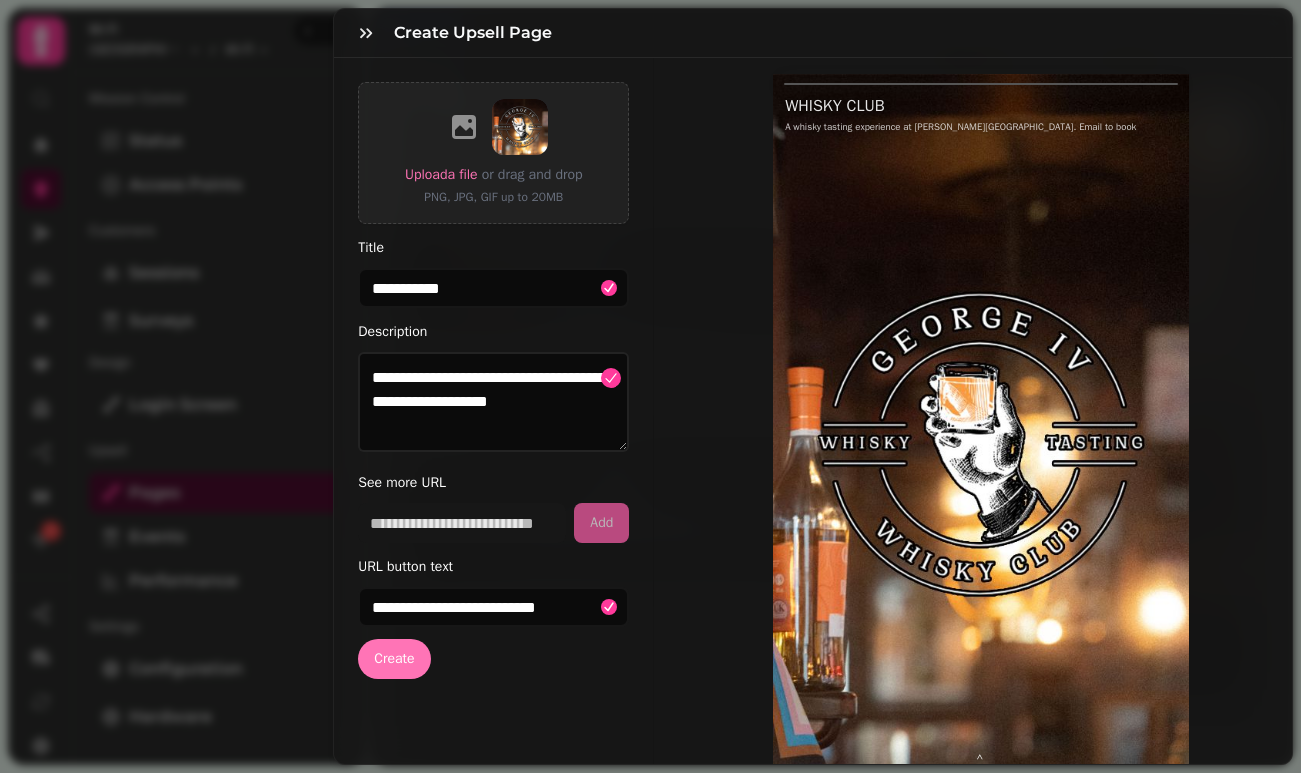 click on "Create" at bounding box center [394, 659] 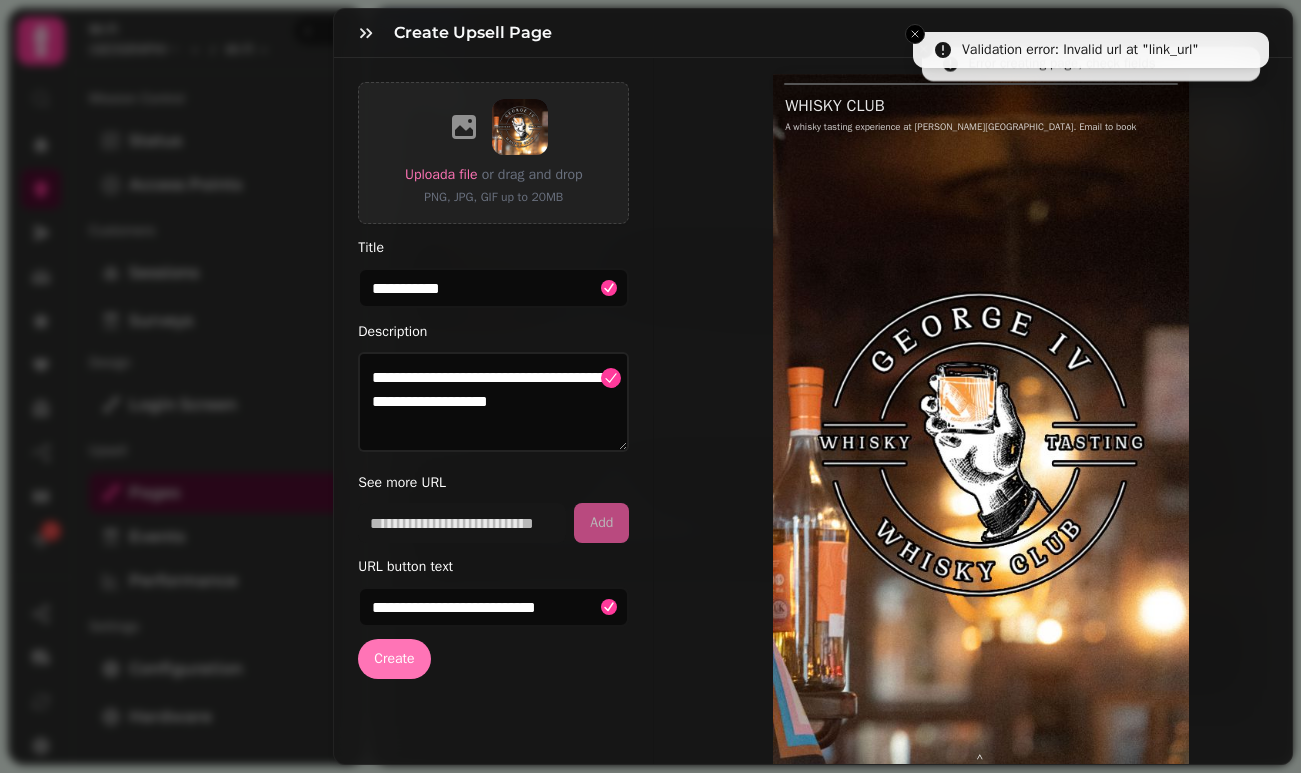 click on "Create" at bounding box center [394, 659] 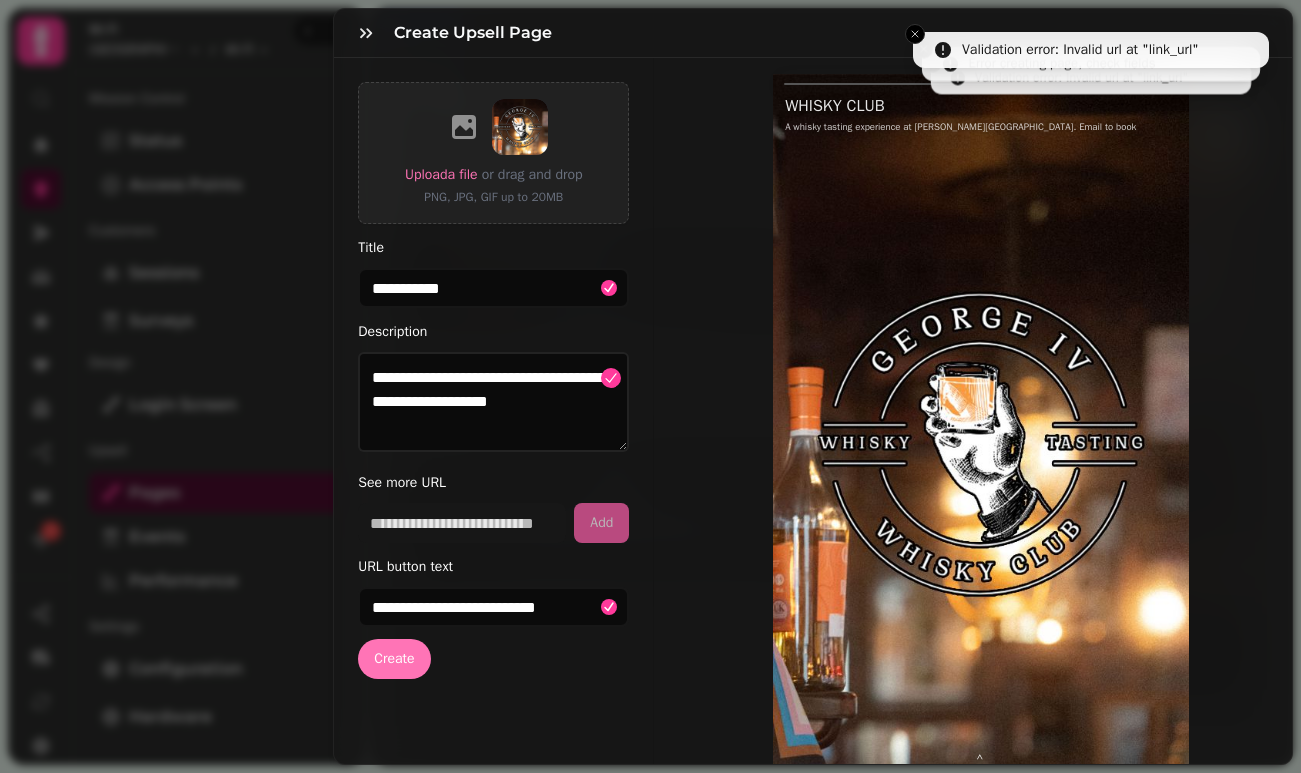 click on "Create" at bounding box center [394, 659] 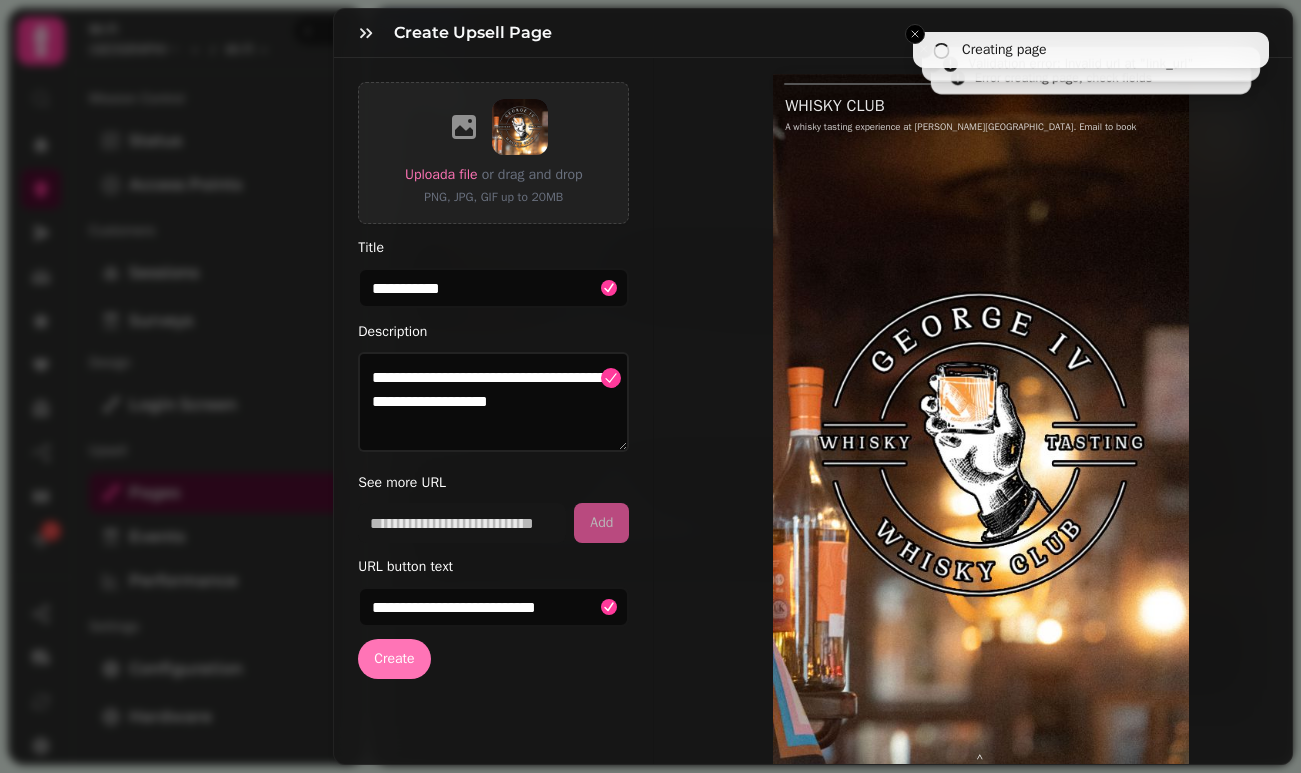click on "Create" at bounding box center (394, 659) 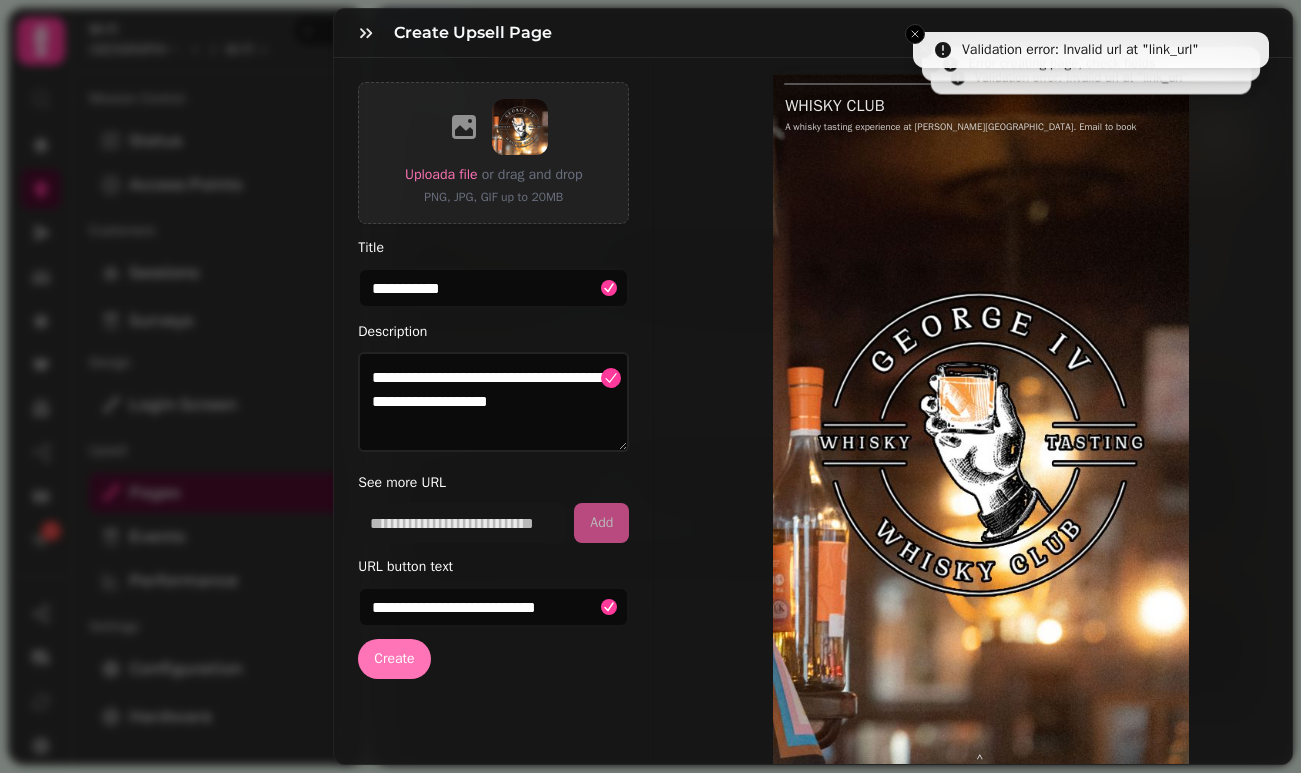 click on "Create" at bounding box center (394, 659) 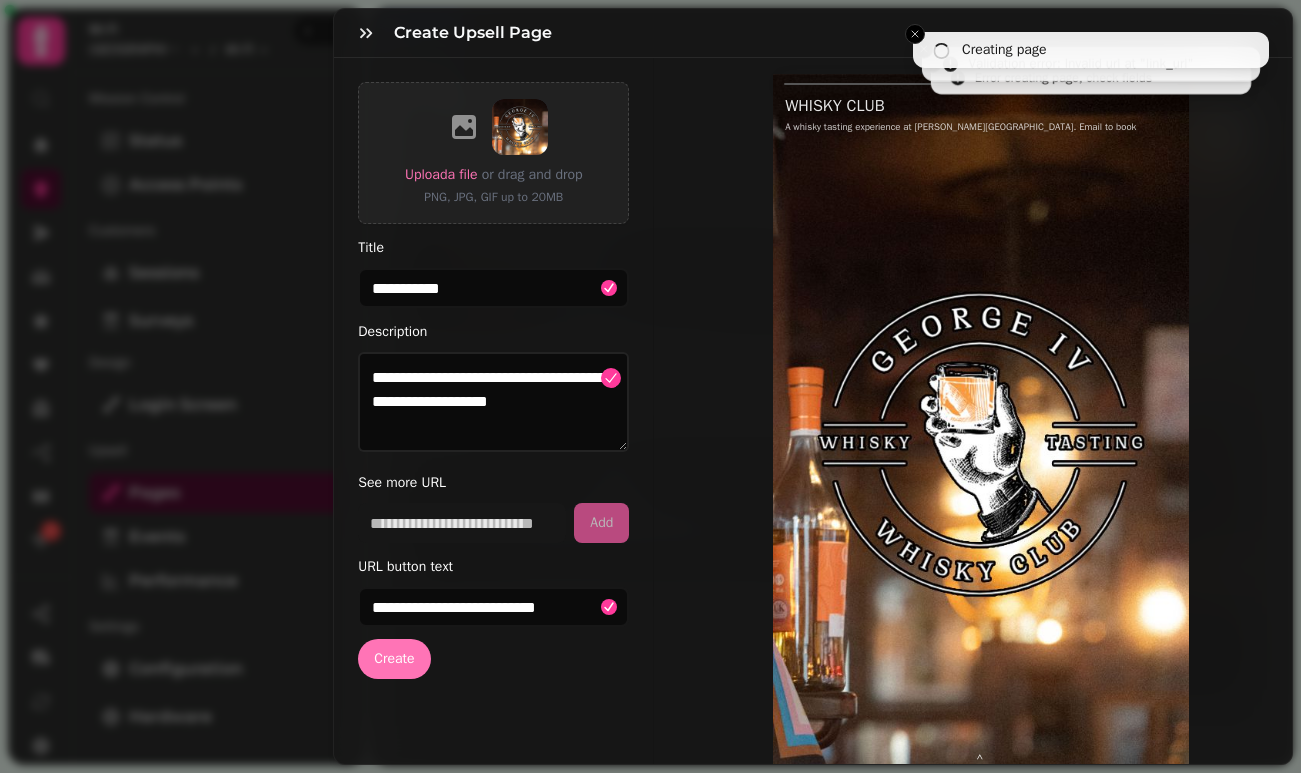 click on "Create" at bounding box center (394, 659) 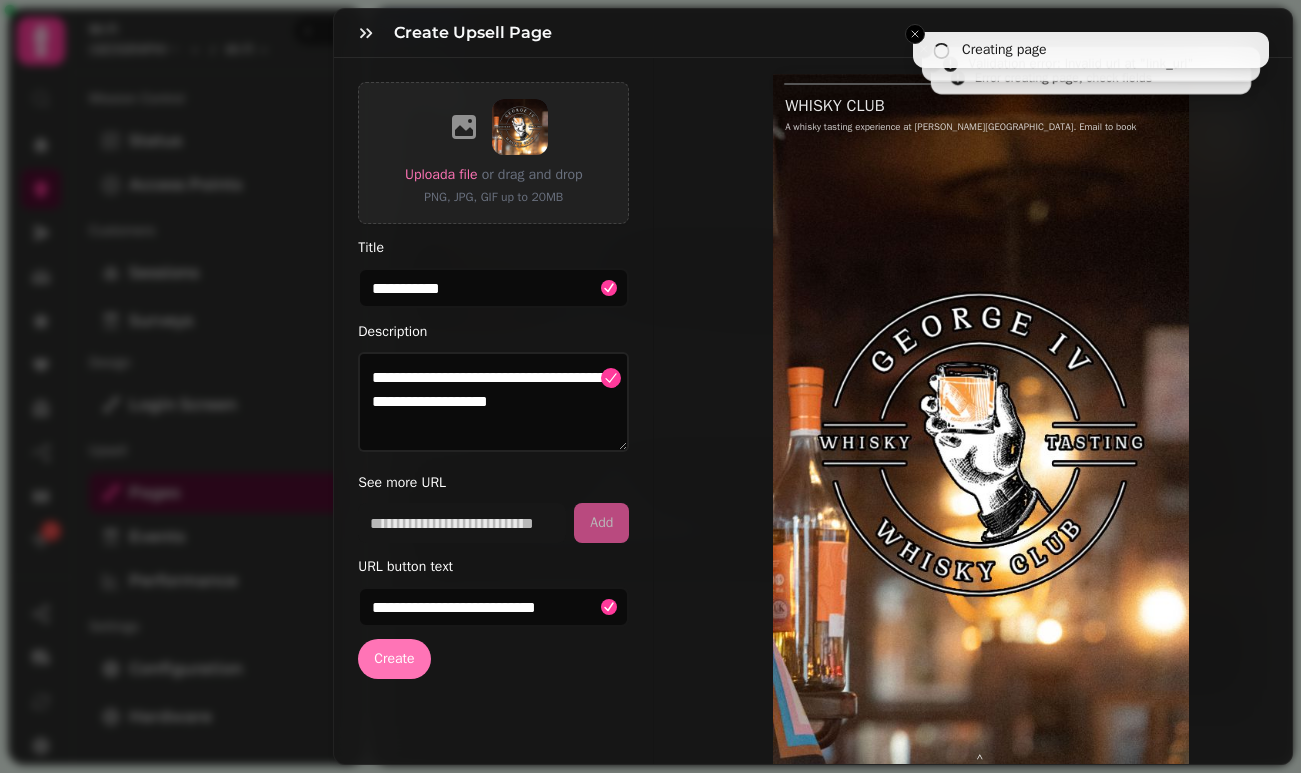 click on "Create" at bounding box center [394, 659] 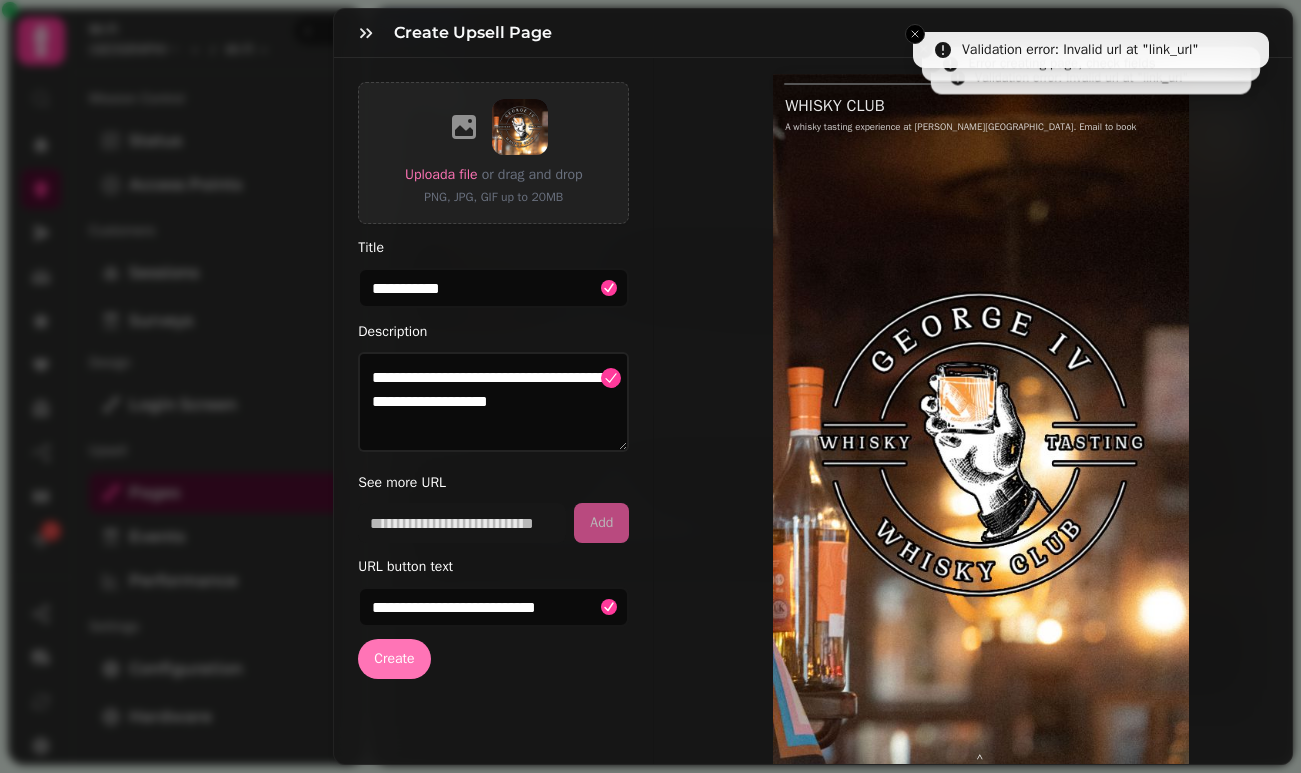 click on "Create" at bounding box center (394, 659) 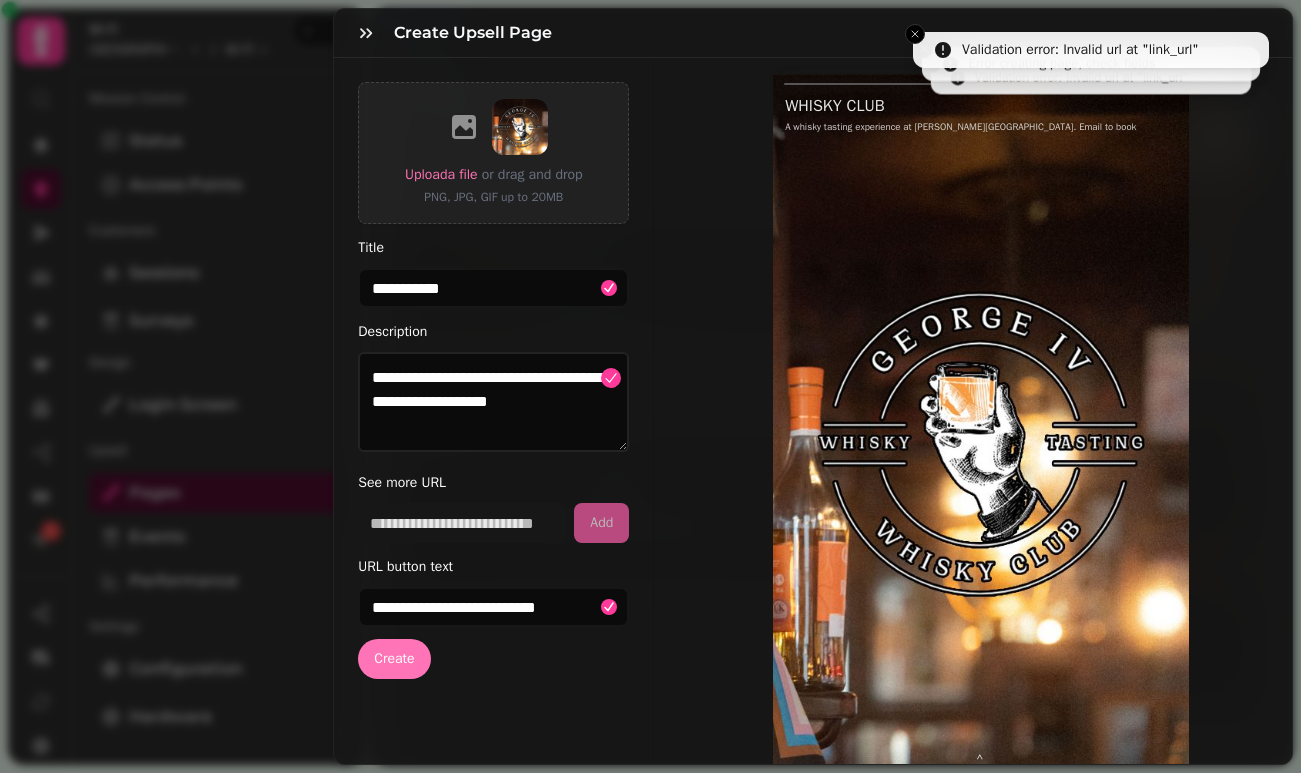 click on "Create" at bounding box center [394, 659] 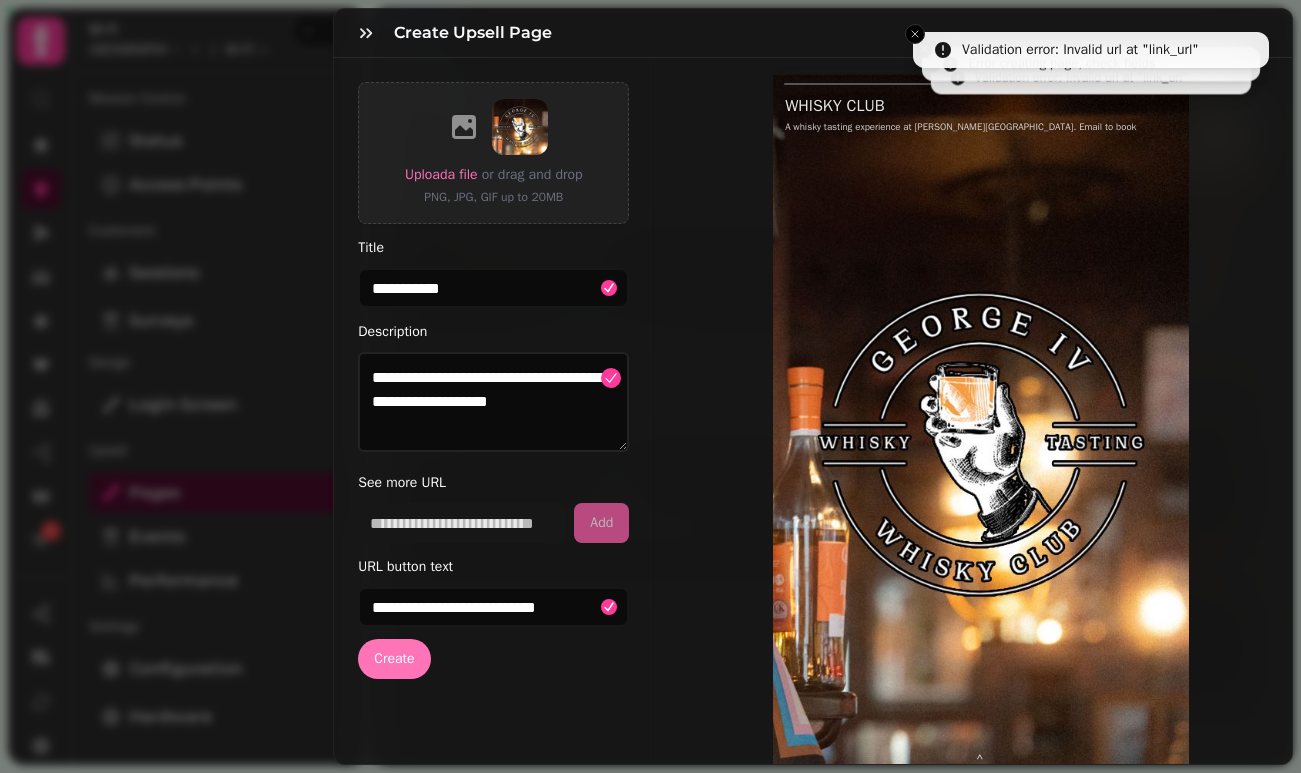 click on "Create" at bounding box center [394, 659] 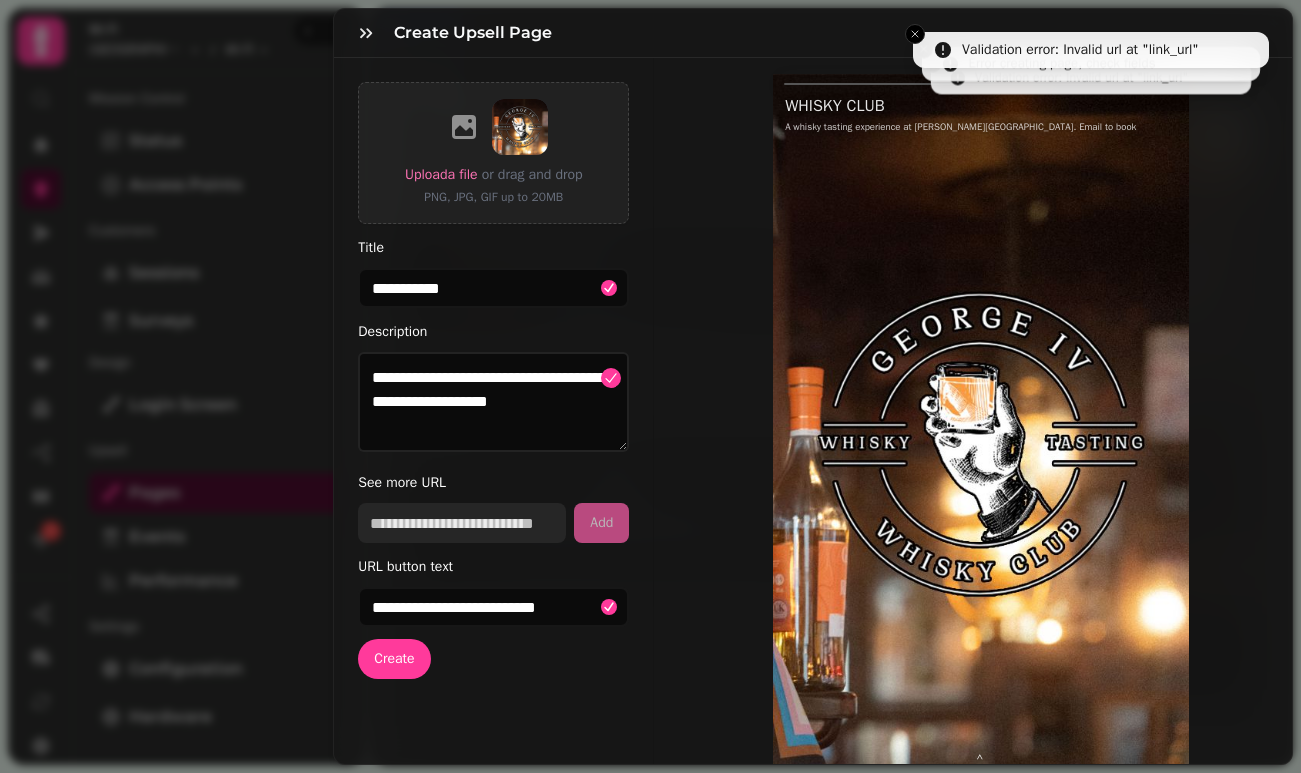 click at bounding box center (462, 523) 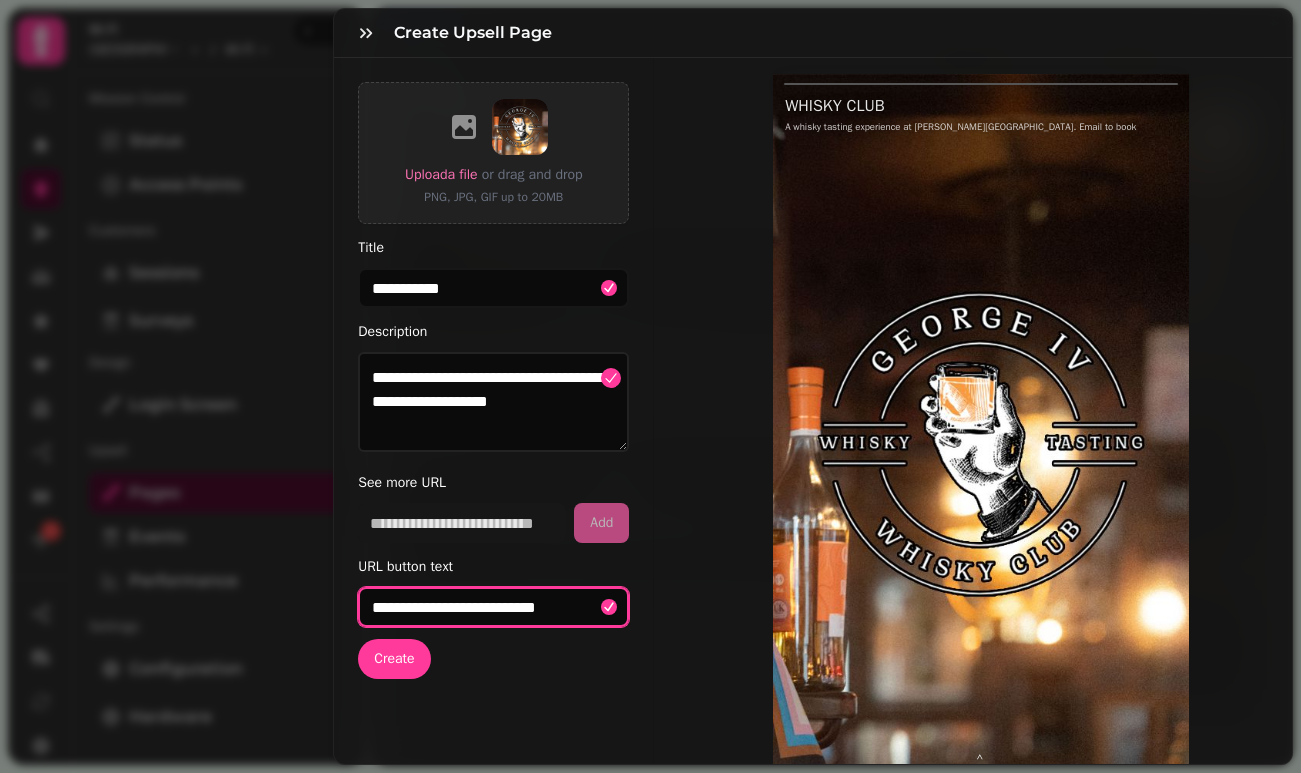 click on "**********" at bounding box center (493, 607) 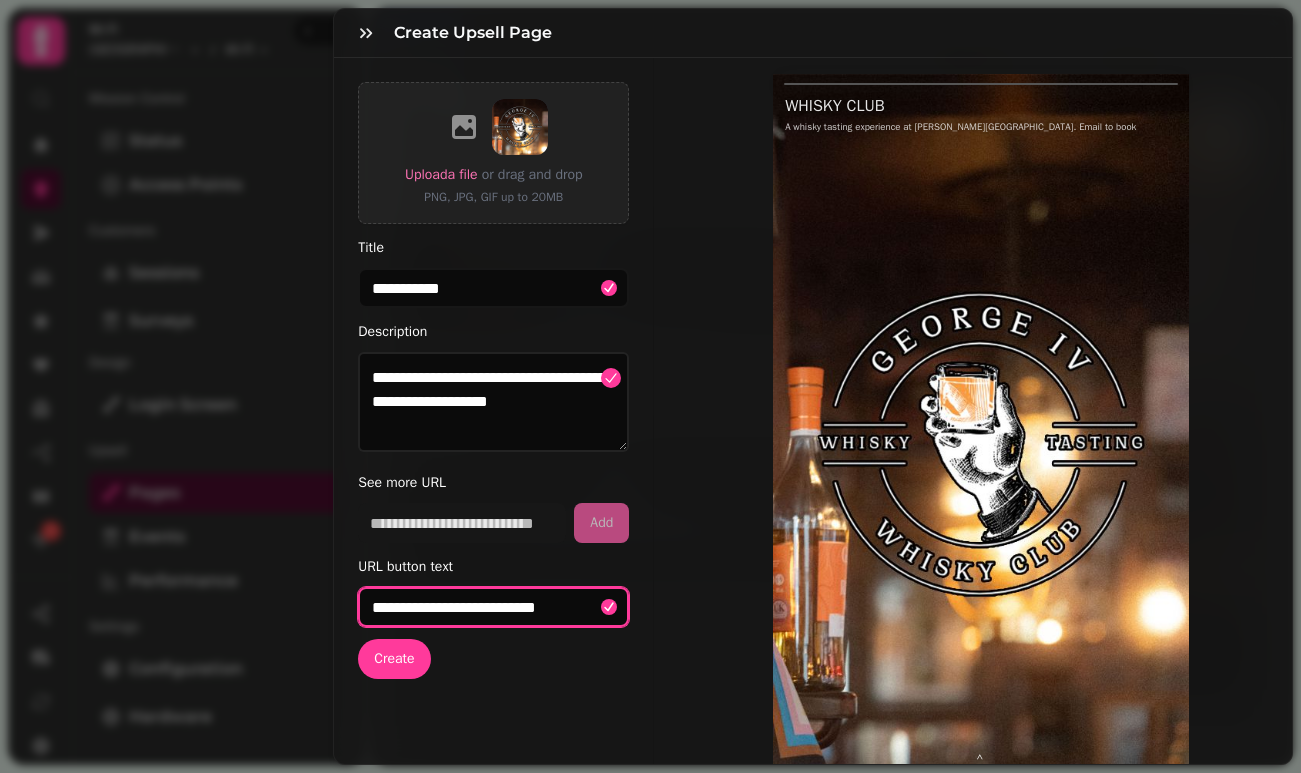 drag, startPoint x: 582, startPoint y: 614, endPoint x: 335, endPoint y: 603, distance: 247.24481 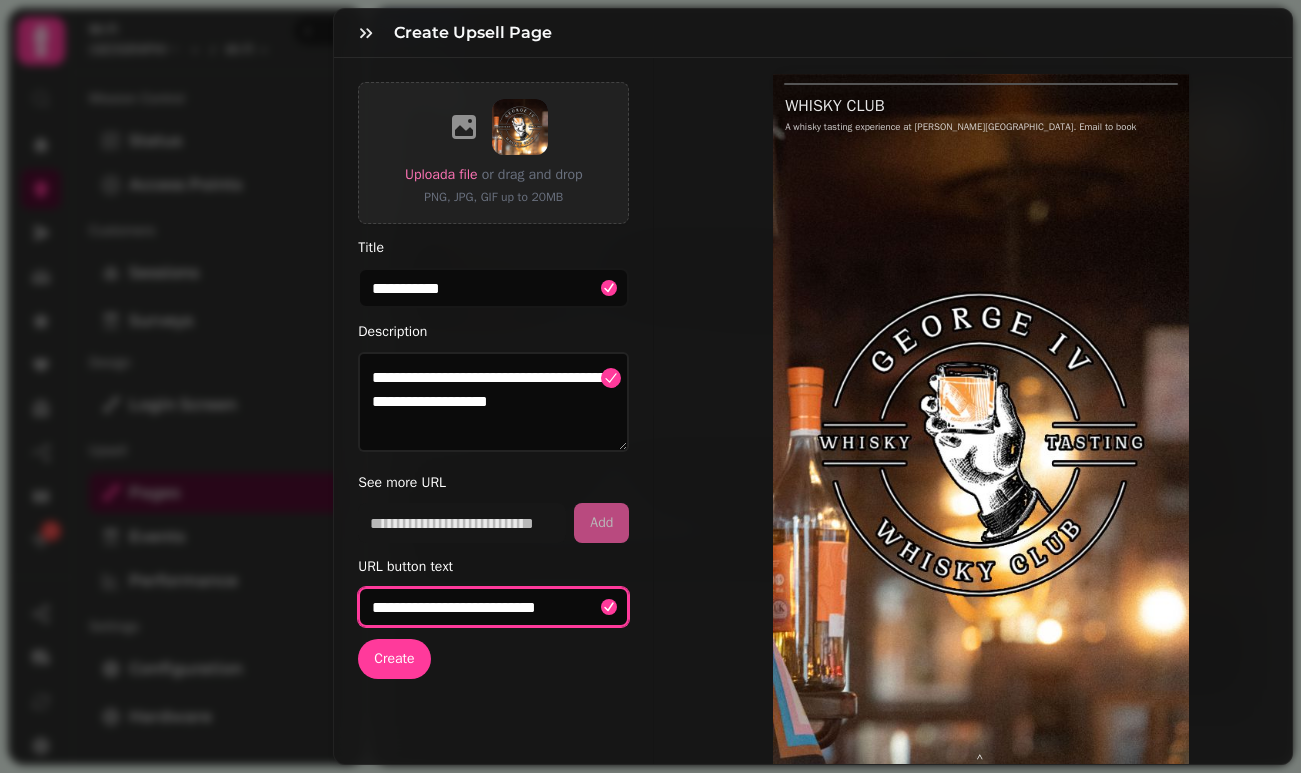 click on "**********" at bounding box center (494, 444) 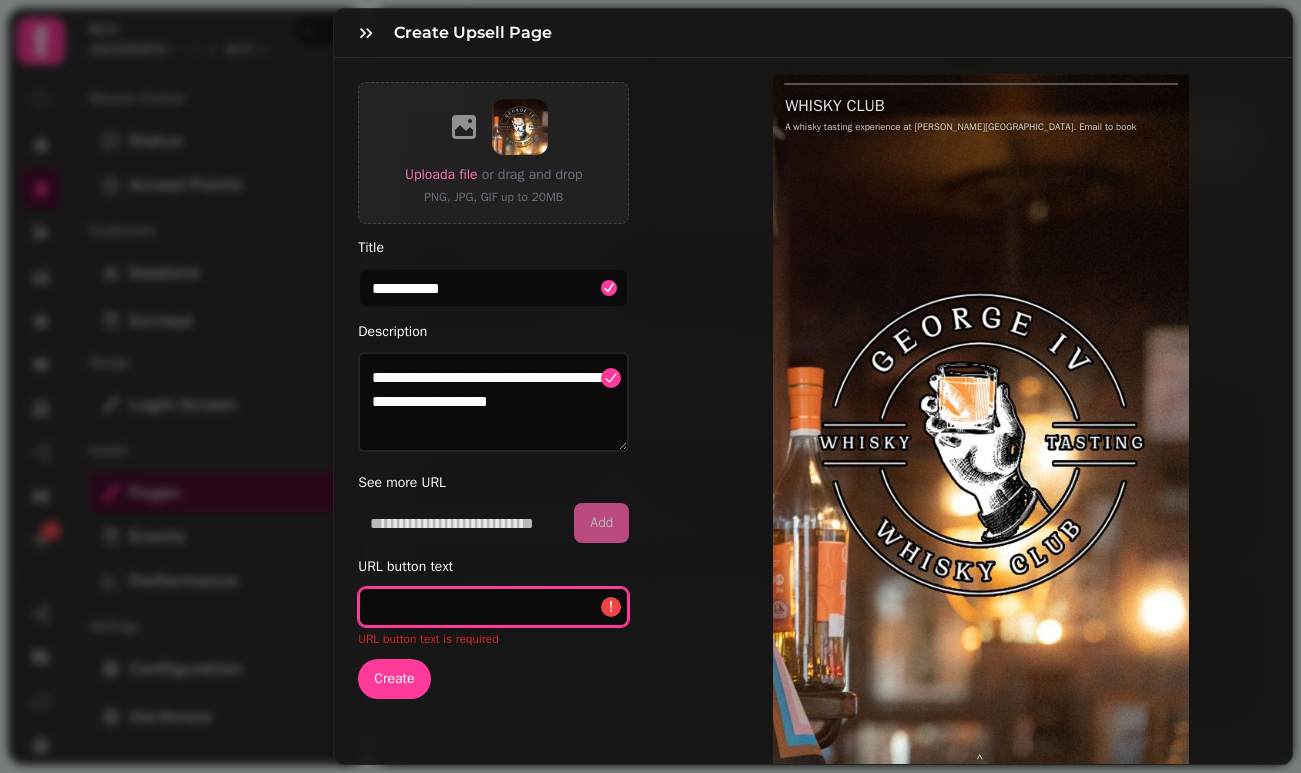 type 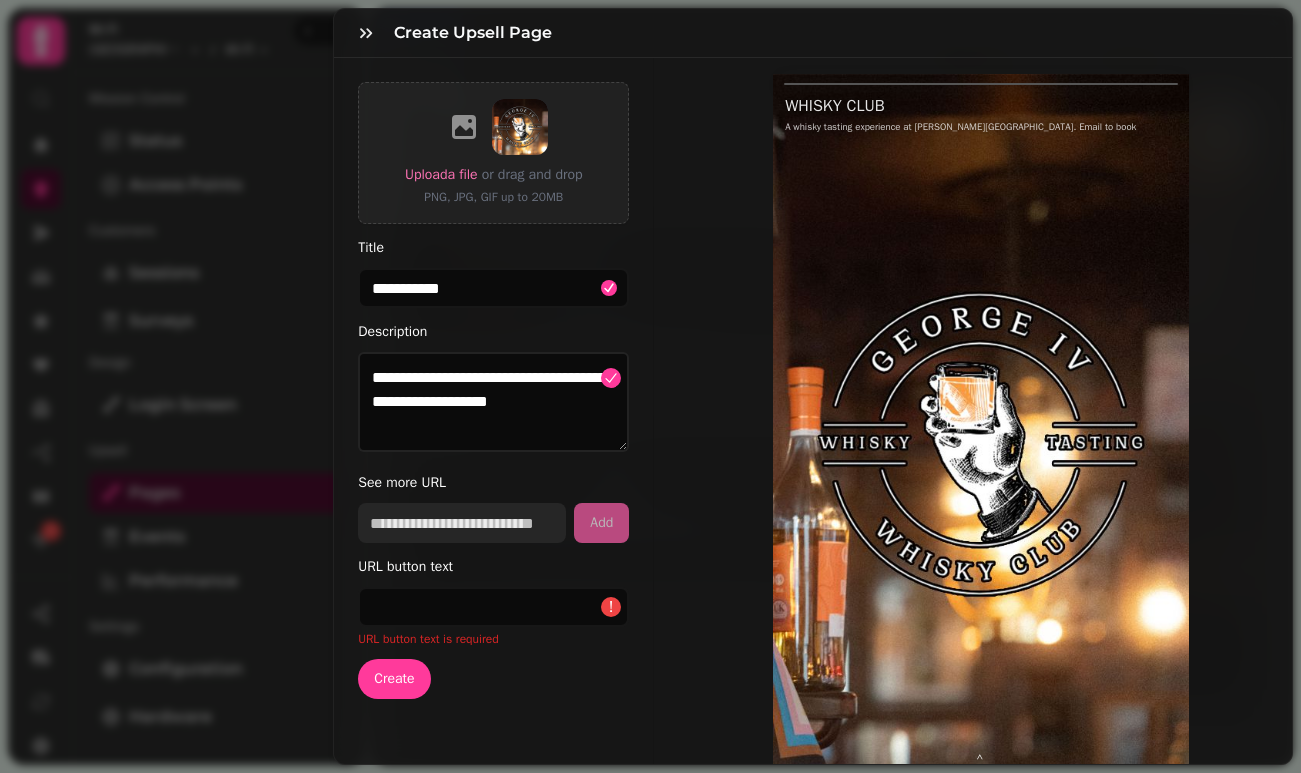 click at bounding box center (462, 523) 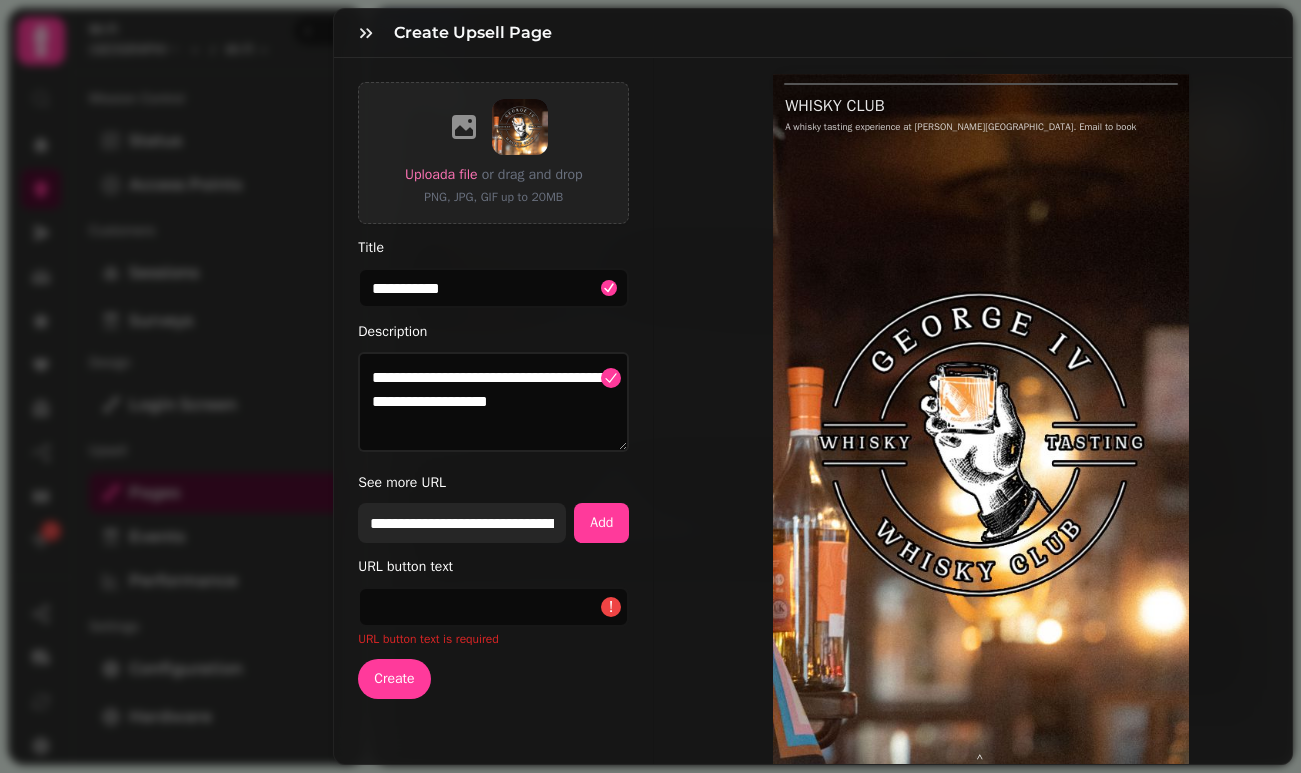 type on "**********" 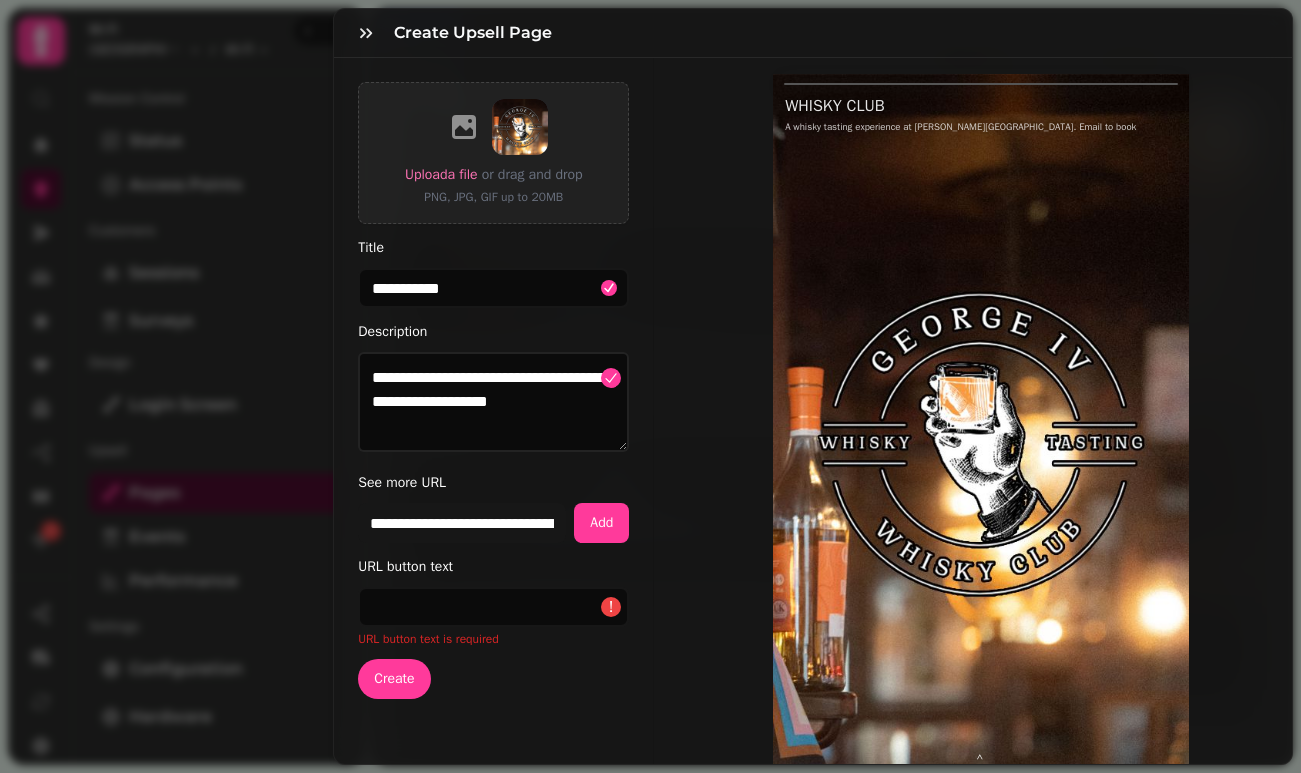 click on "URL button text ! URL button text is required" at bounding box center [493, 601] 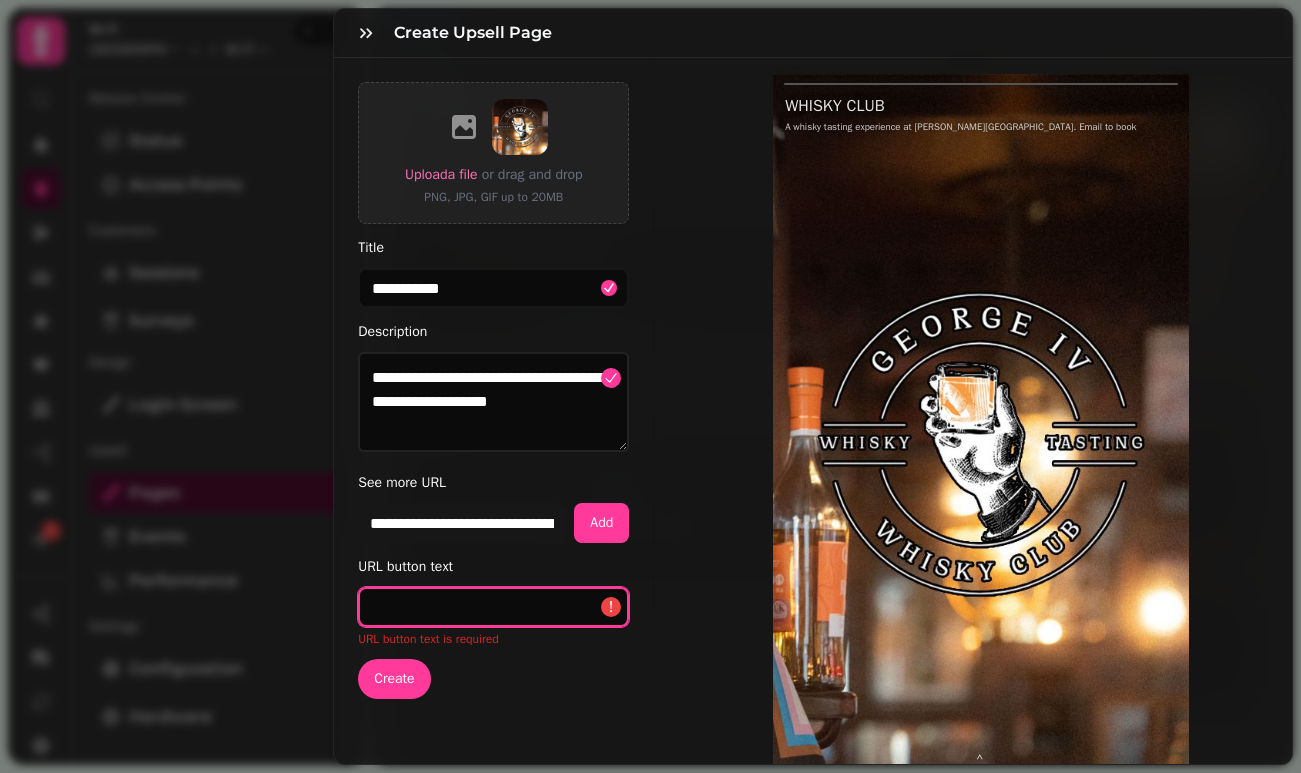 click on "URL button text" at bounding box center (493, 607) 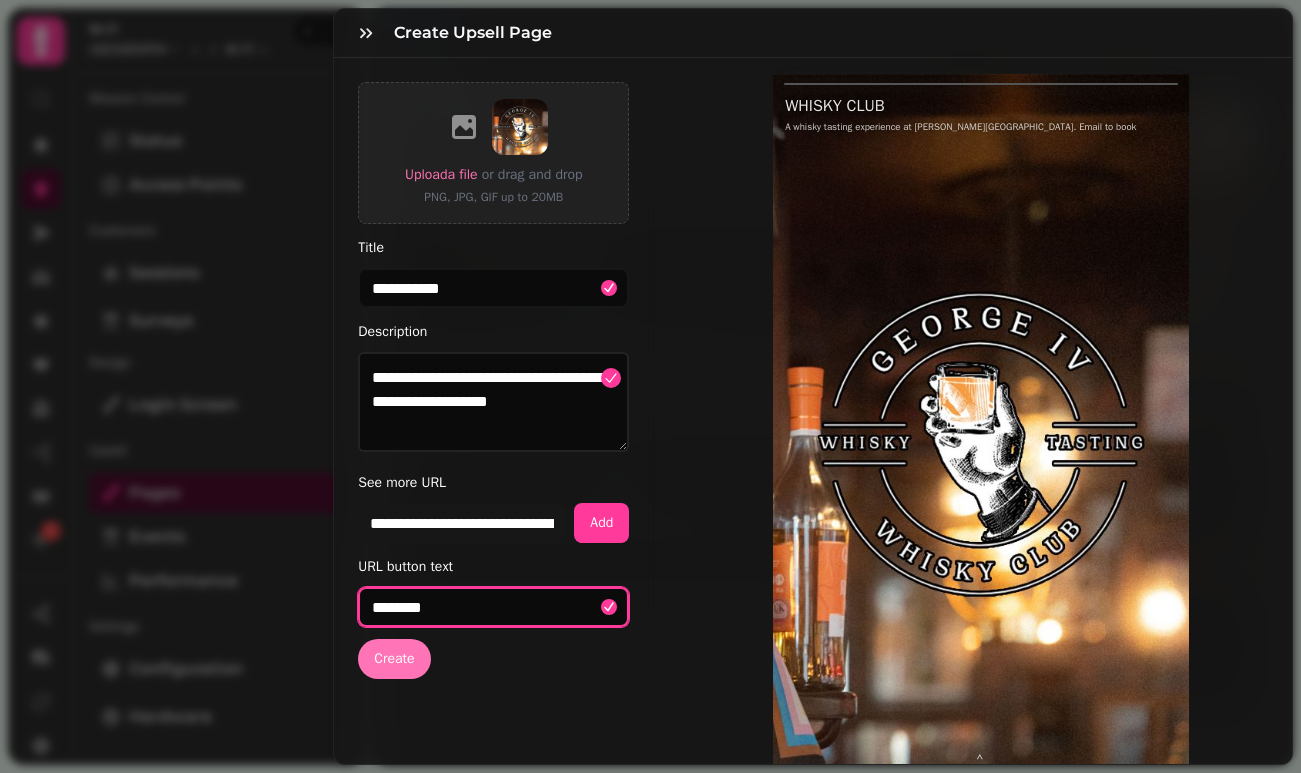 type on "********" 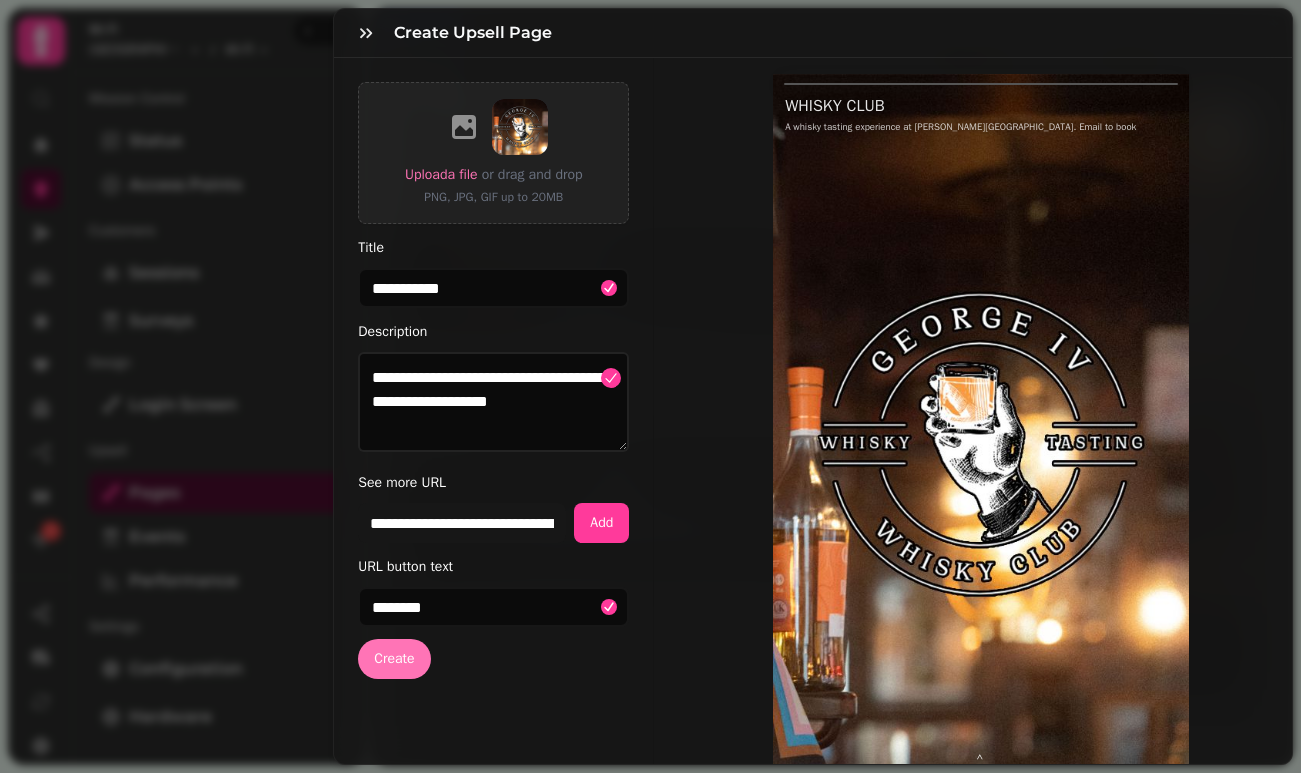 click on "Create" at bounding box center [394, 659] 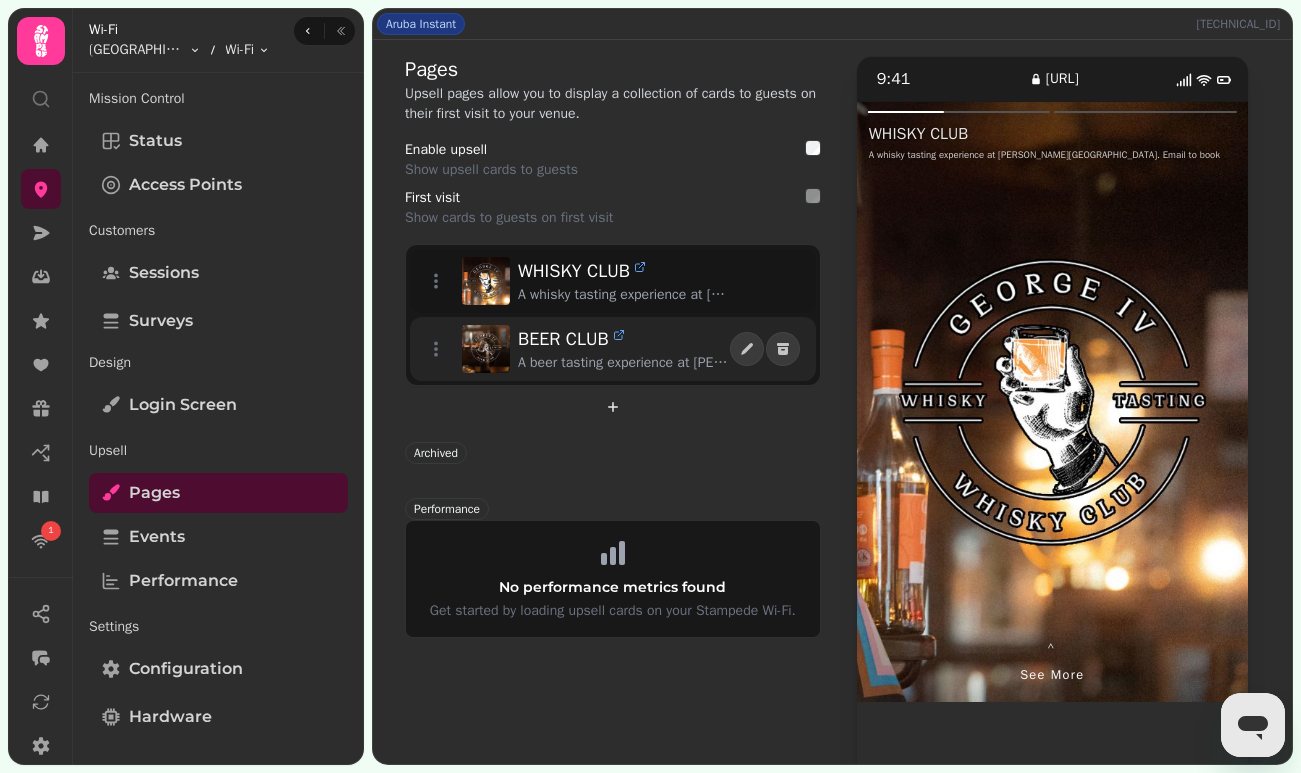 click on "BEER CLUB" at bounding box center [563, 339] 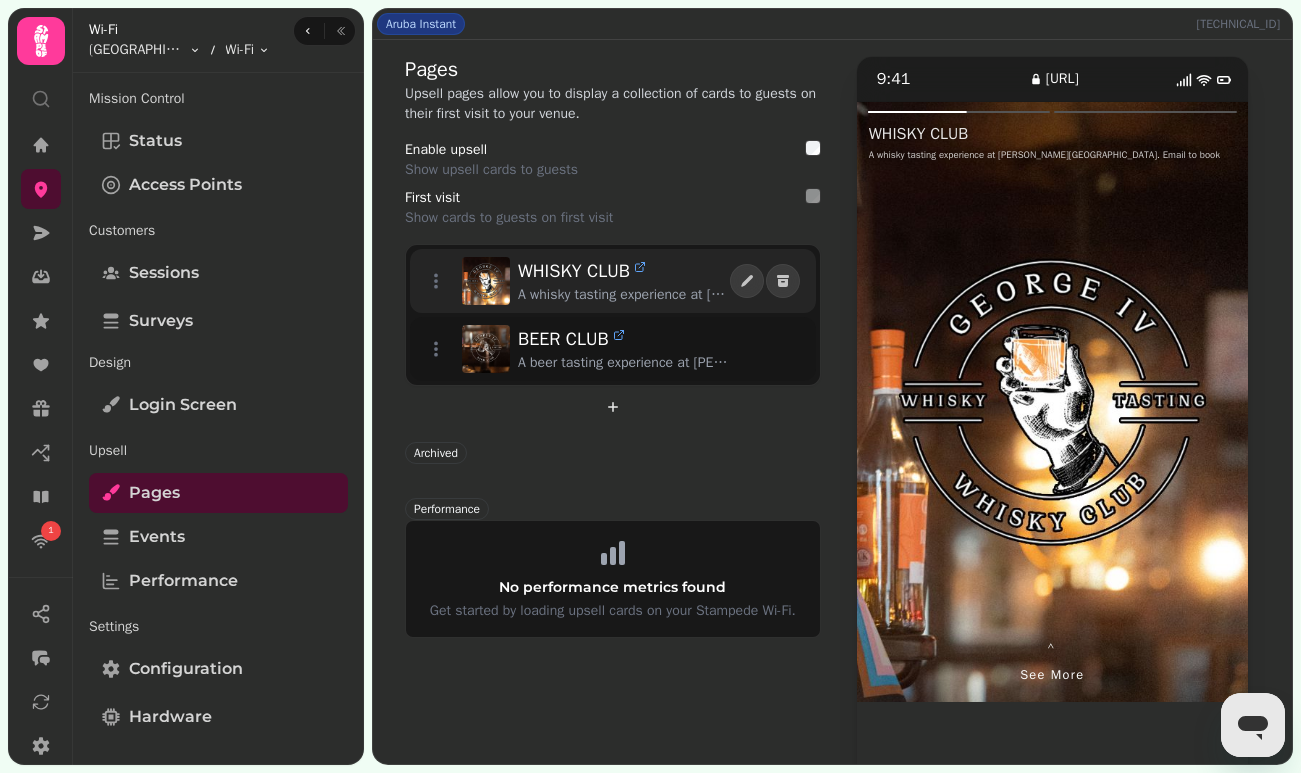 click on "A whisky tasting experience at George IV Bar. Email to book" at bounding box center [624, 295] 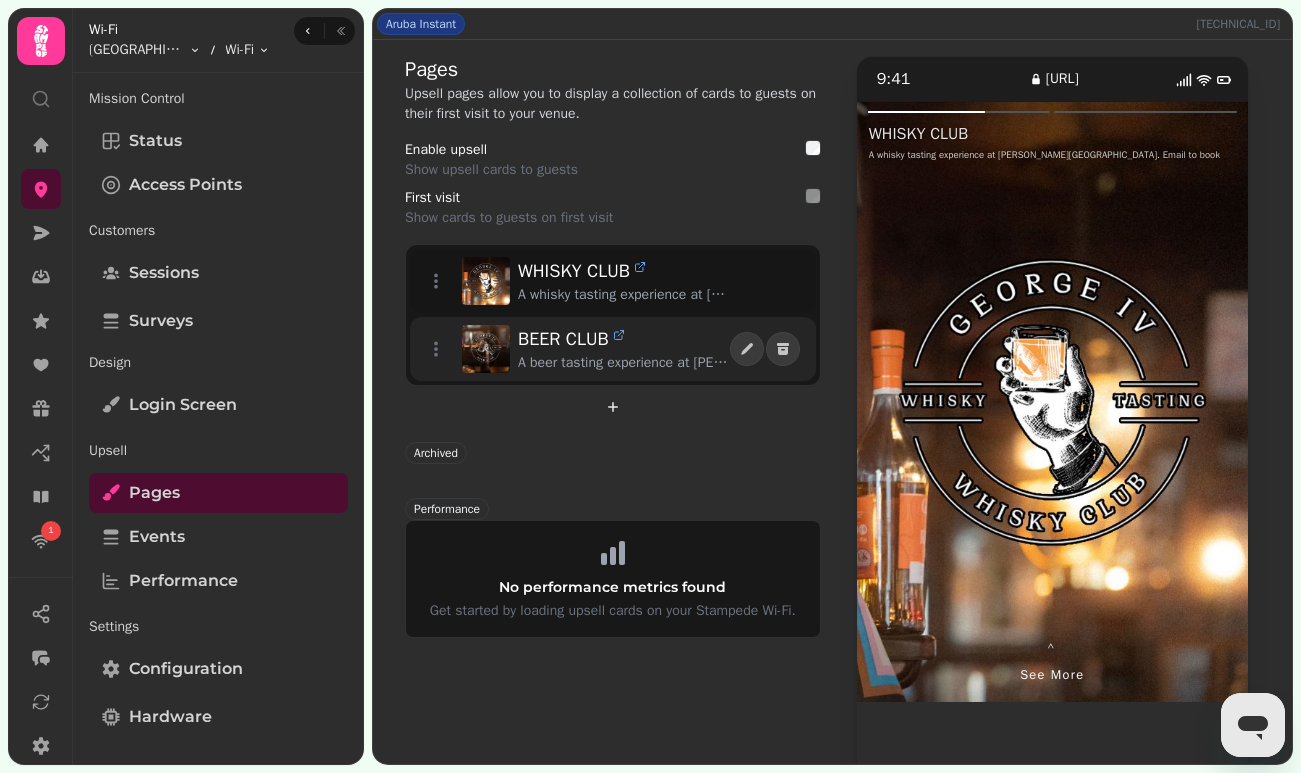 click on "A beer tasting experience at George IV Bar" at bounding box center (624, 363) 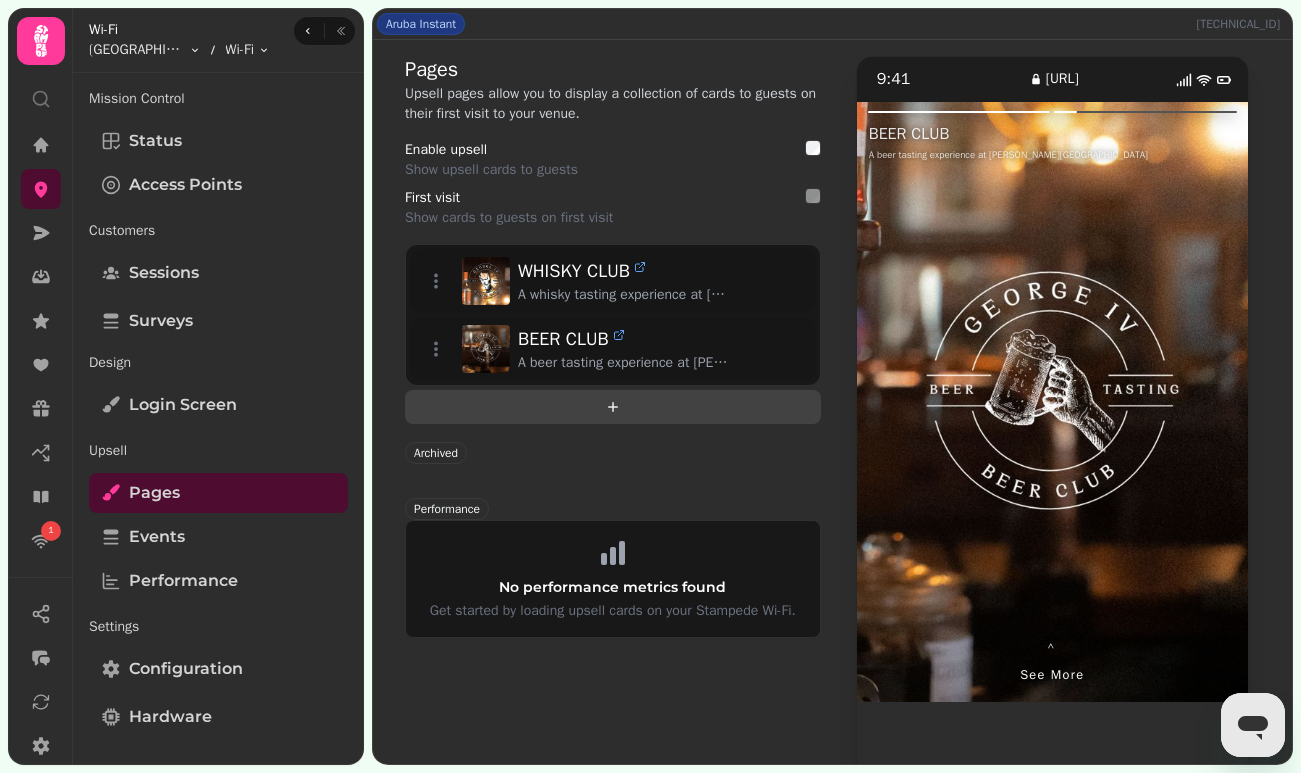 click at bounding box center [613, 407] 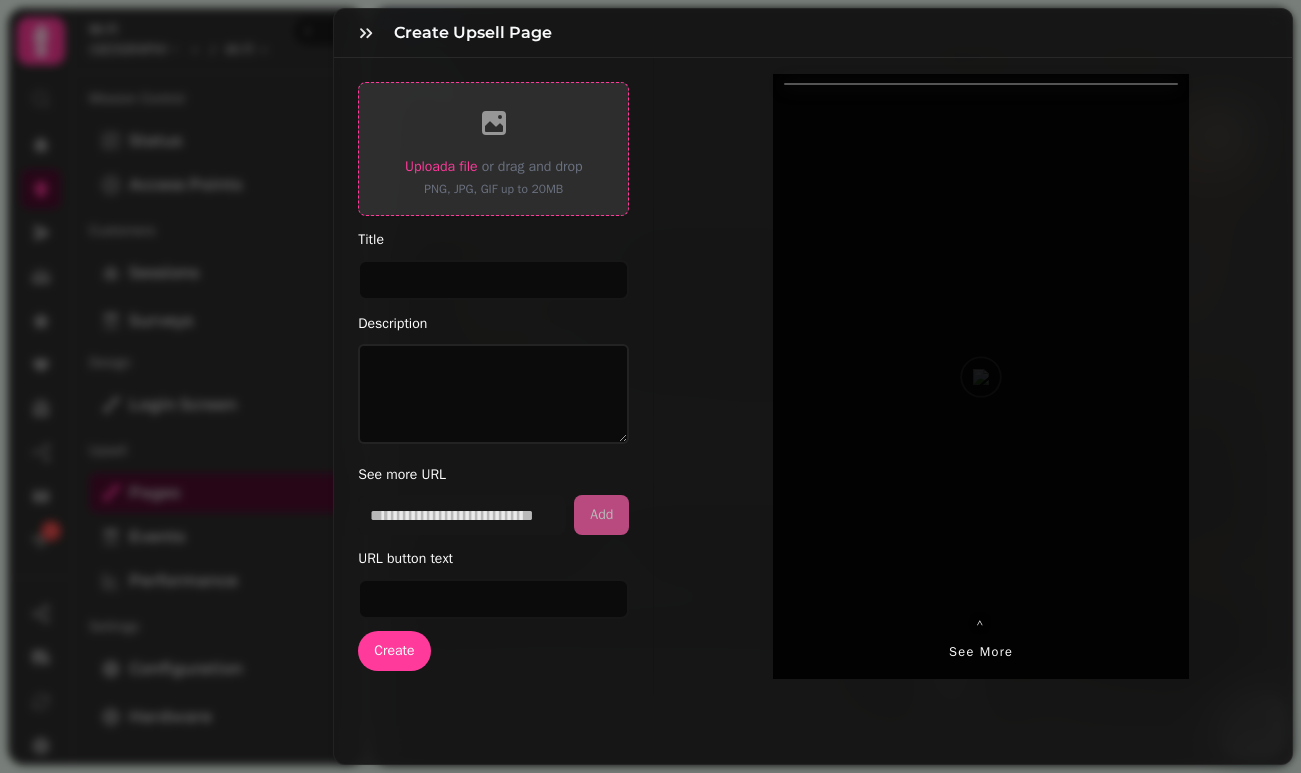 click on "Upload  a file" at bounding box center (441, 166) 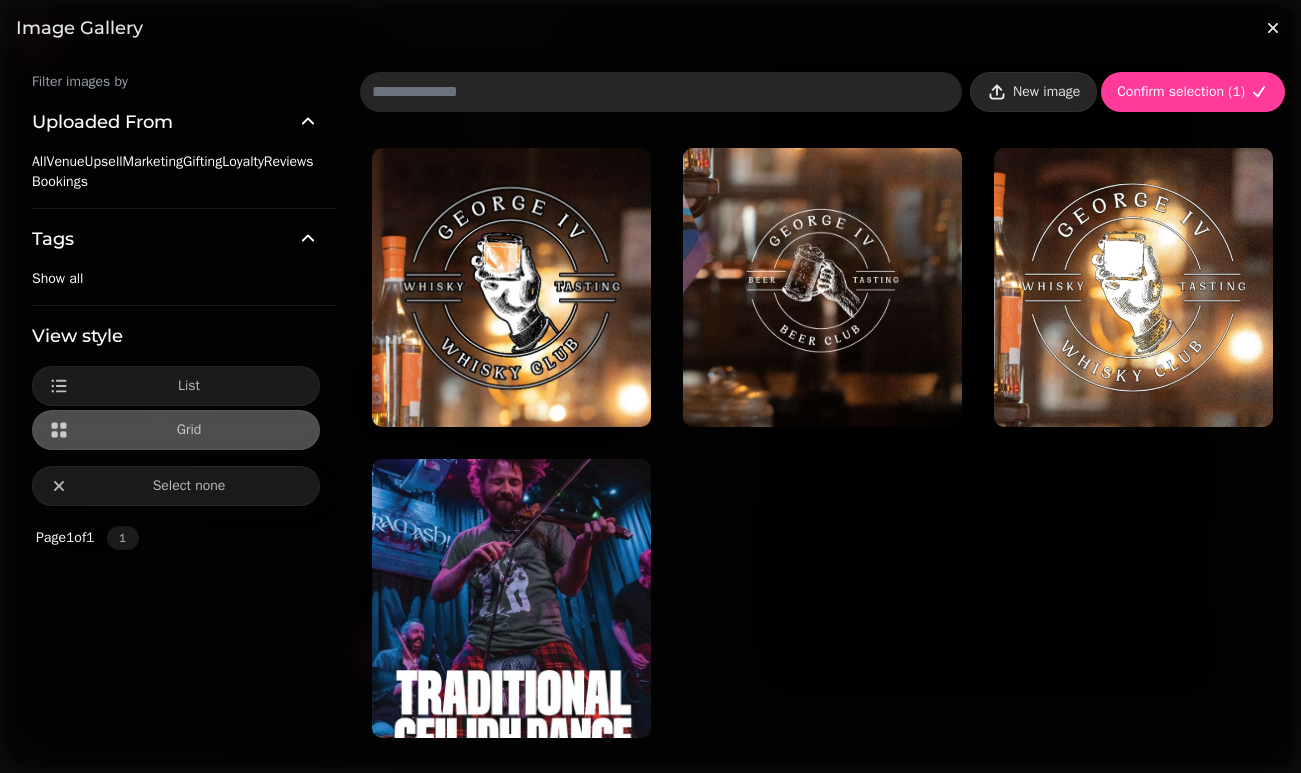 click on "New image" at bounding box center (1033, 92) 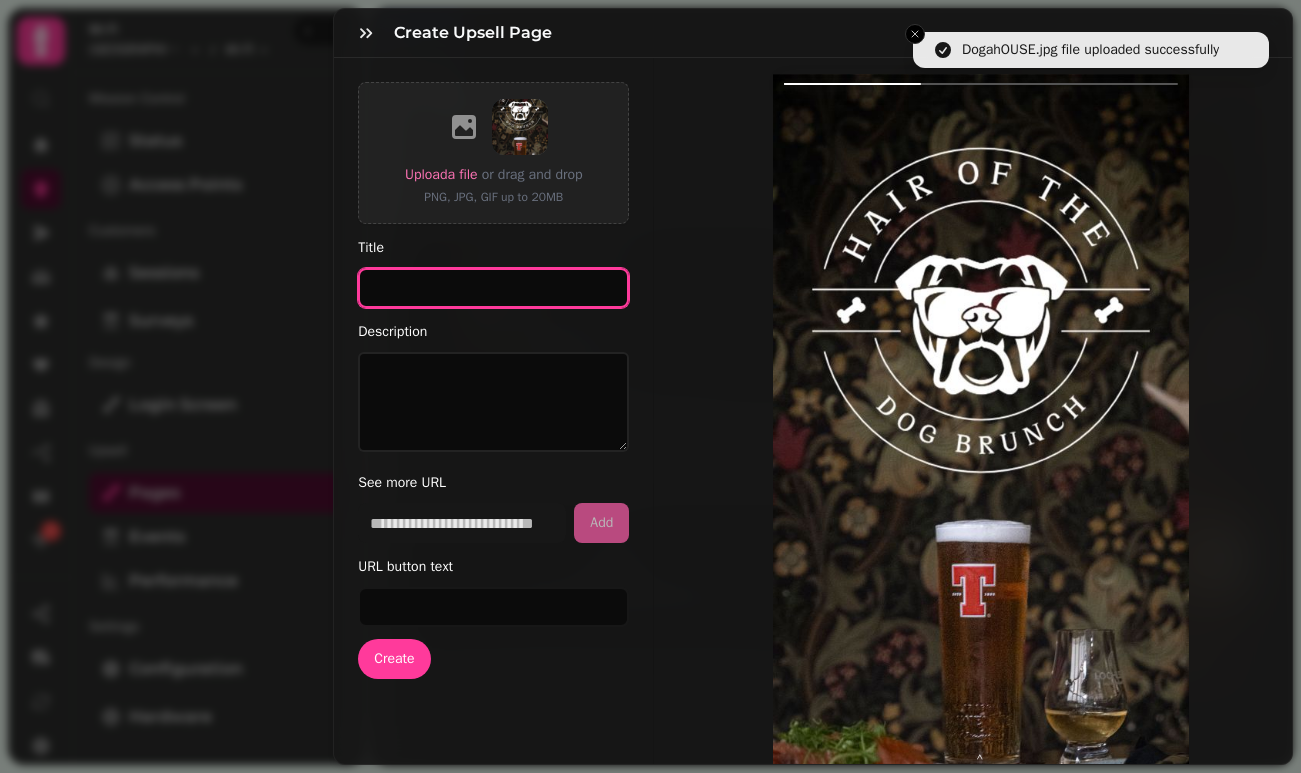 click on "Title" at bounding box center [493, 288] 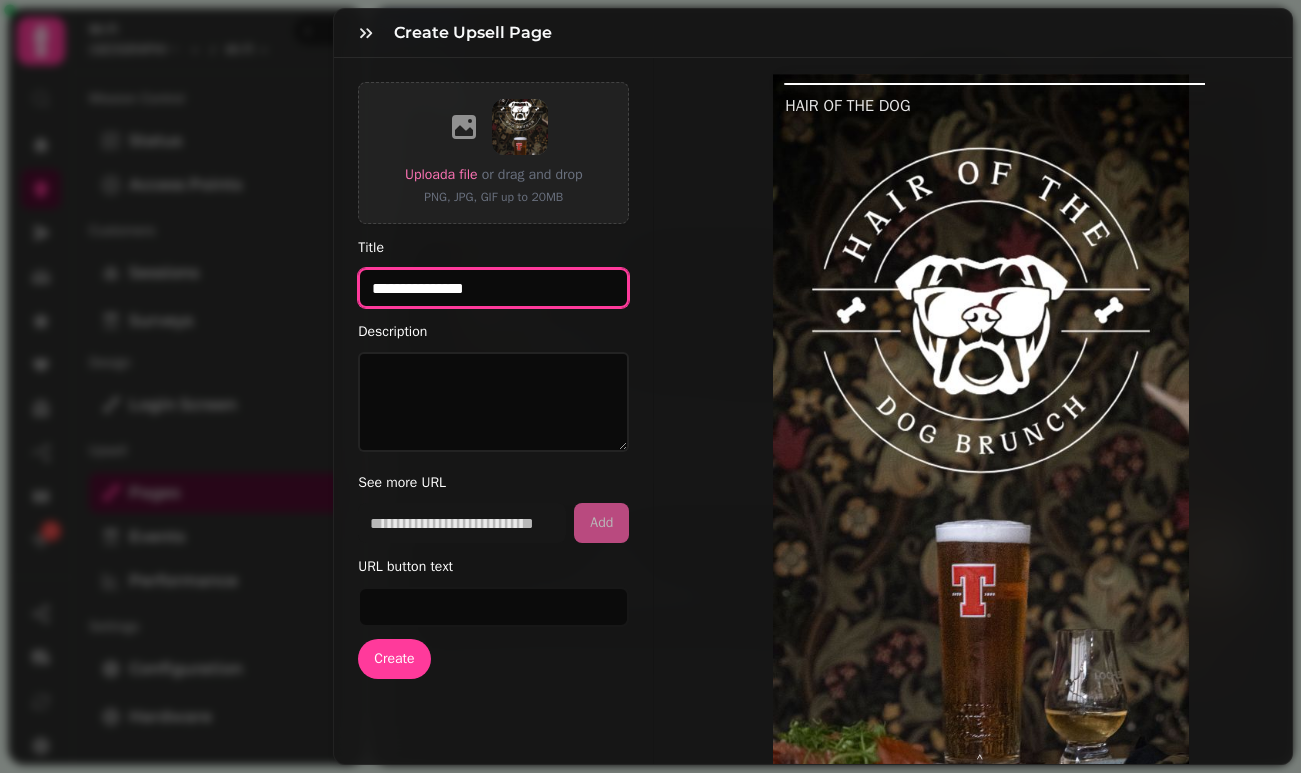 type on "**********" 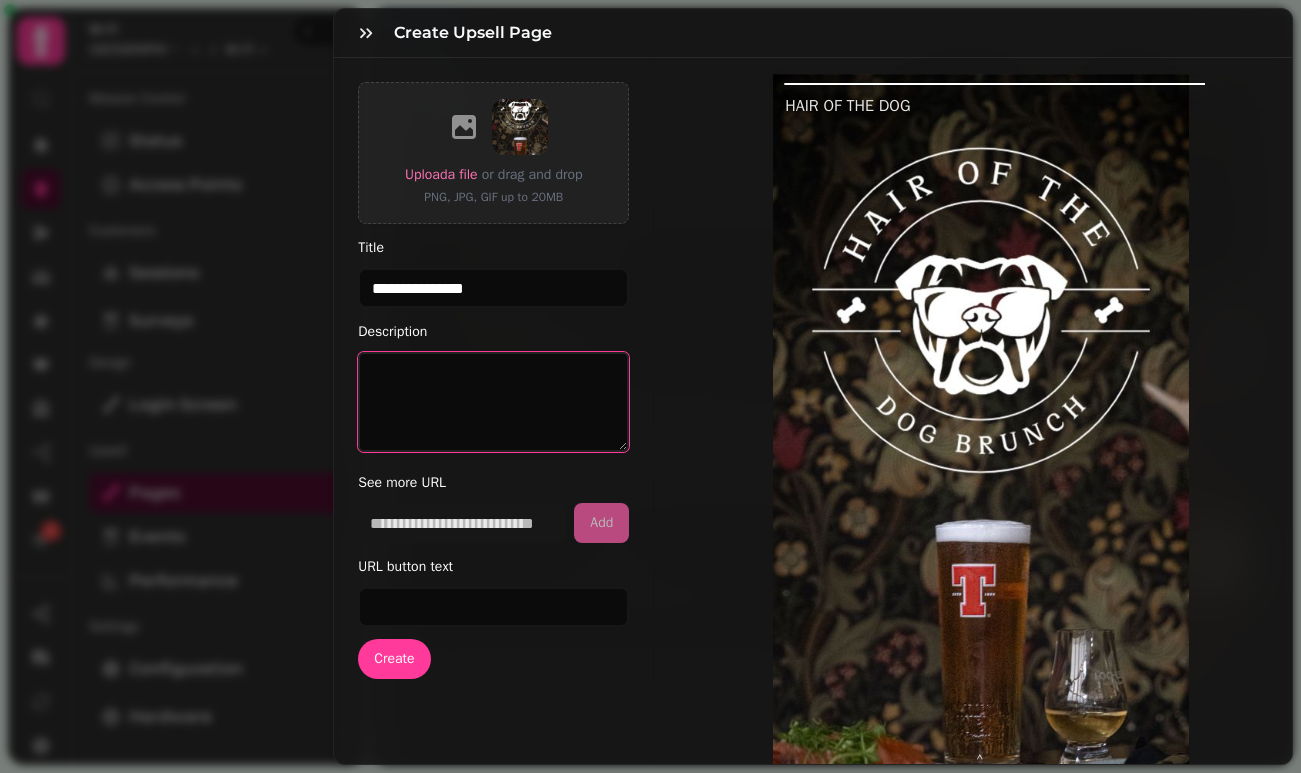 click on "Description" at bounding box center (493, 402) 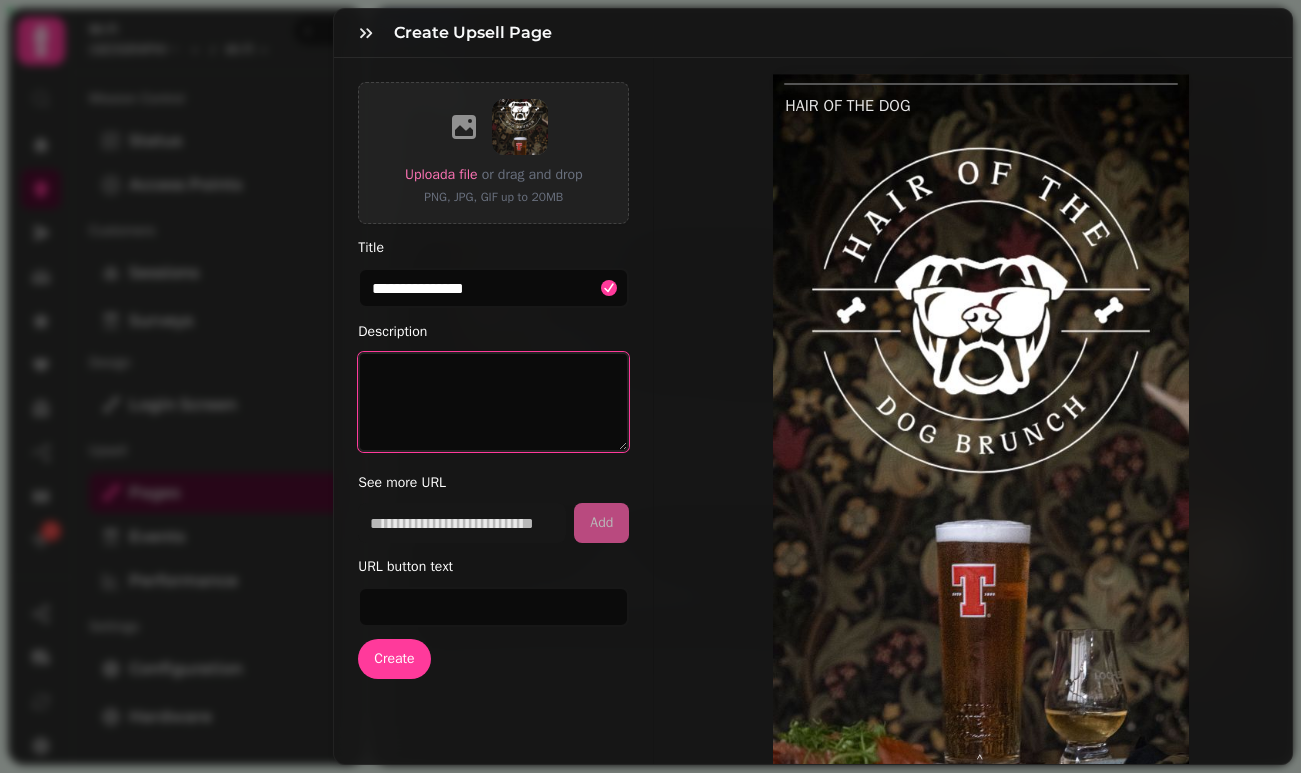 paste on "**********" 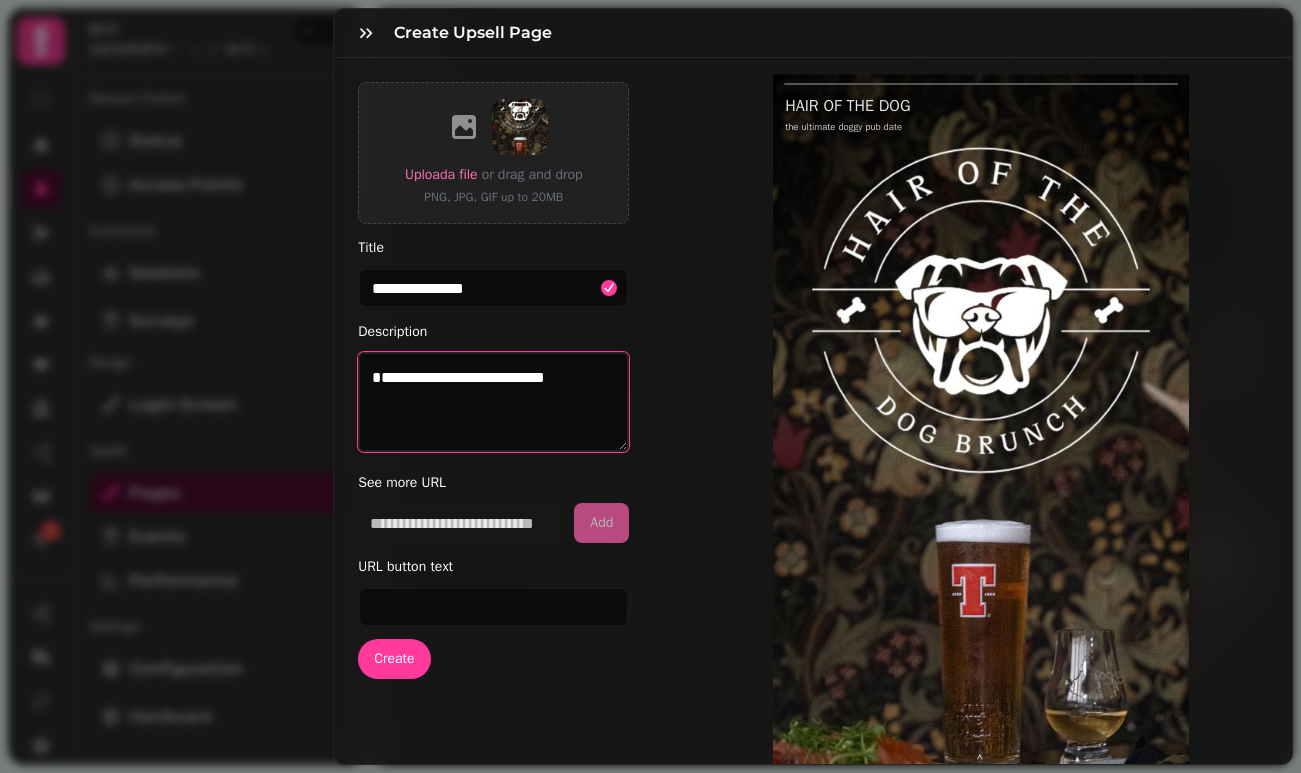 click on "**********" at bounding box center [493, 402] 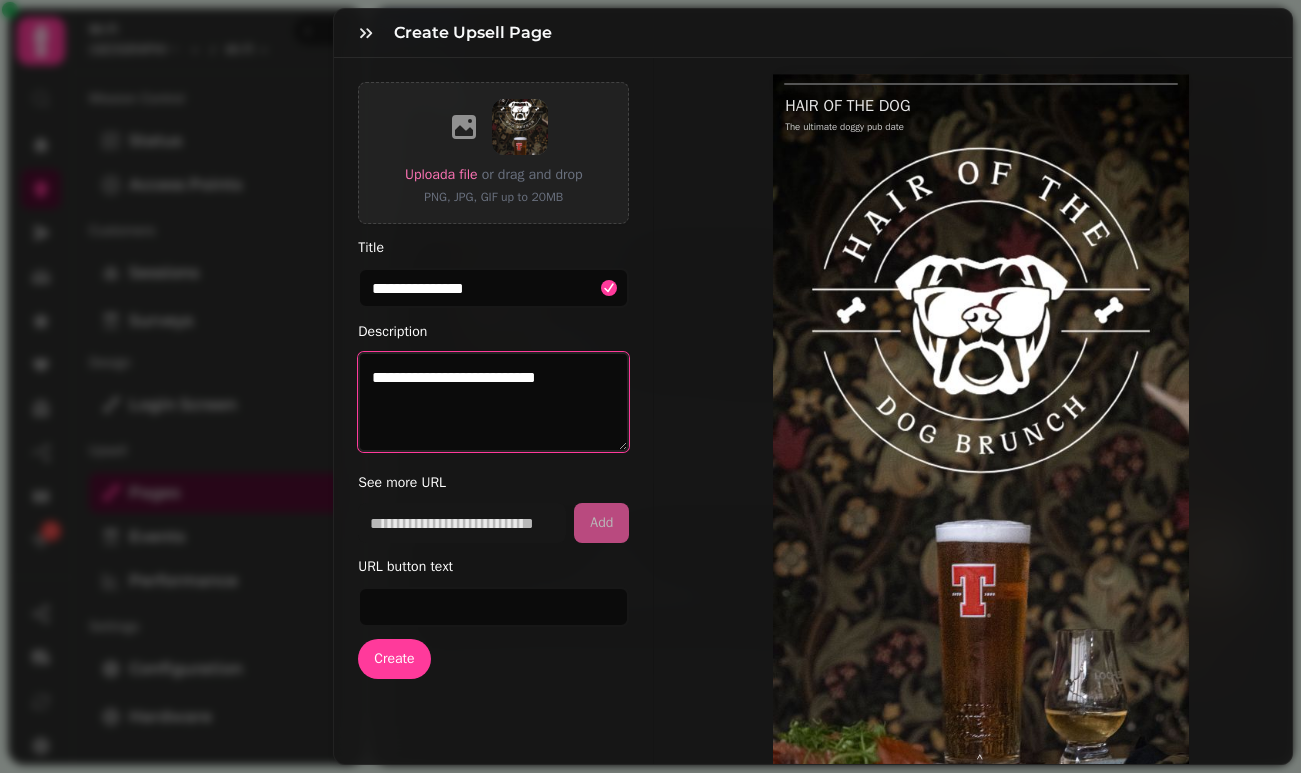 type on "**********" 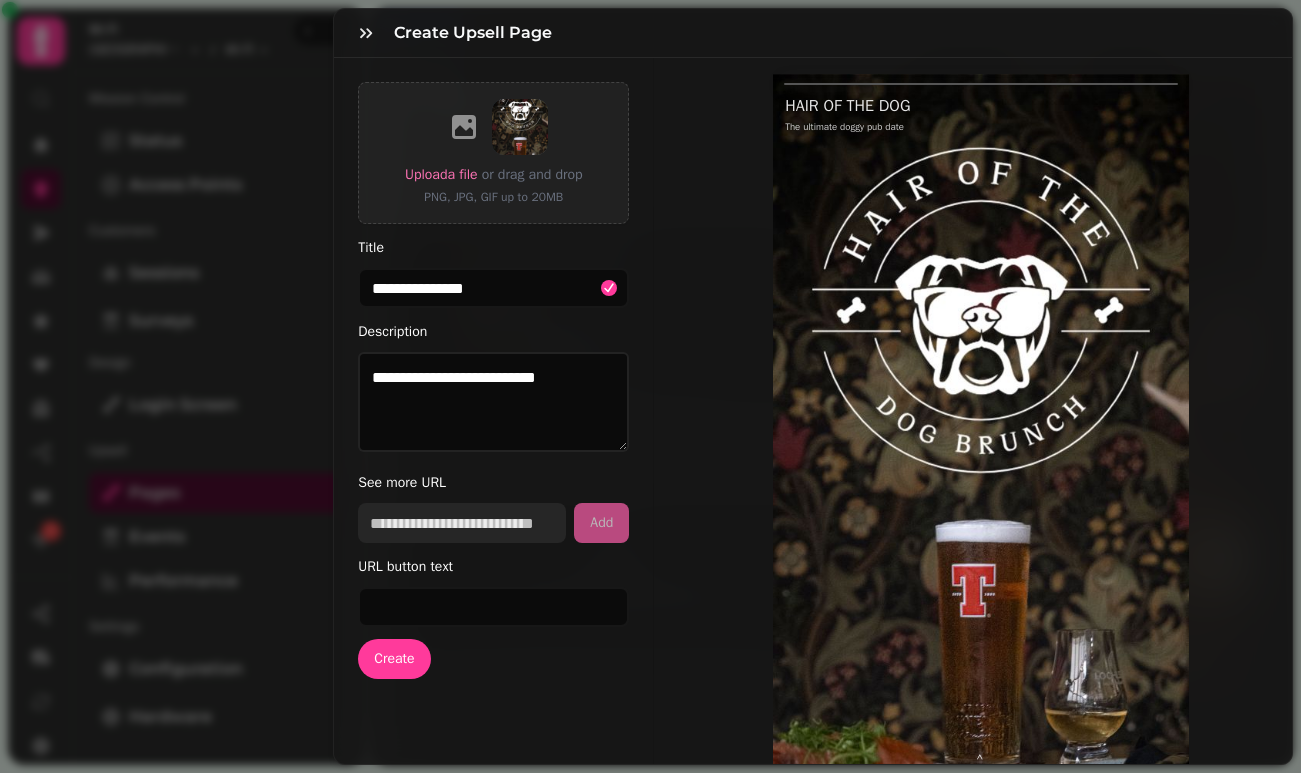 click at bounding box center (462, 523) 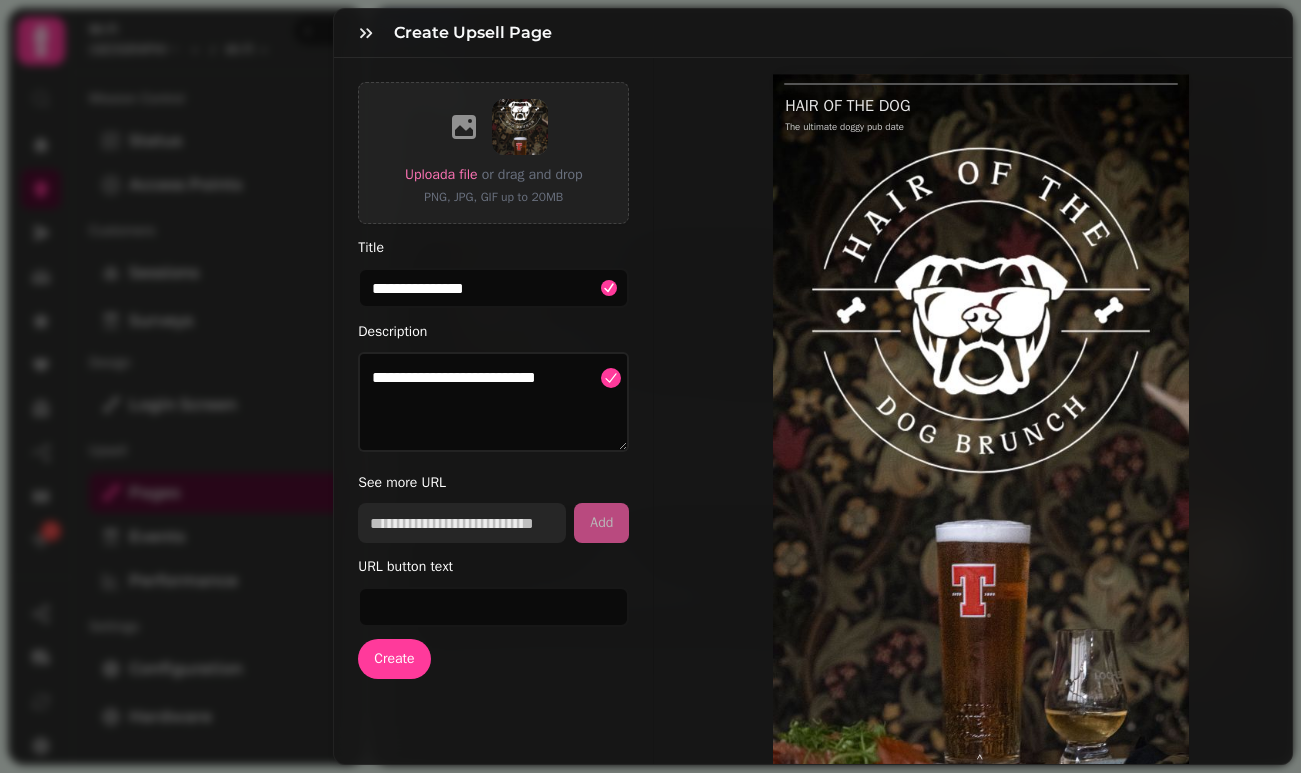 paste on "**********" 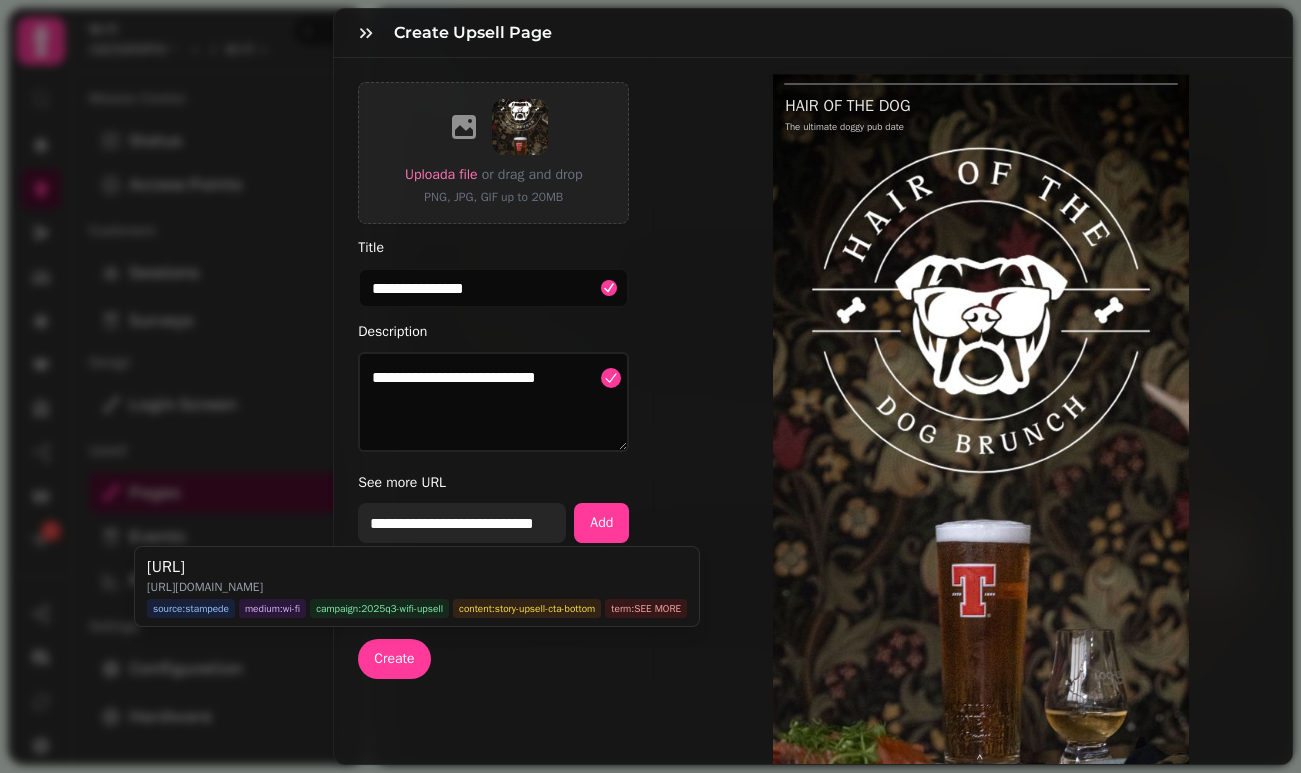 type on "**********" 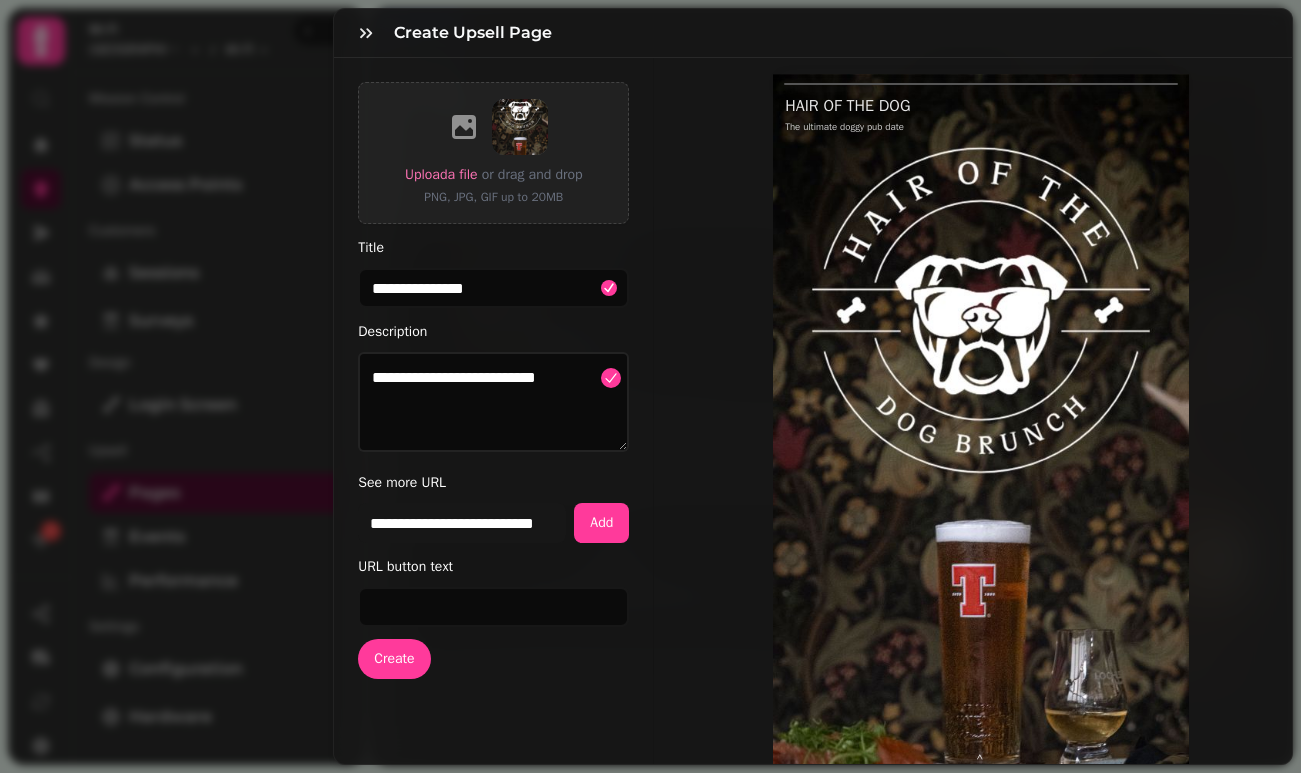 click on "**********" at bounding box center [813, 444] 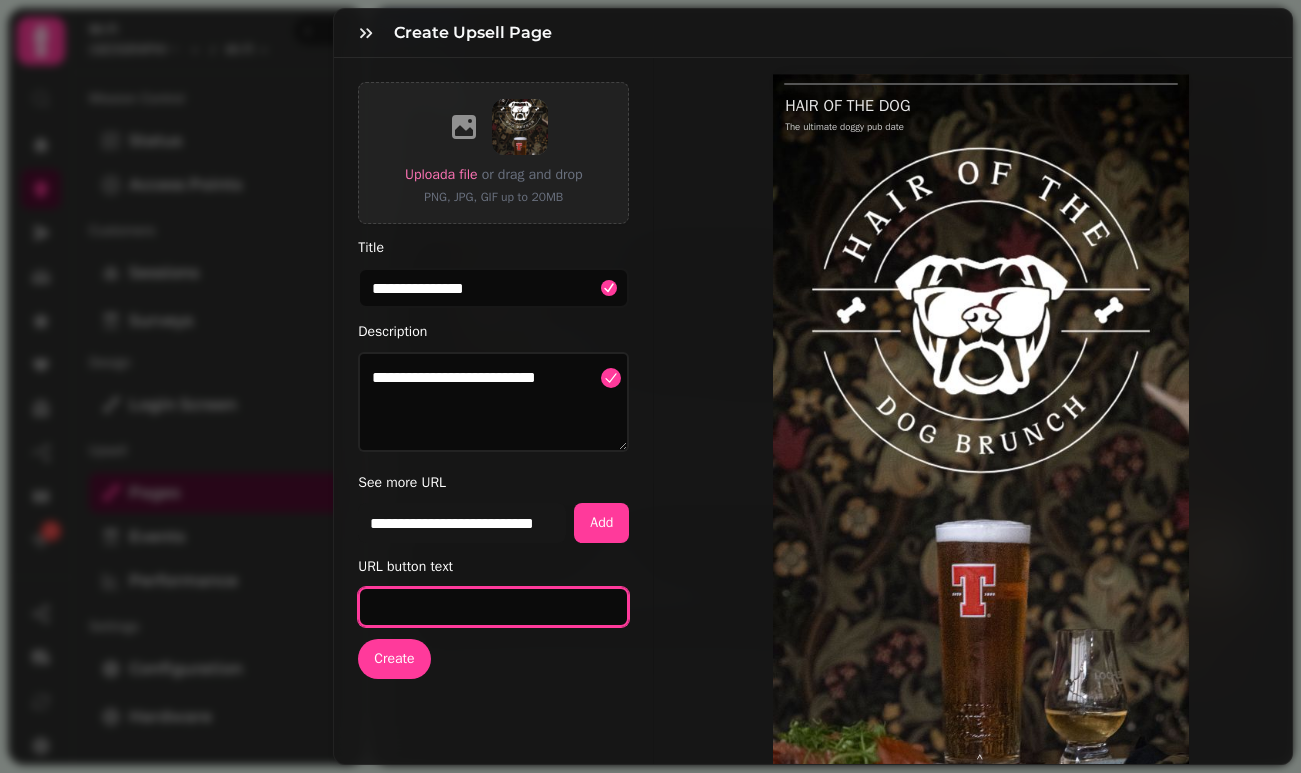 click on "URL button text" at bounding box center [493, 607] 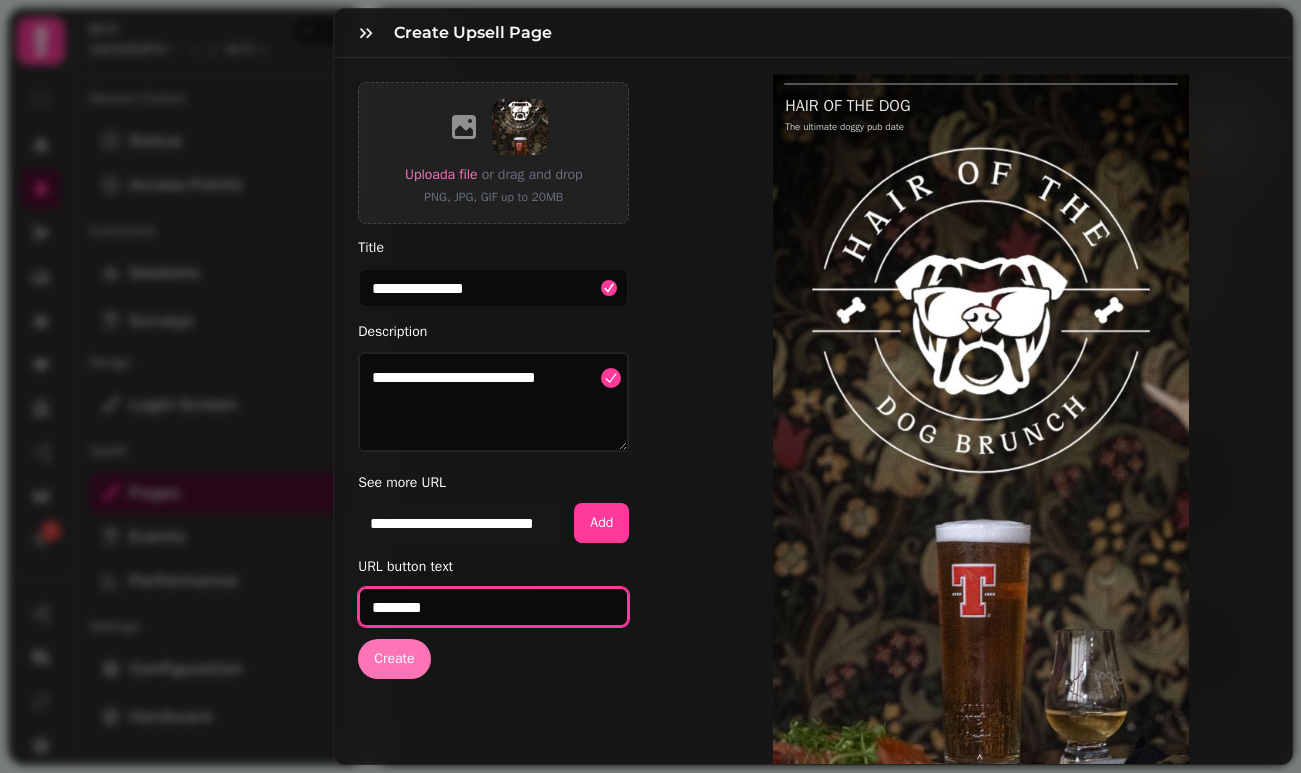 type on "********" 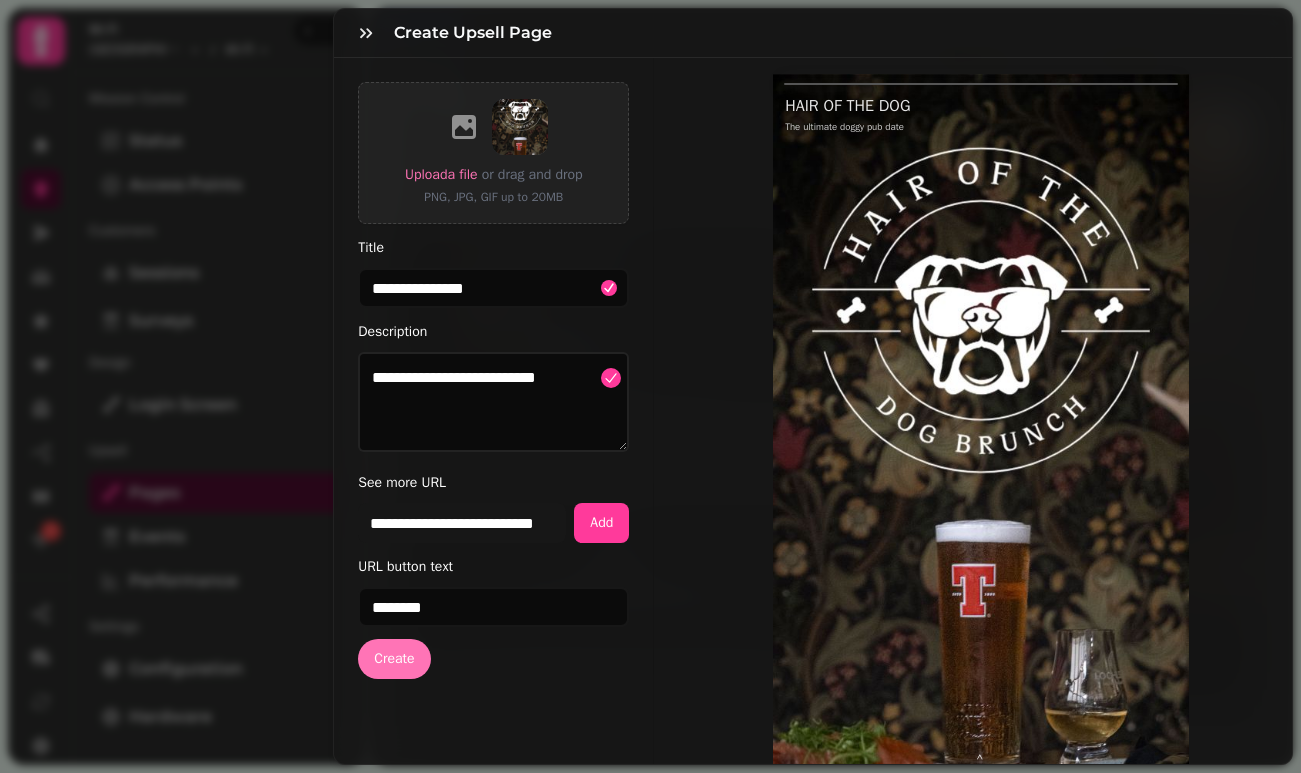 click on "Create" at bounding box center (394, 659) 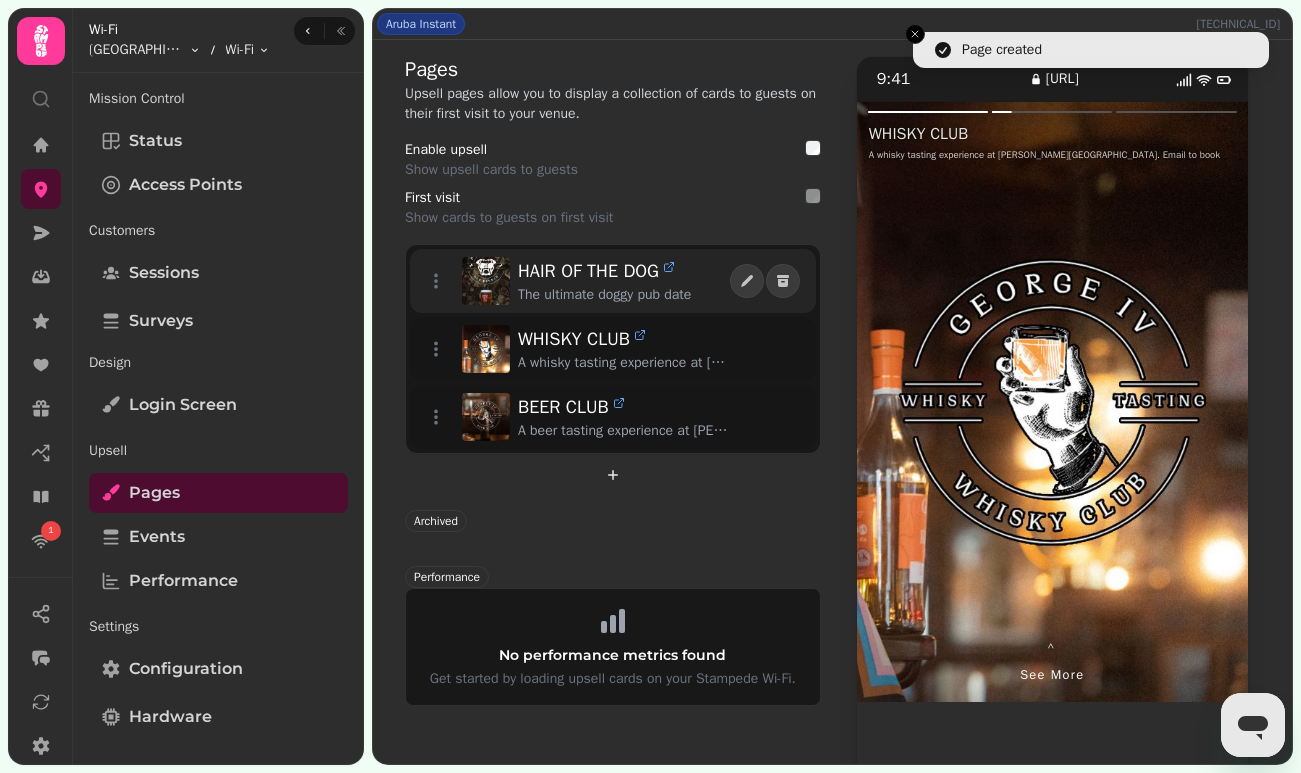 click on "The ultimate doggy pub date" at bounding box center (624, 295) 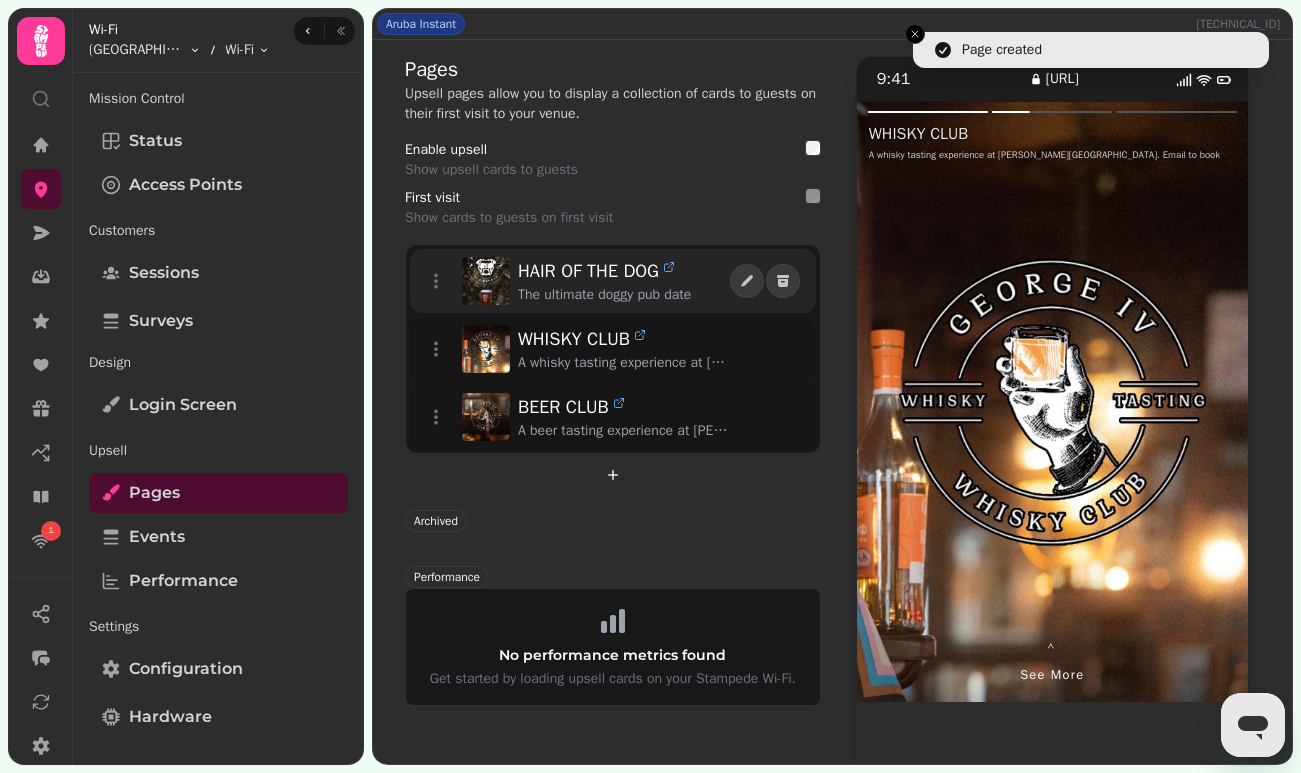 click at bounding box center (486, 281) 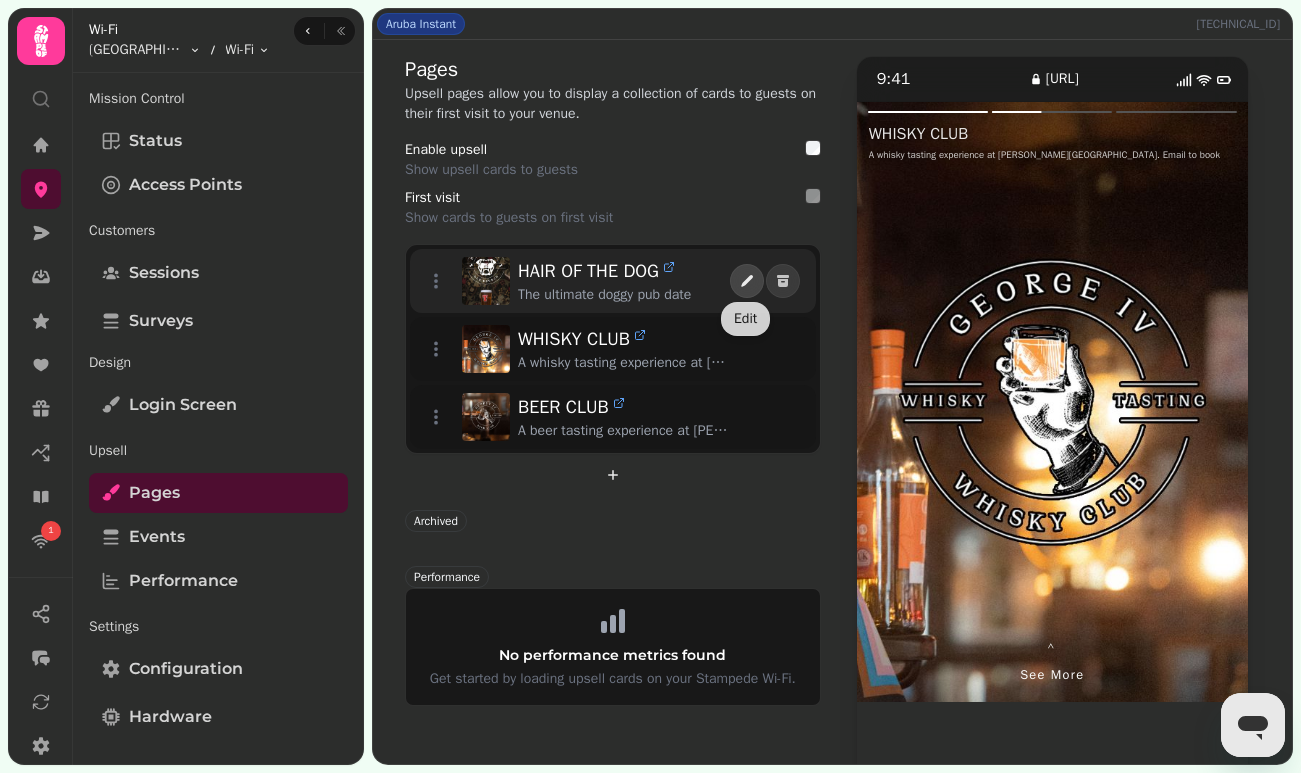 click 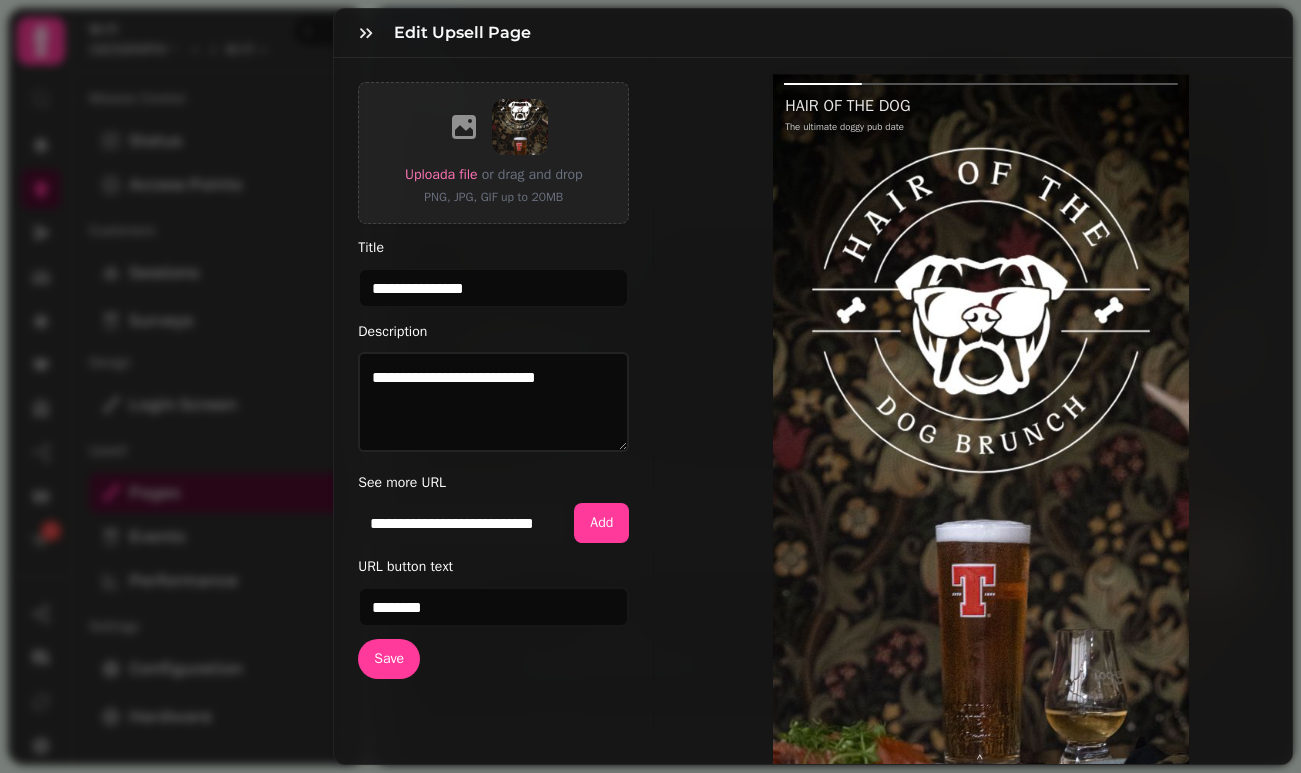 click on "**********" at bounding box center (650, 402) 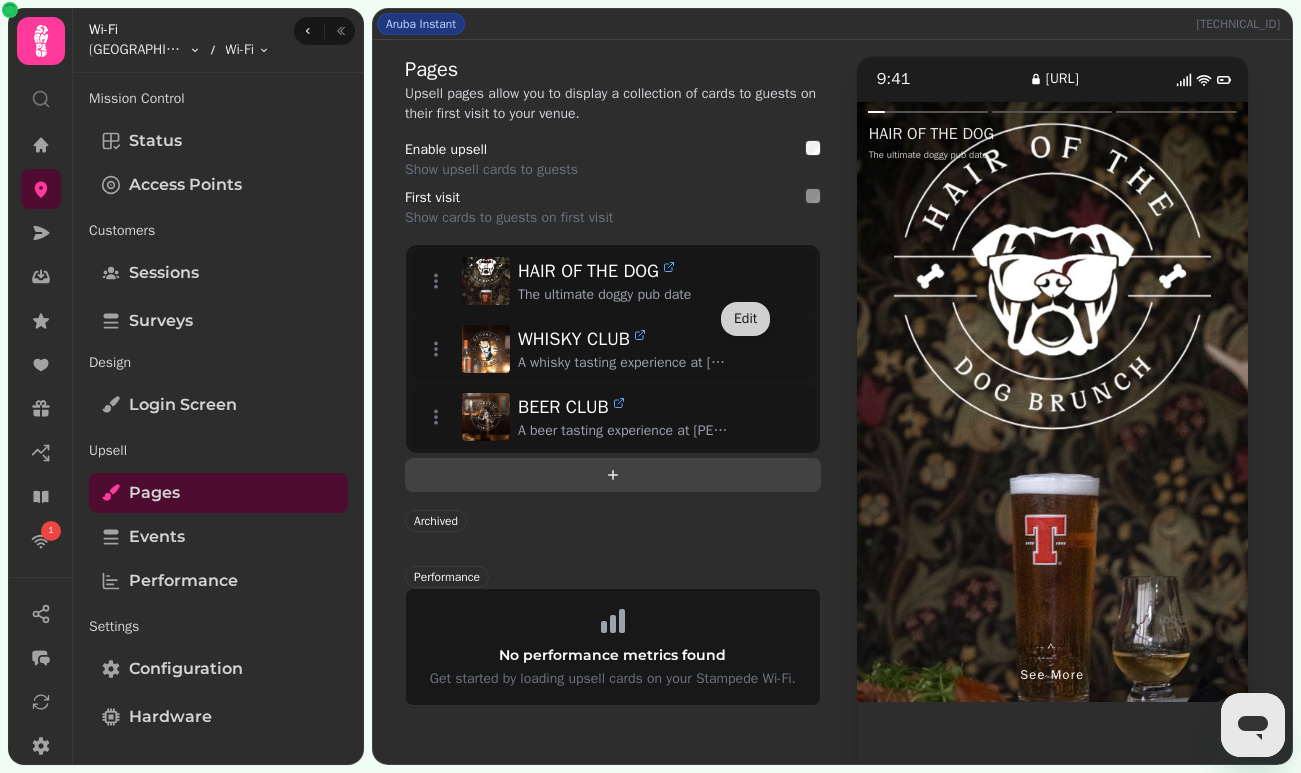 click 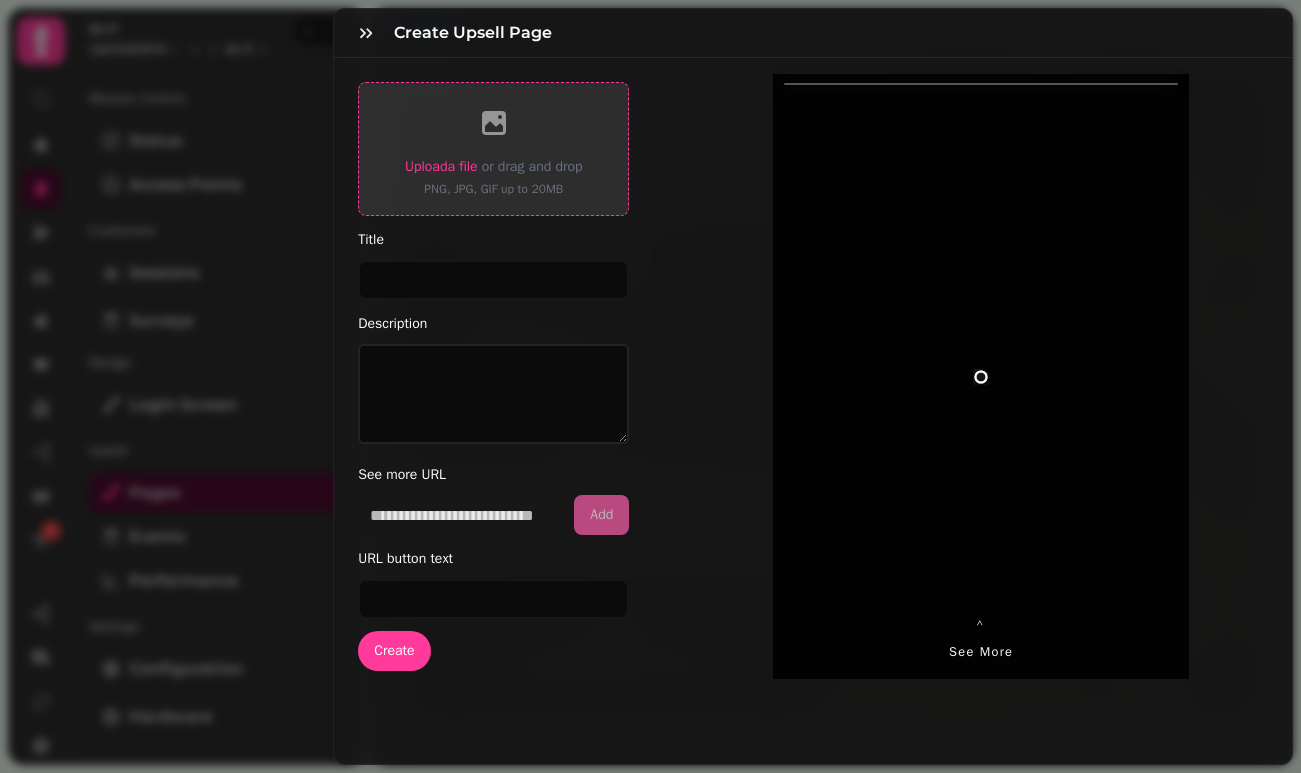 click on "Upload  a file" at bounding box center (441, 166) 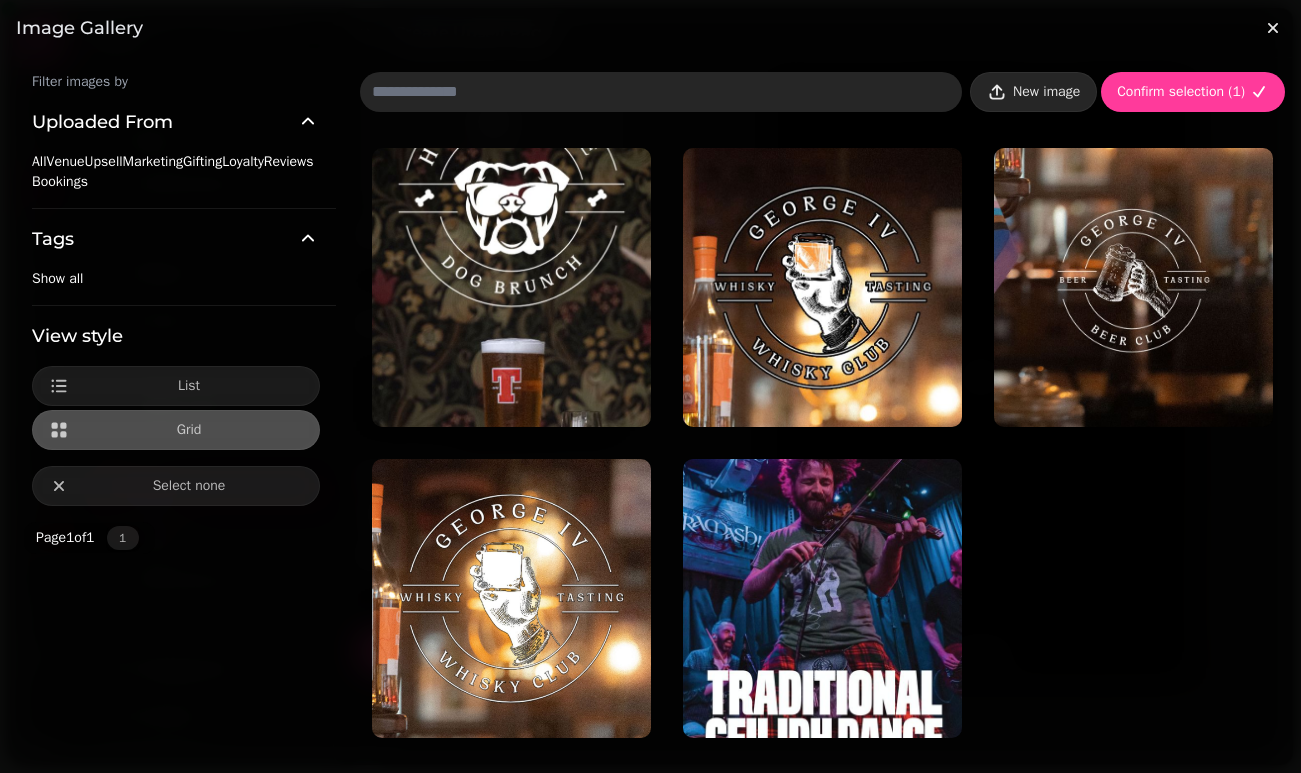 click on "New image" at bounding box center [1046, 92] 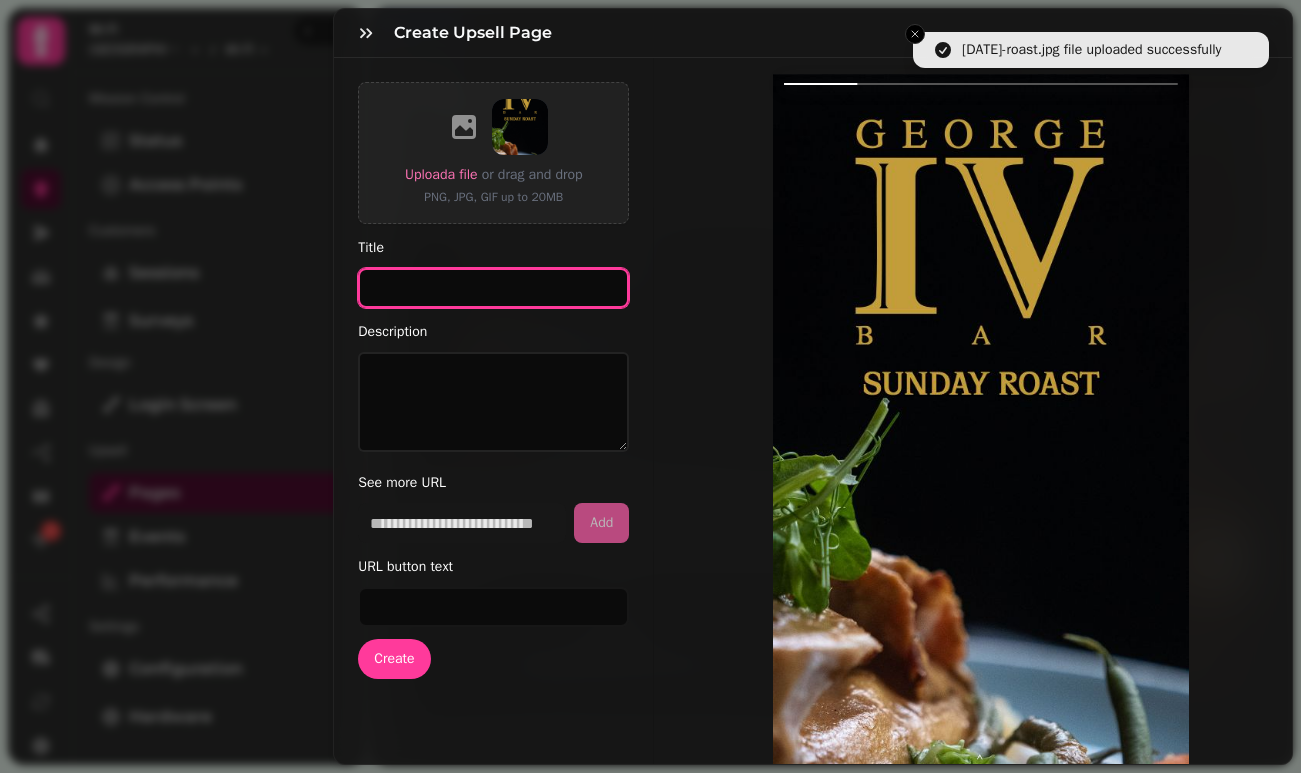 click on "Title" at bounding box center [493, 288] 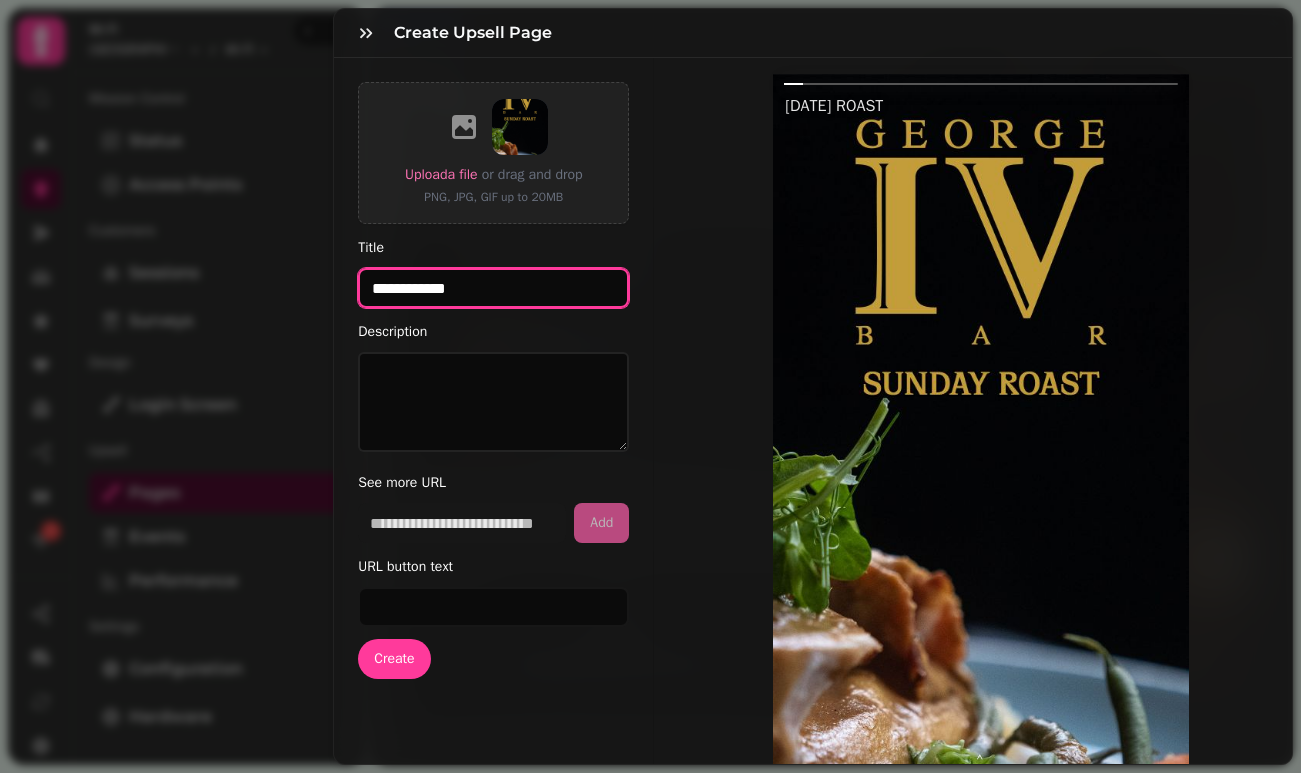 type on "**********" 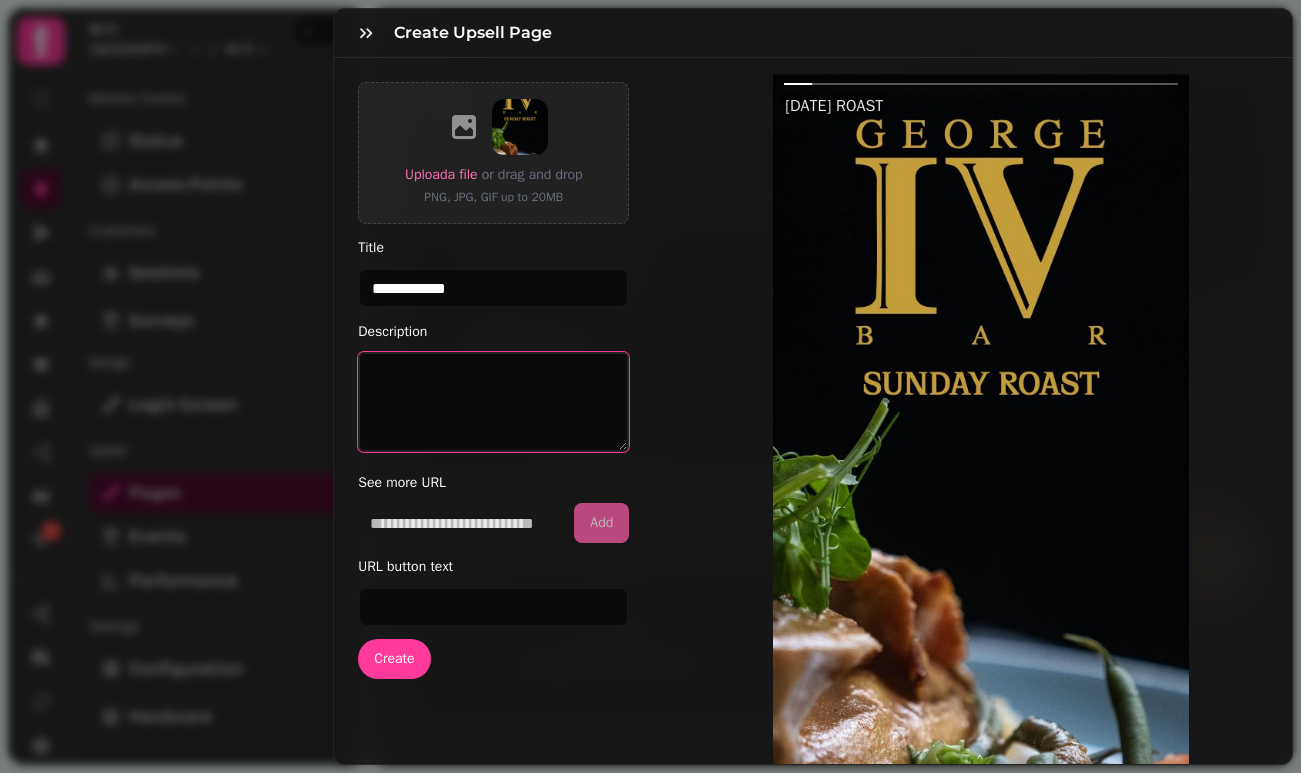 click on "Description" at bounding box center [493, 402] 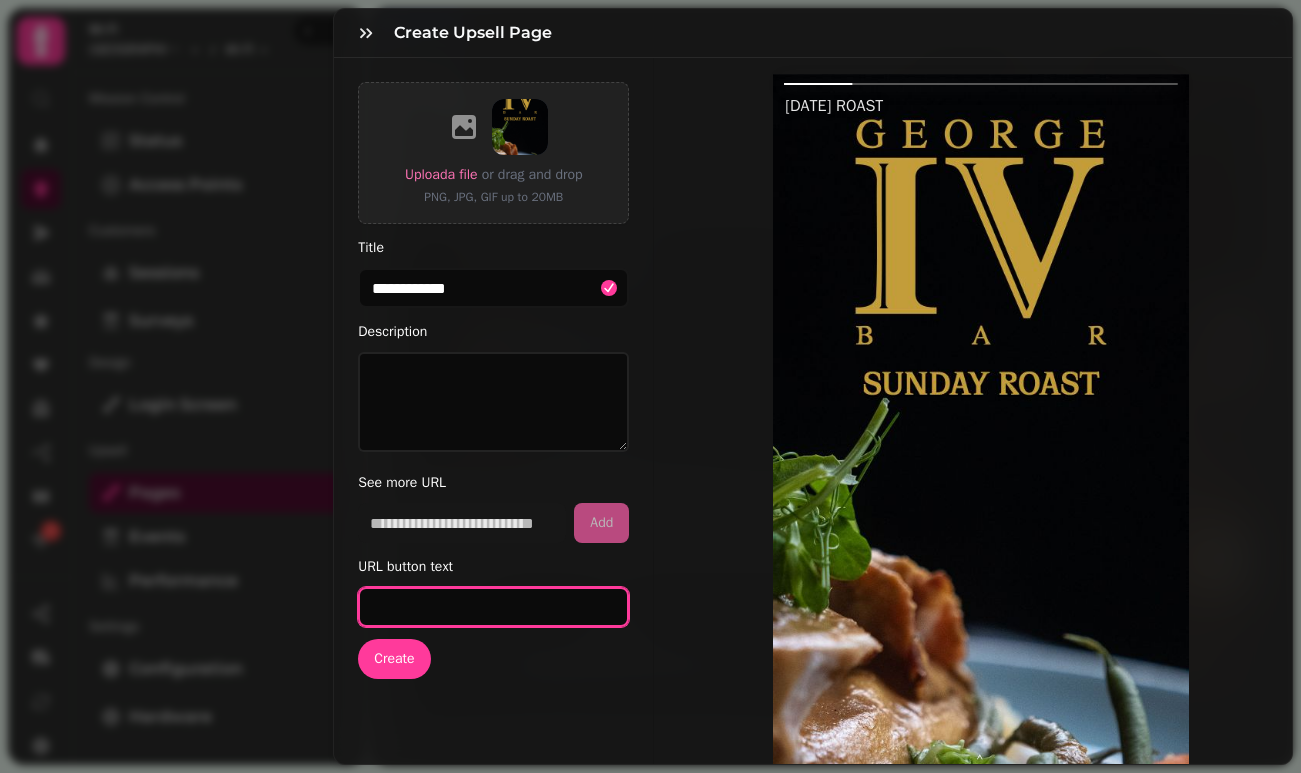 click on "URL button text" at bounding box center (493, 607) 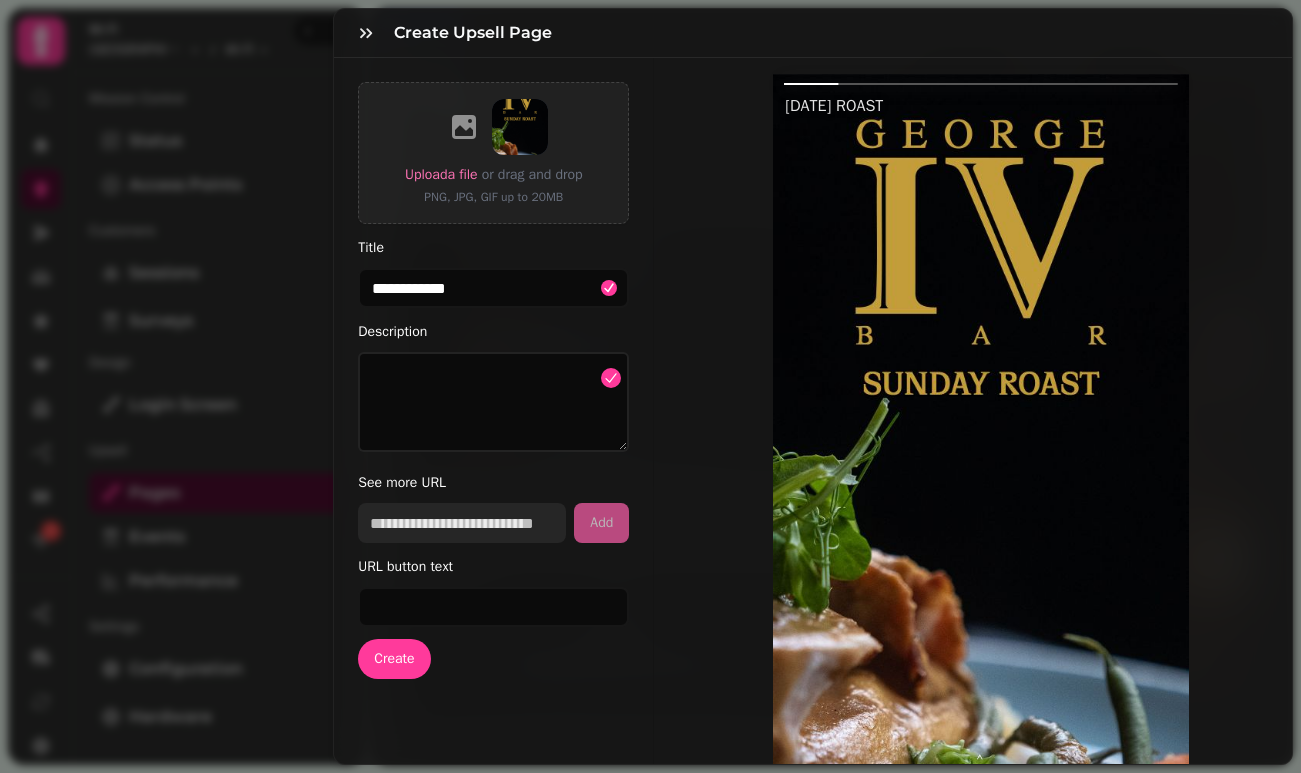 click at bounding box center [462, 523] 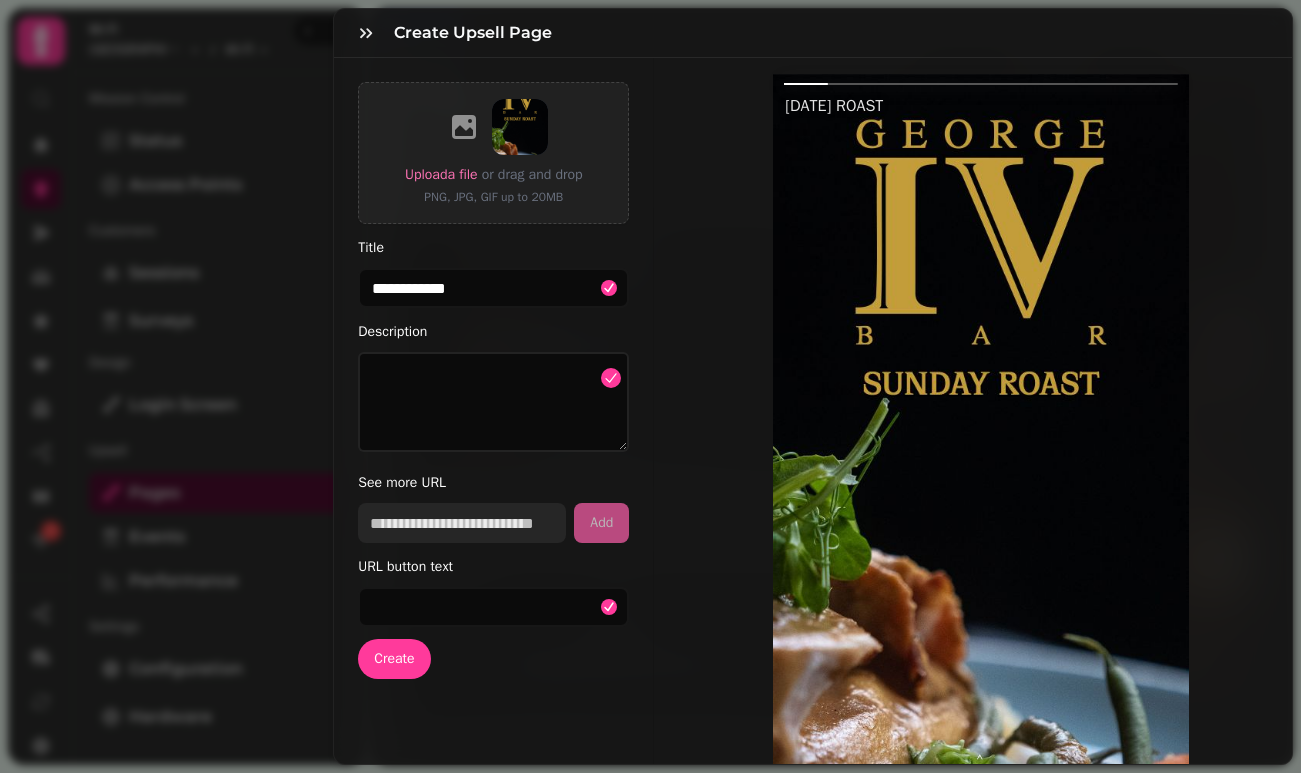 paste on "**********" 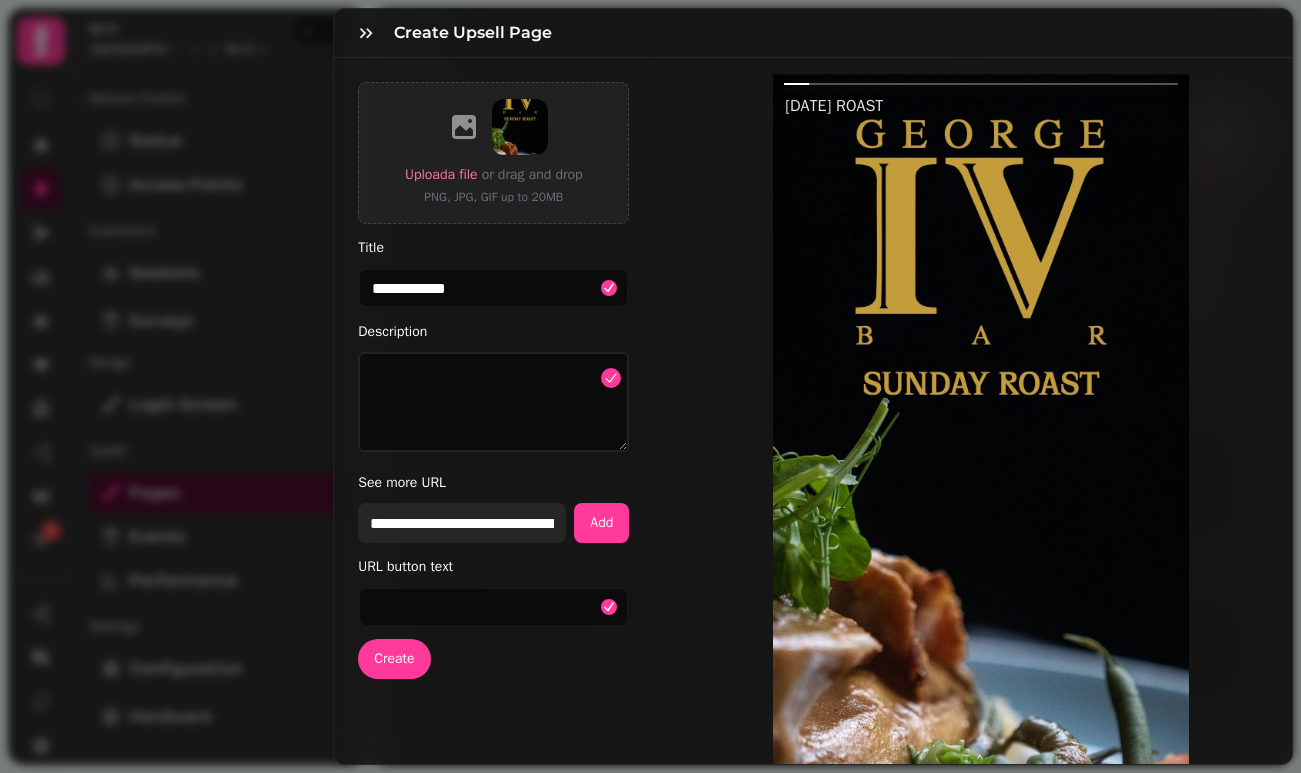type on "**********" 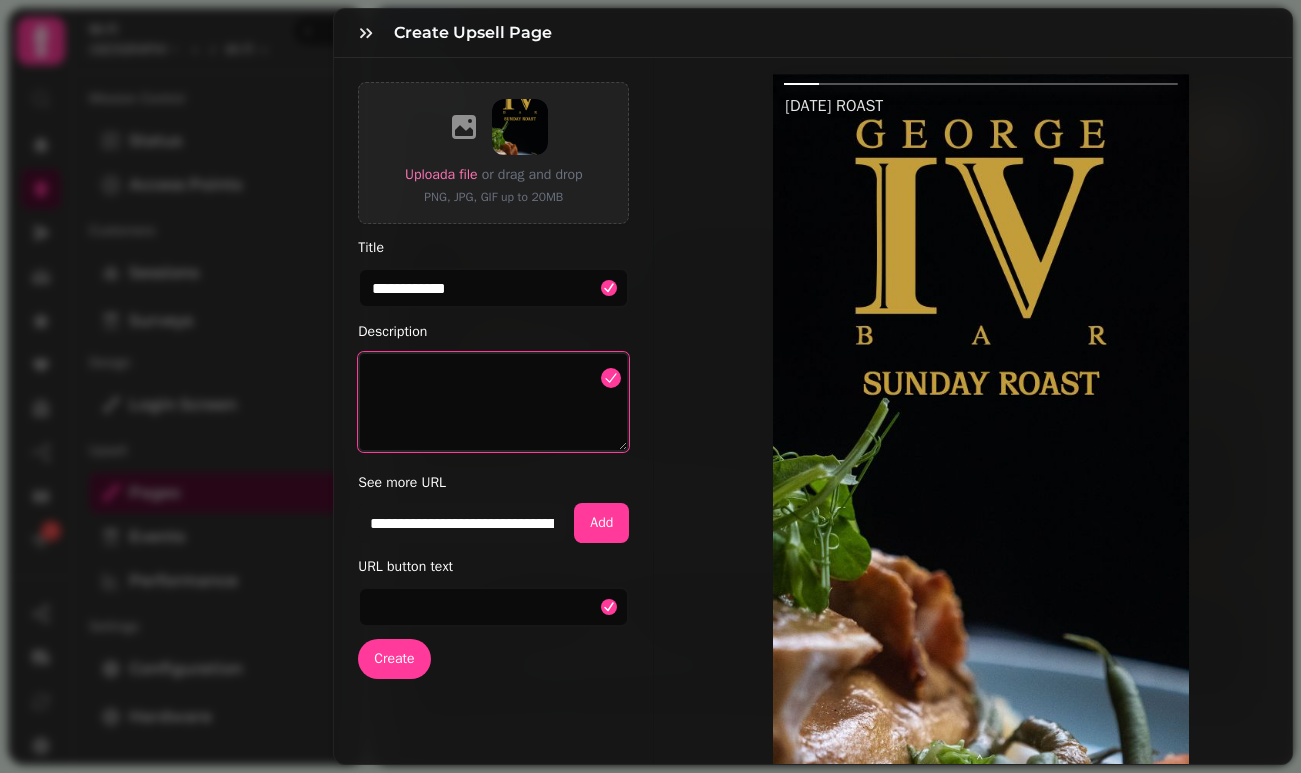 click on "Description" at bounding box center (493, 402) 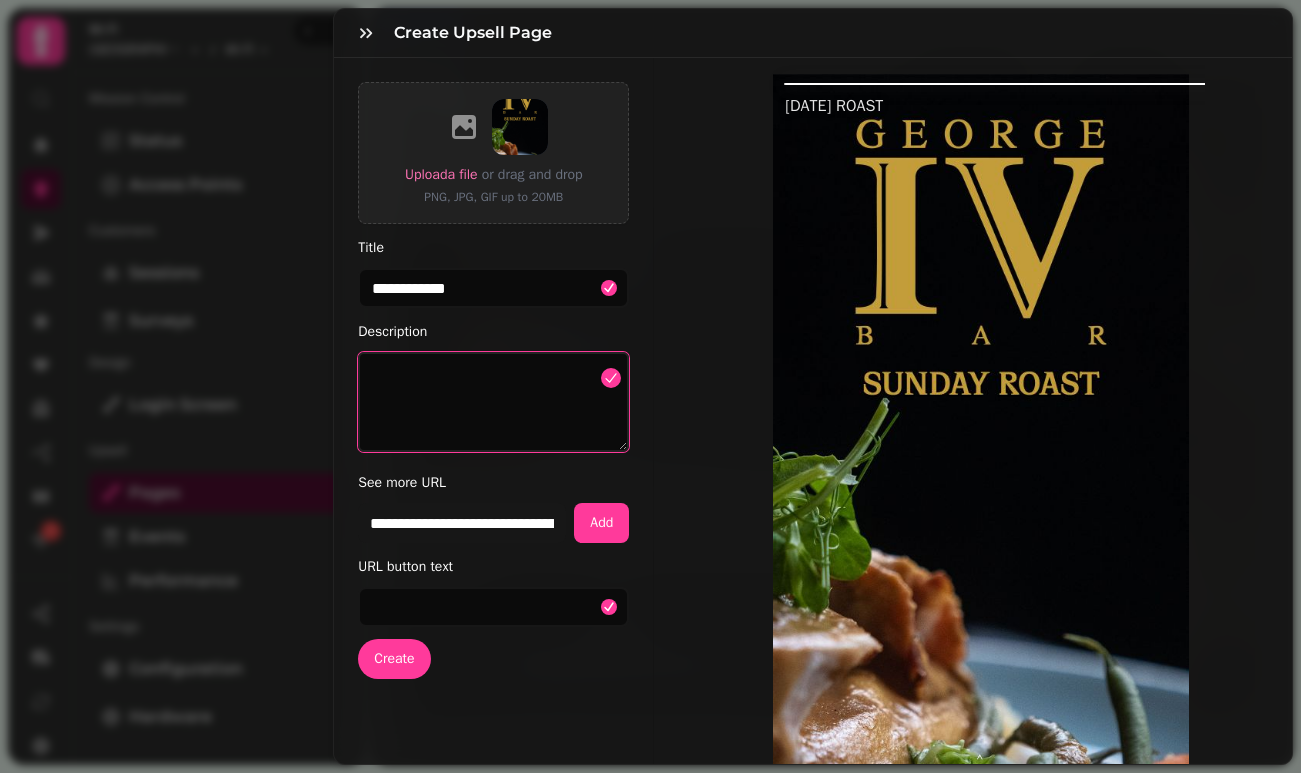 paste on "**********" 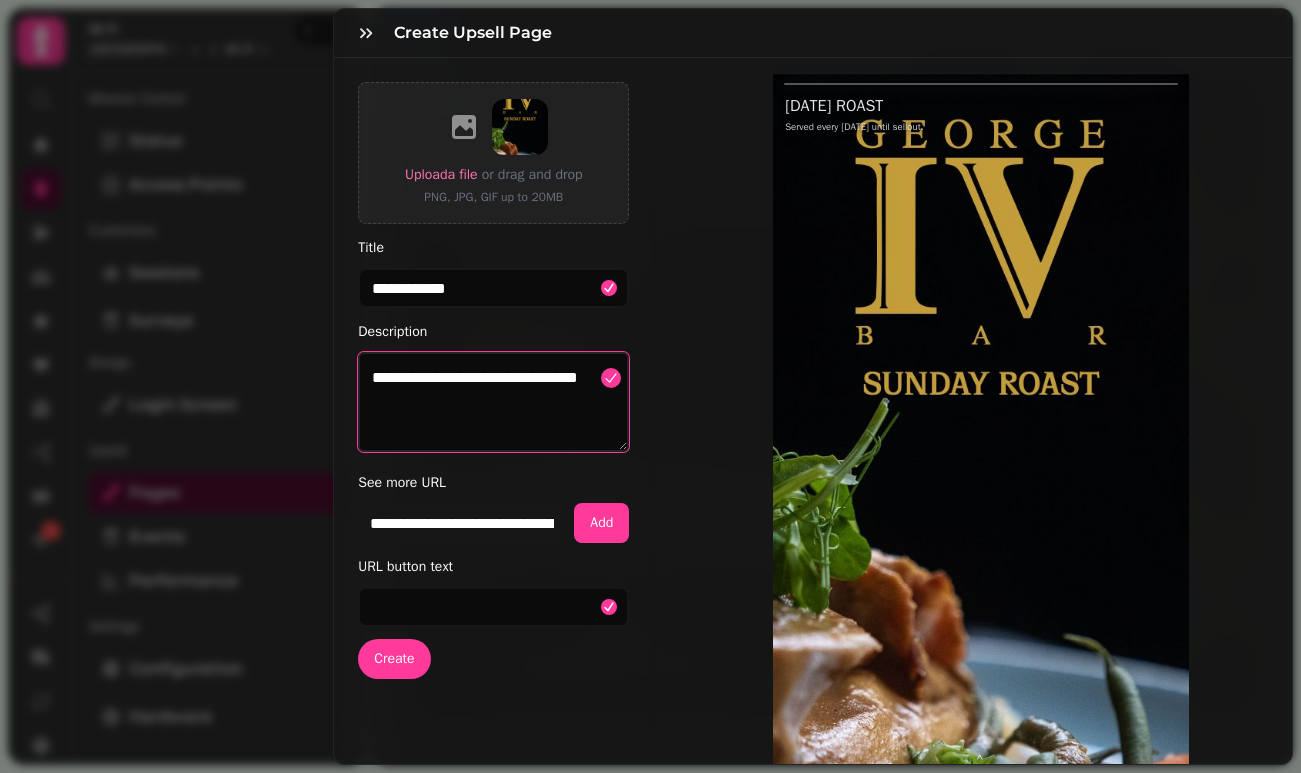 type on "**********" 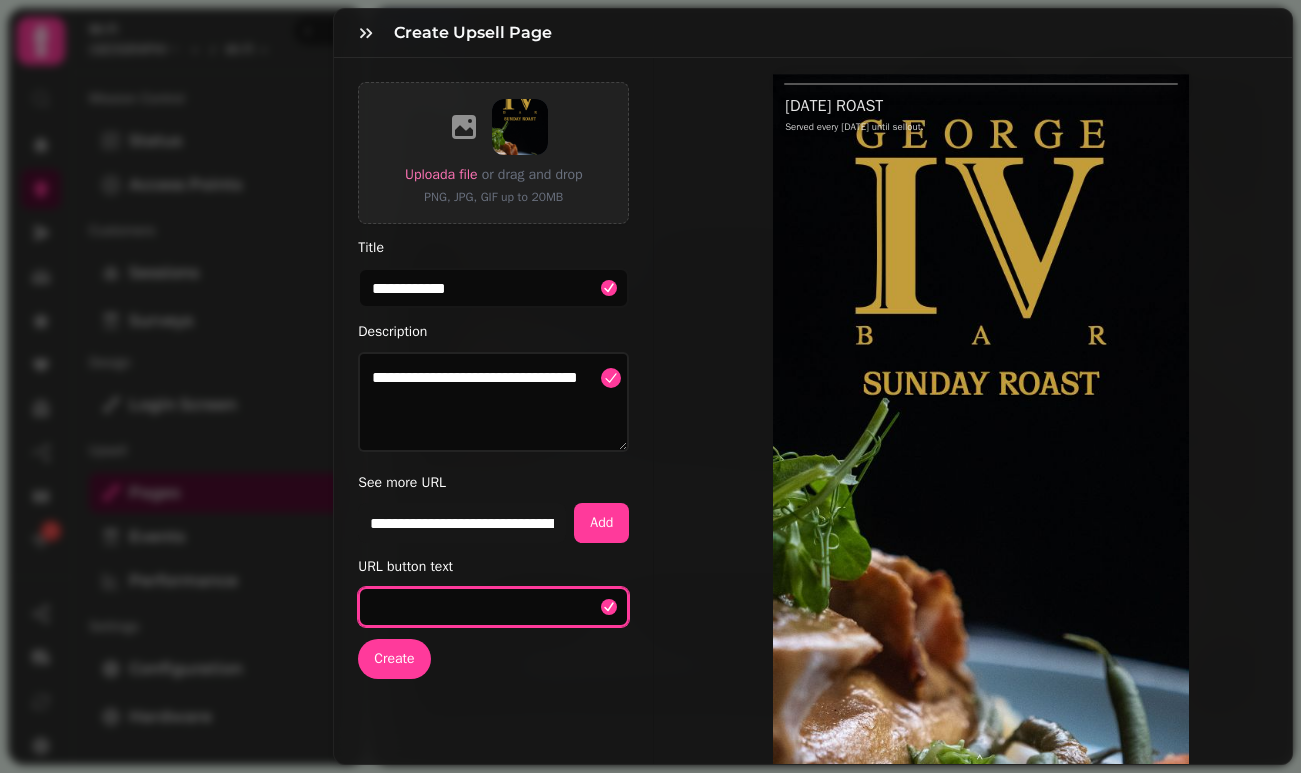 click on "URL button text" at bounding box center (493, 607) 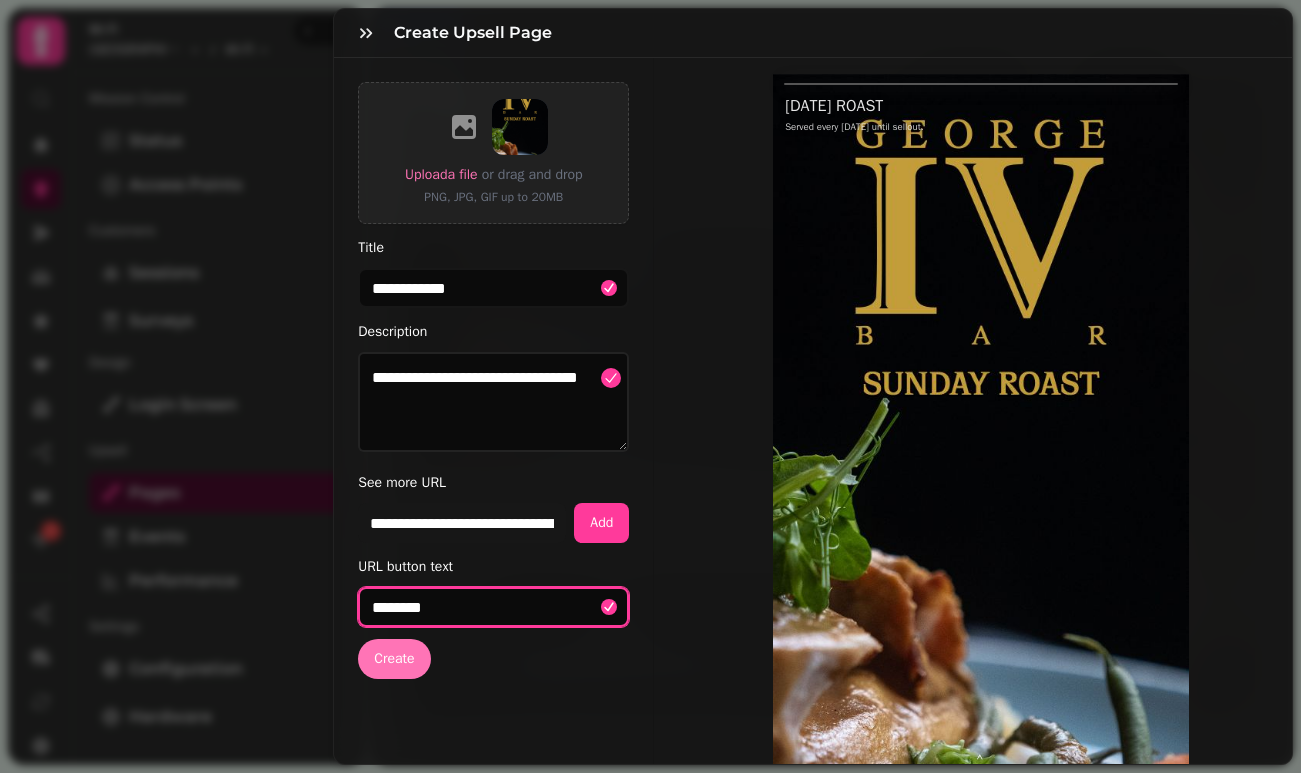 type on "********" 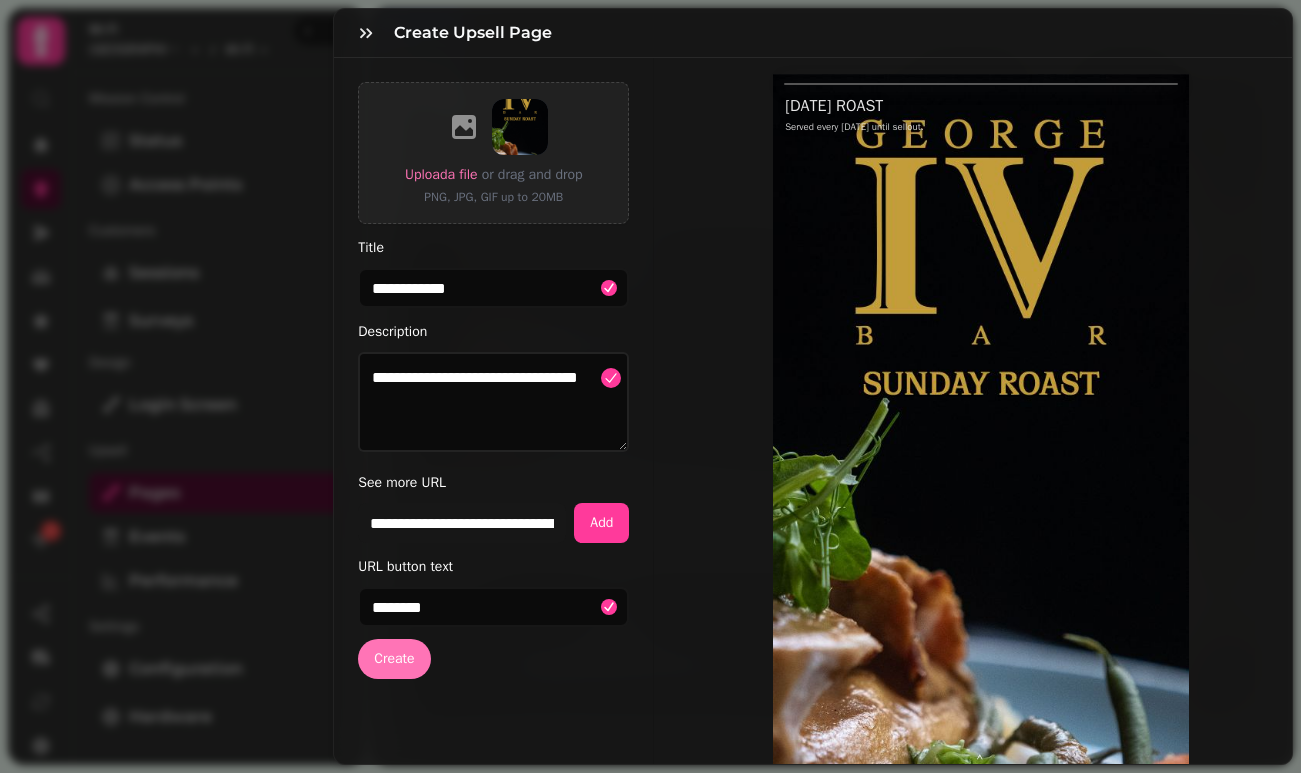 click on "Create" at bounding box center (394, 659) 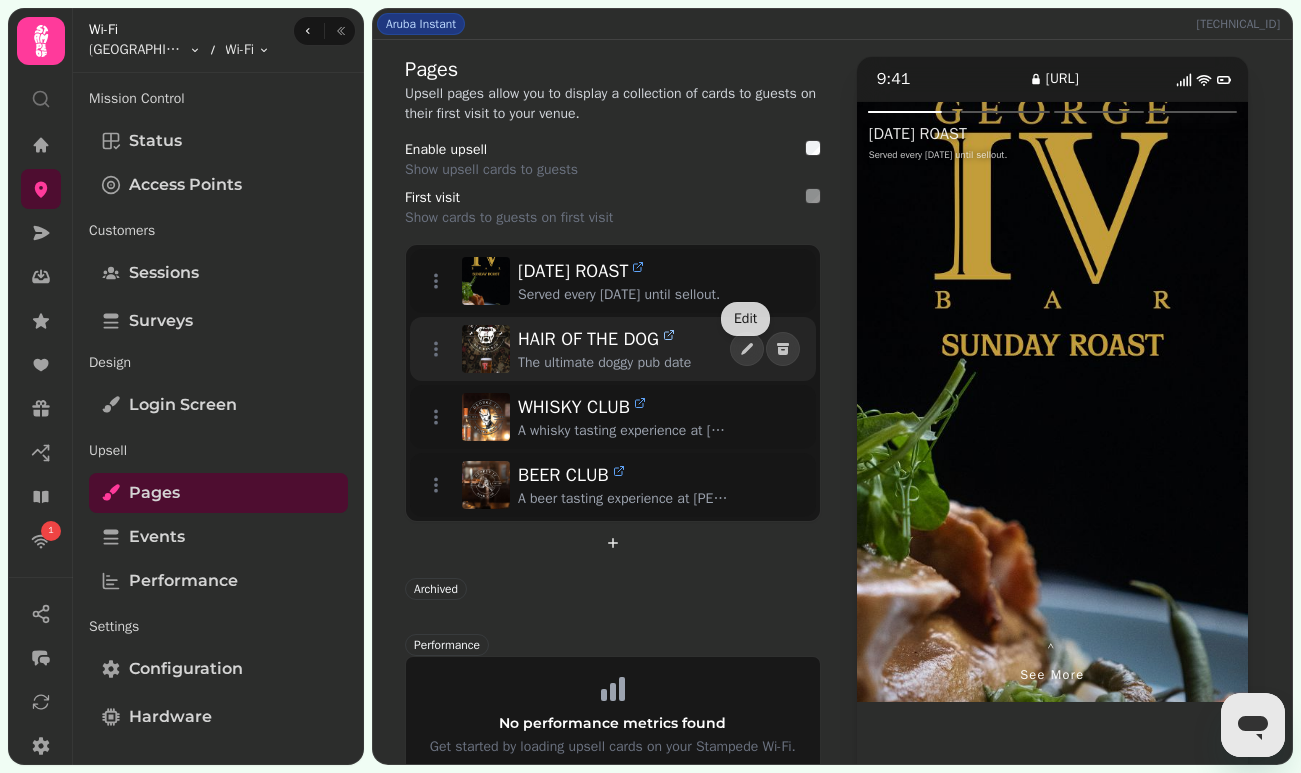 click at bounding box center (669, 335) 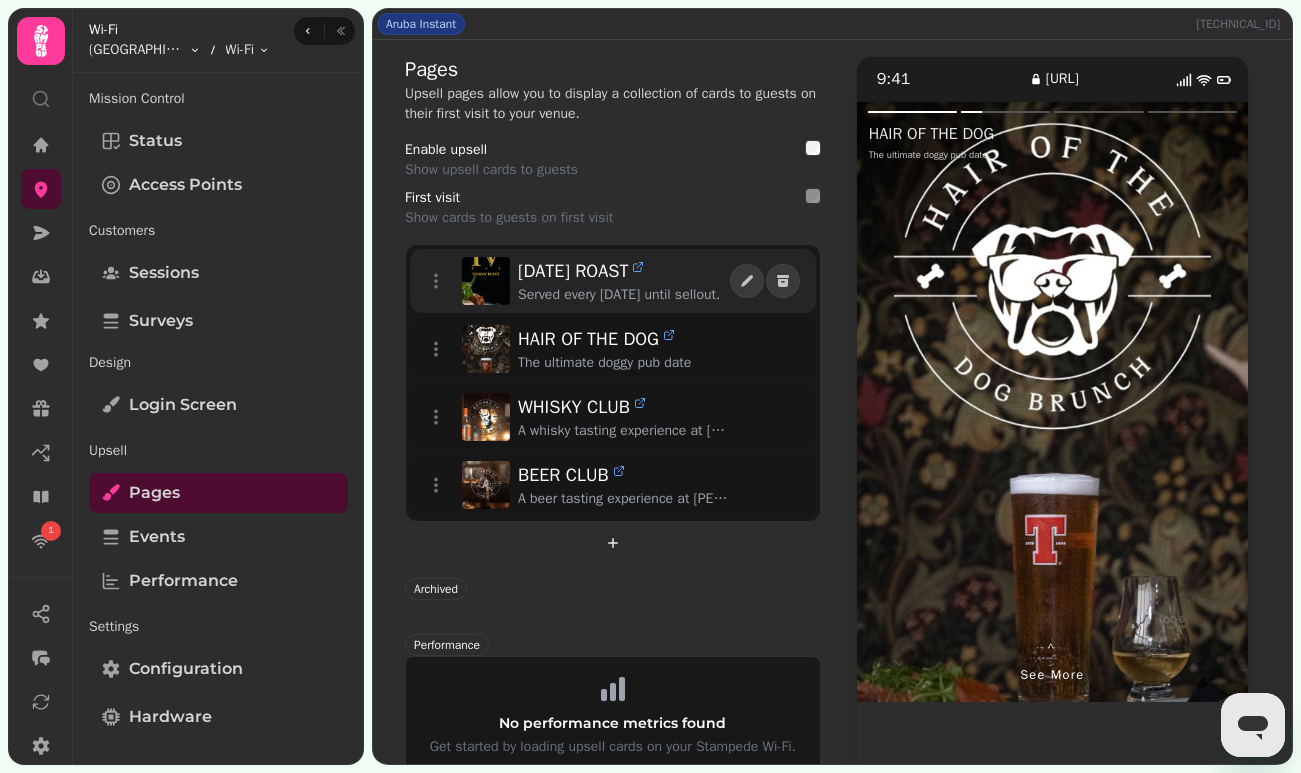 click on "SUNDAY ROAST" at bounding box center (624, 271) 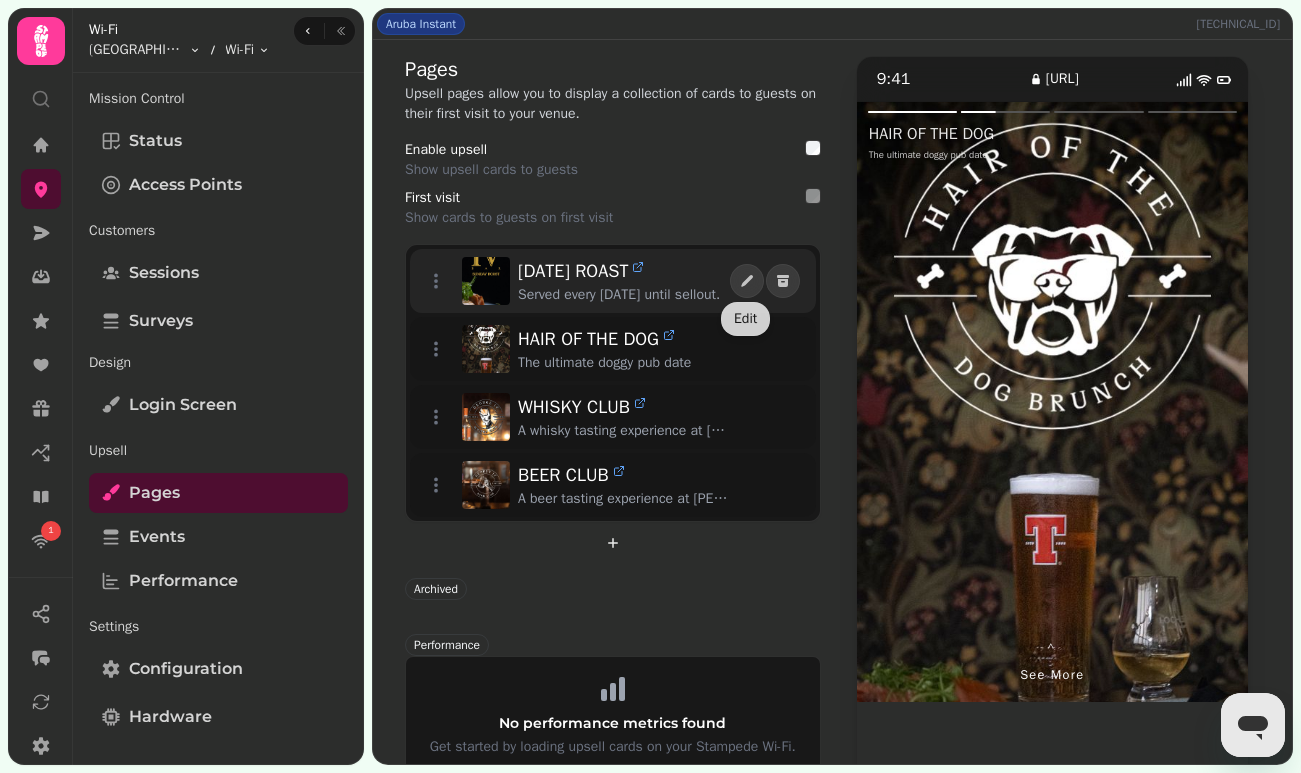 click on "Served every [DATE] until sellout." at bounding box center (624, 295) 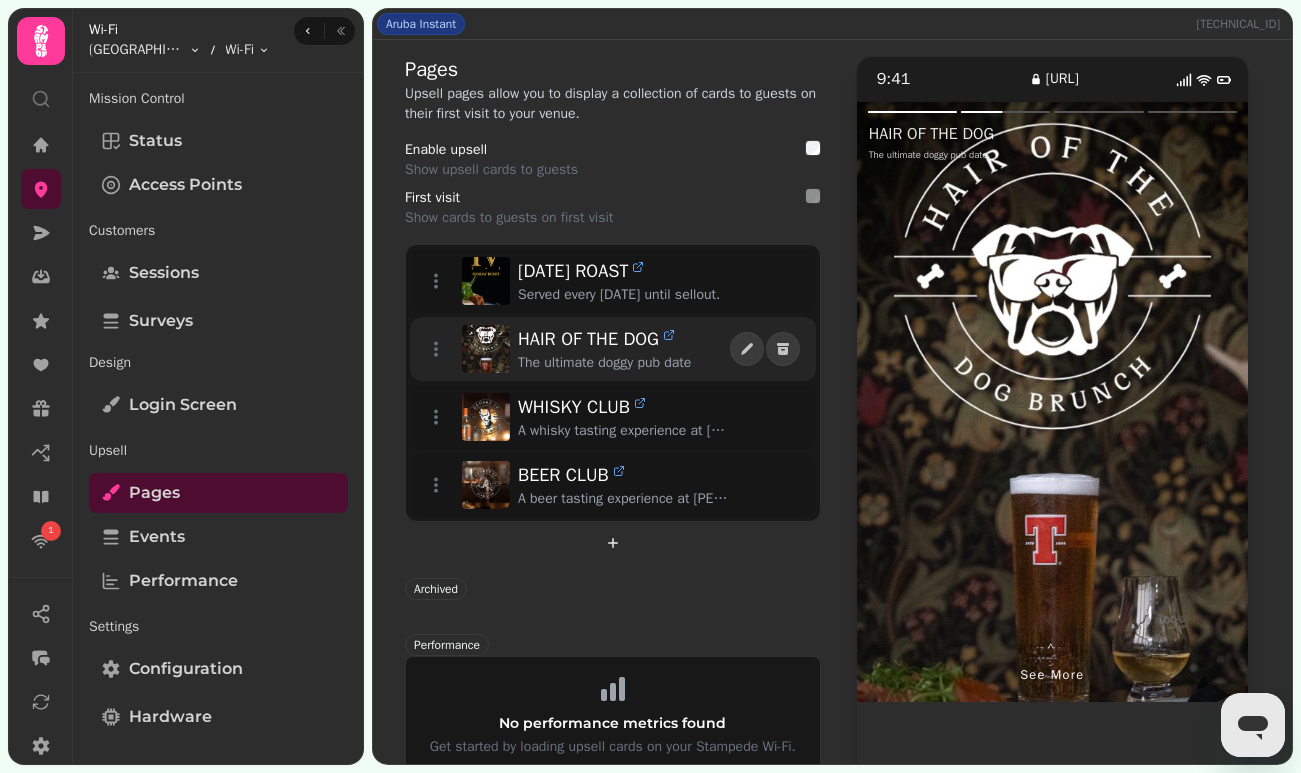 click on "HAIR OF THE DOG The ultimate doggy pub date" at bounding box center [578, 349] 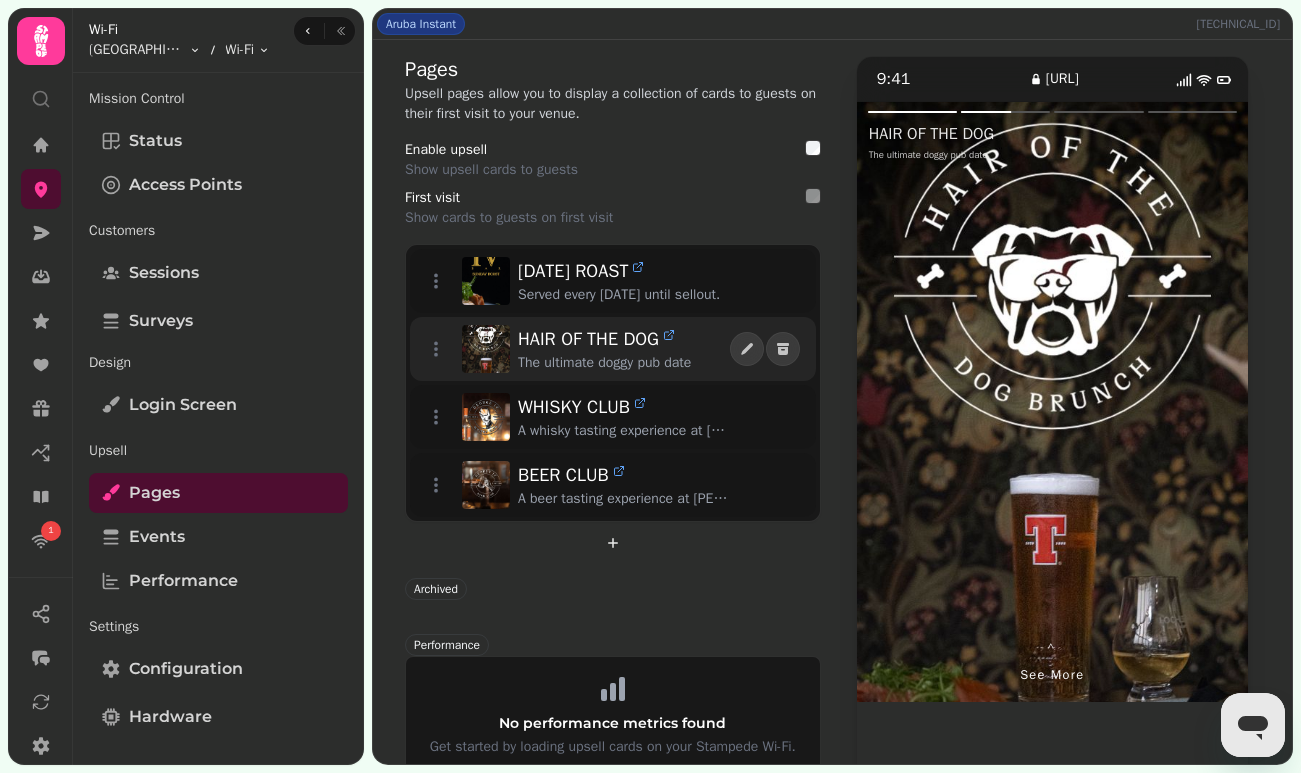 click 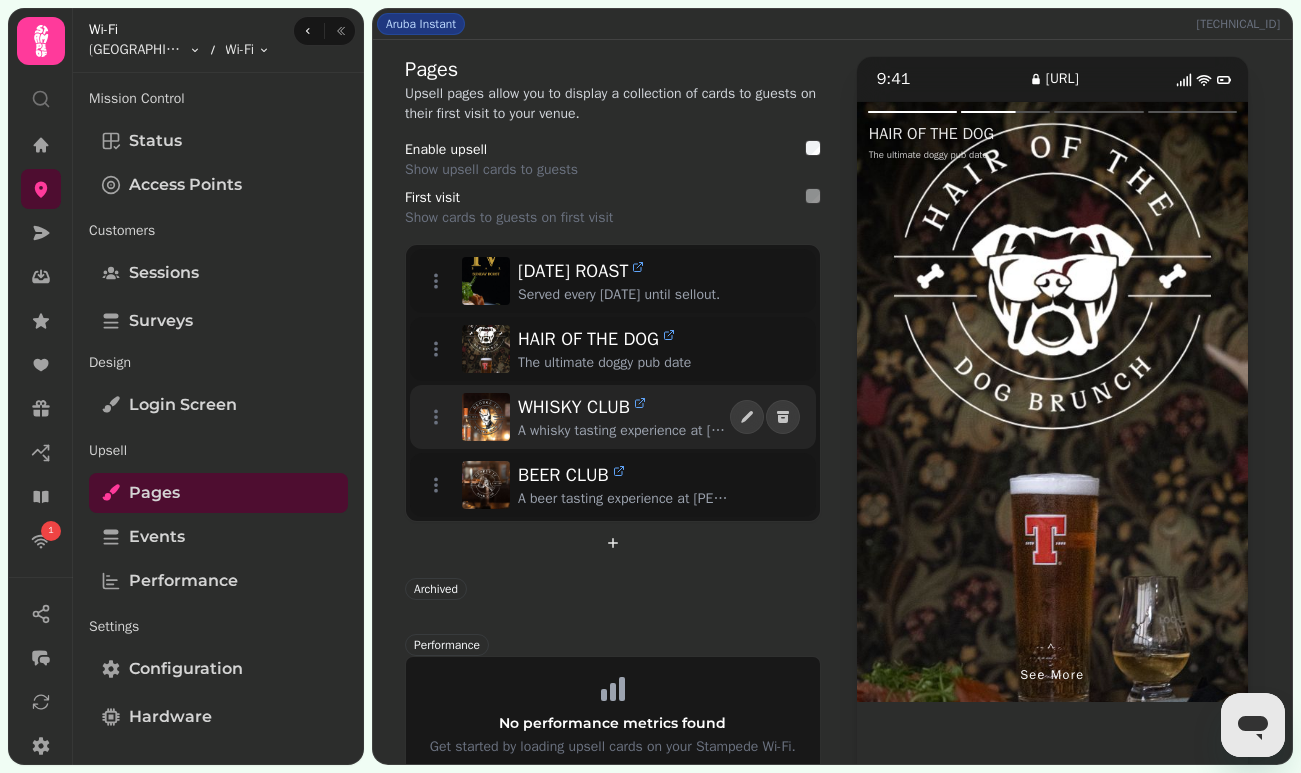 click on "WHISKY CLUB A whisky tasting experience at George IV Bar. Email to book" at bounding box center (578, 417) 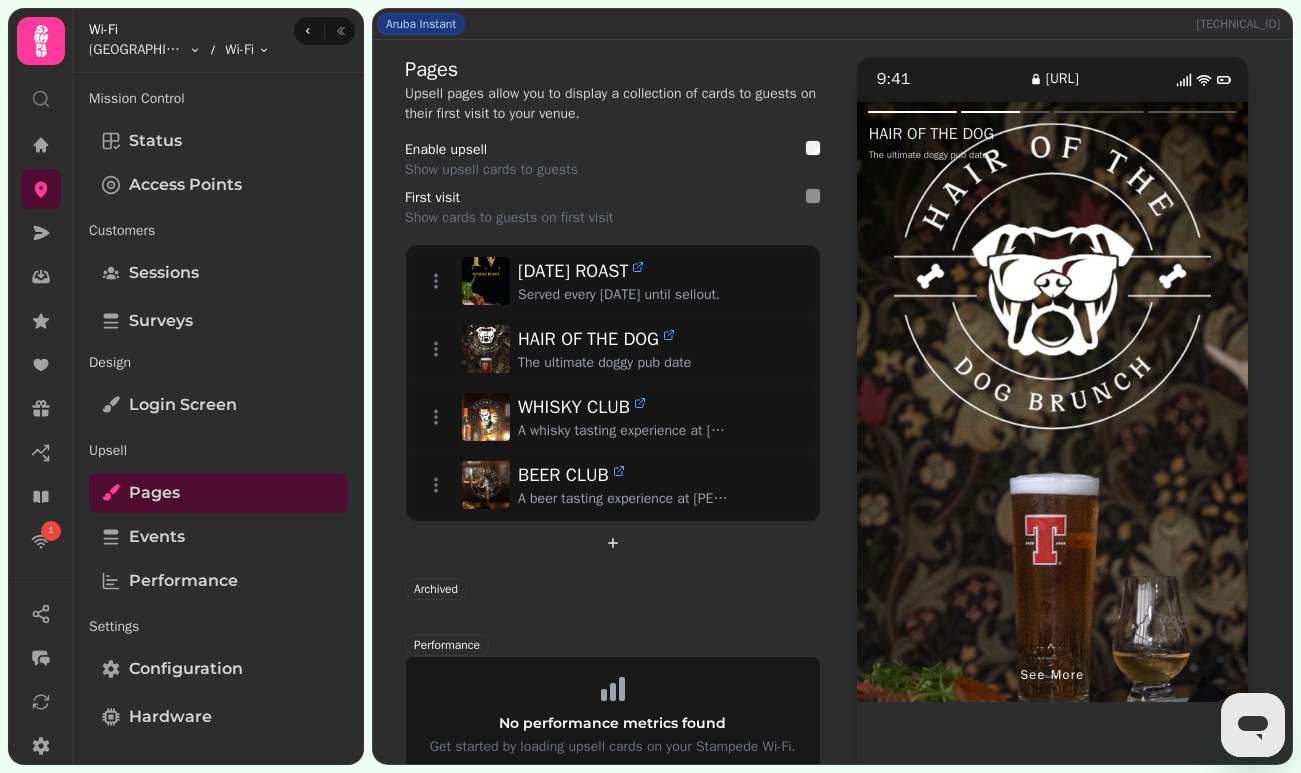 click on "Pages Upsell pages allow you to display a collection of cards to guests on their first visit to your venue. Enable upsell Show upsell cards to guests First visit Show cards to guests on first visit SUNDAY ROAST Served every Sunday until sellout. HAIR OF THE DOG The ultimate doggy pub date WHISKY CLUB A whisky tasting experience at George IV Bar. Email to book BEER CLUB  A beer tasting experience at George IV Bar
Archived Performance No performance metrics found Get started by loading upsell cards on your Stampede Wi-Fi." at bounding box center [613, 482] 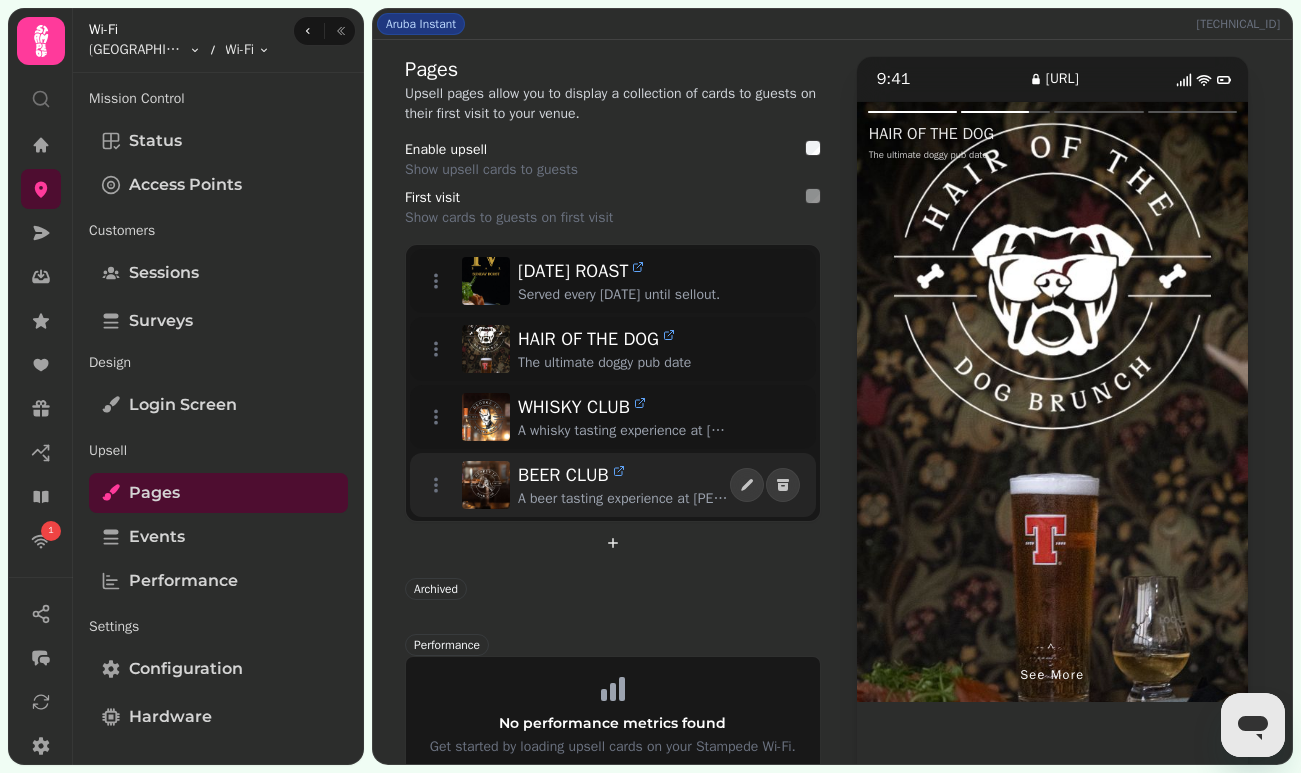 click on "BEER CLUB" at bounding box center [563, 475] 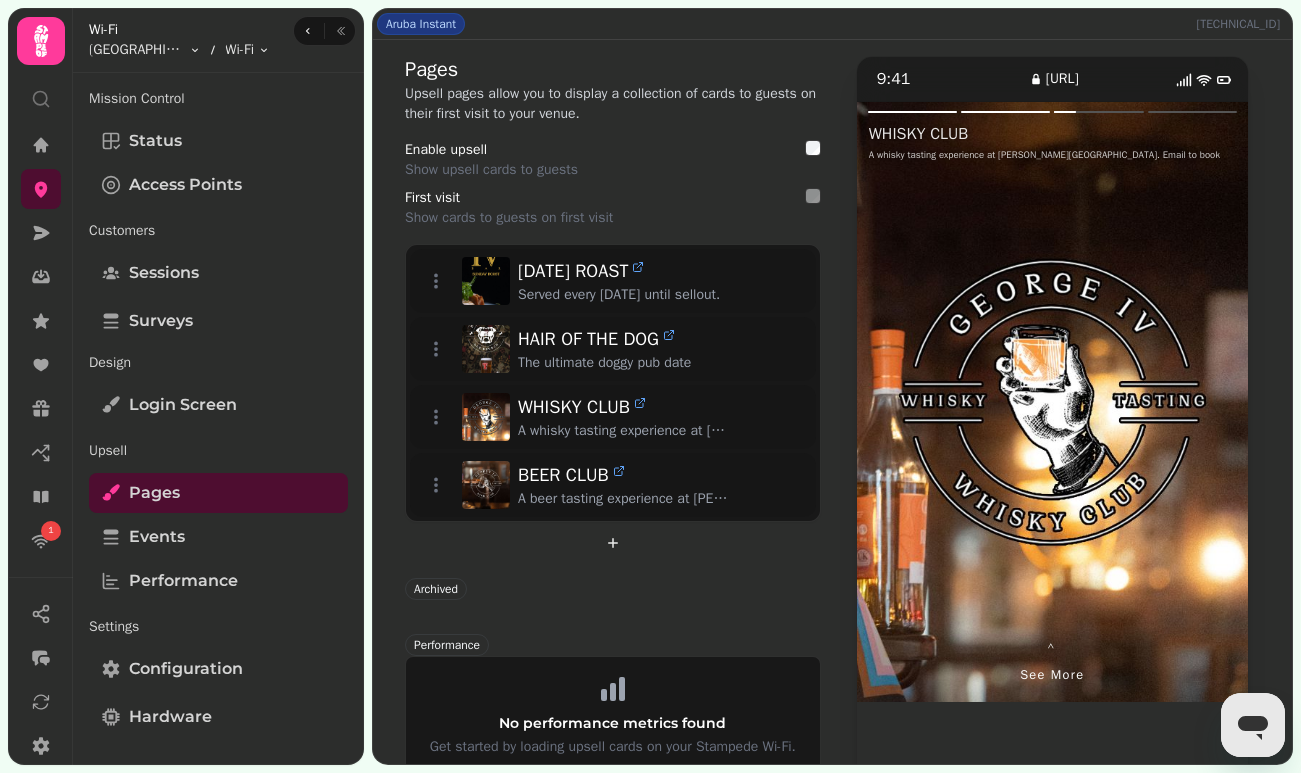 click at bounding box center [1150, 402] 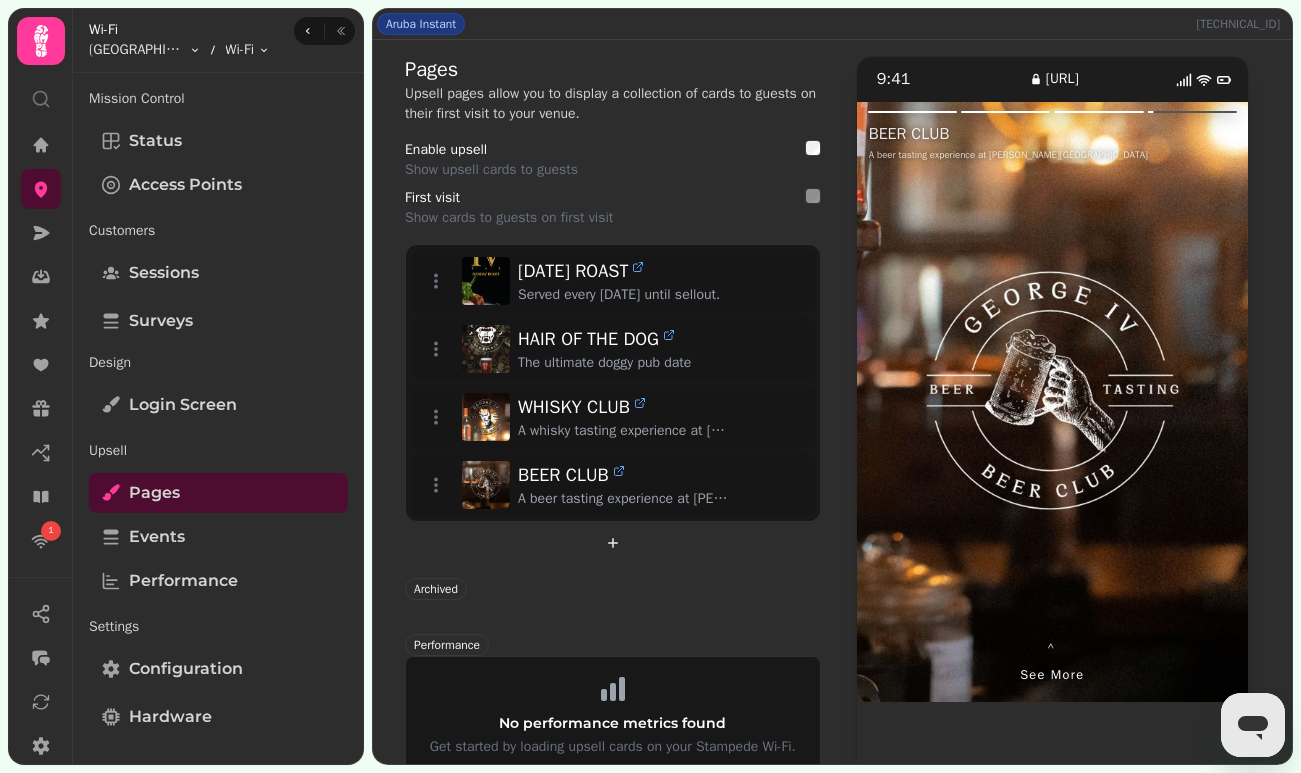 click at bounding box center [1150, 402] 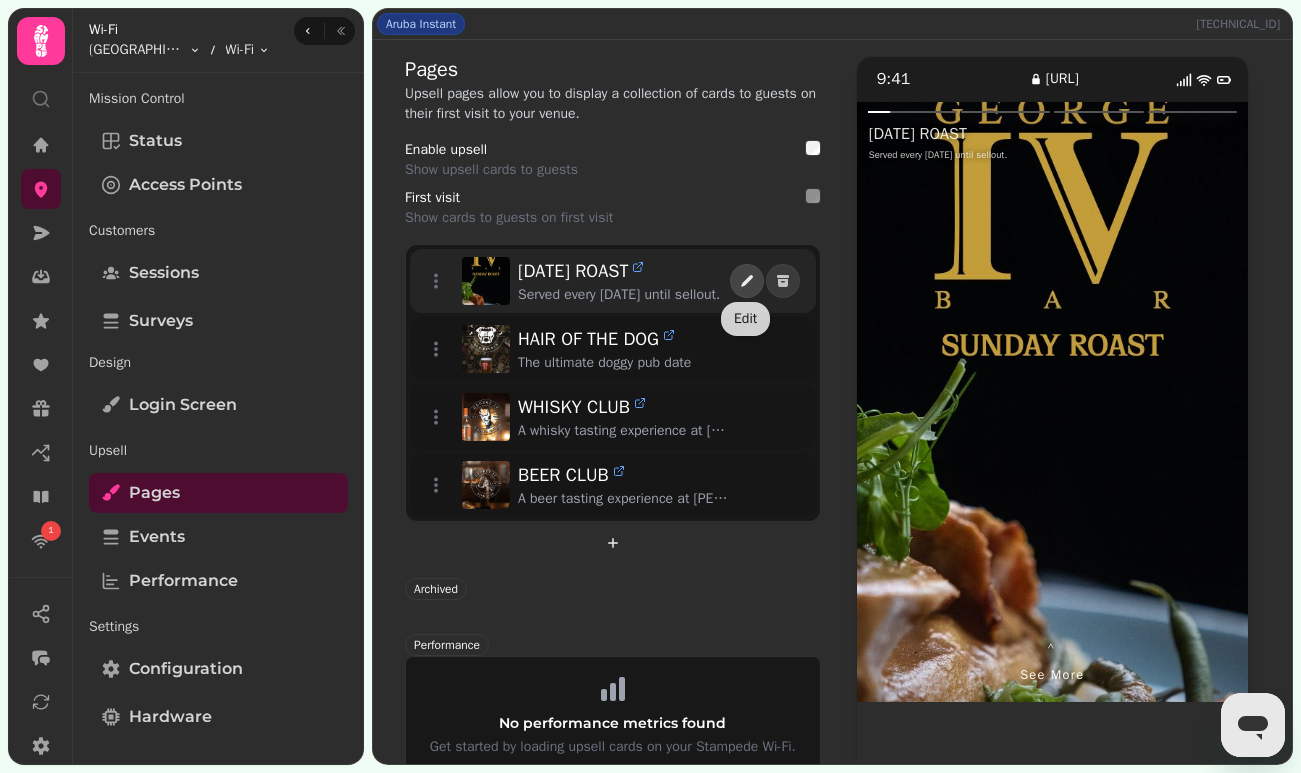 click at bounding box center (747, 281) 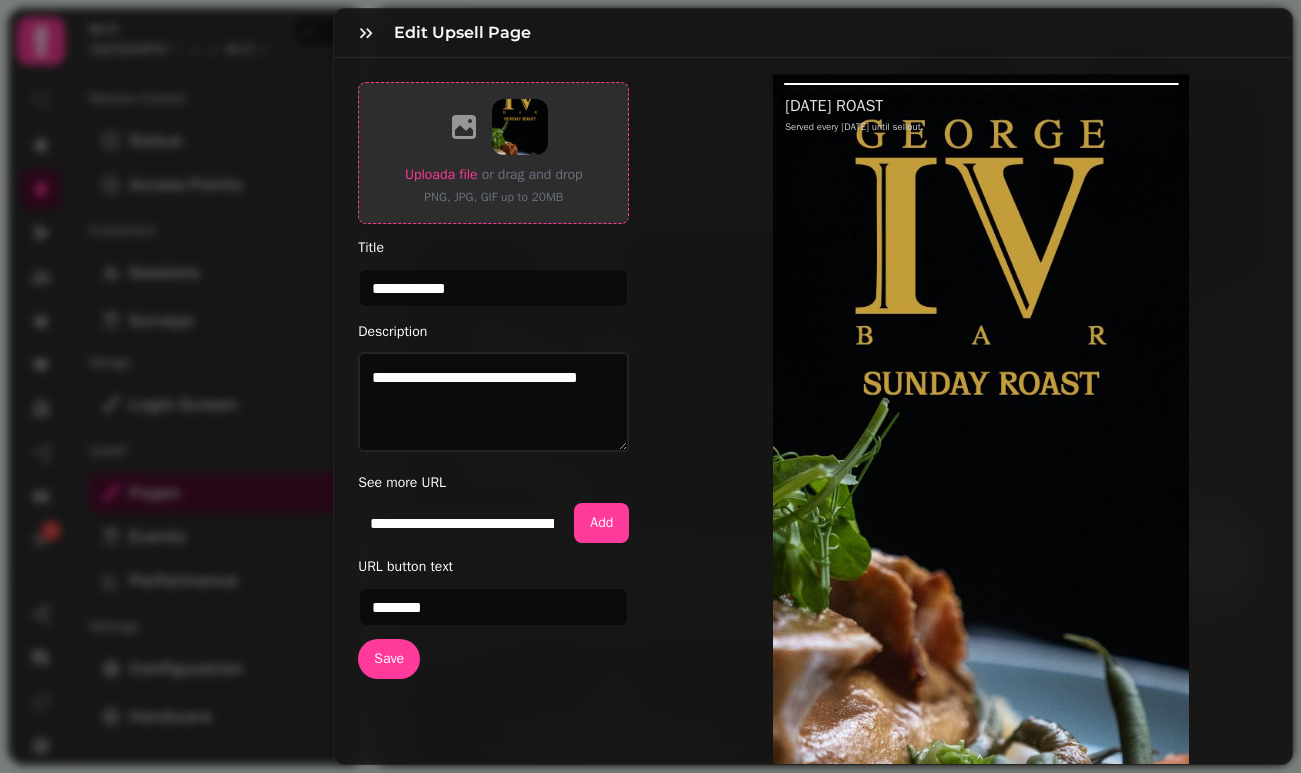 click on "Upload  a file" at bounding box center [441, 174] 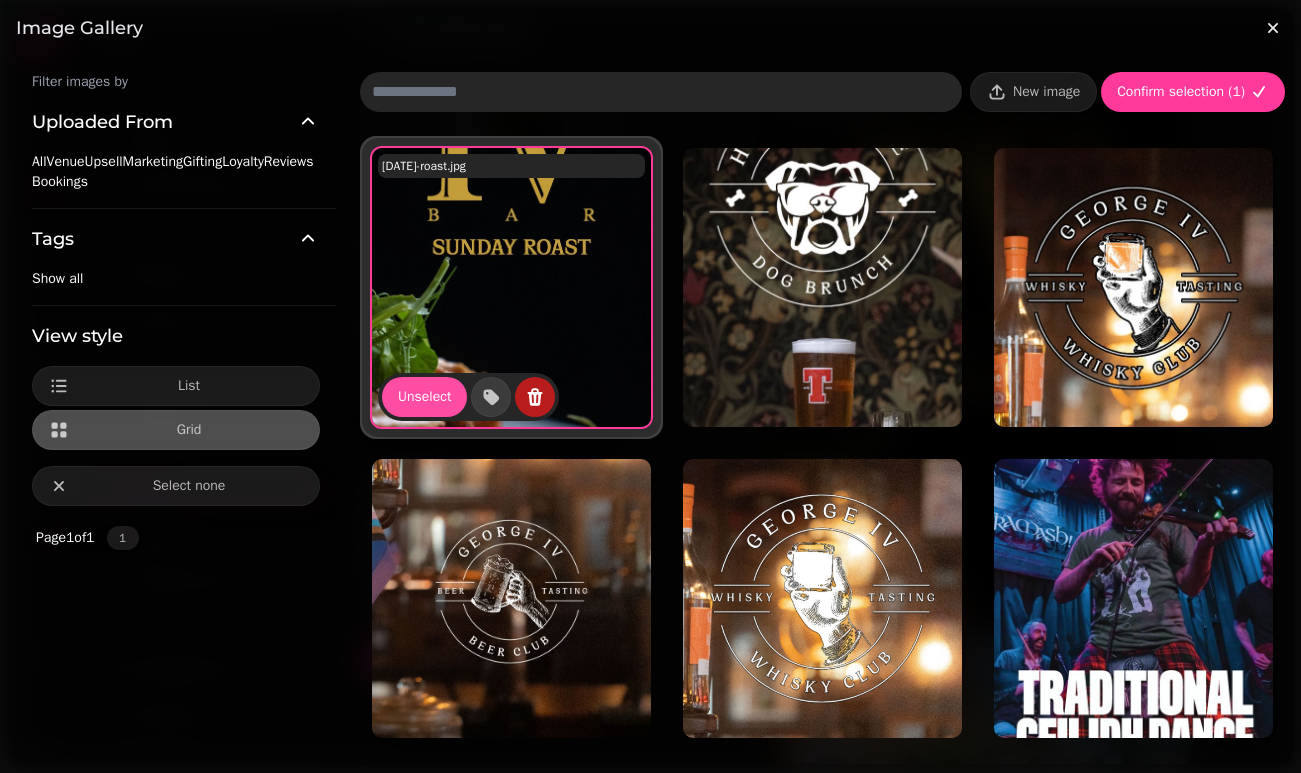 click 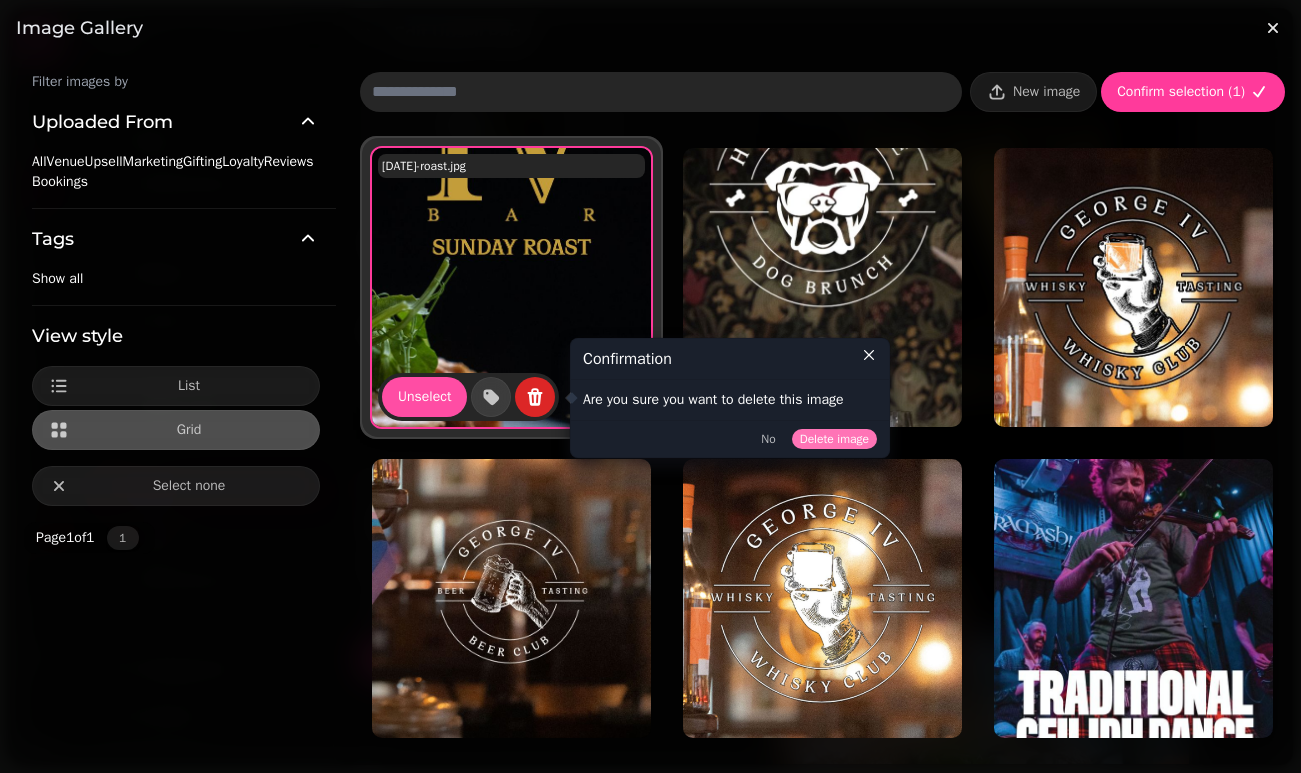 click on "Delete image" at bounding box center [834, 439] 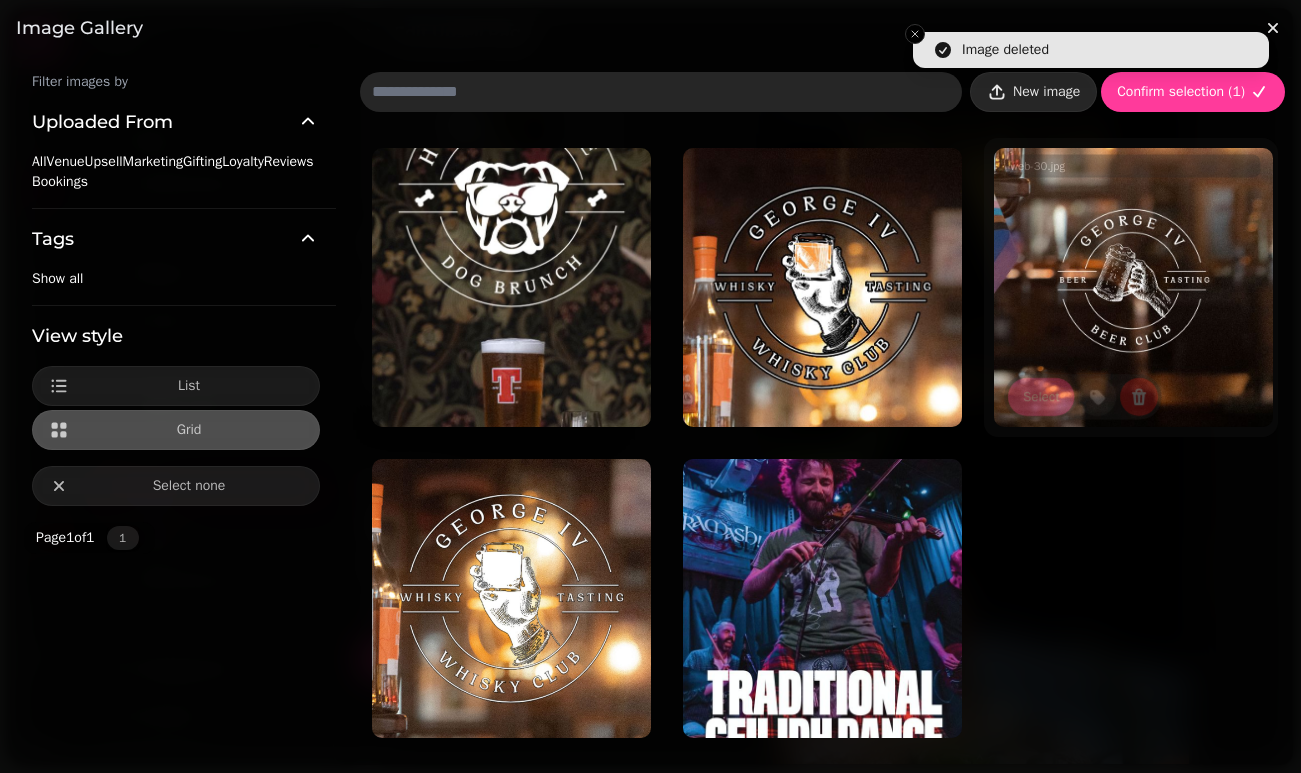 click on "New image" at bounding box center (1046, 92) 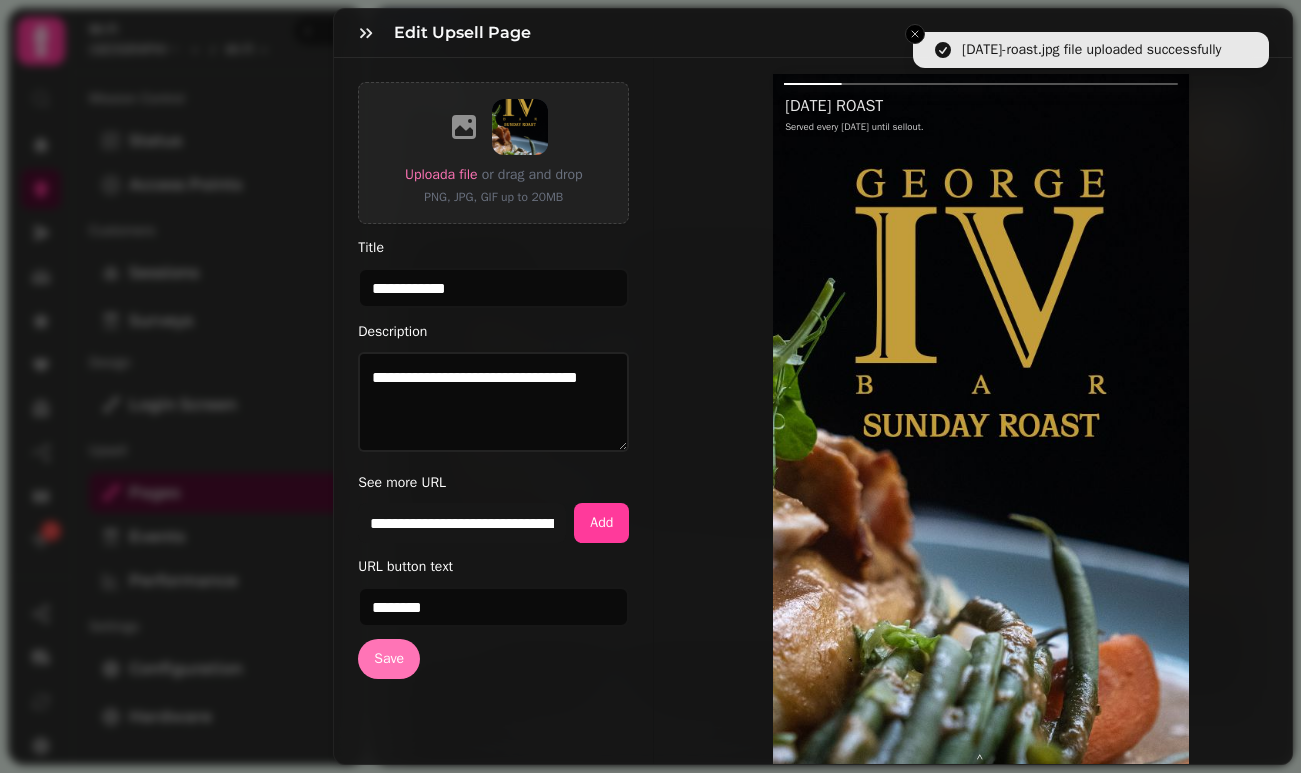 click on "Save" at bounding box center (389, 659) 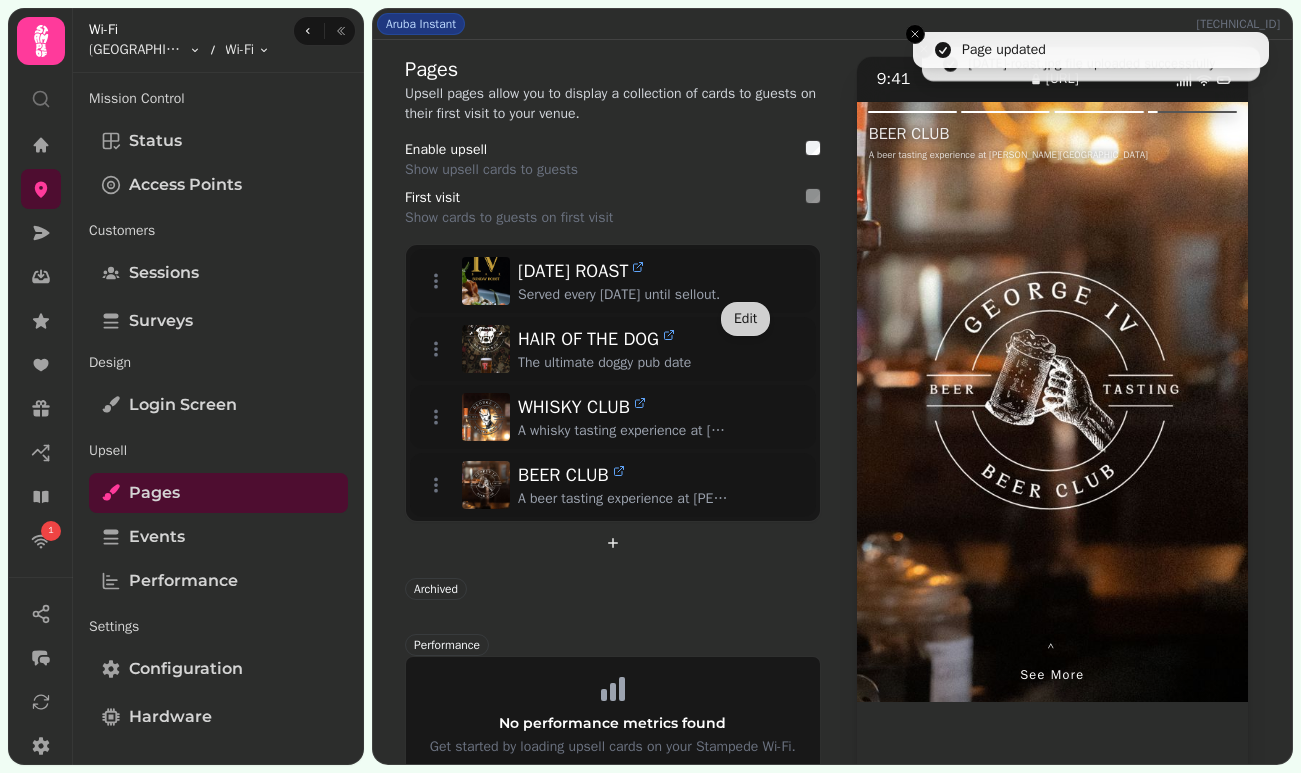 click at bounding box center (1150, 402) 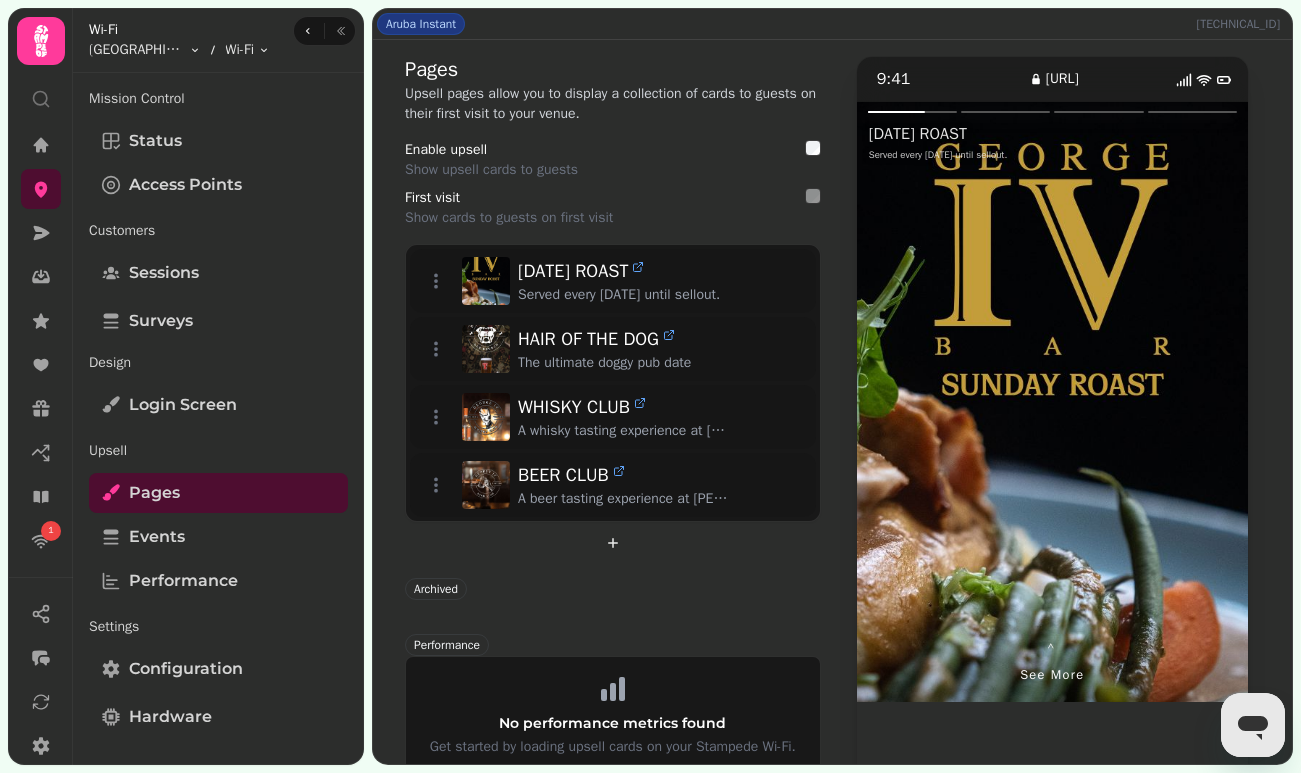 click at bounding box center (1150, 402) 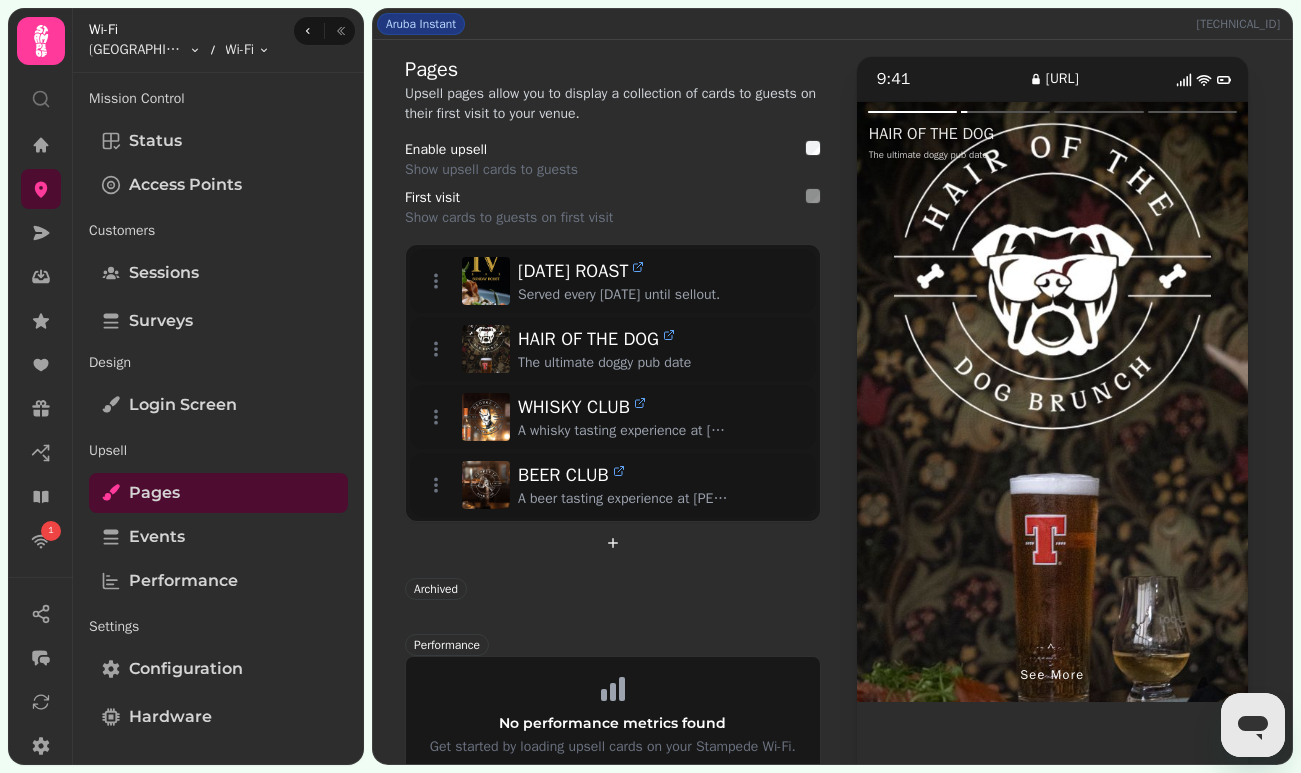 click at bounding box center [1150, 402] 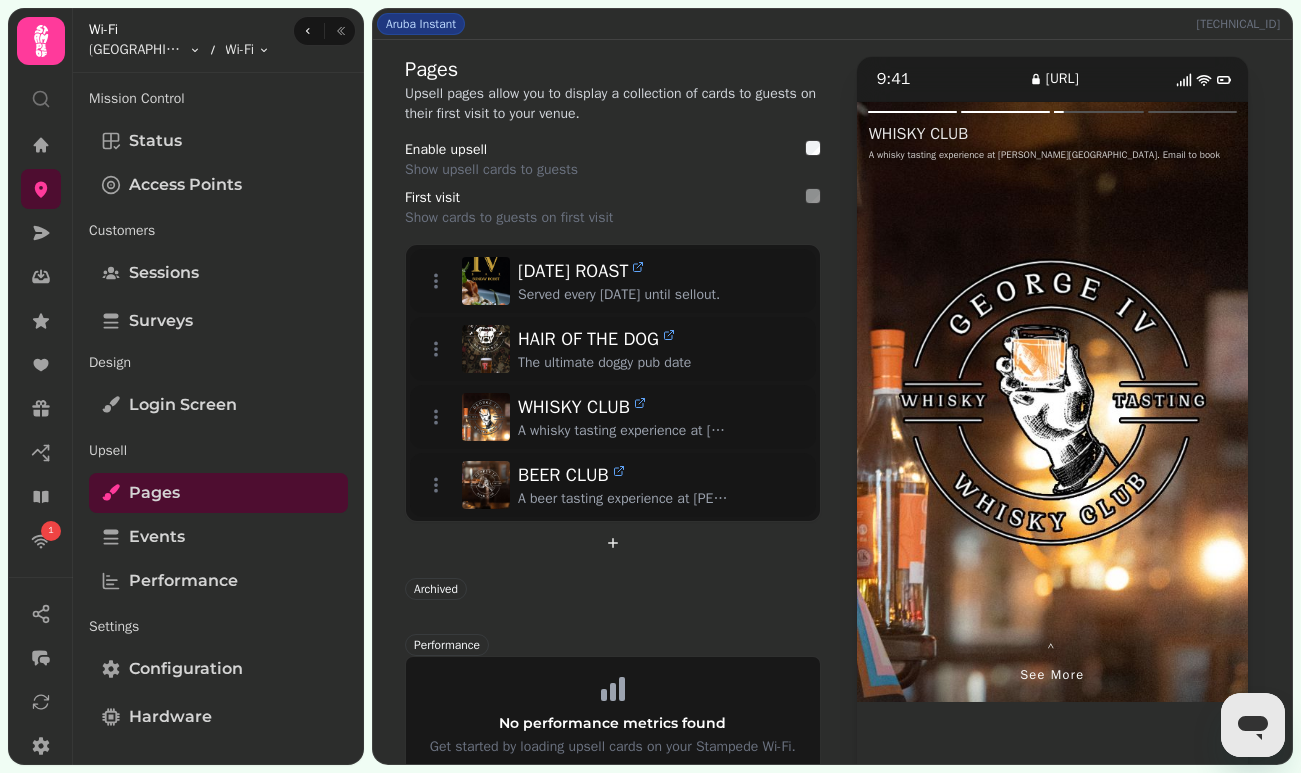 click at bounding box center [1150, 402] 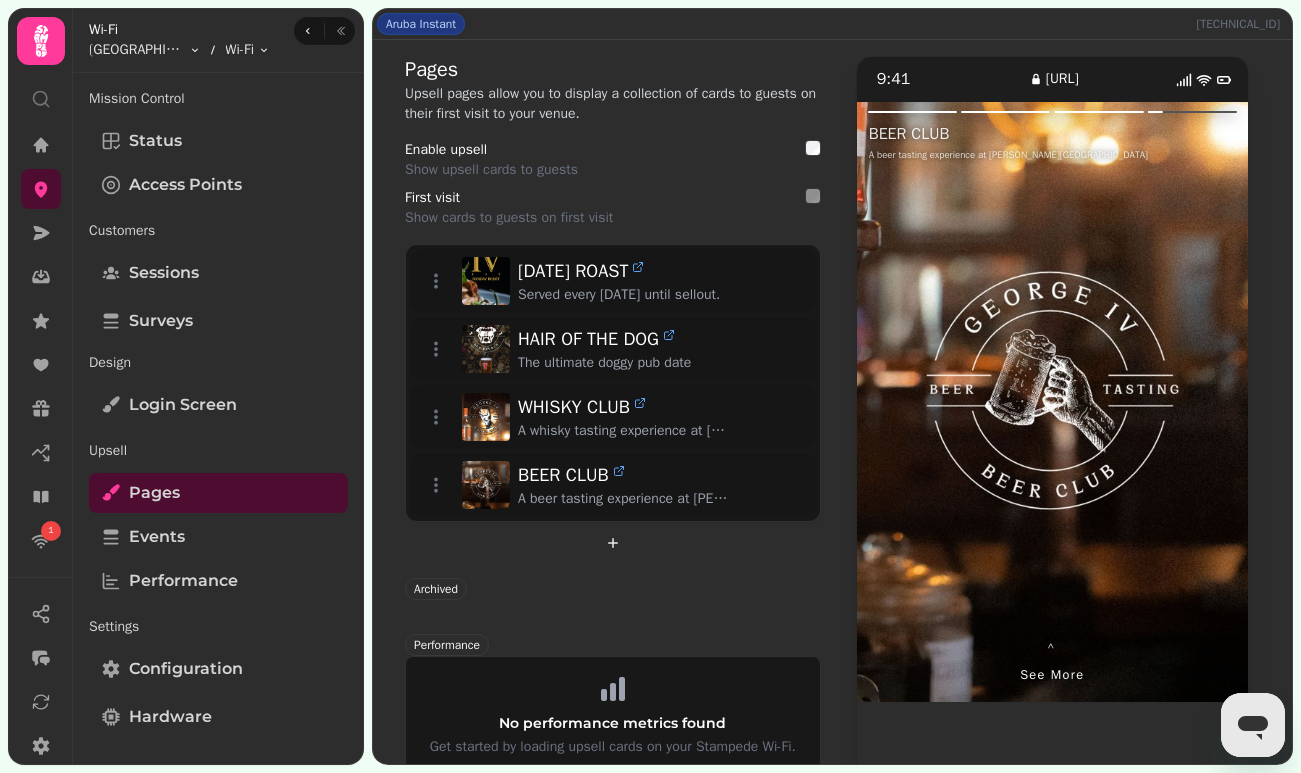 click at bounding box center (955, 402) 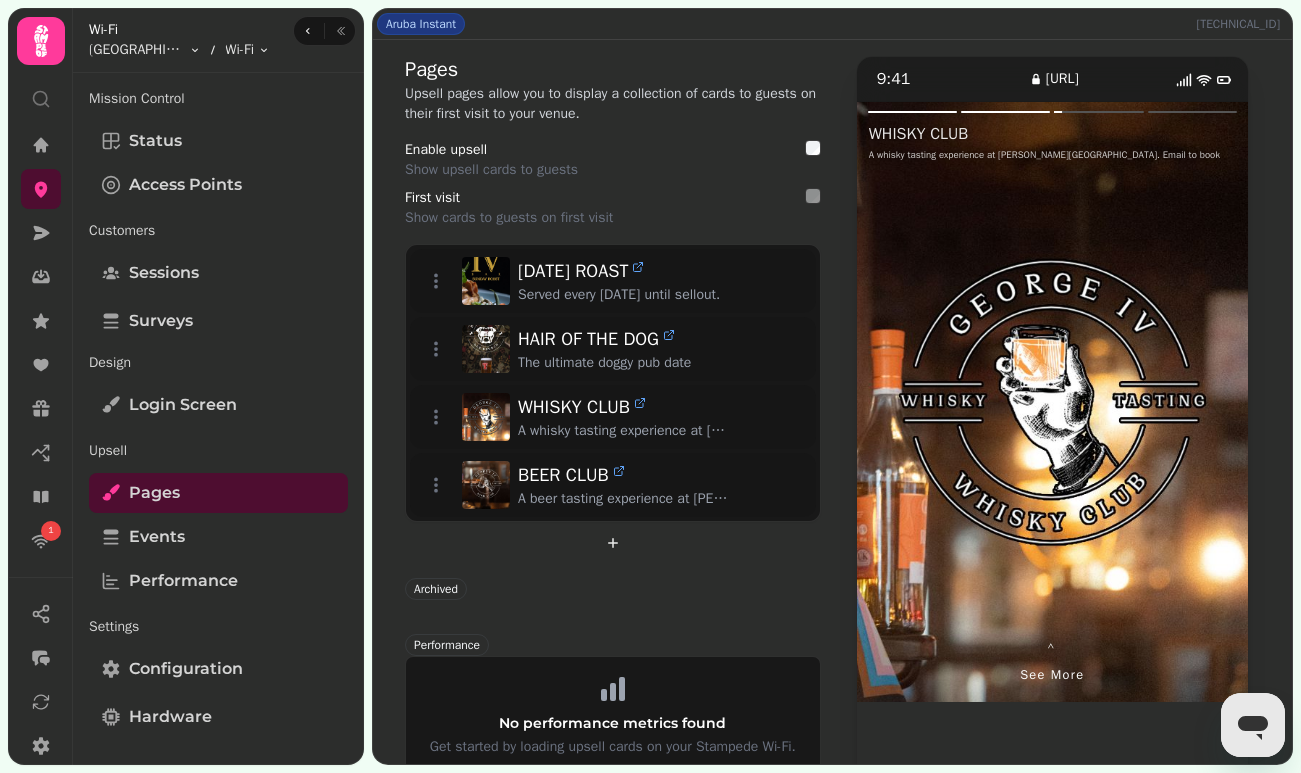 click at bounding box center (1150, 402) 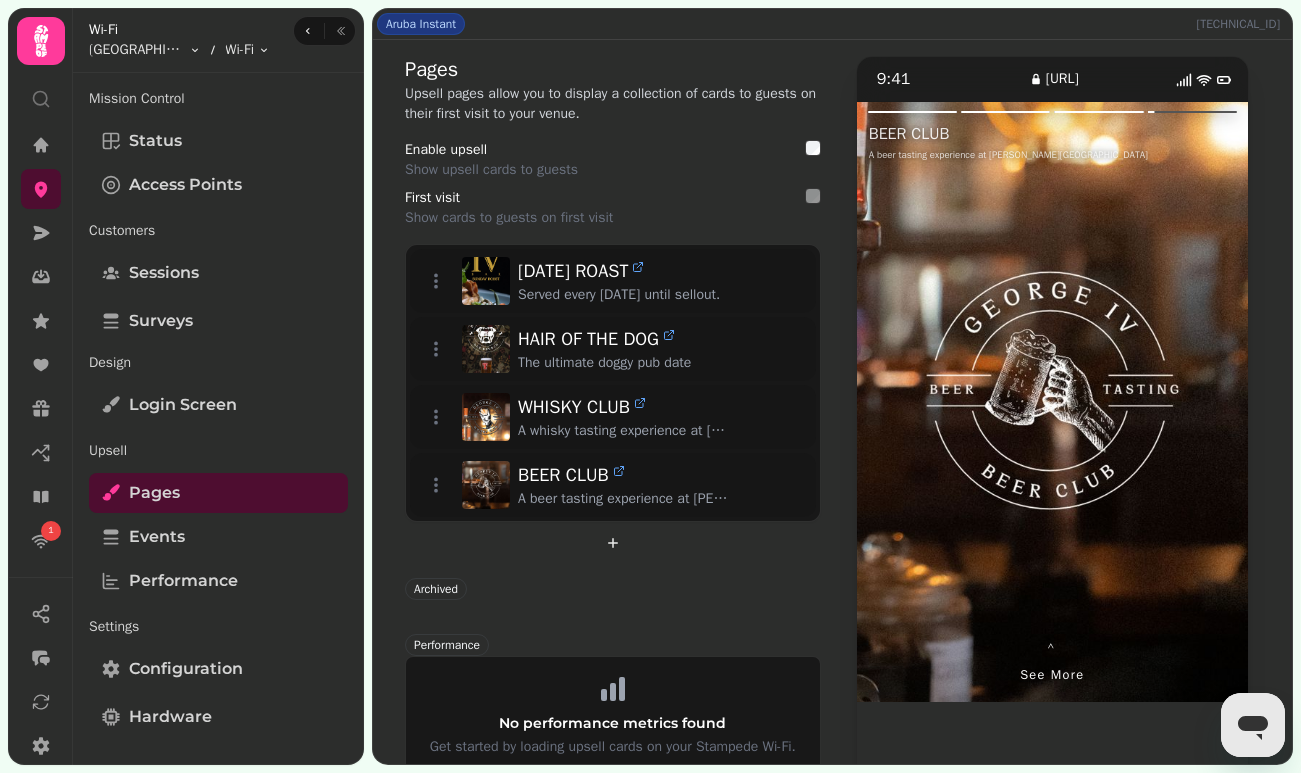 click at bounding box center (955, 402) 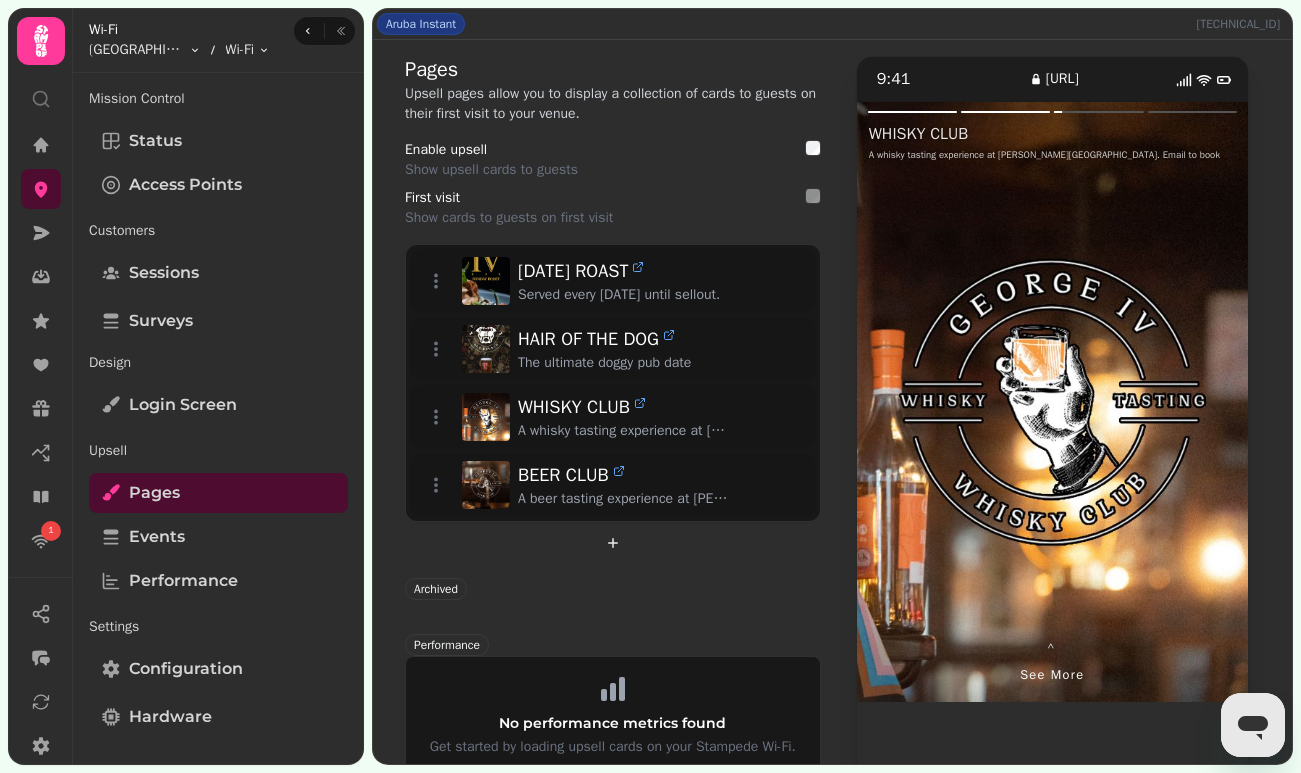 click at bounding box center (955, 402) 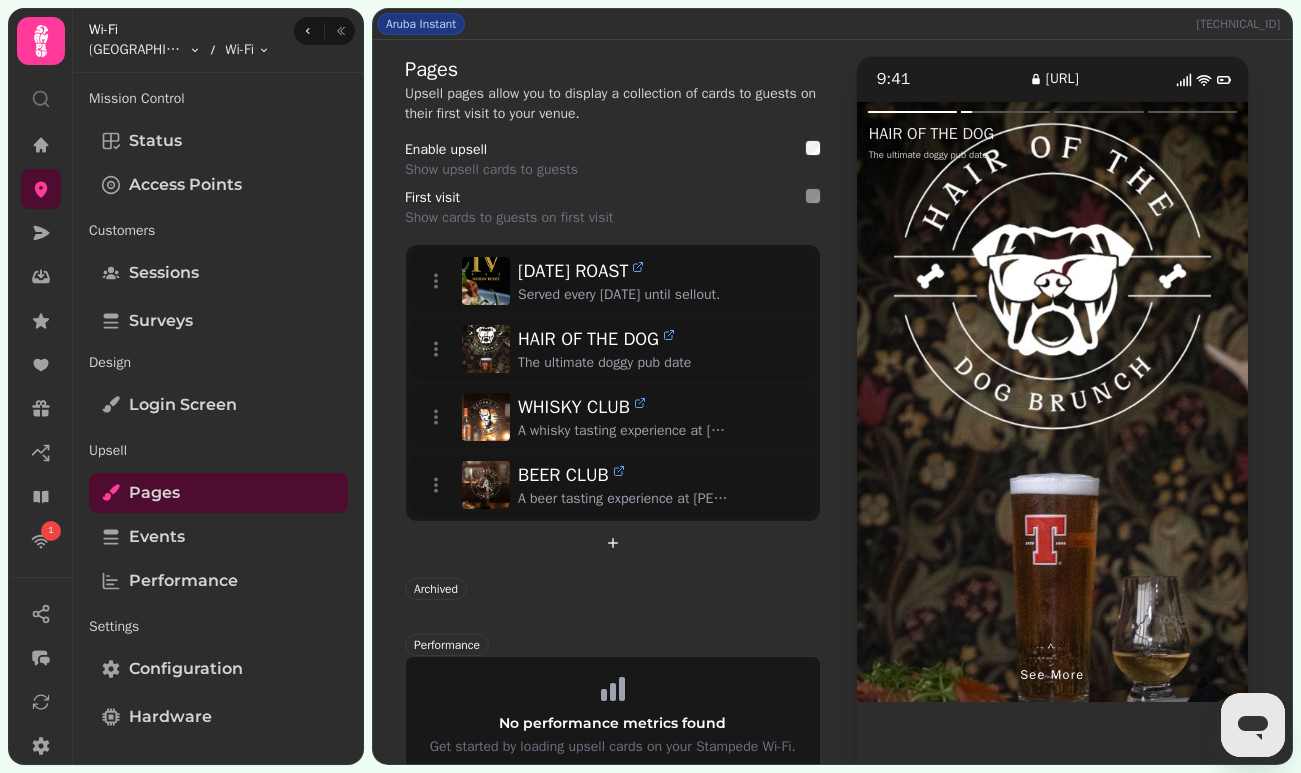 click at bounding box center [1150, 402] 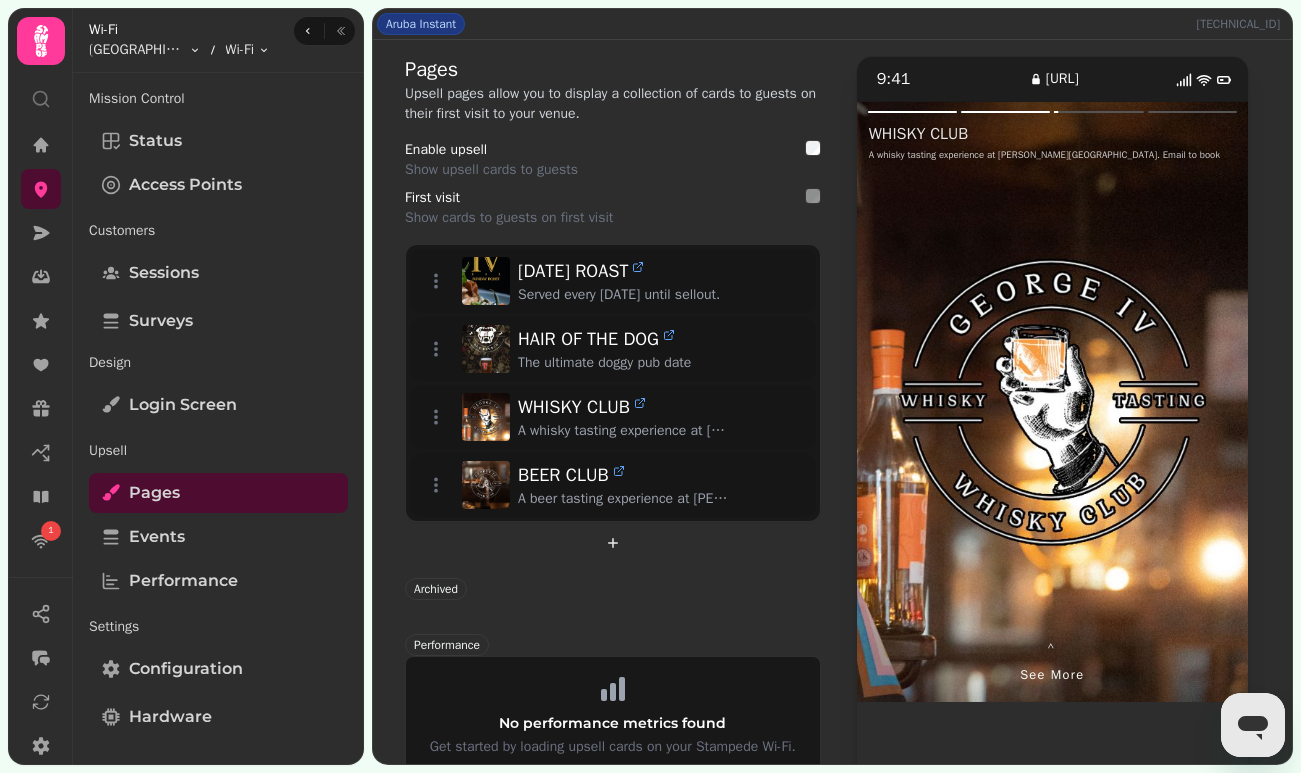 click at bounding box center [1150, 402] 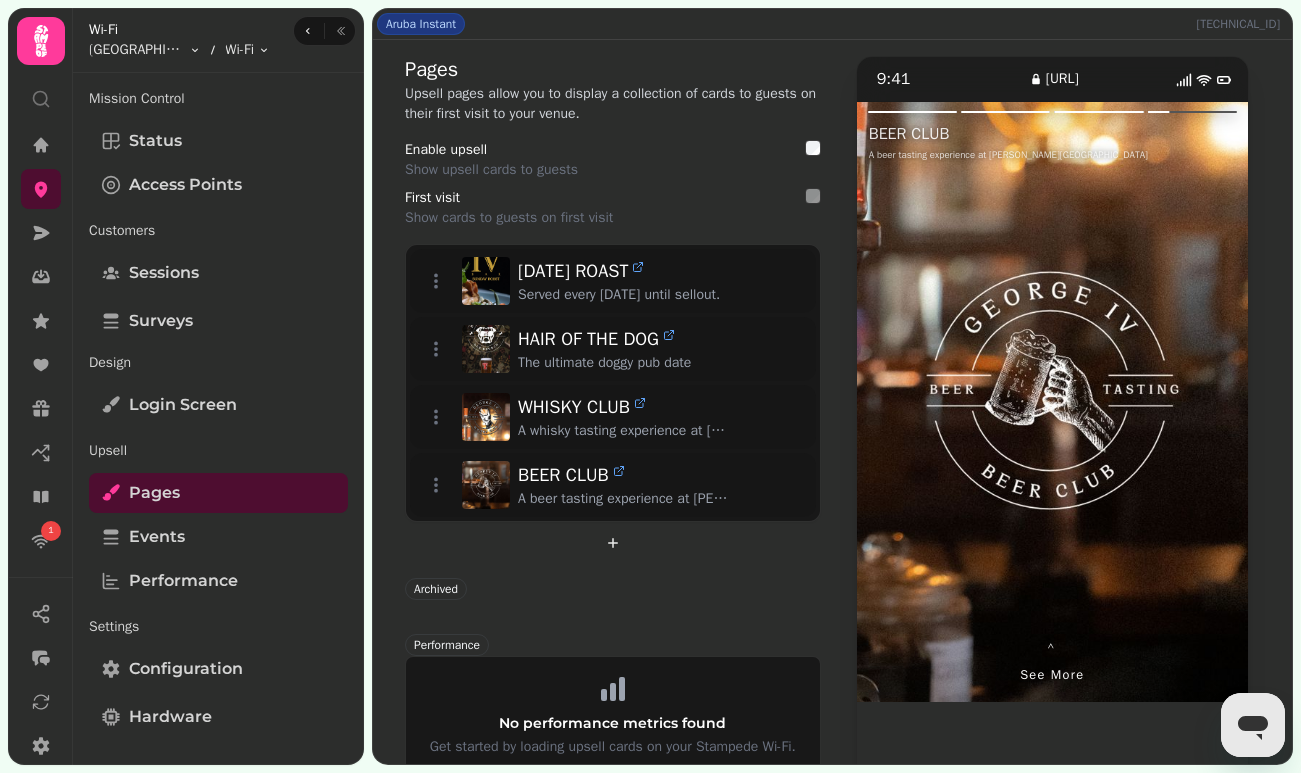 click at bounding box center (1150, 402) 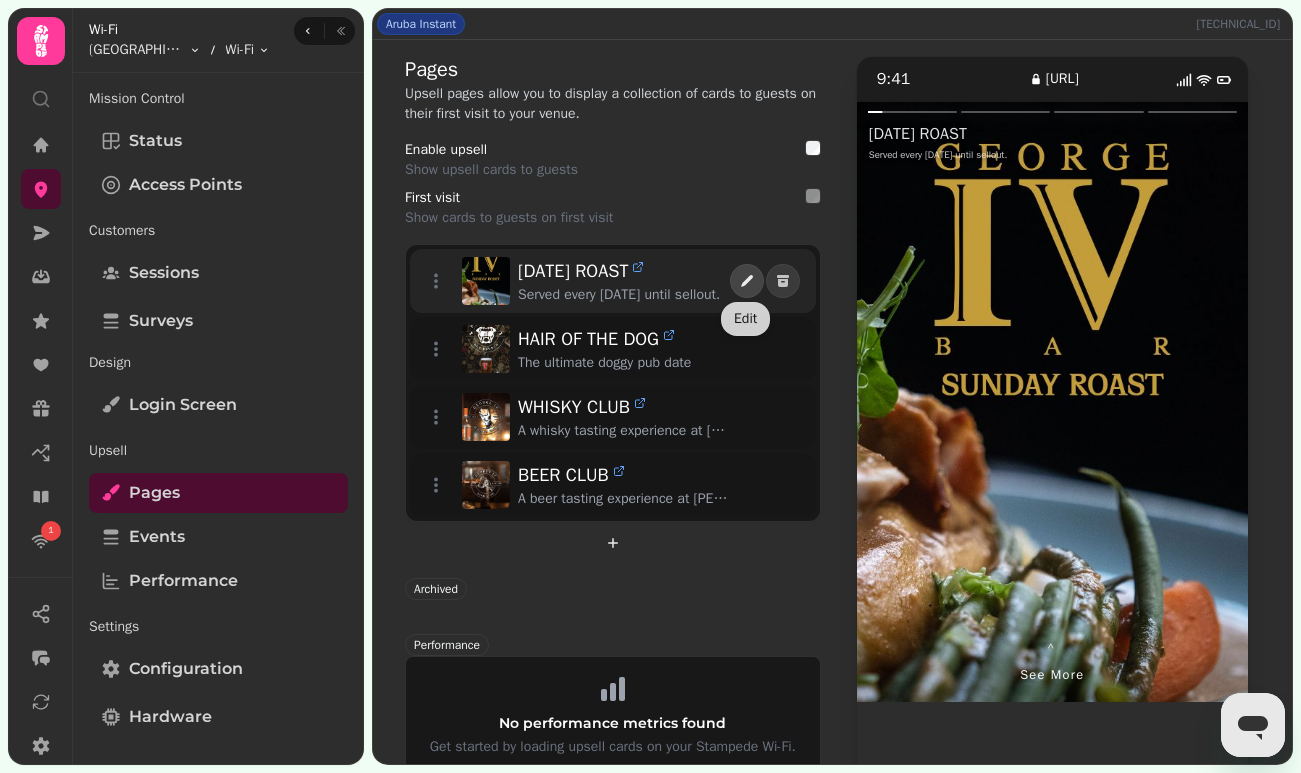 click 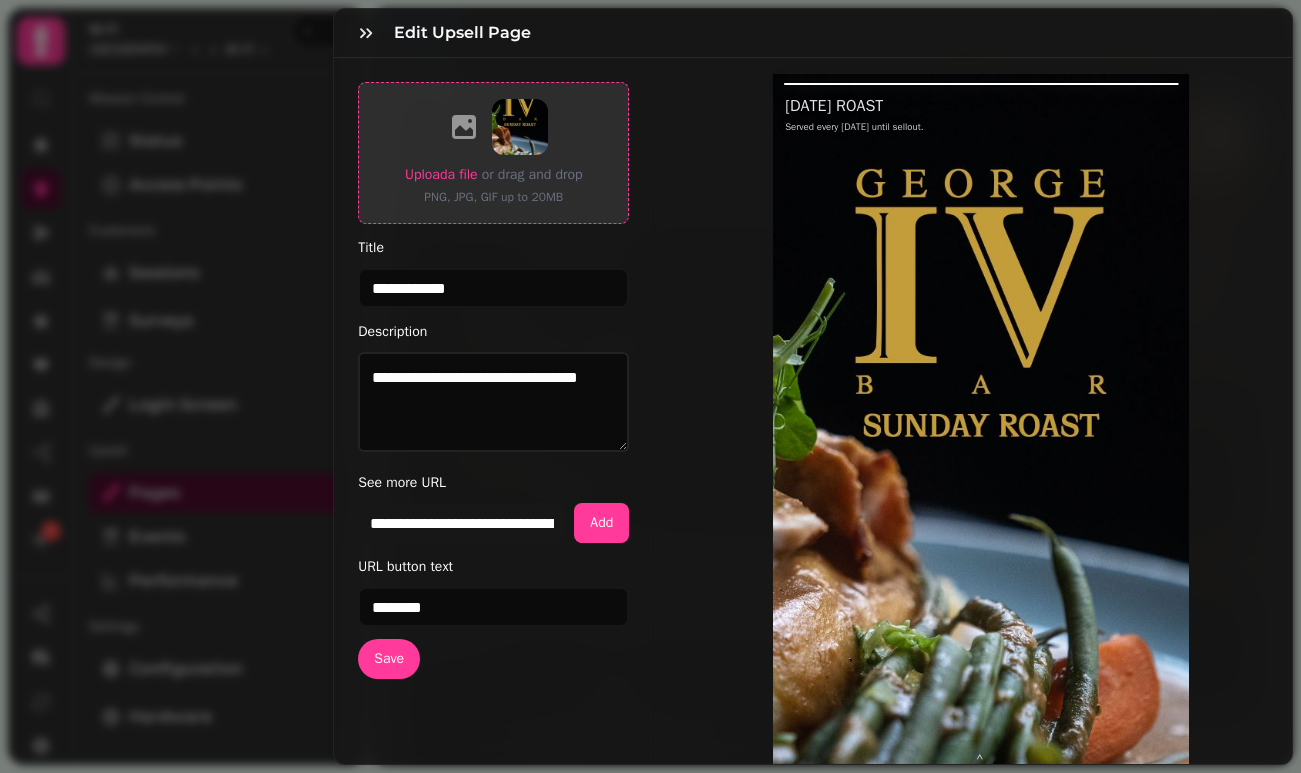 click on "Upload  a file" at bounding box center (441, 174) 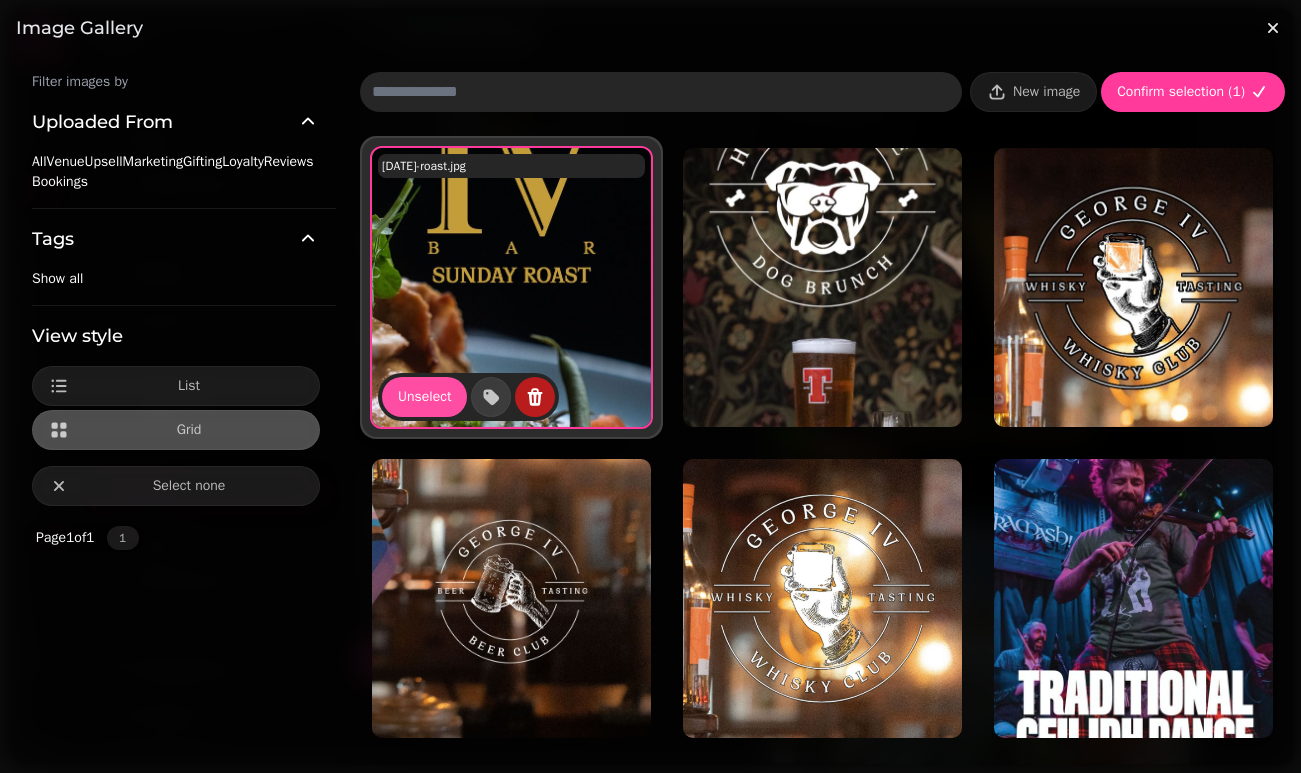 click 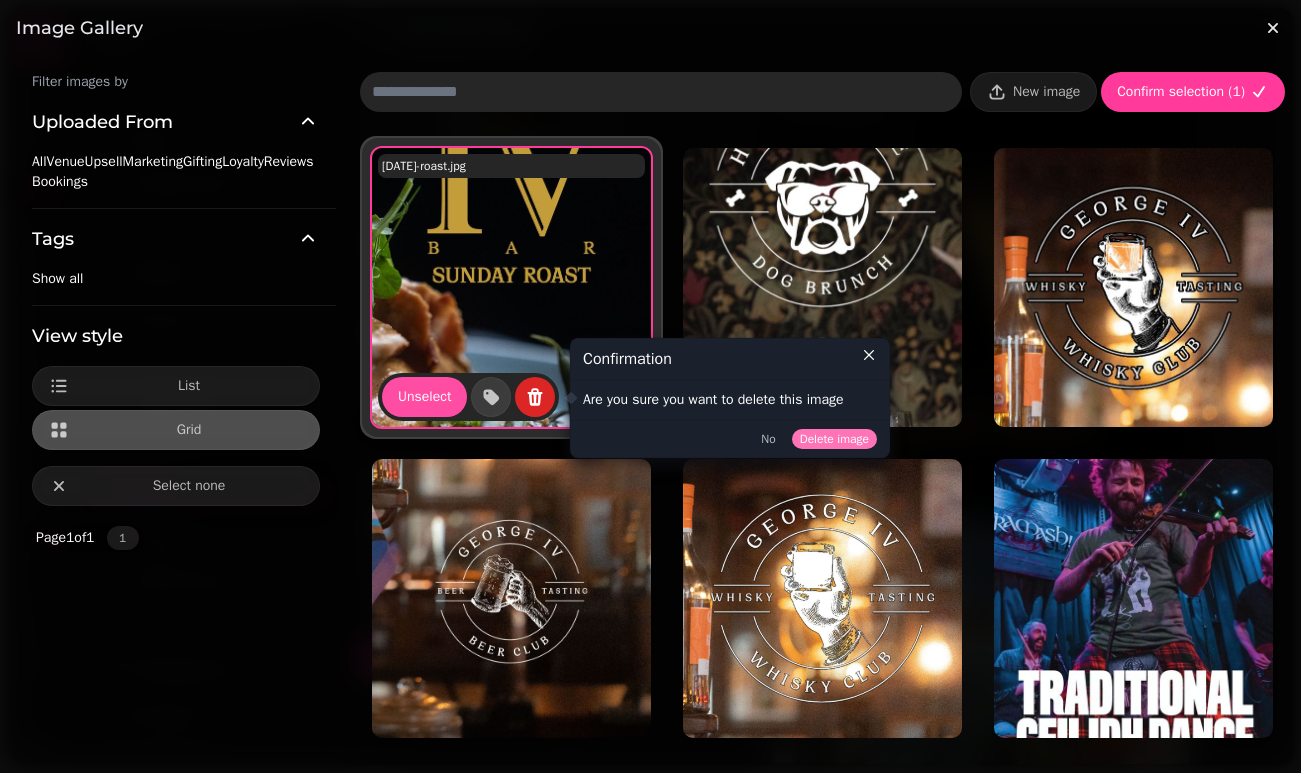 click on "Delete image" at bounding box center (834, 439) 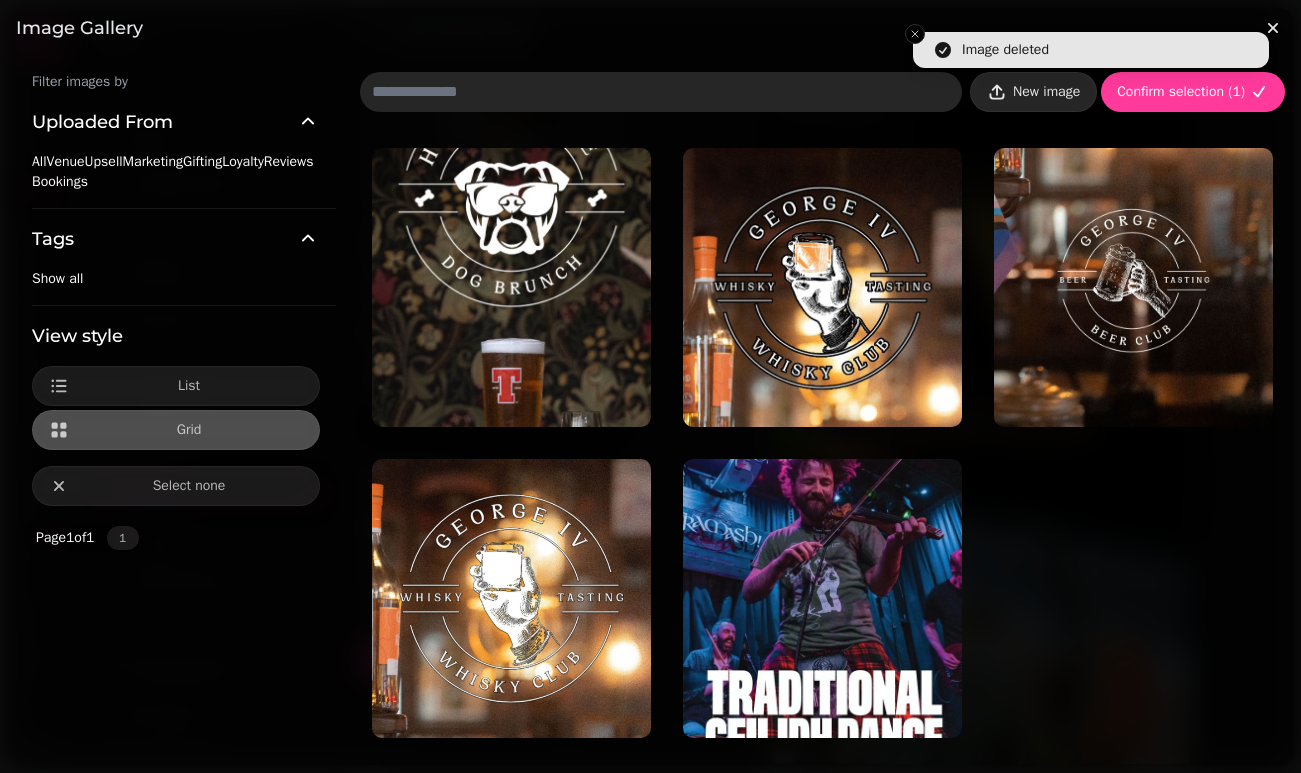 click on "New image" at bounding box center [1046, 92] 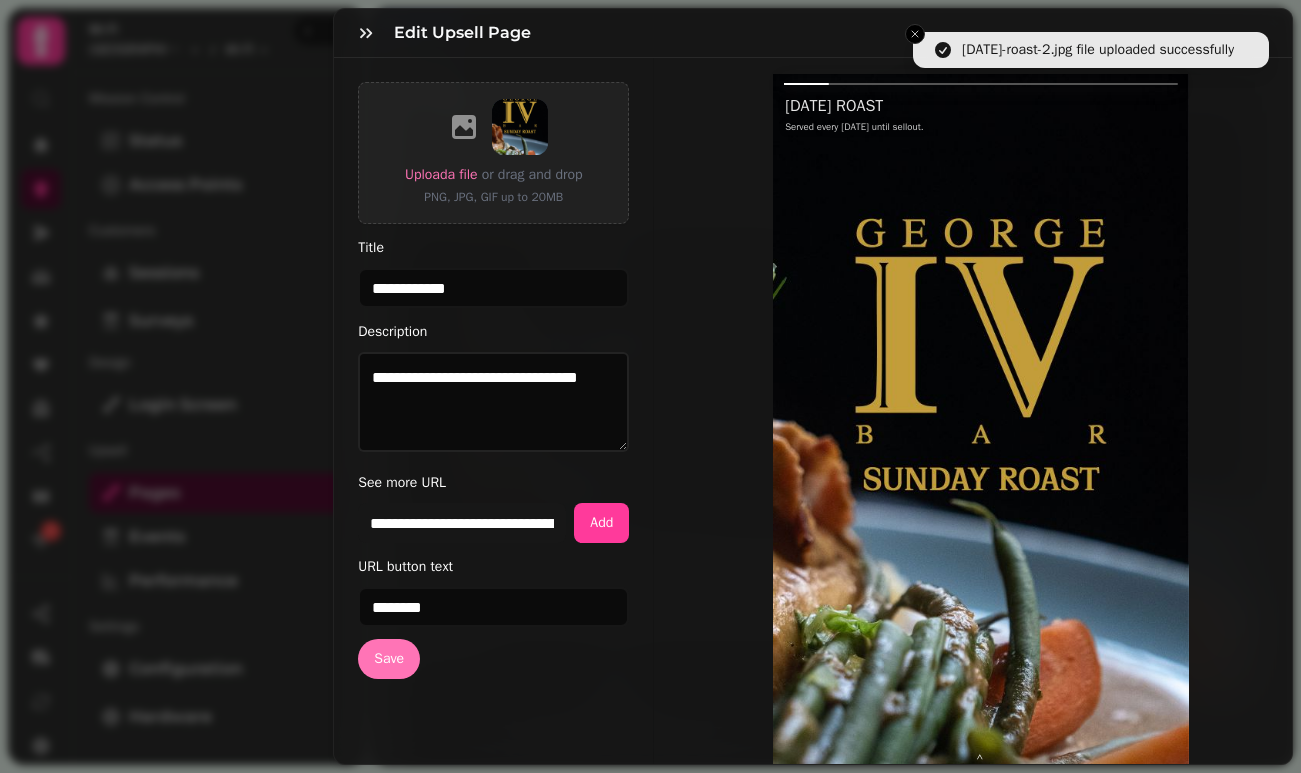 click on "Save" at bounding box center (389, 659) 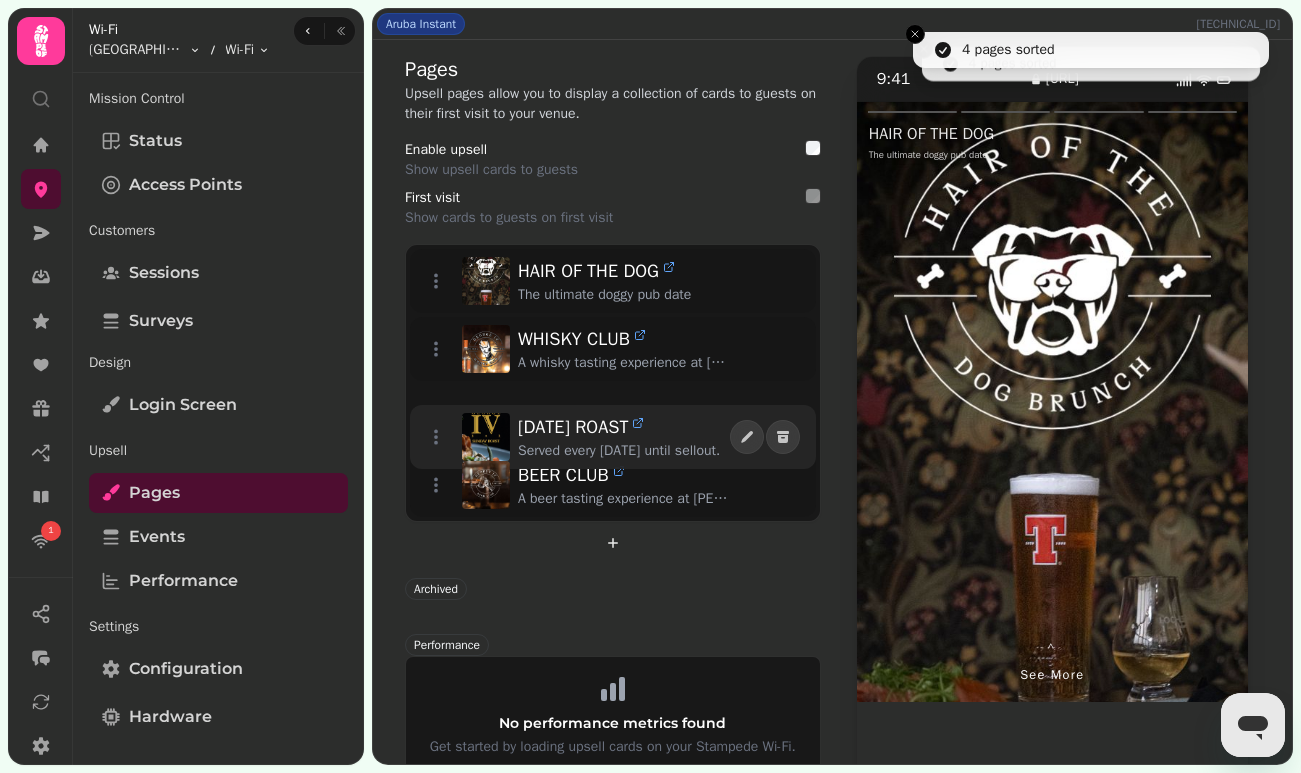 drag, startPoint x: 715, startPoint y: 275, endPoint x: 713, endPoint y: 426, distance: 151.01324 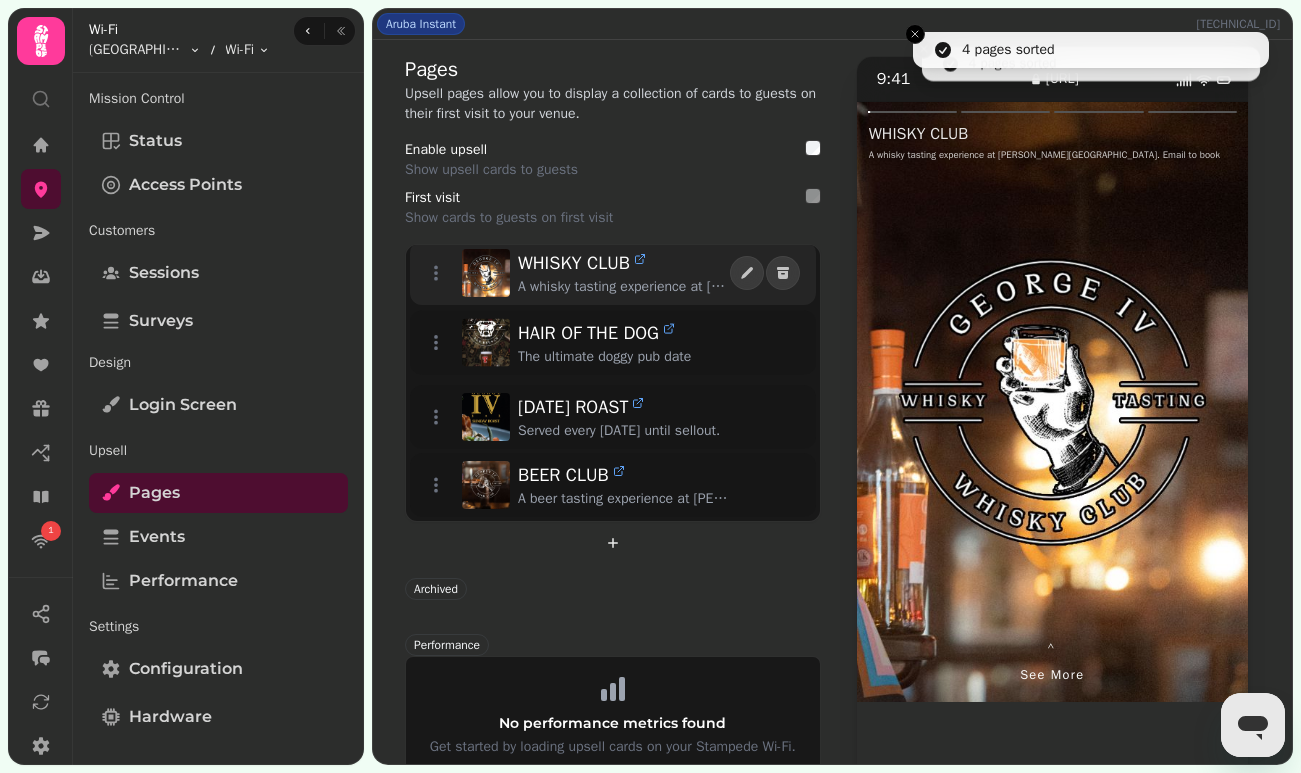 drag, startPoint x: 604, startPoint y: 341, endPoint x: 614, endPoint y: 268, distance: 73.68175 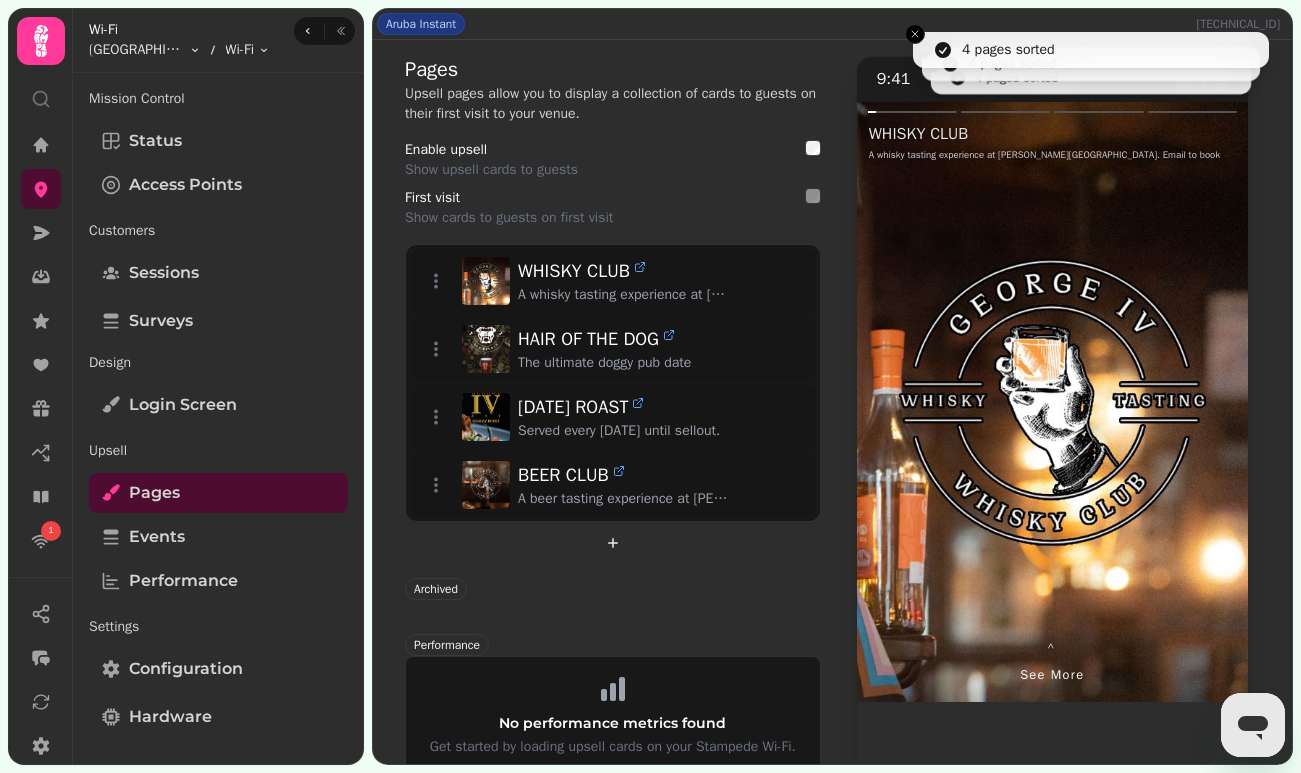 click at bounding box center [1150, 402] 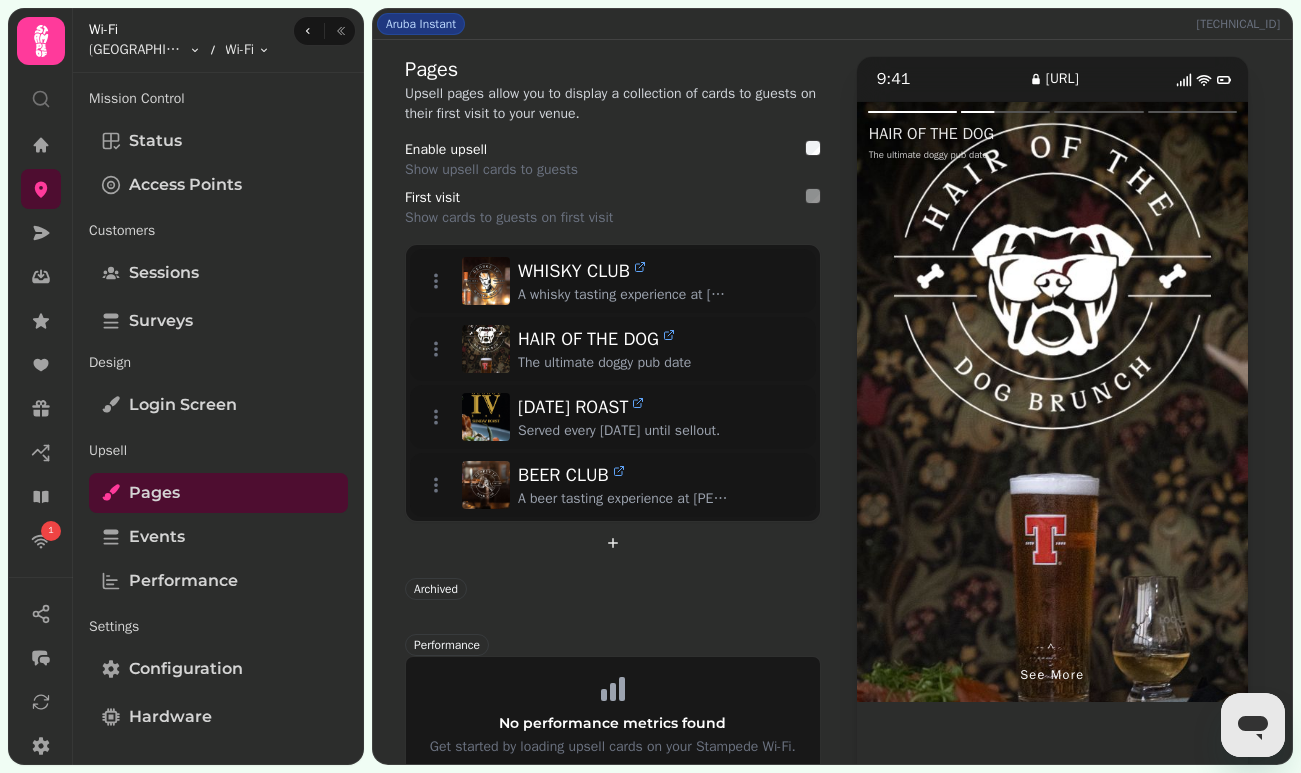 click at bounding box center [955, 402] 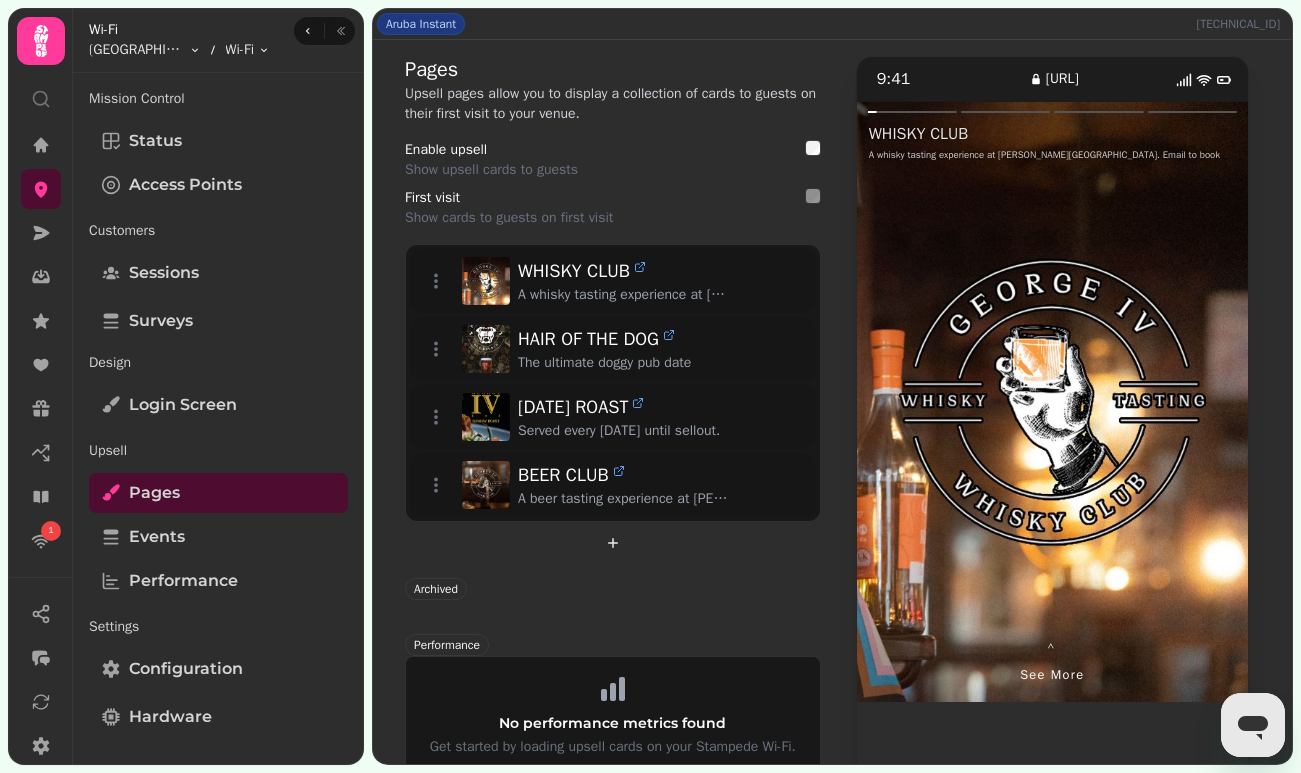 click at bounding box center [1150, 402] 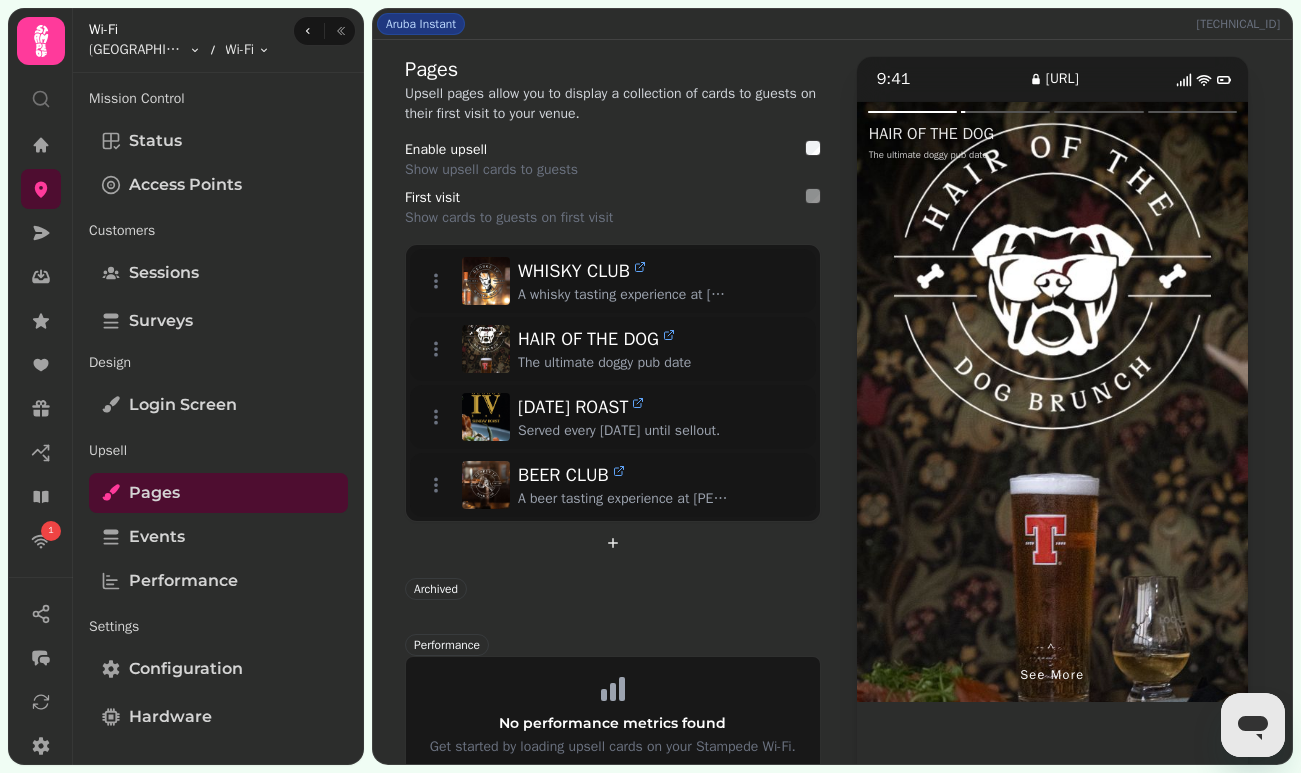 click at bounding box center (1150, 402) 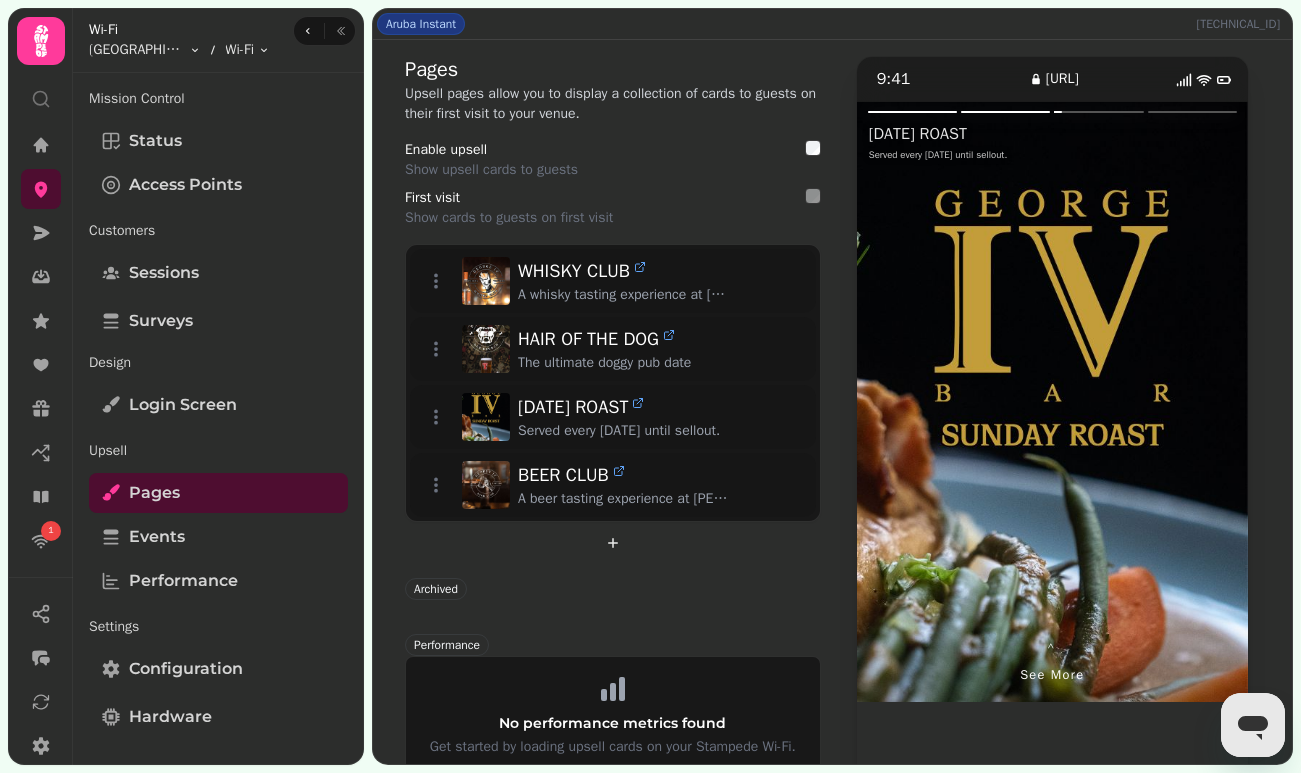 click at bounding box center [1150, 402] 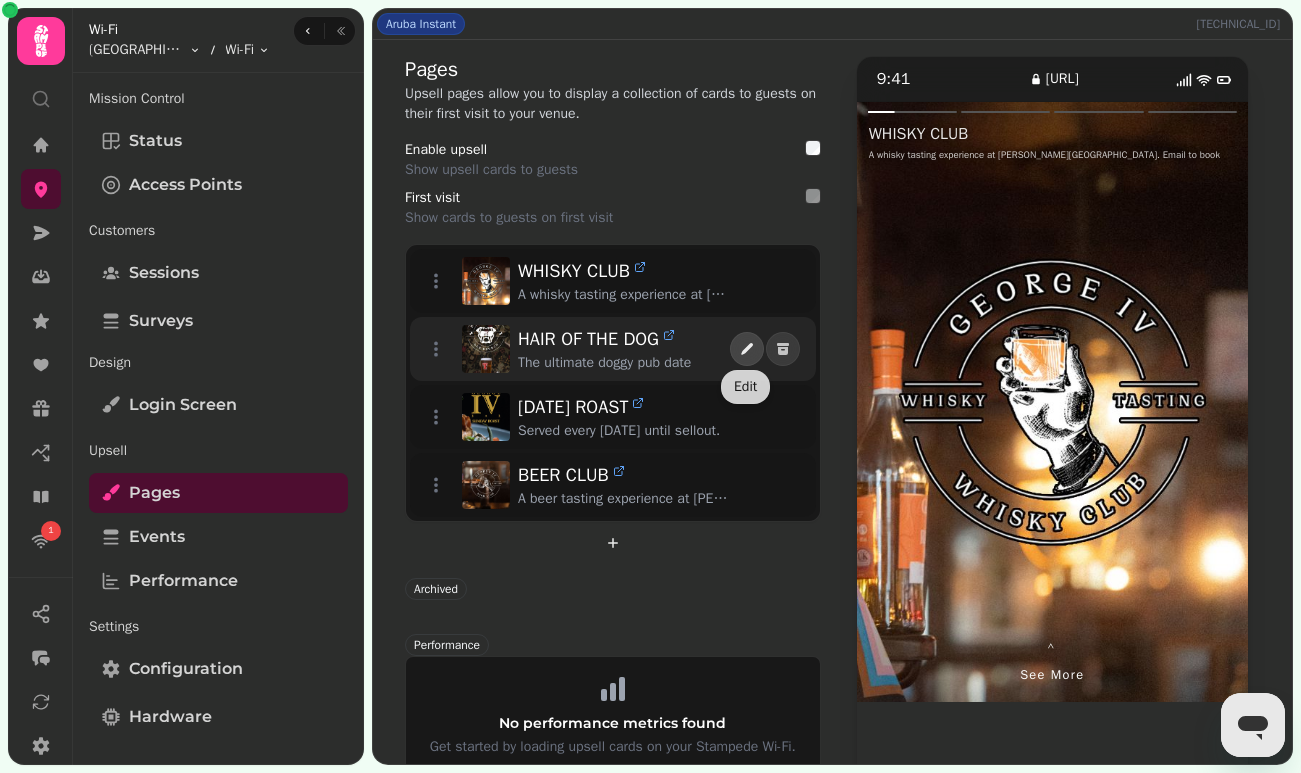 click at bounding box center [747, 349] 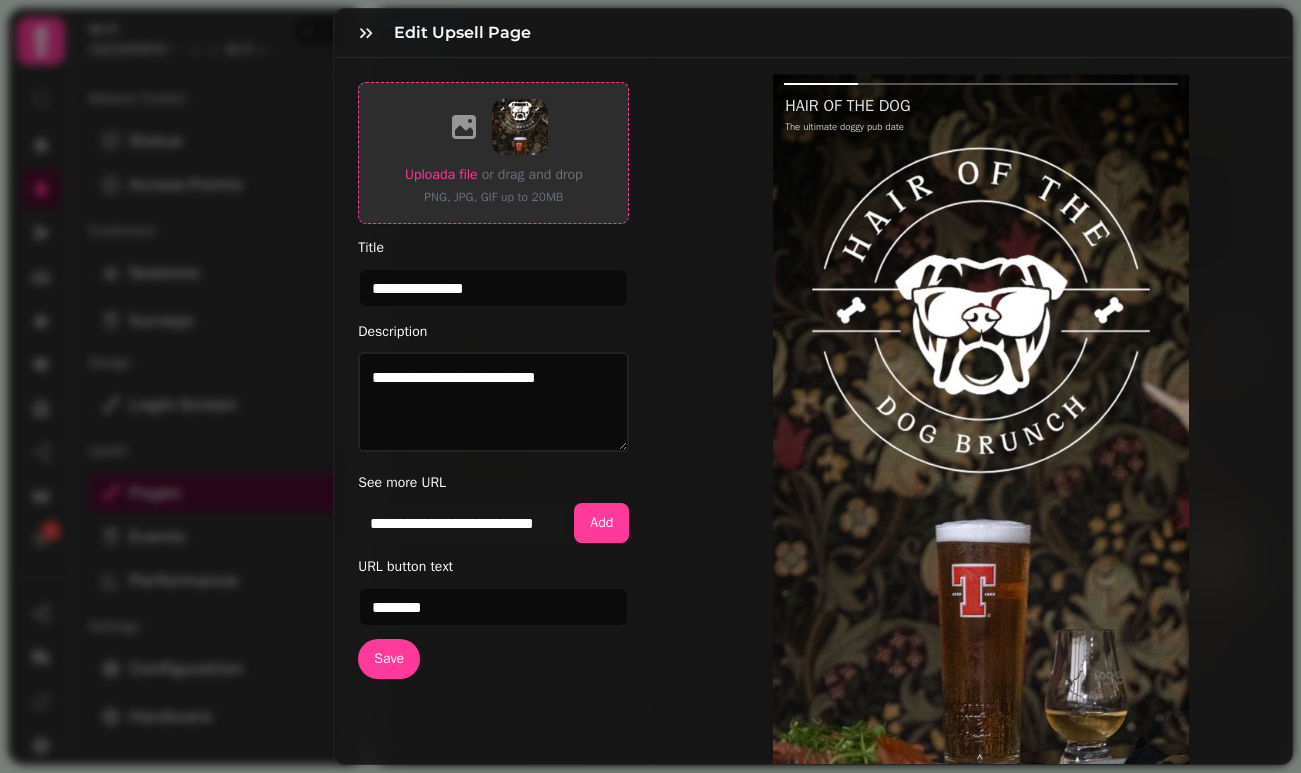 click on "Upload  a file" at bounding box center (441, 174) 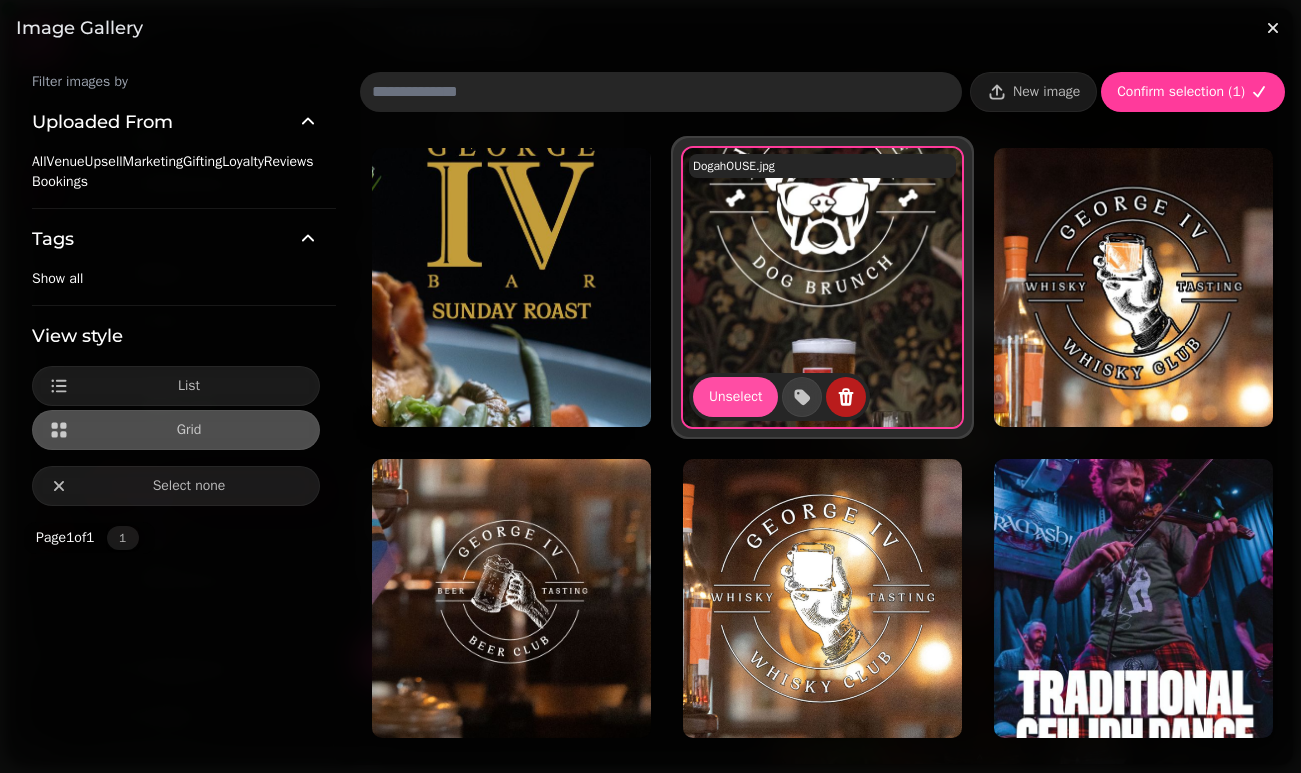 click 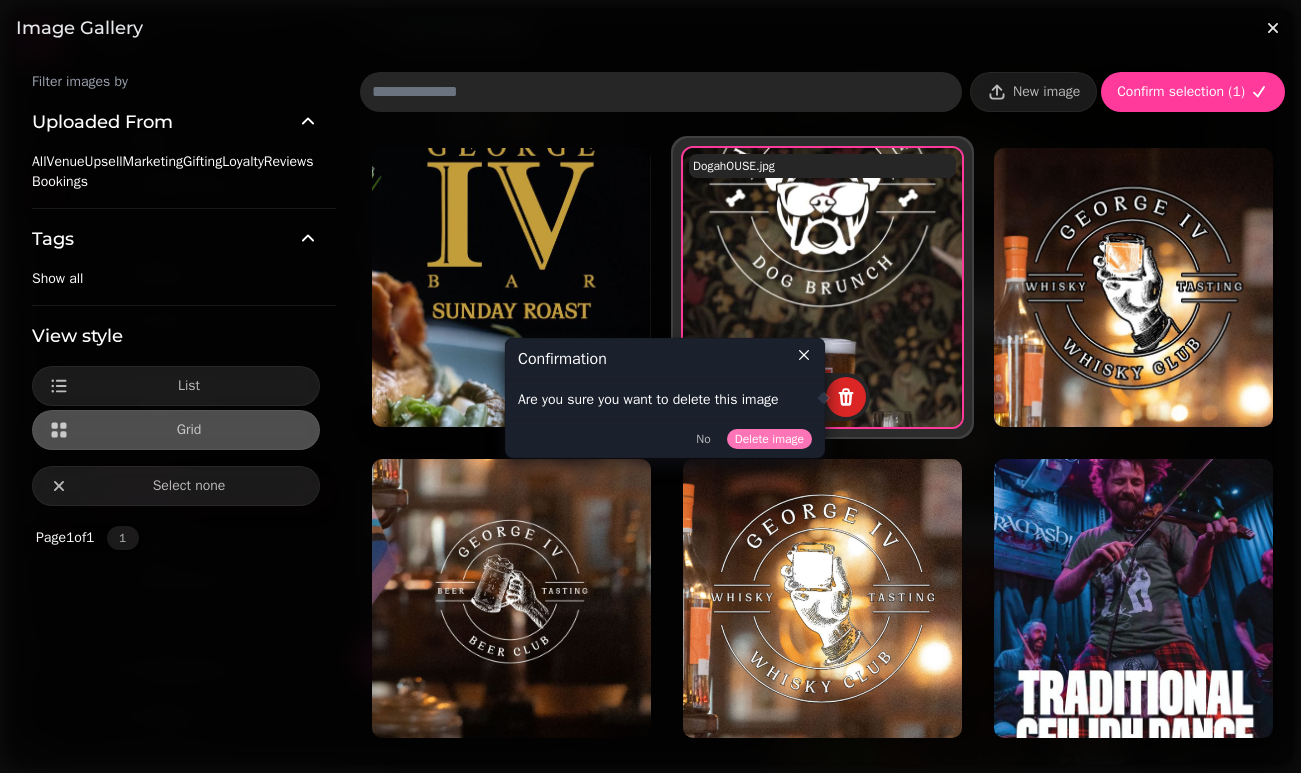 click on "Delete image" at bounding box center [769, 439] 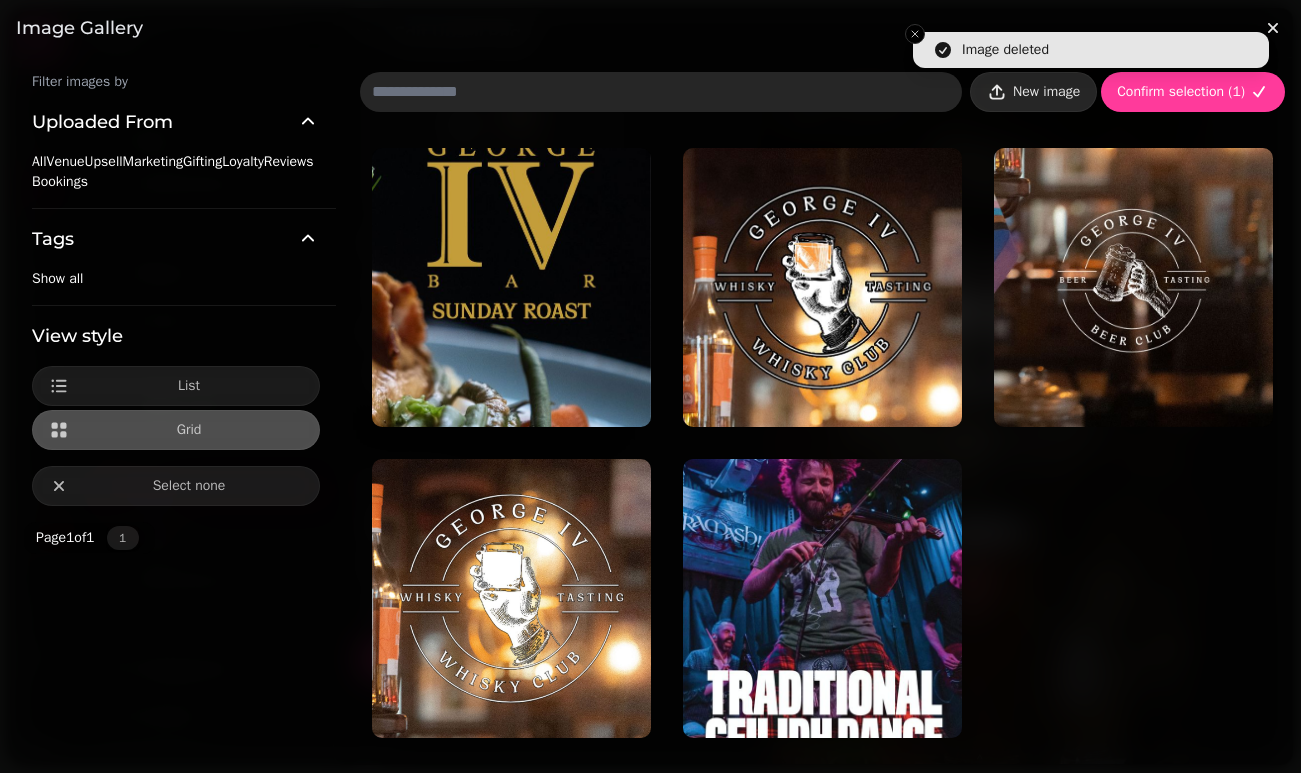click on "New image" at bounding box center (1033, 92) 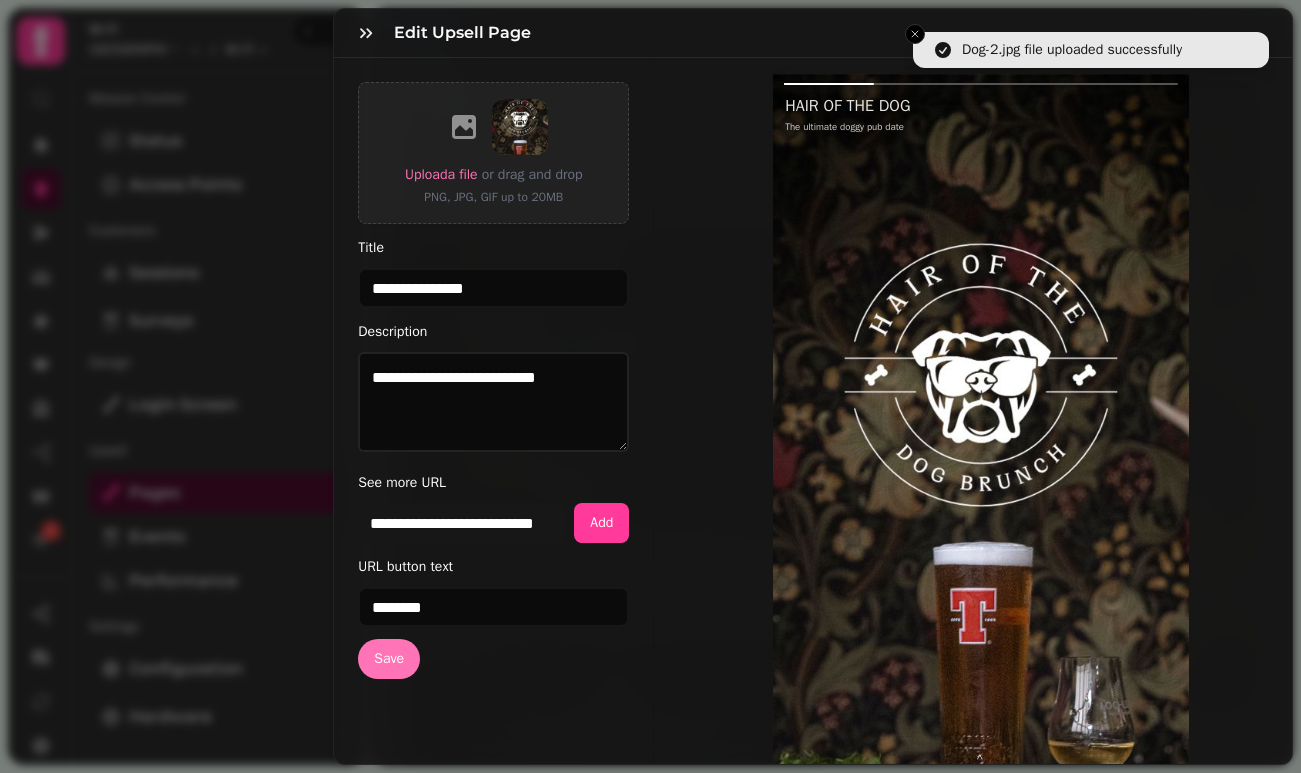 click on "Save" at bounding box center (389, 659) 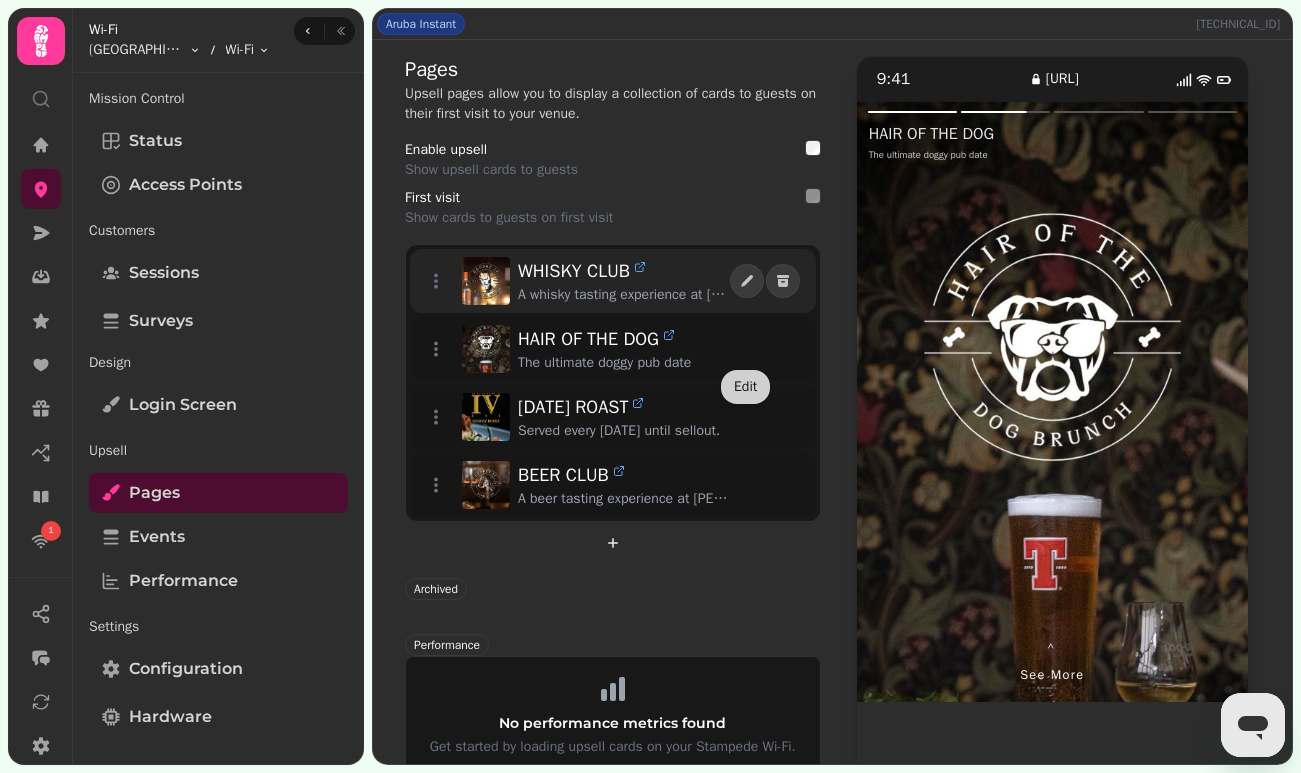 click on "A whisky tasting experience at George IV Bar. Email to book" at bounding box center [624, 295] 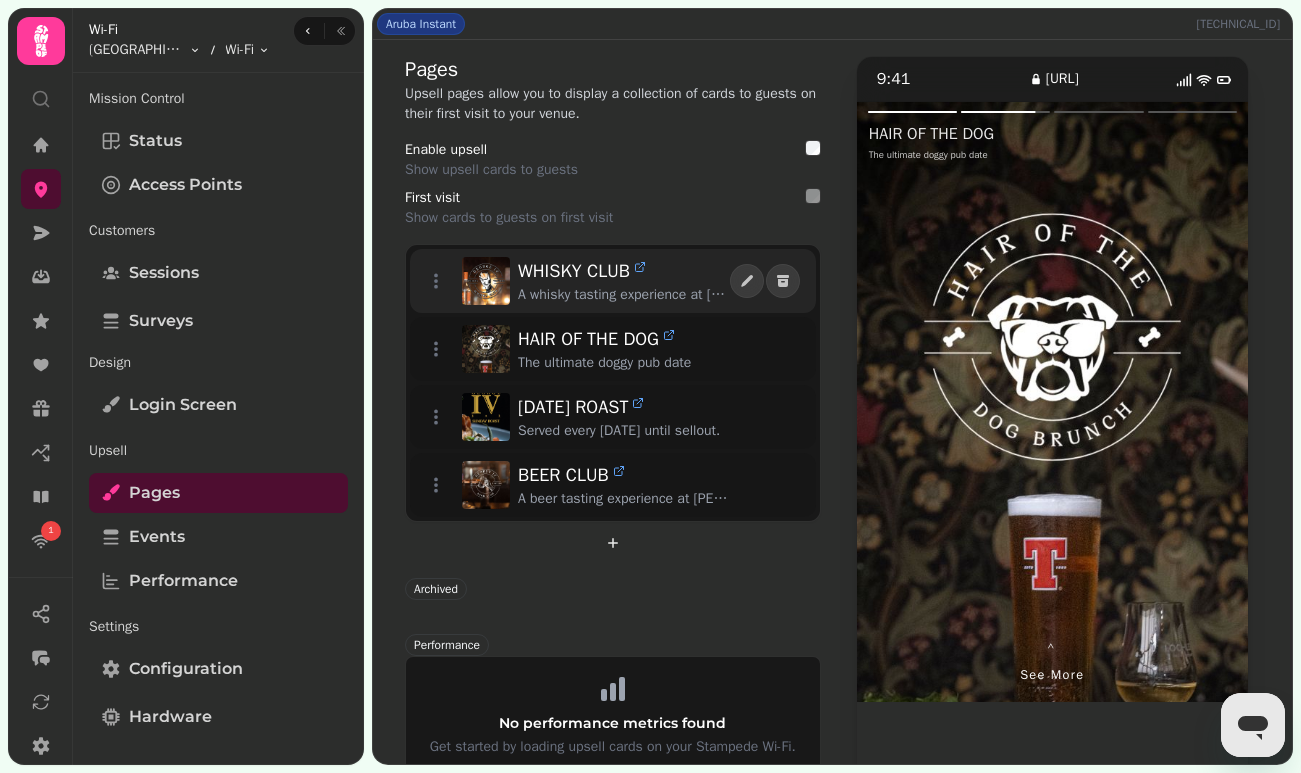 click on "A whisky tasting experience at George IV Bar. Email to book" at bounding box center (624, 295) 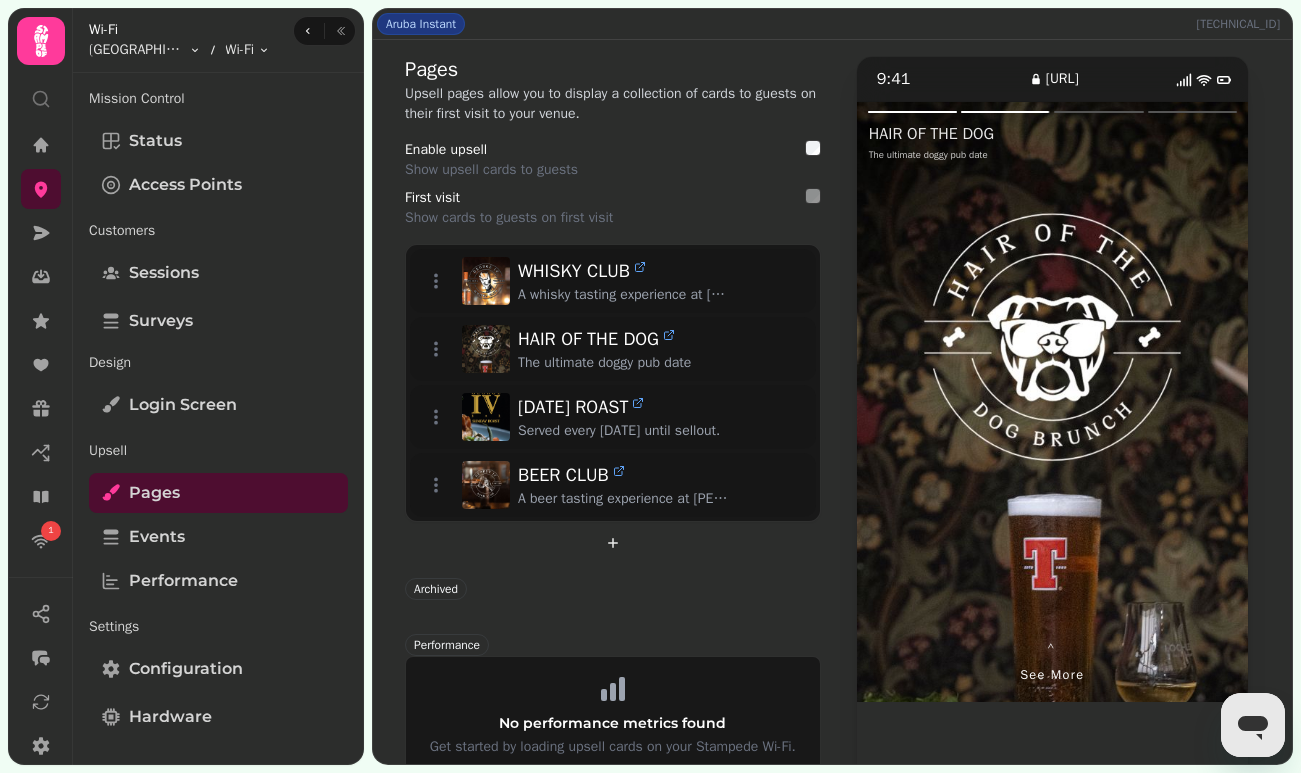 click at bounding box center [955, 402] 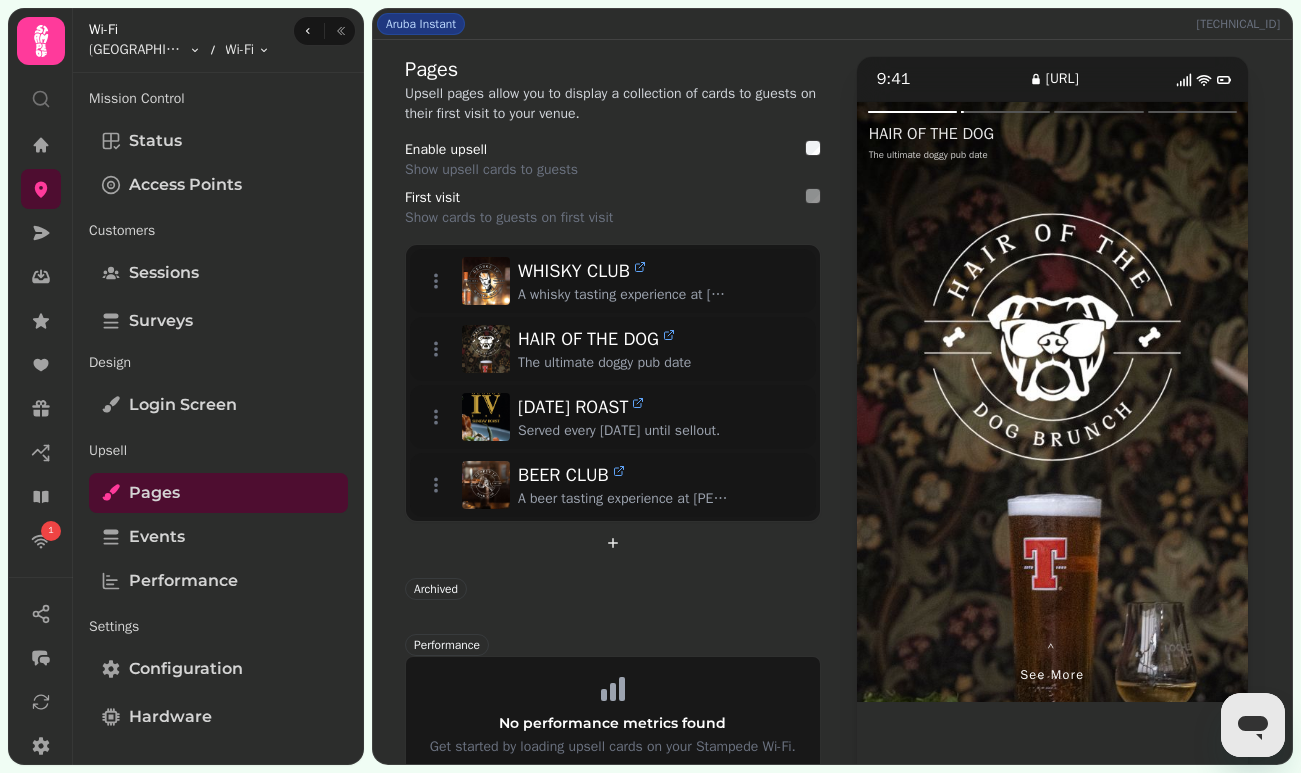 click at bounding box center [955, 402] 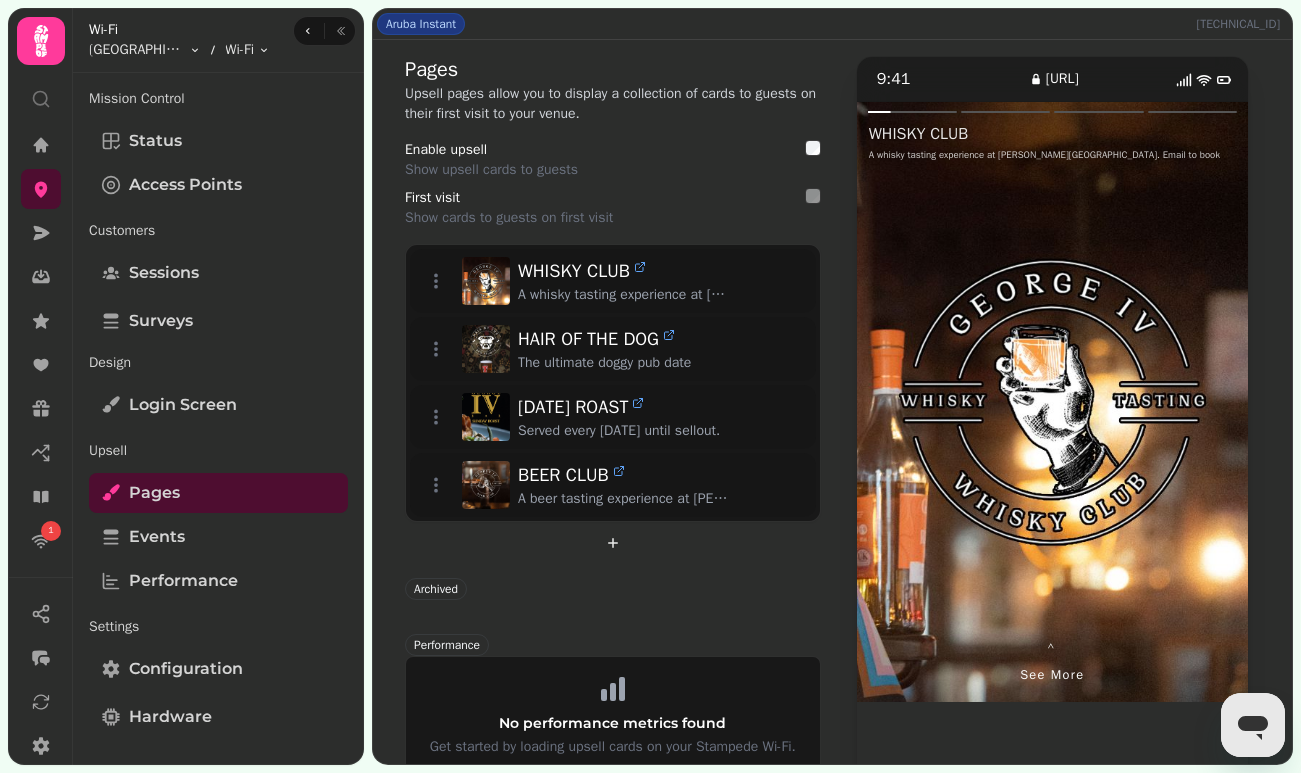 click at bounding box center [1150, 402] 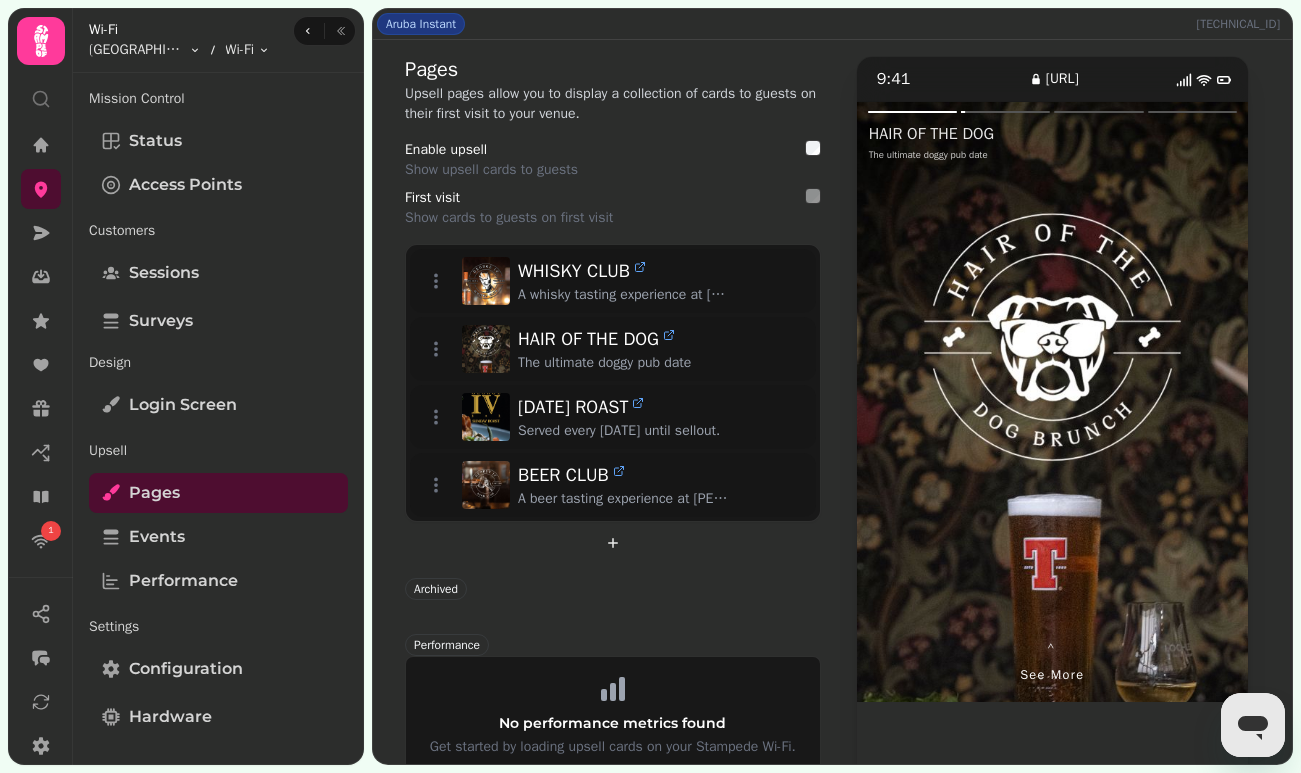 click at bounding box center (1150, 402) 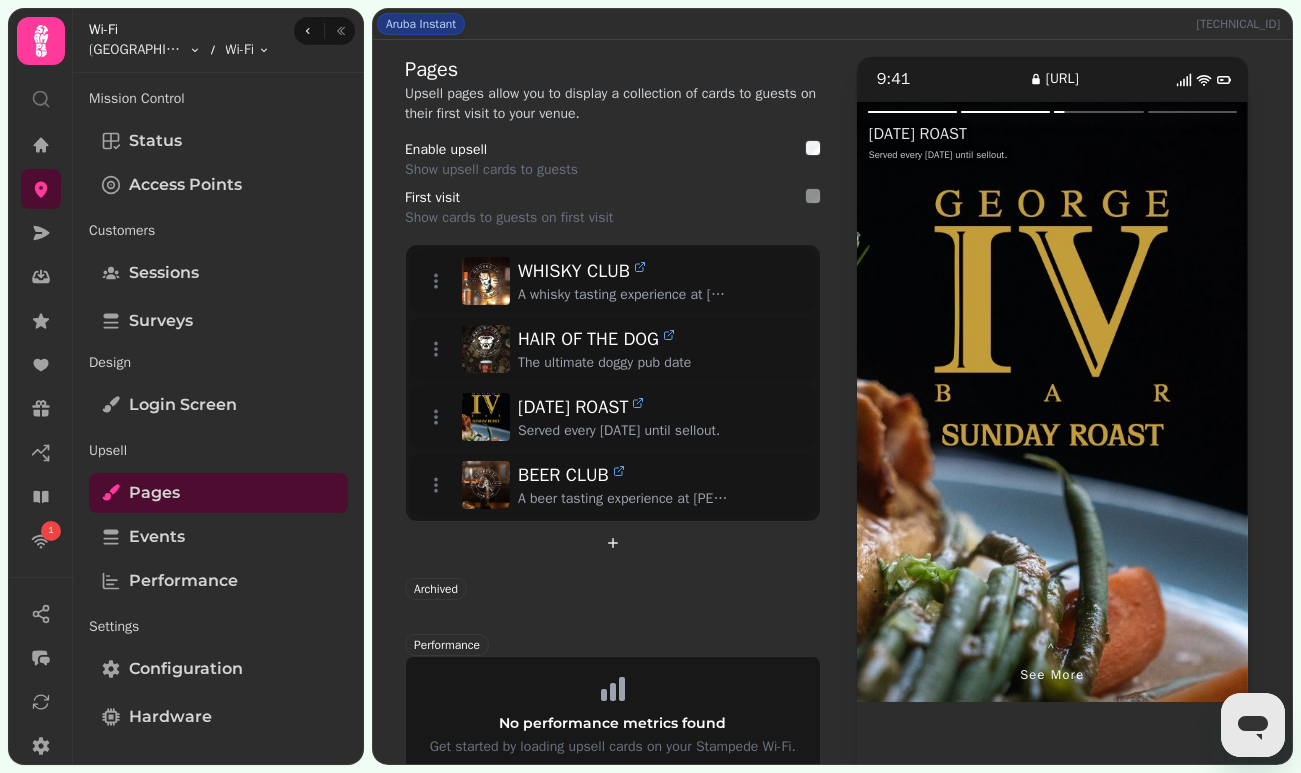 click at bounding box center [1150, 402] 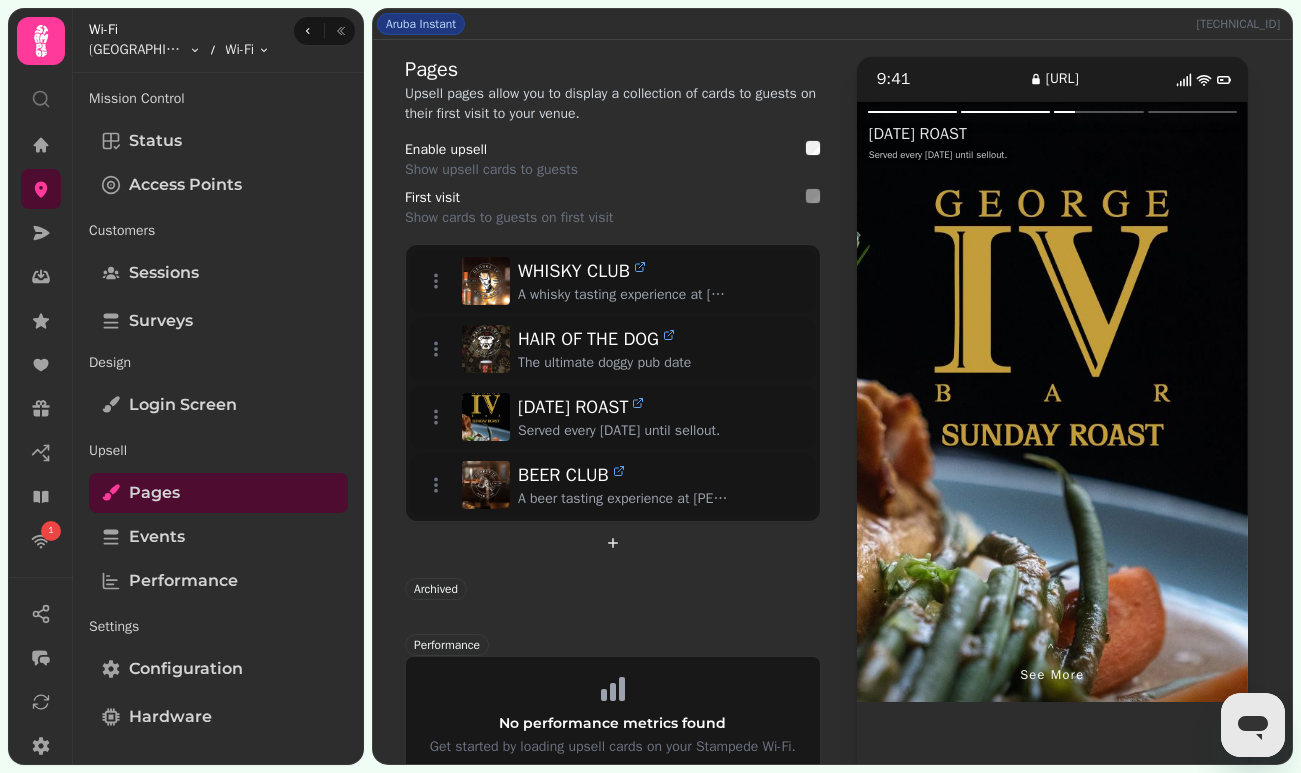 click at bounding box center (1150, 402) 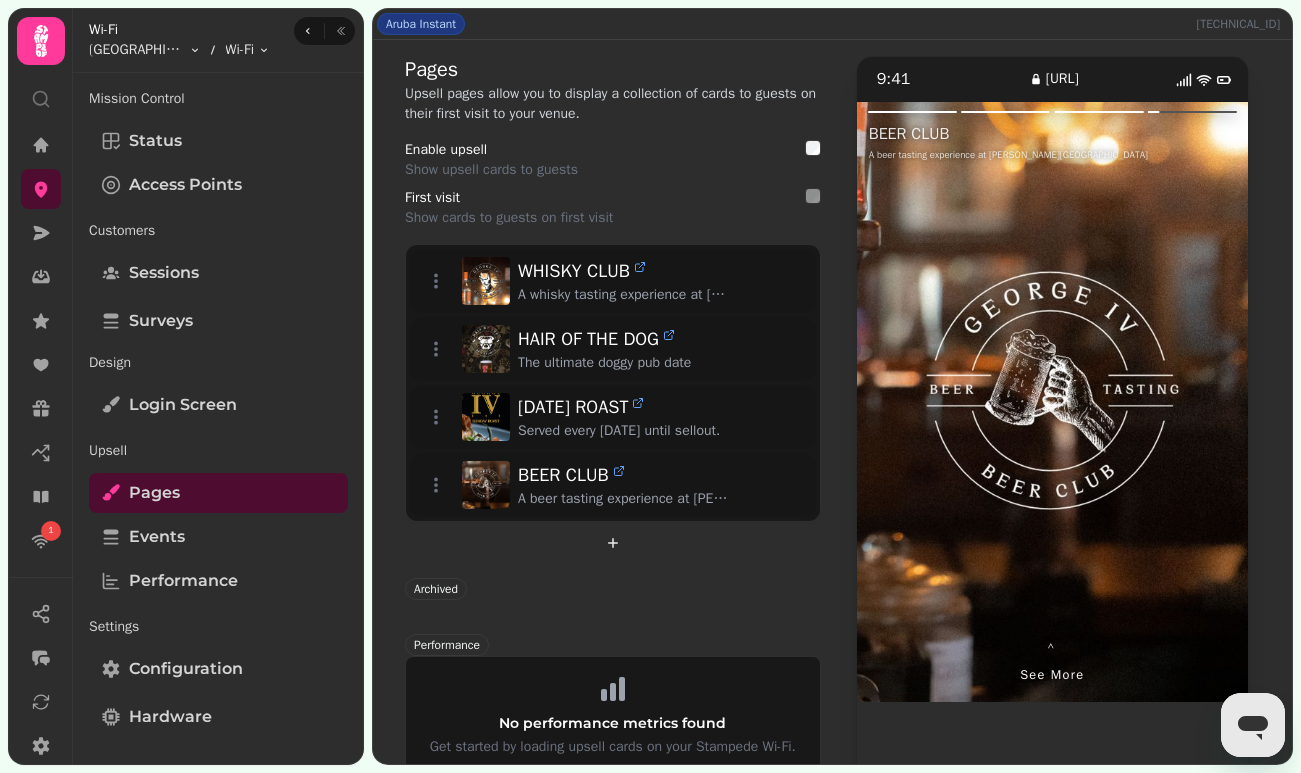click at bounding box center (1150, 402) 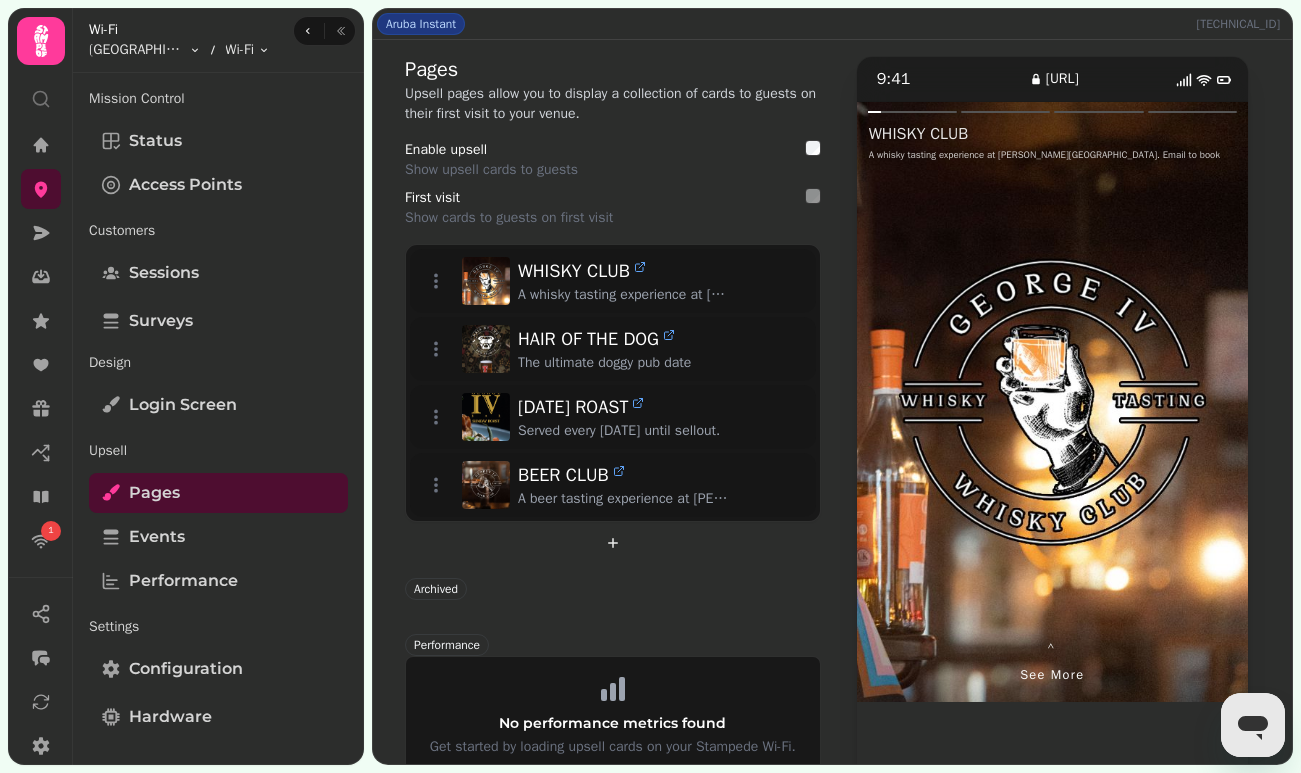 click at bounding box center (1150, 402) 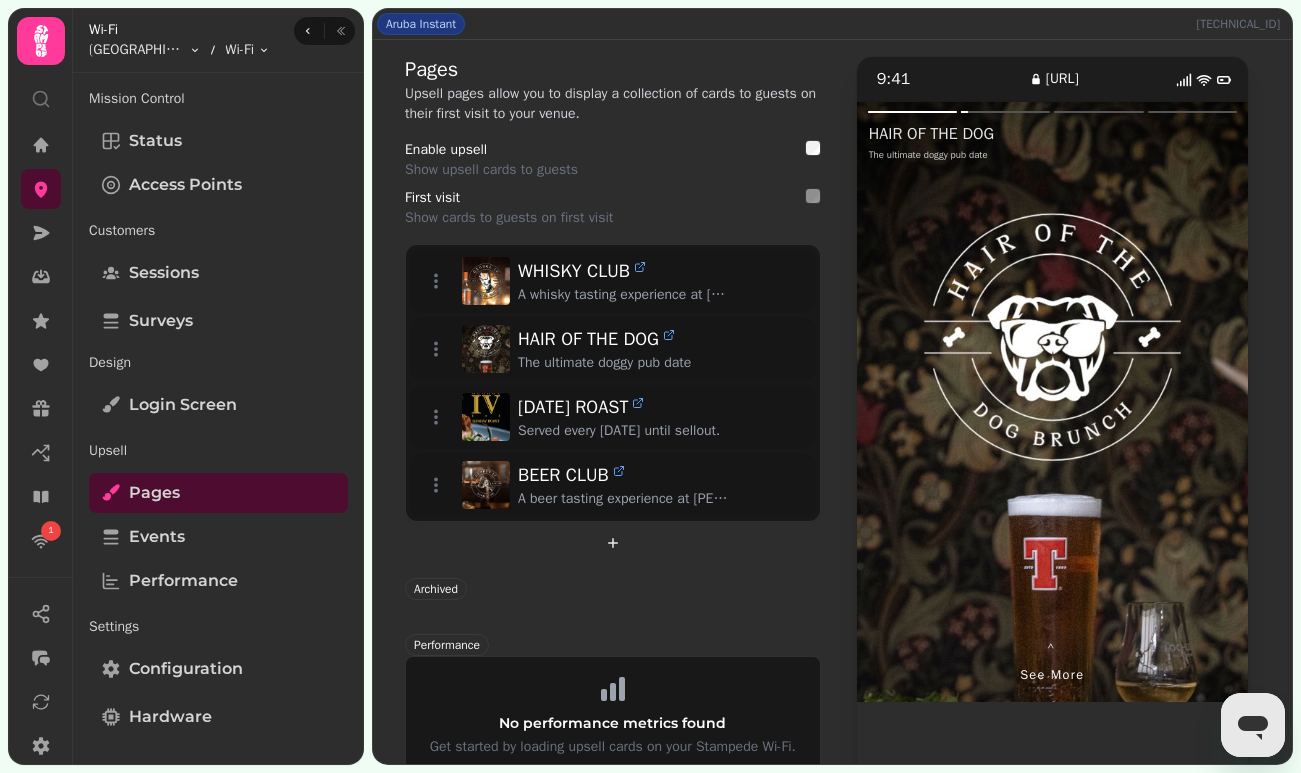 click at bounding box center [1150, 402] 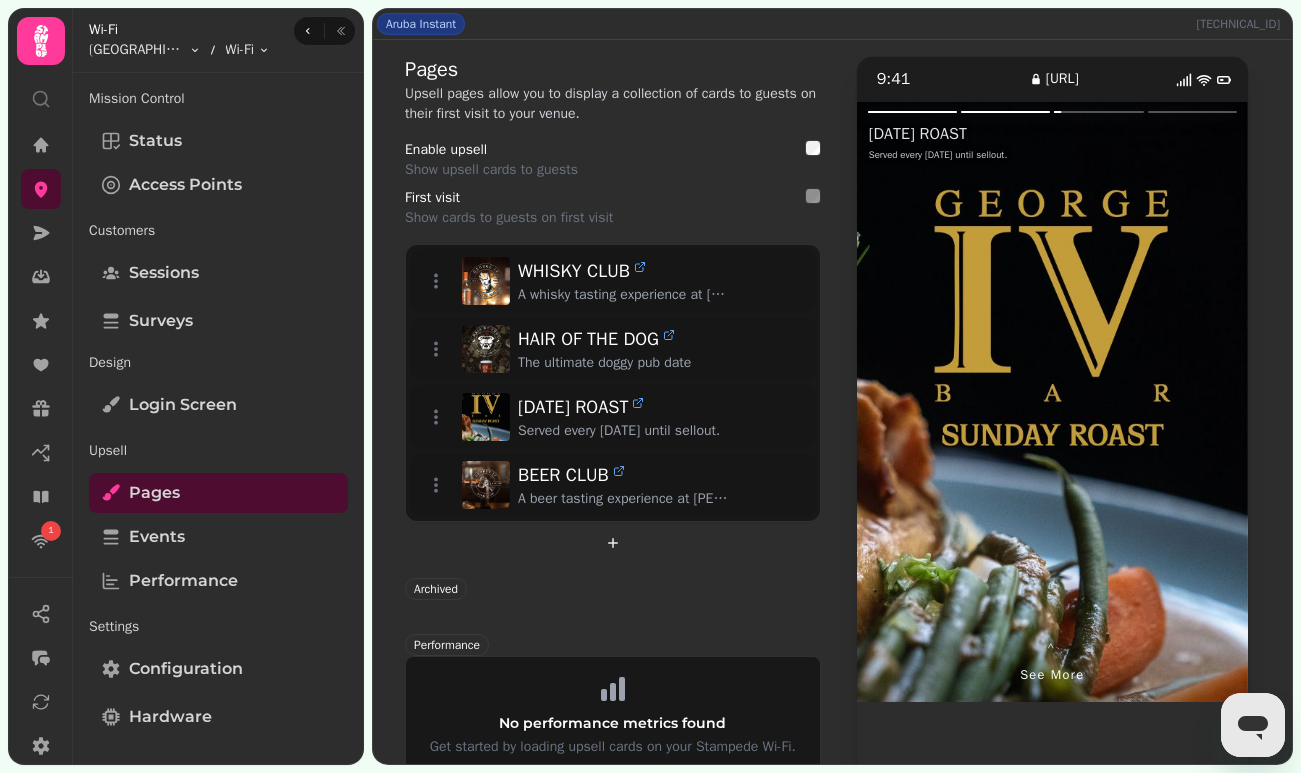 click at bounding box center [1150, 402] 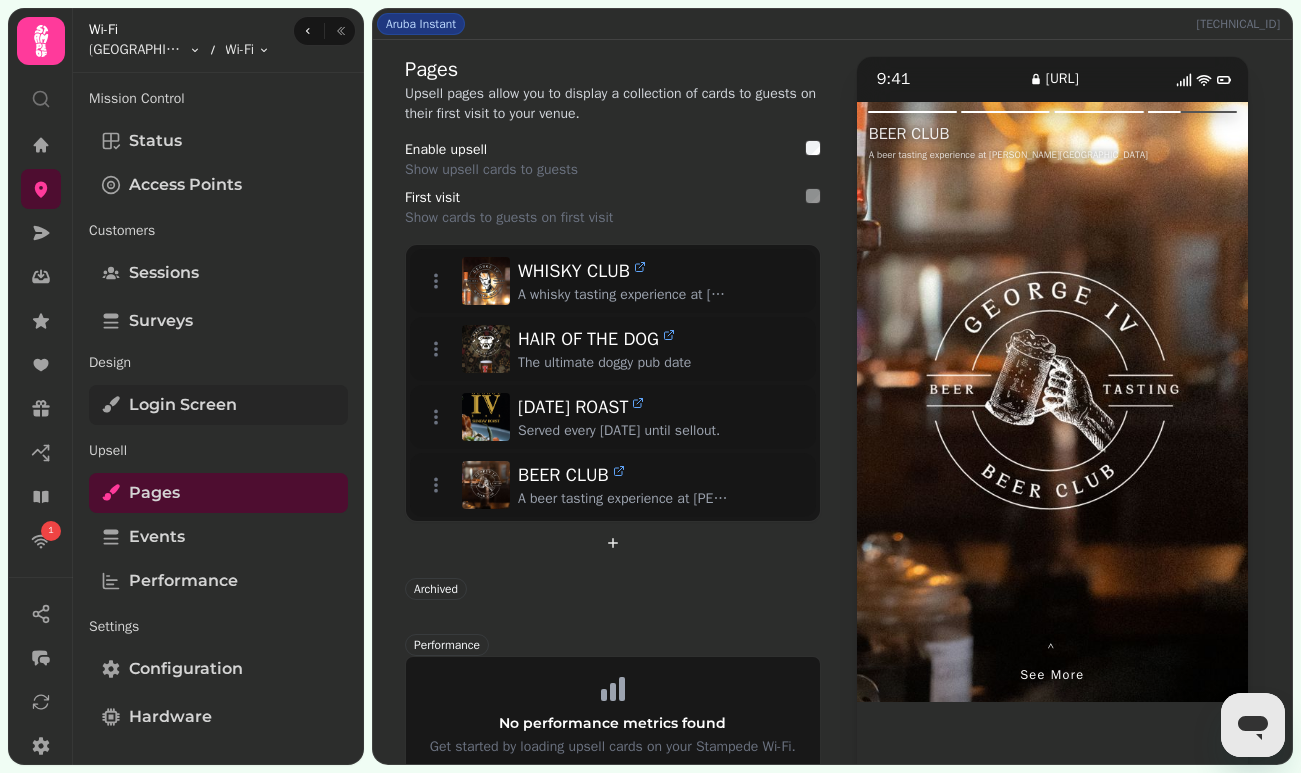 scroll, scrollTop: 0, scrollLeft: 0, axis: both 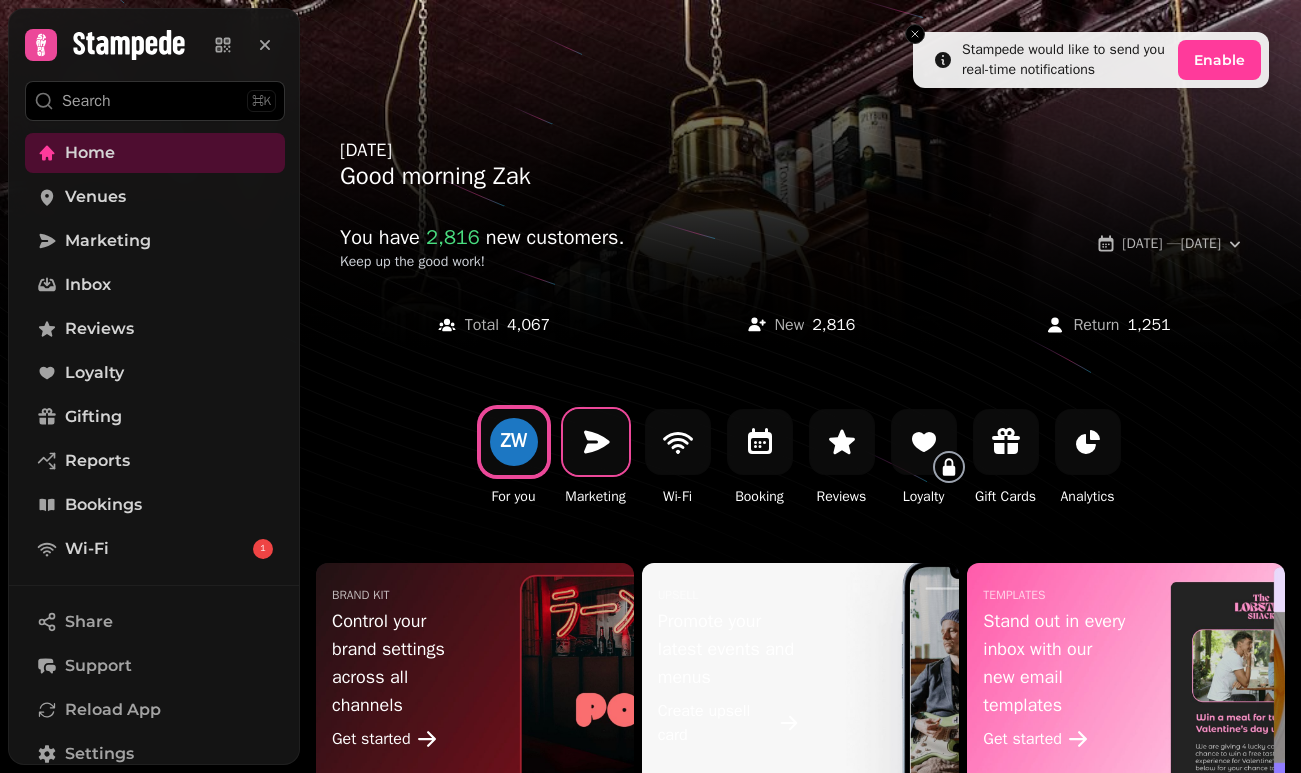 click at bounding box center (596, 442) 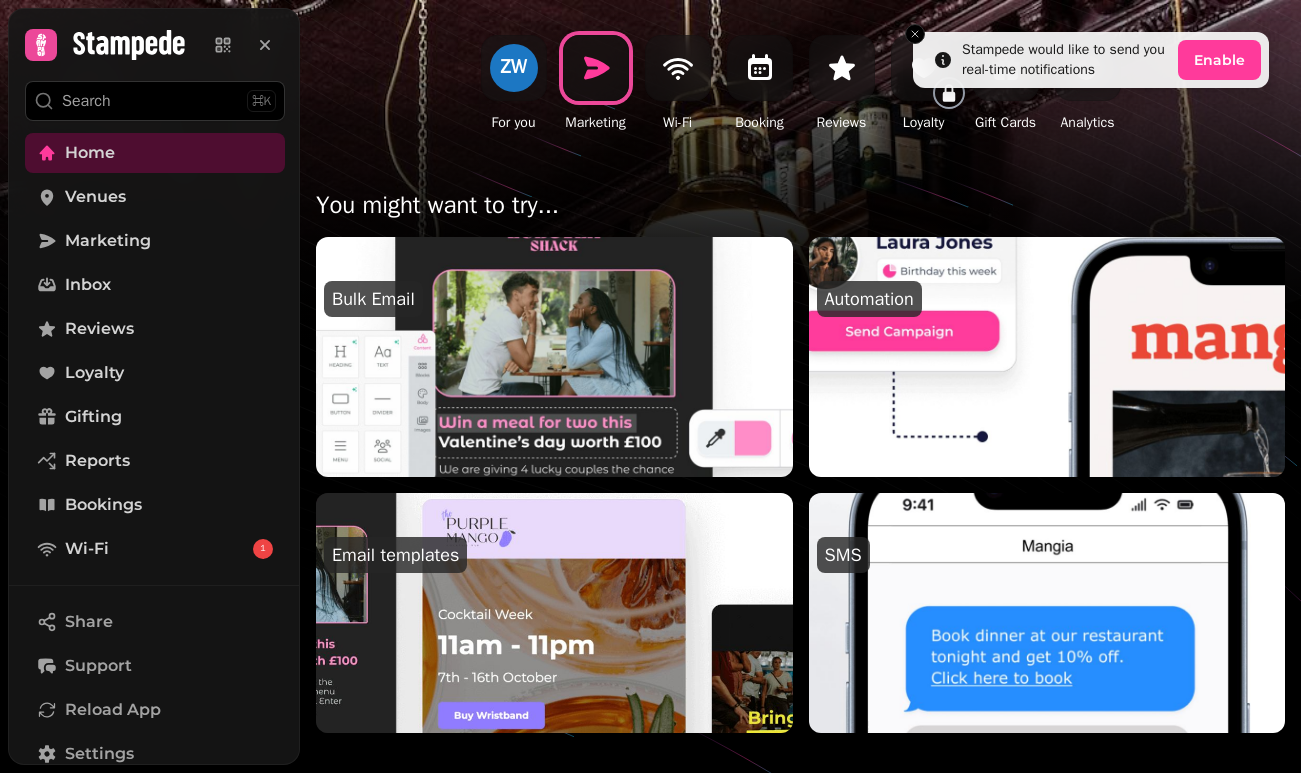 scroll, scrollTop: 138, scrollLeft: 0, axis: vertical 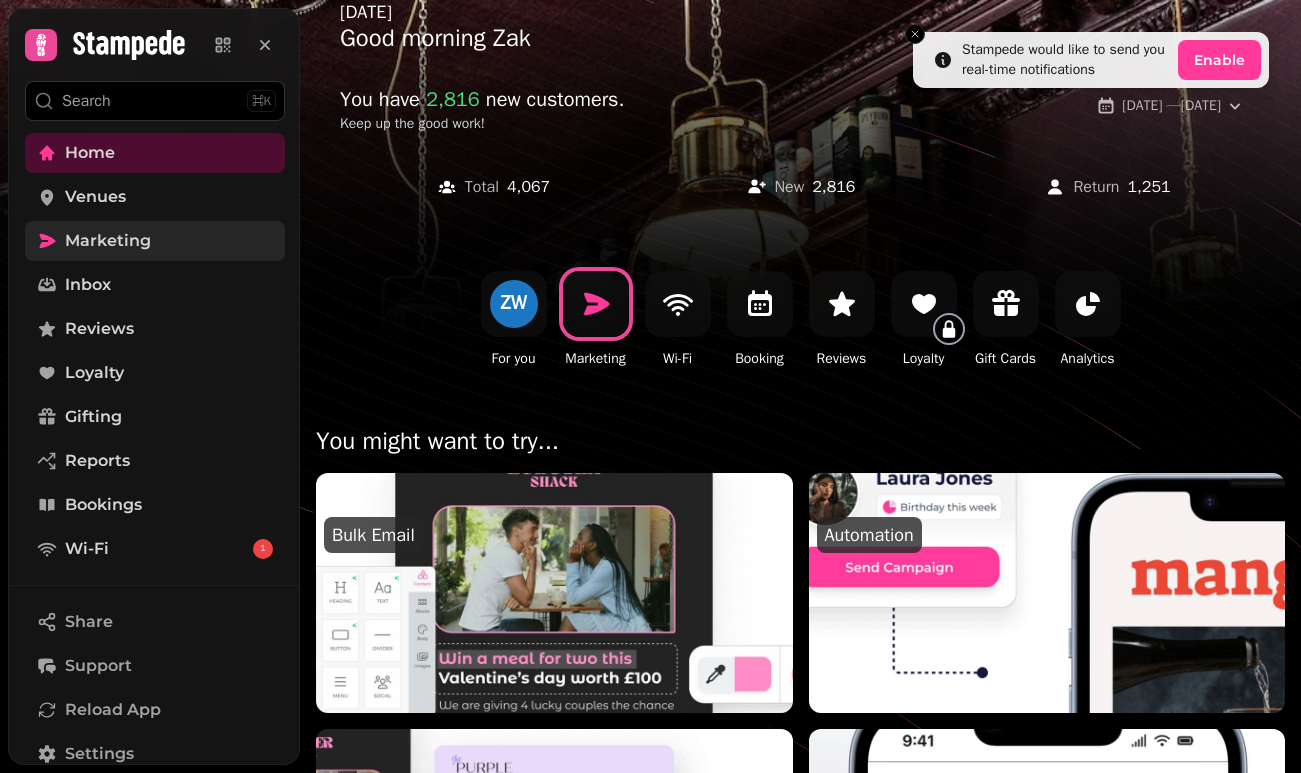 click on "Marketing" at bounding box center (155, 241) 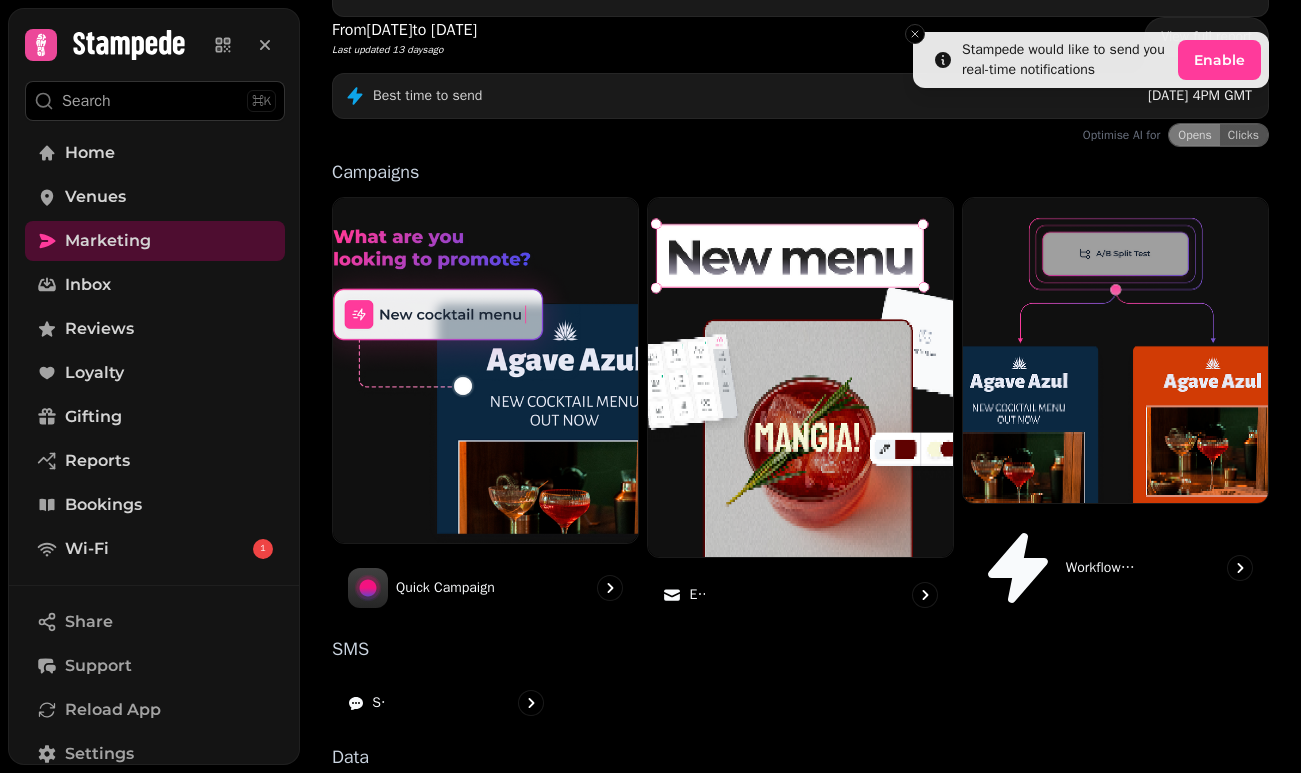 scroll, scrollTop: 468, scrollLeft: 0, axis: vertical 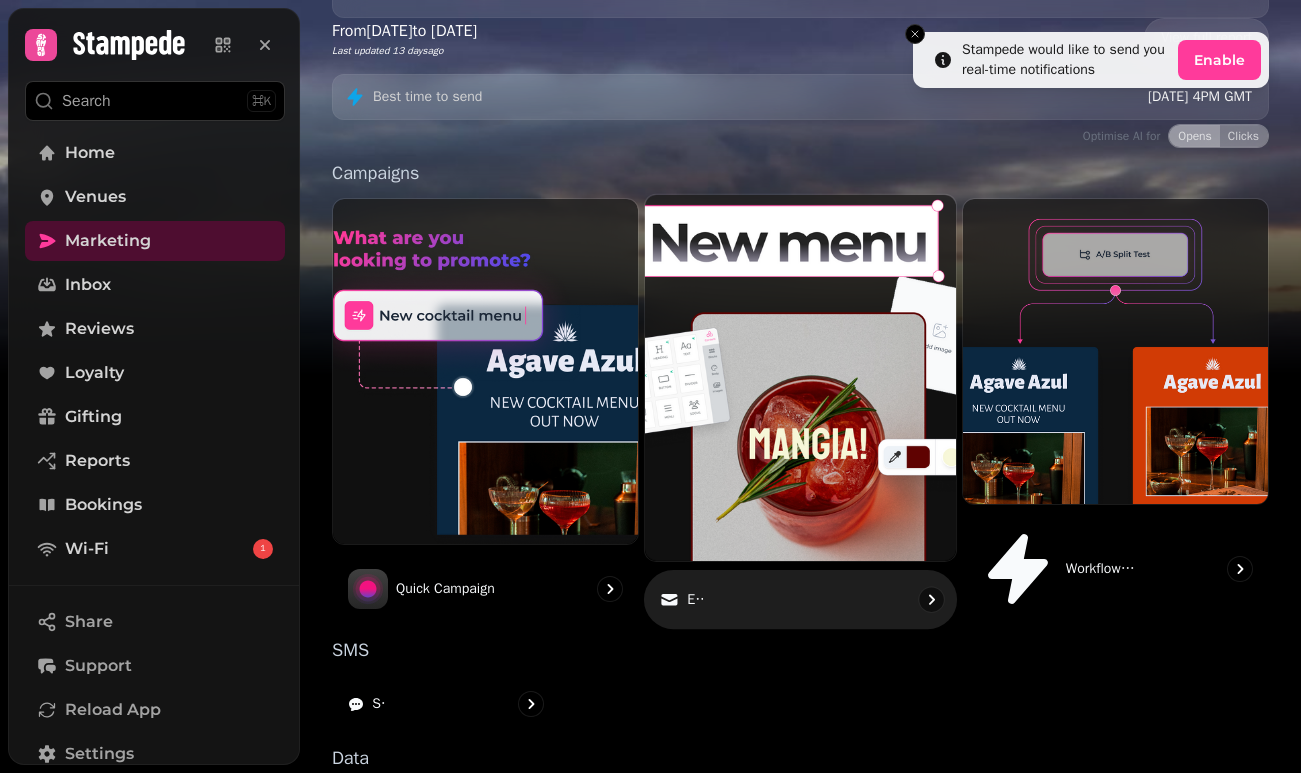 click on "Email" at bounding box center [694, 599] 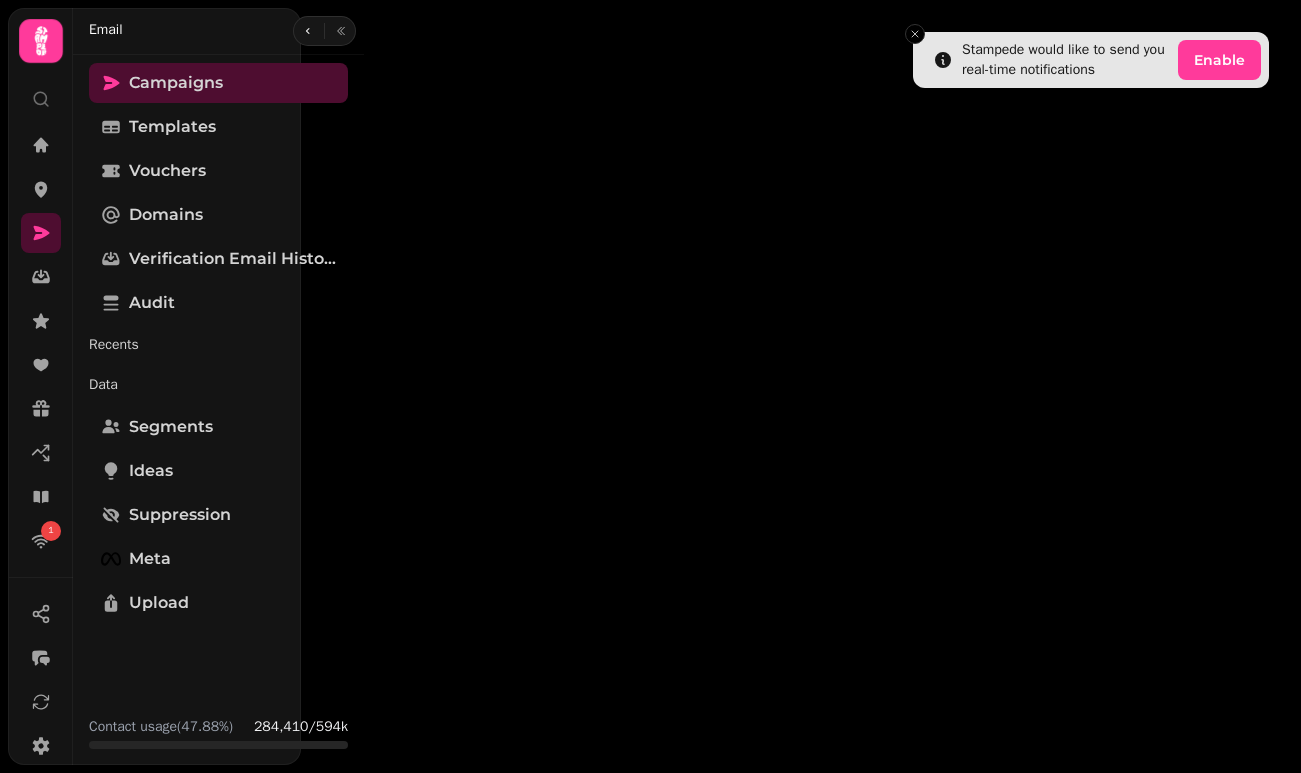 scroll, scrollTop: 0, scrollLeft: 0, axis: both 